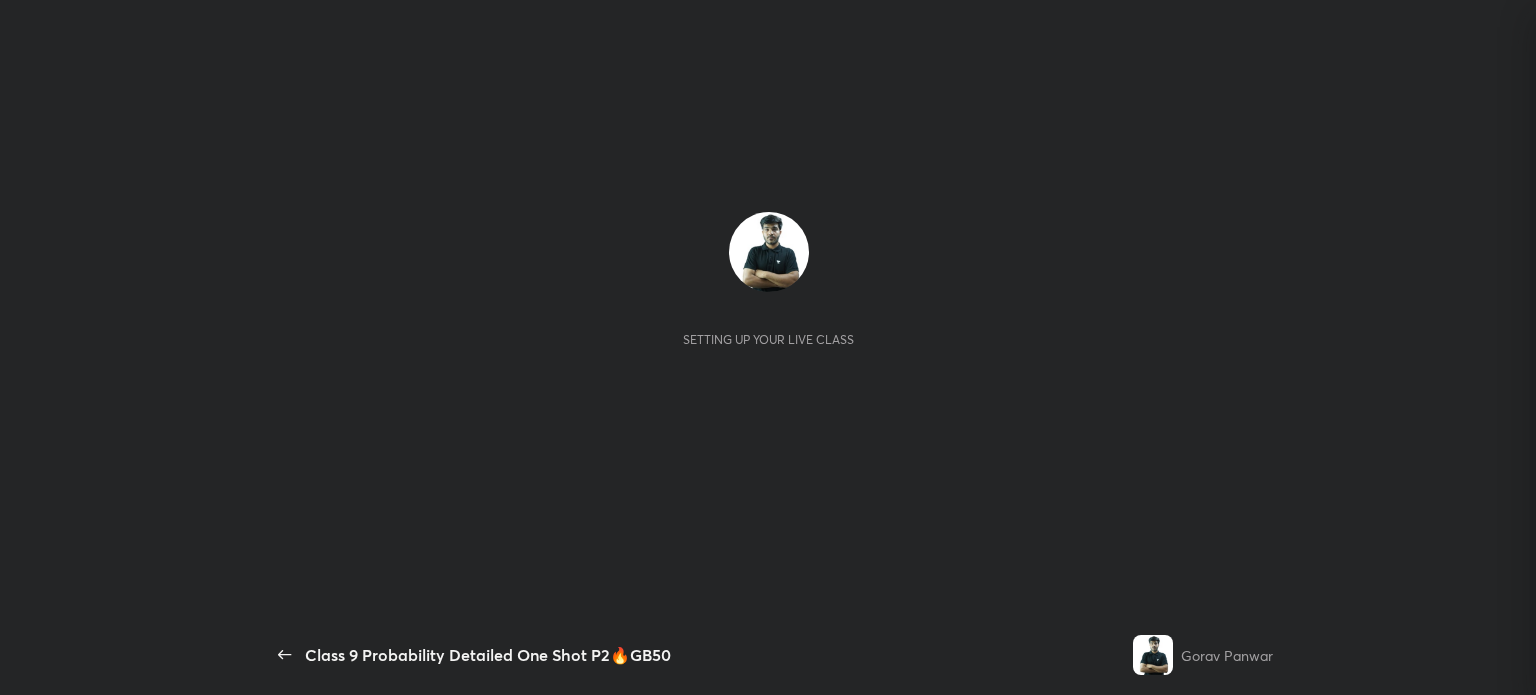 scroll, scrollTop: 0, scrollLeft: 0, axis: both 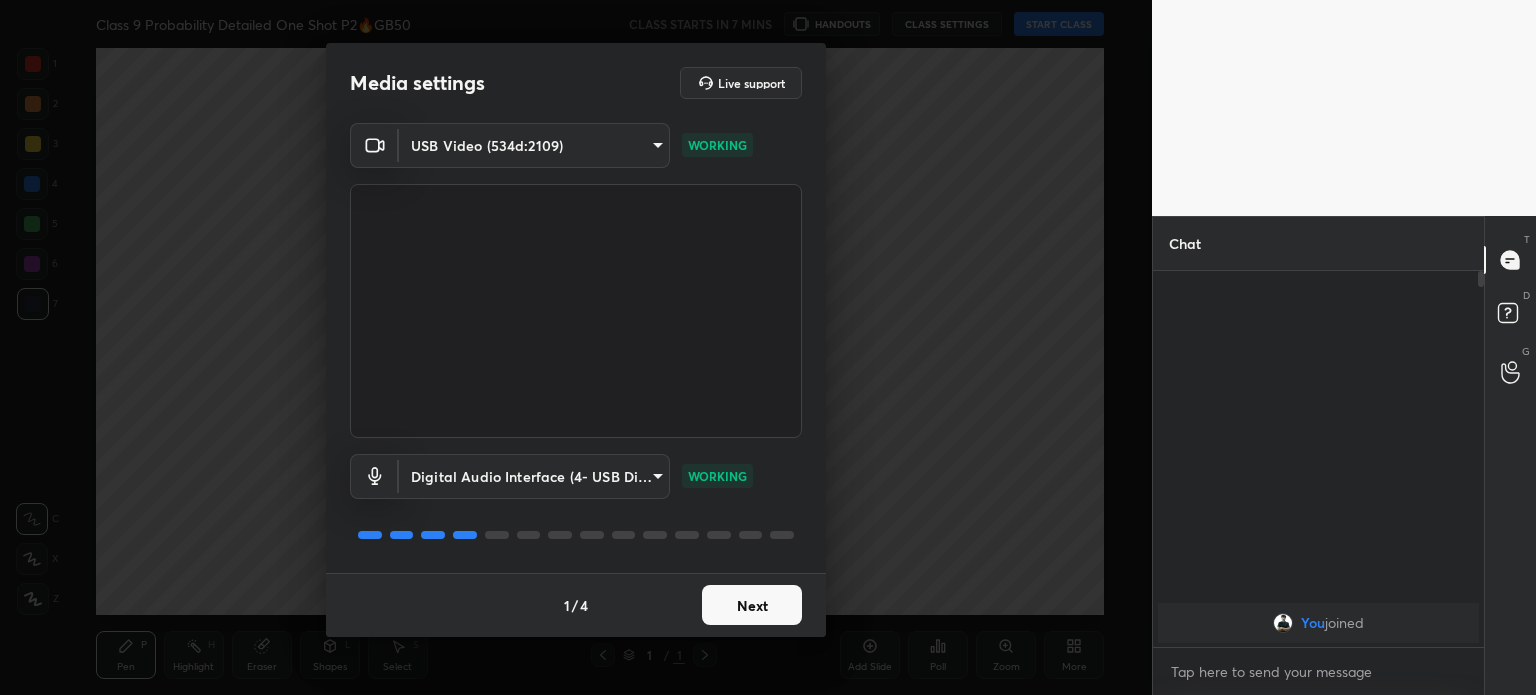 click on "Next" at bounding box center [752, 605] 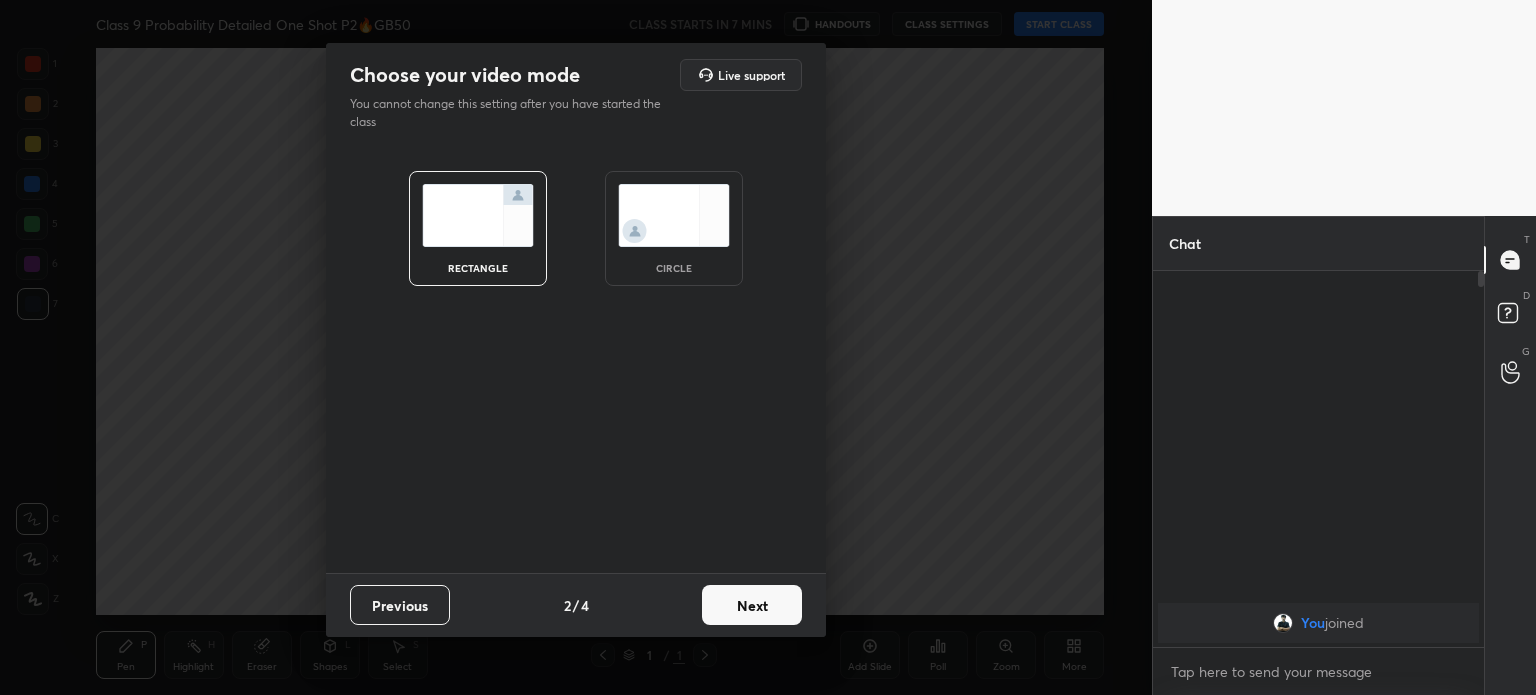 click on "Next" at bounding box center (752, 605) 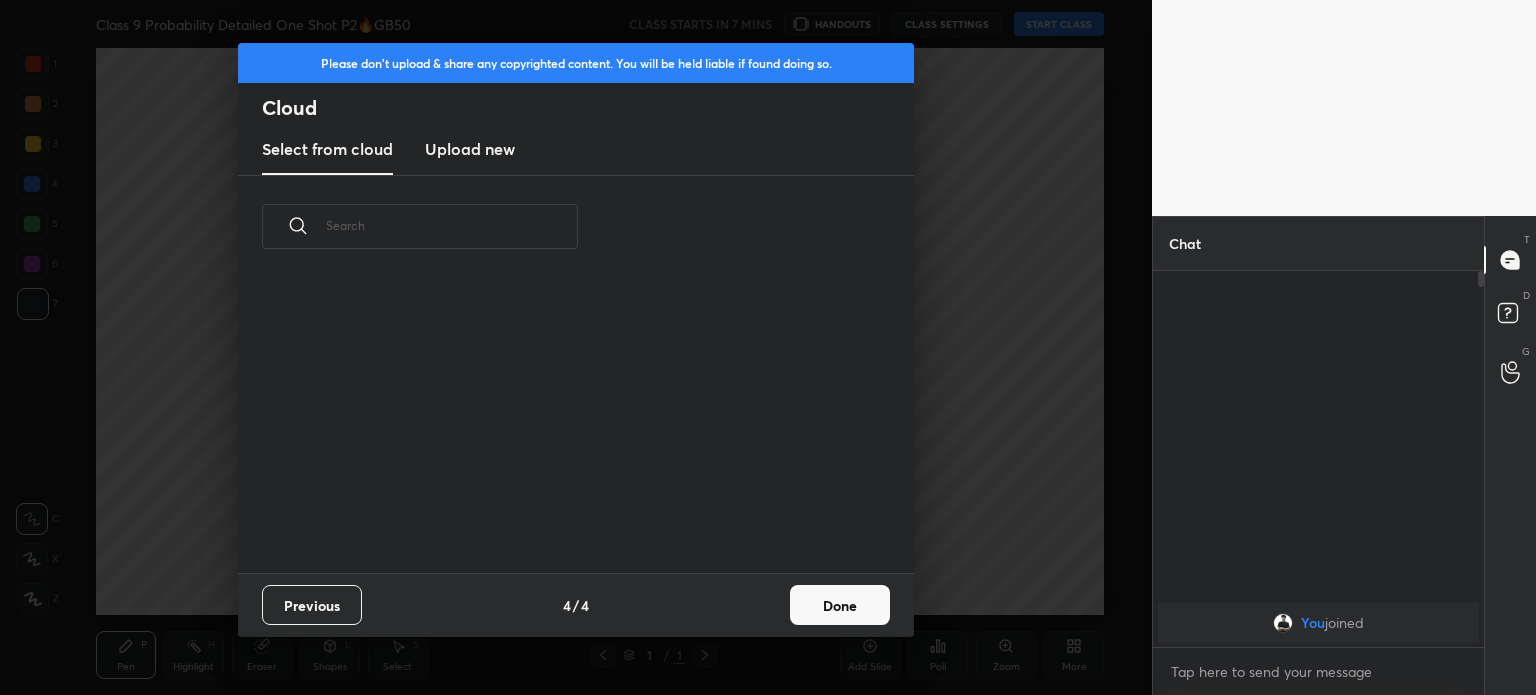 scroll, scrollTop: 6, scrollLeft: 10, axis: both 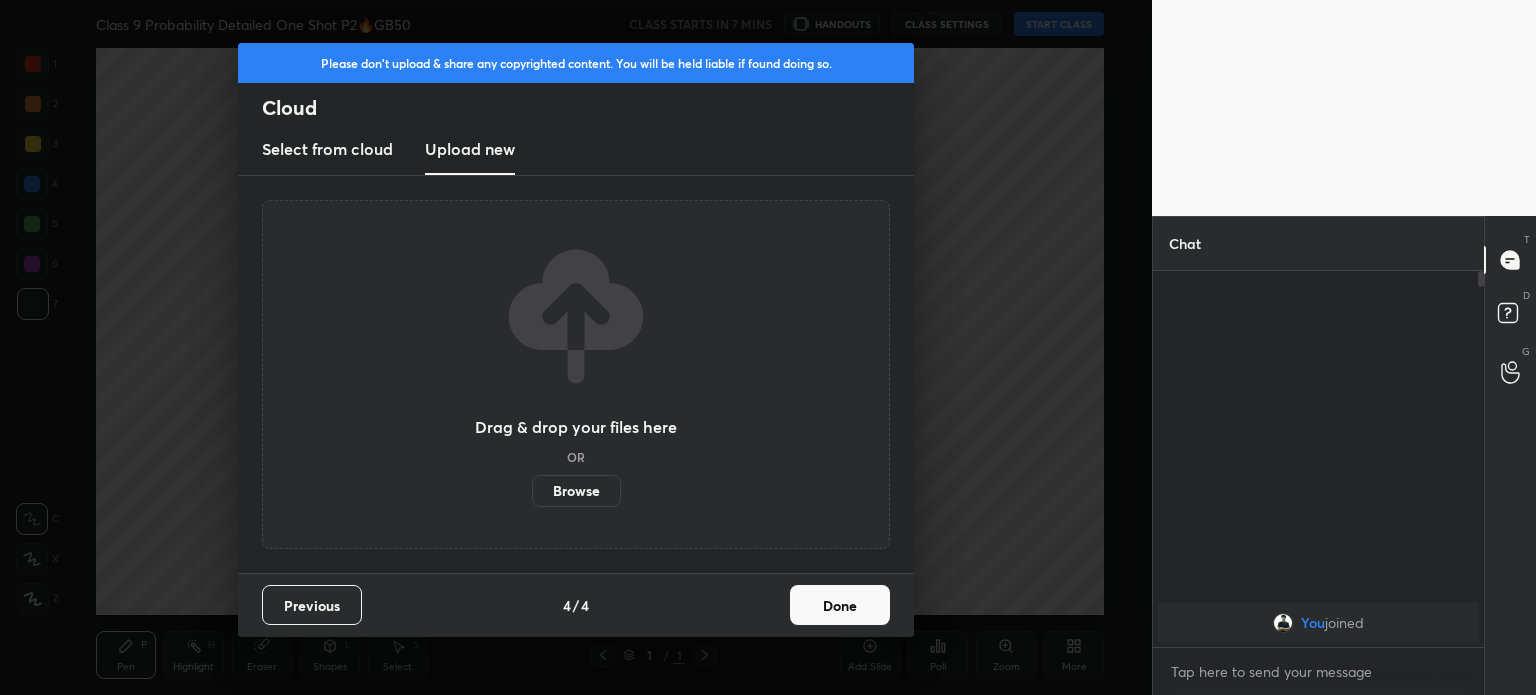 click on "Previous" at bounding box center (312, 605) 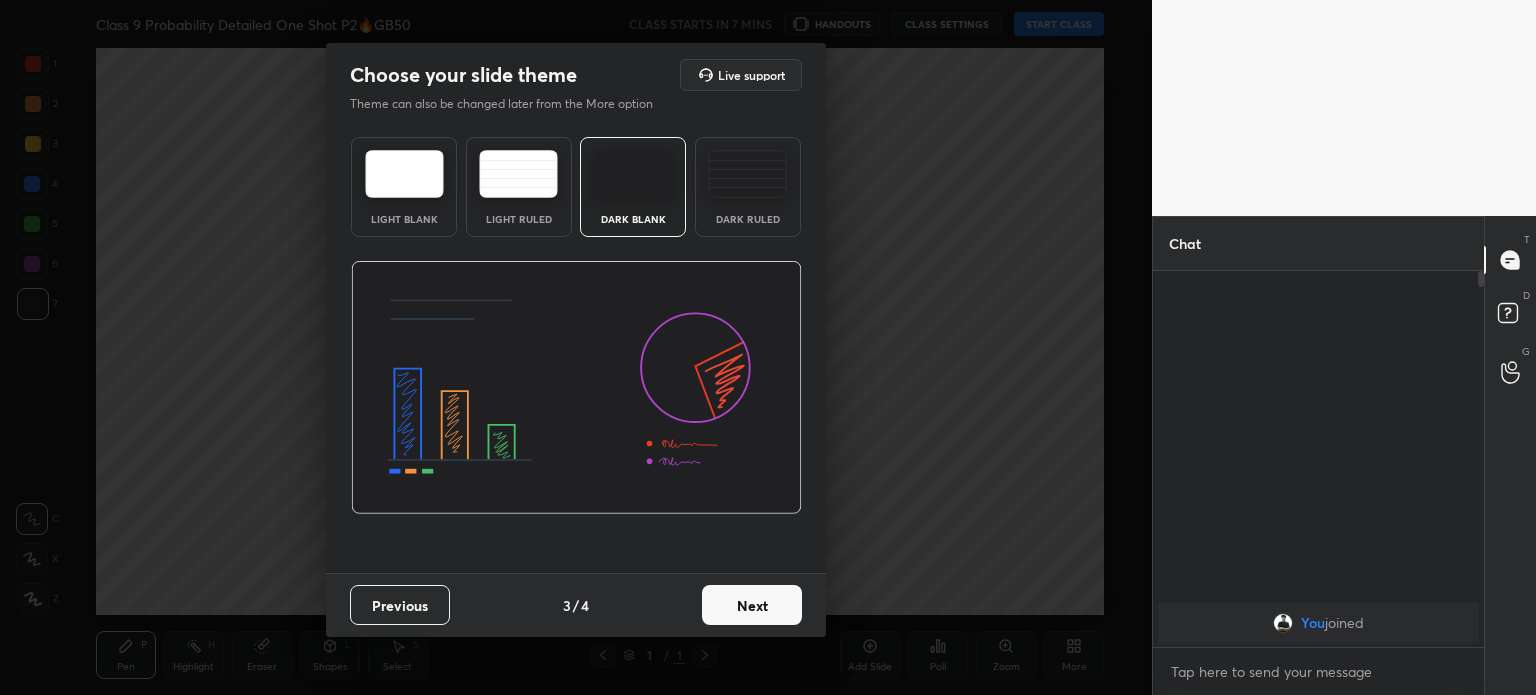 click on "Choose your slide theme Live support Theme can also be changed later from the More option Light Blank Light Ruled Dark Blank Dark Ruled Previous 3 / 4 Next" at bounding box center (576, 347) 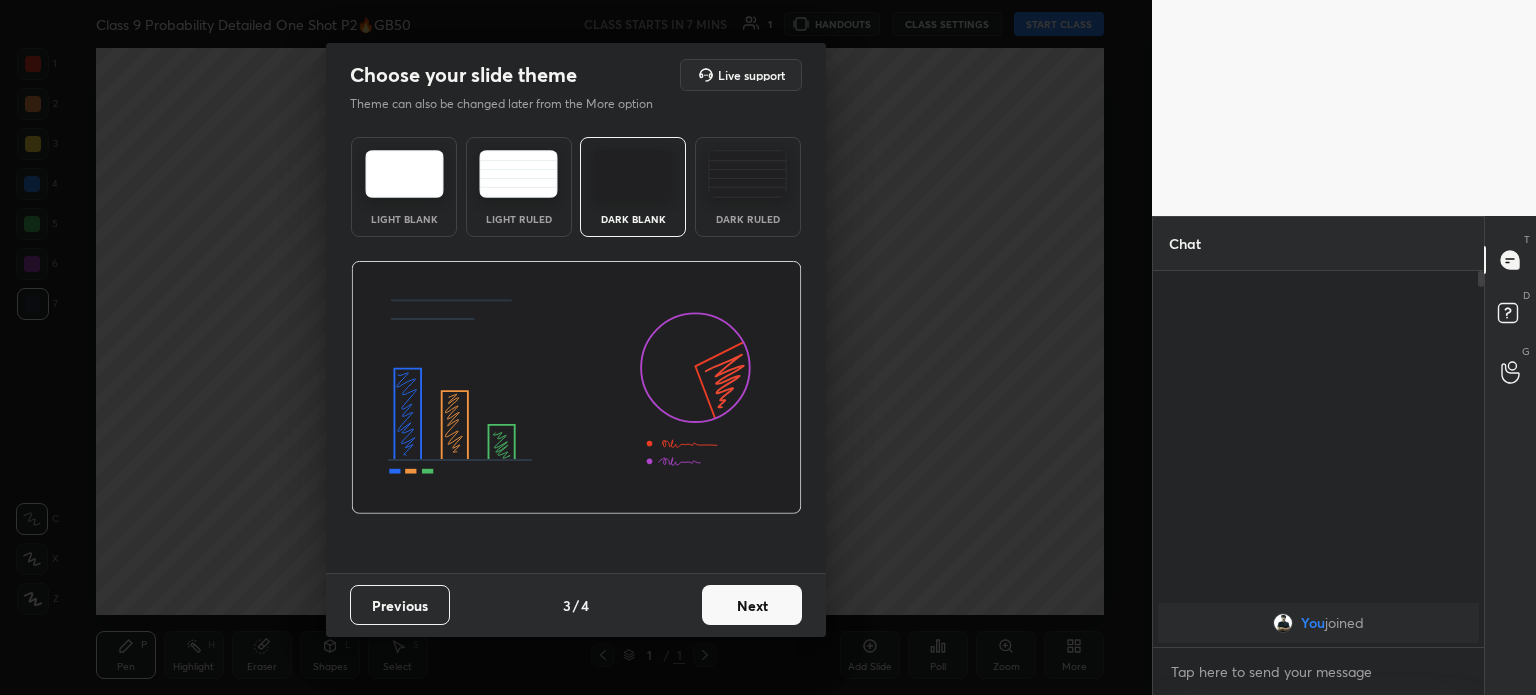 click on "Previous" at bounding box center (400, 605) 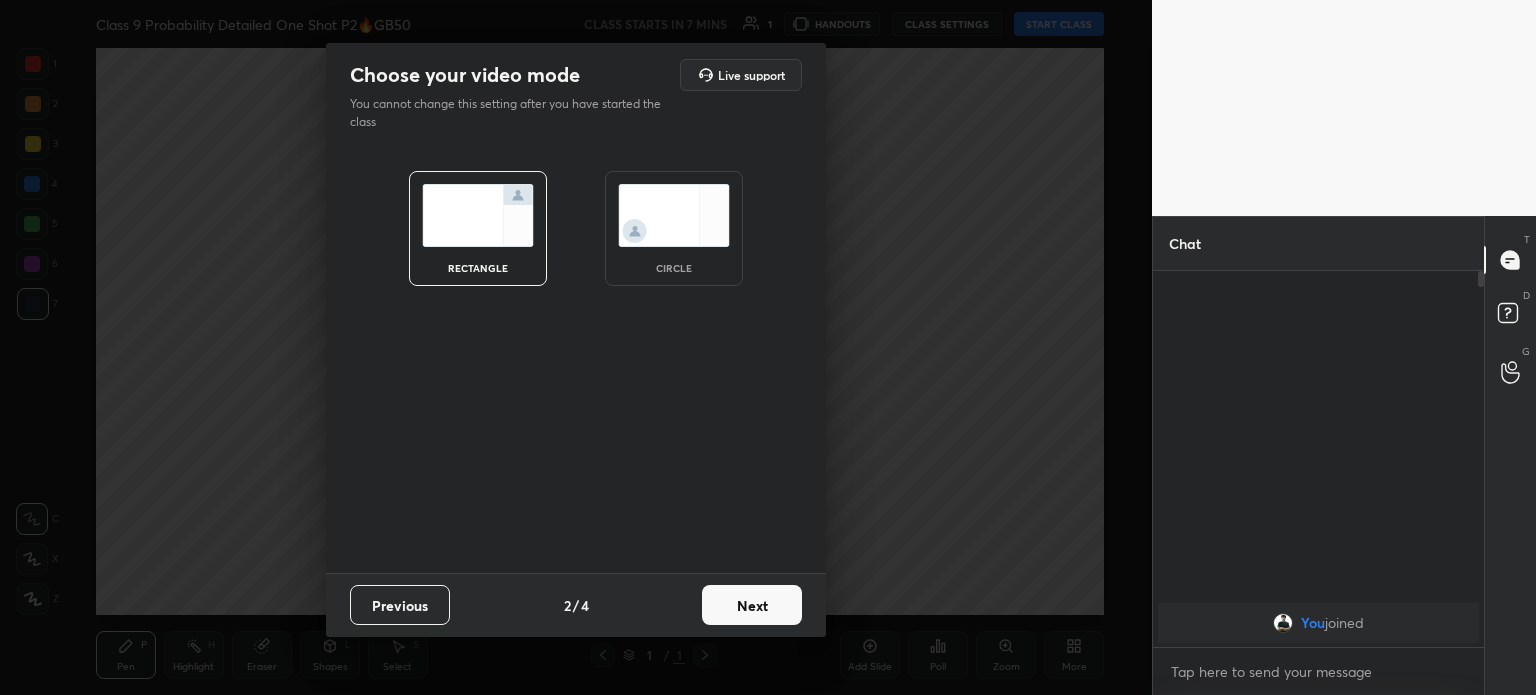 click on "Previous" at bounding box center (400, 605) 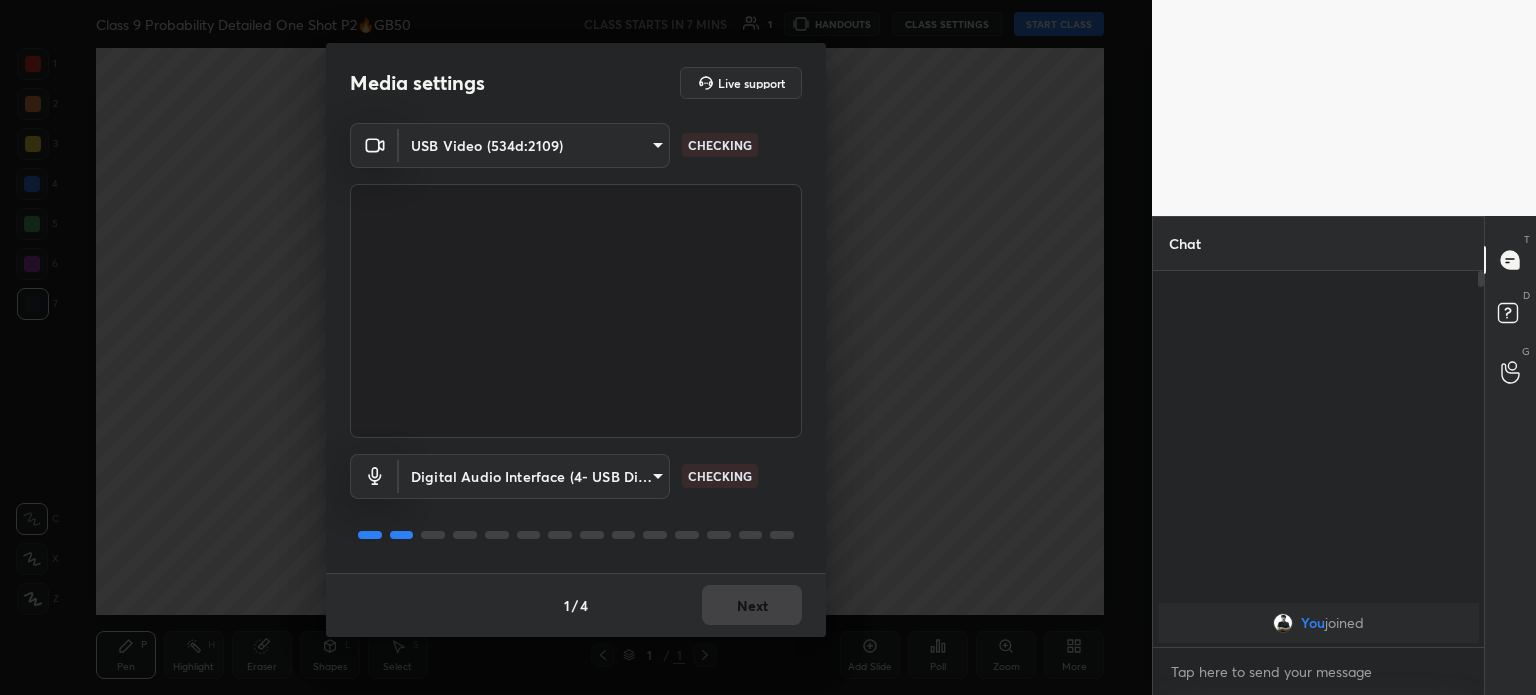 click on "1 / 4 Next" at bounding box center [576, 605] 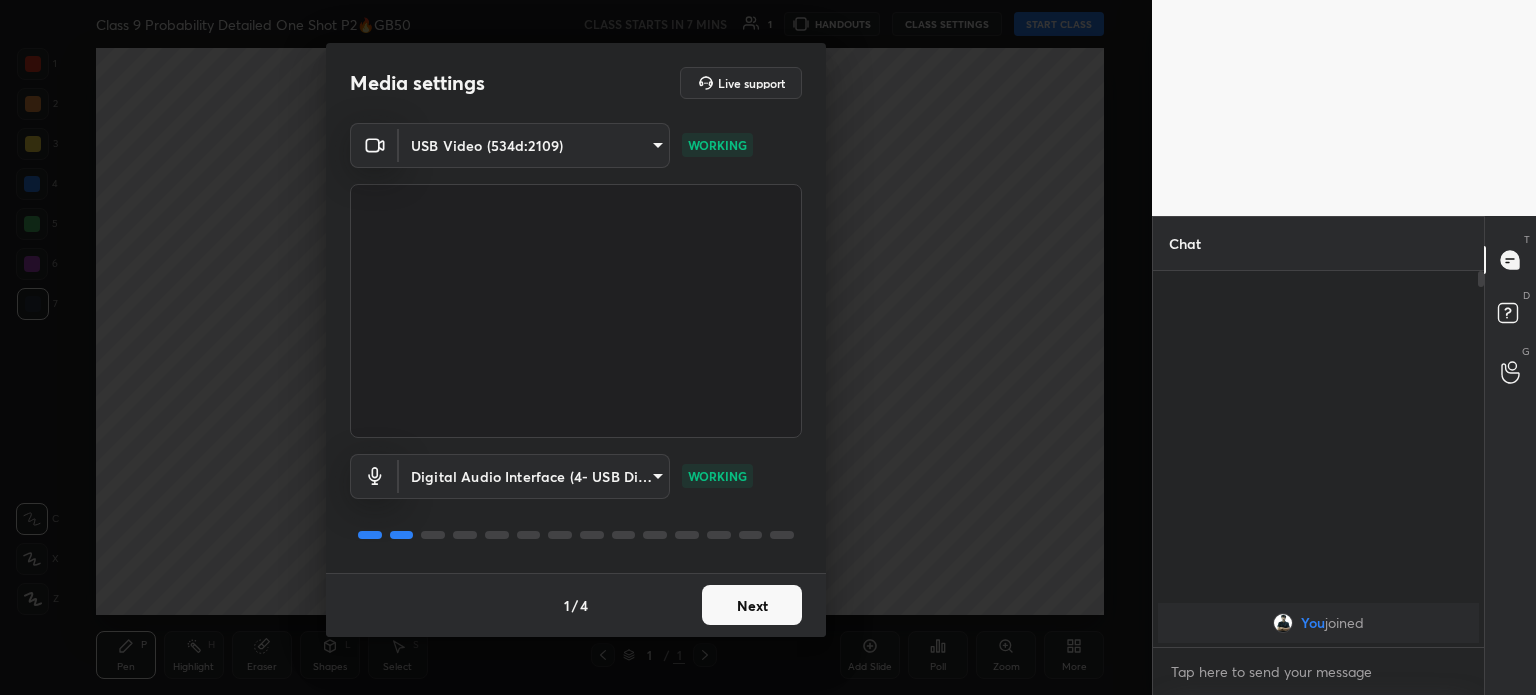 click on "Next" at bounding box center (752, 605) 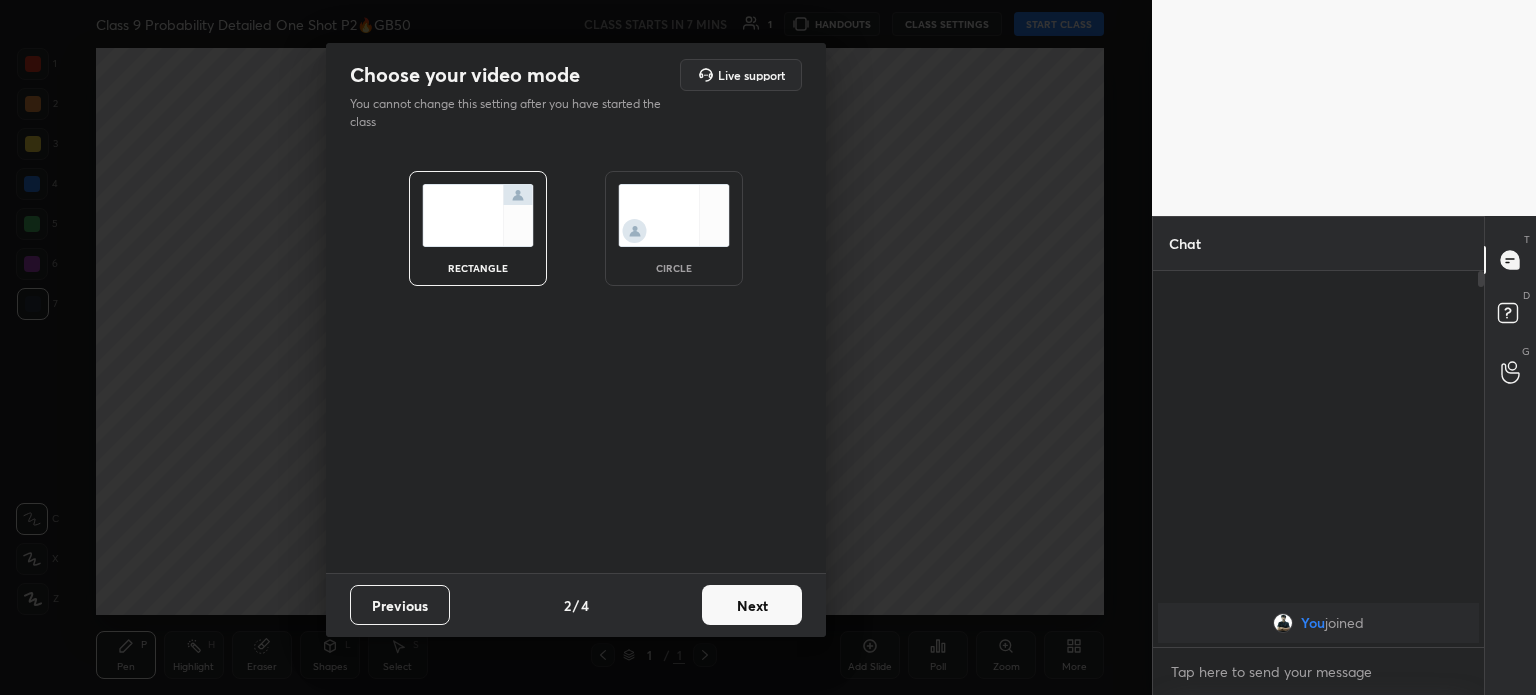 click on "Next" at bounding box center [752, 605] 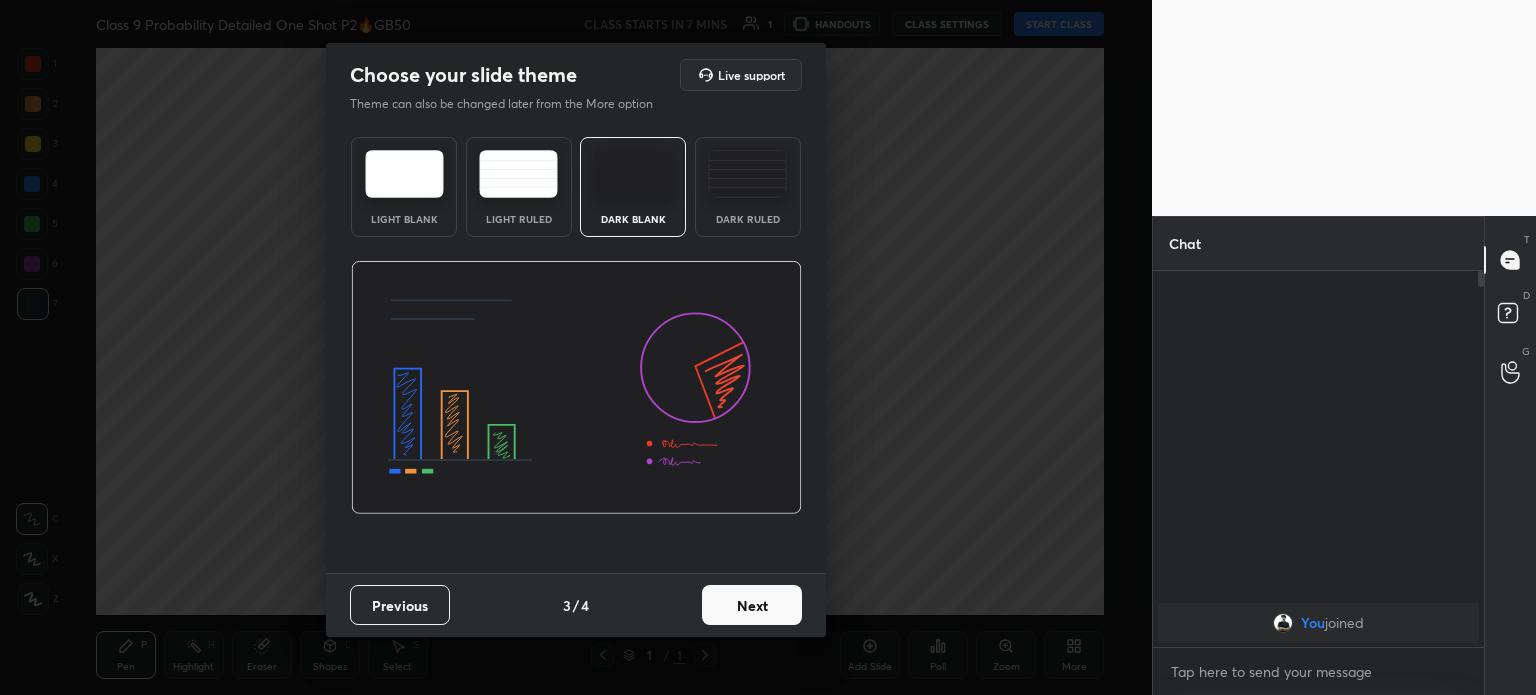click on "Next" at bounding box center [752, 605] 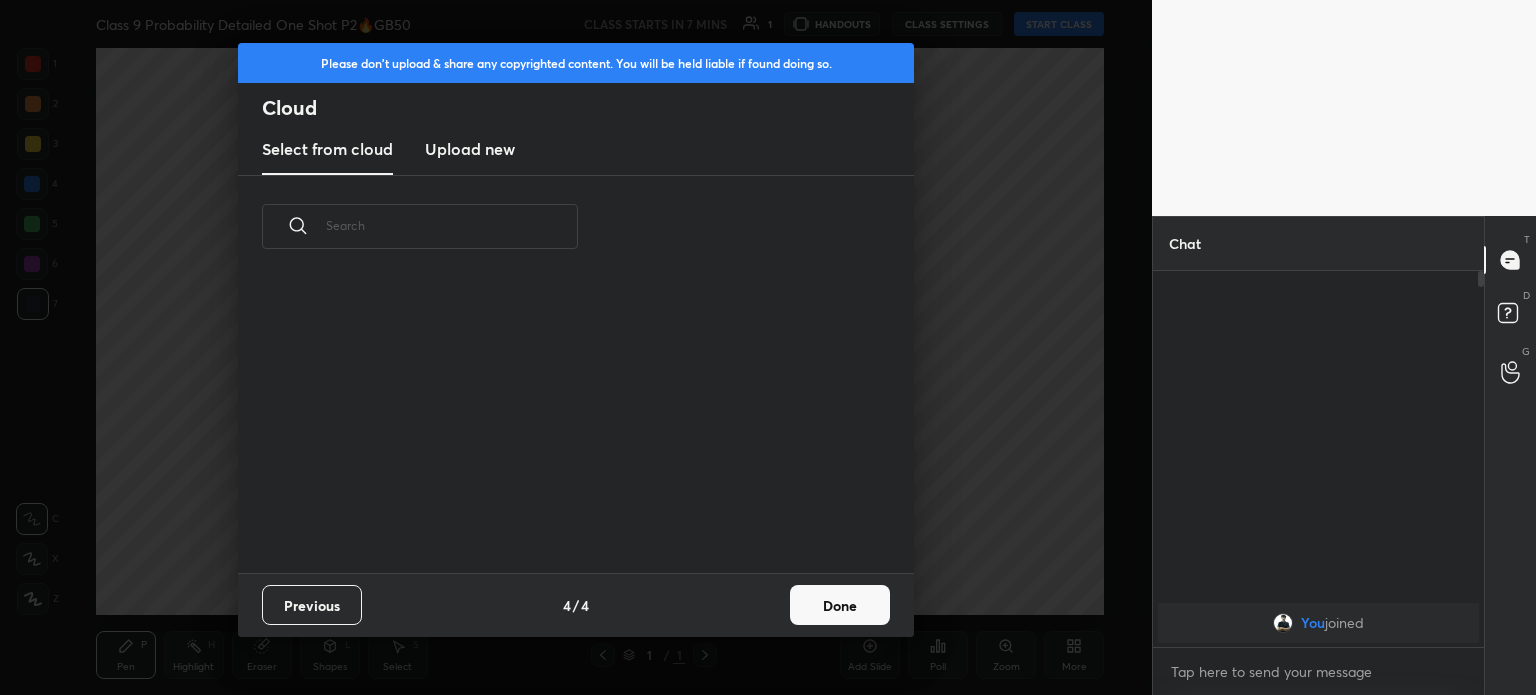 scroll, scrollTop: 6, scrollLeft: 10, axis: both 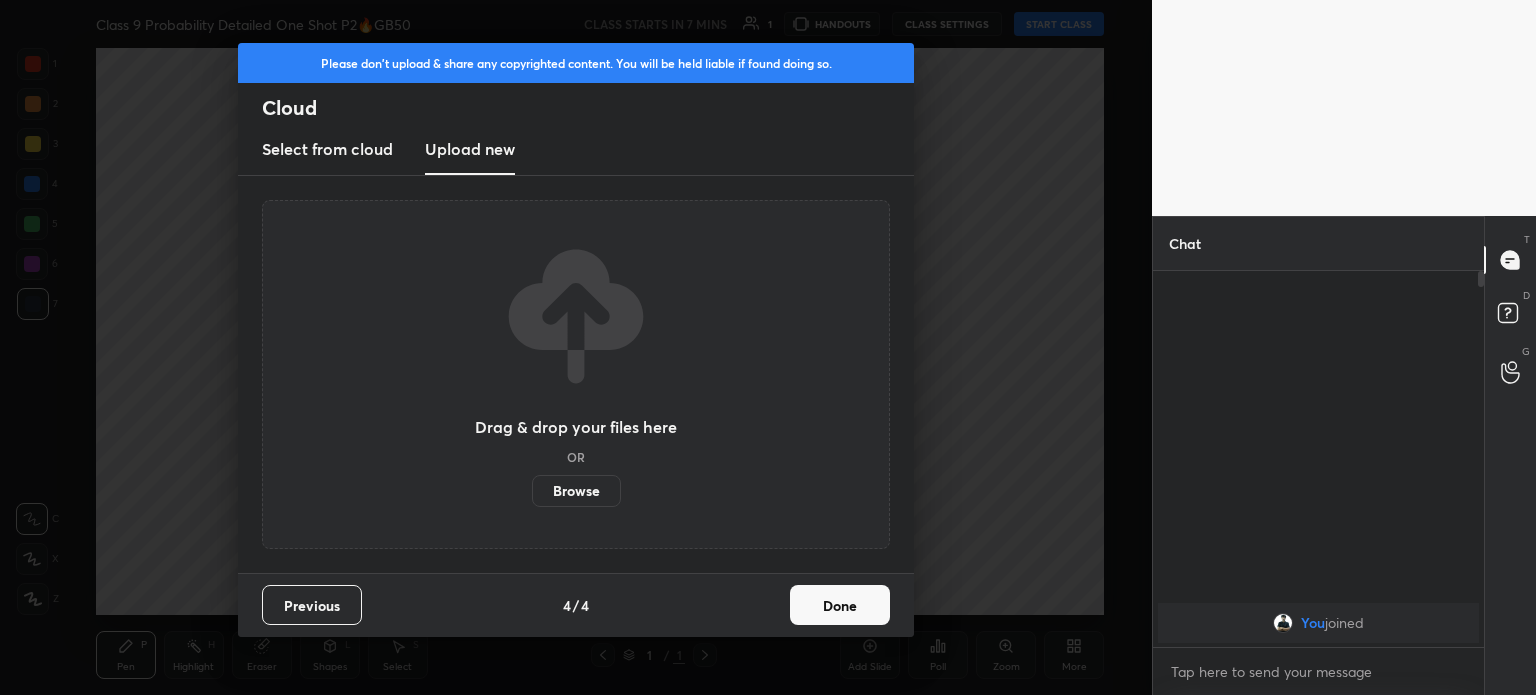 click on "Browse" at bounding box center [576, 491] 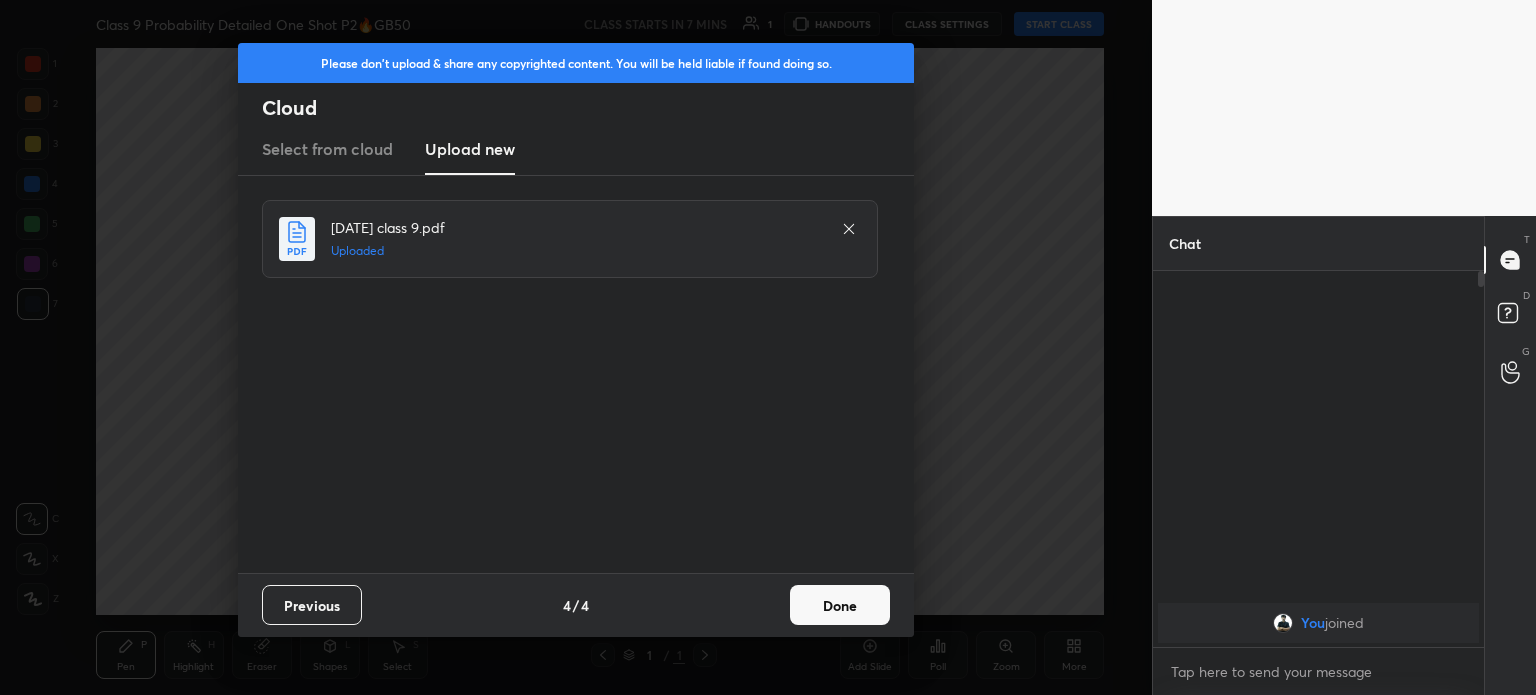 click on "Done" at bounding box center (840, 605) 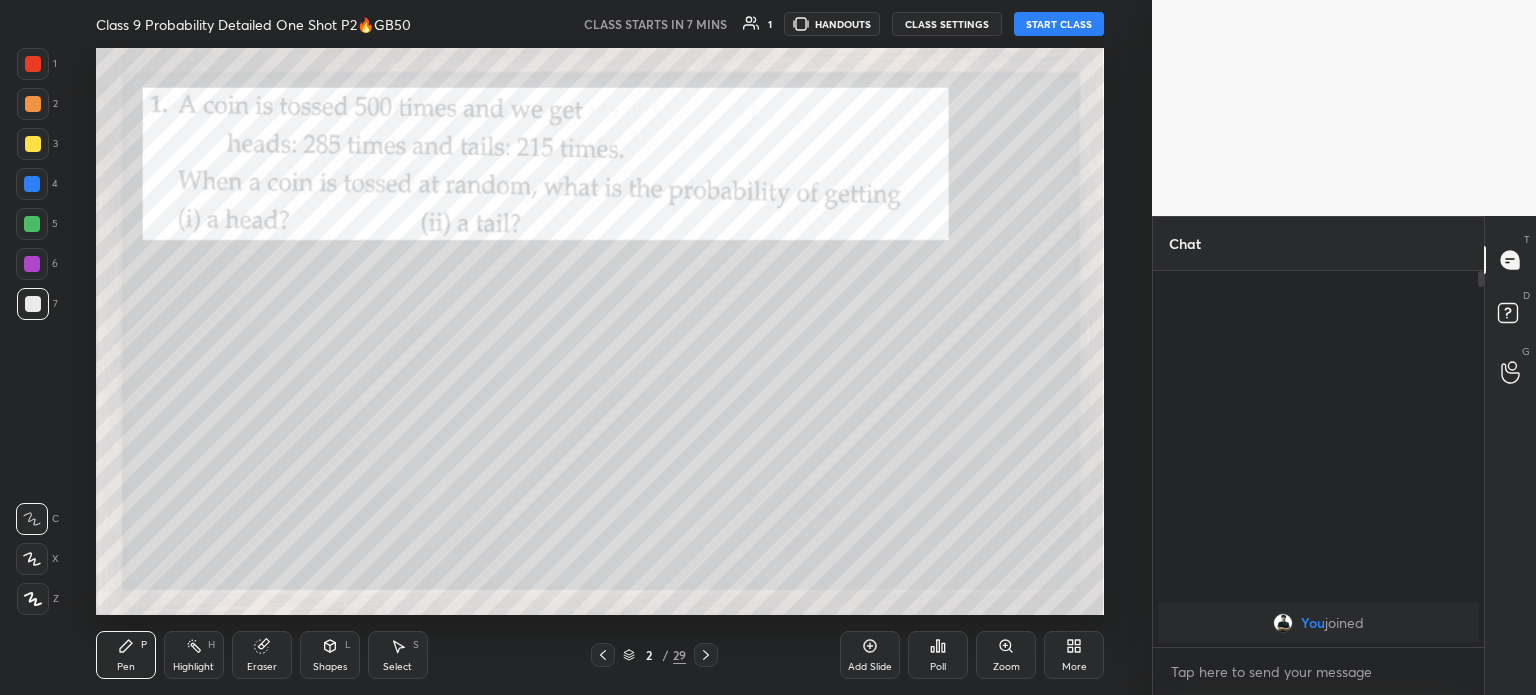 click 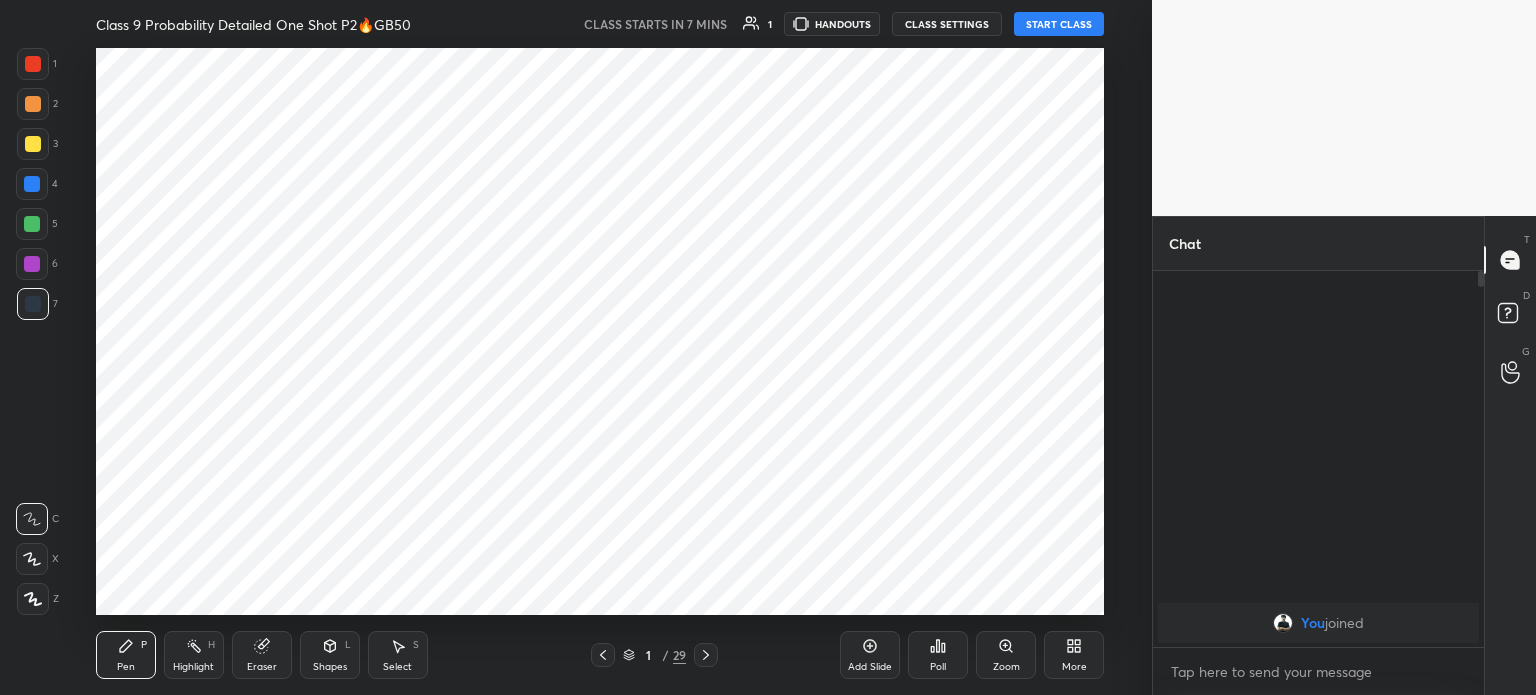 click on "Add Slide" at bounding box center (870, 655) 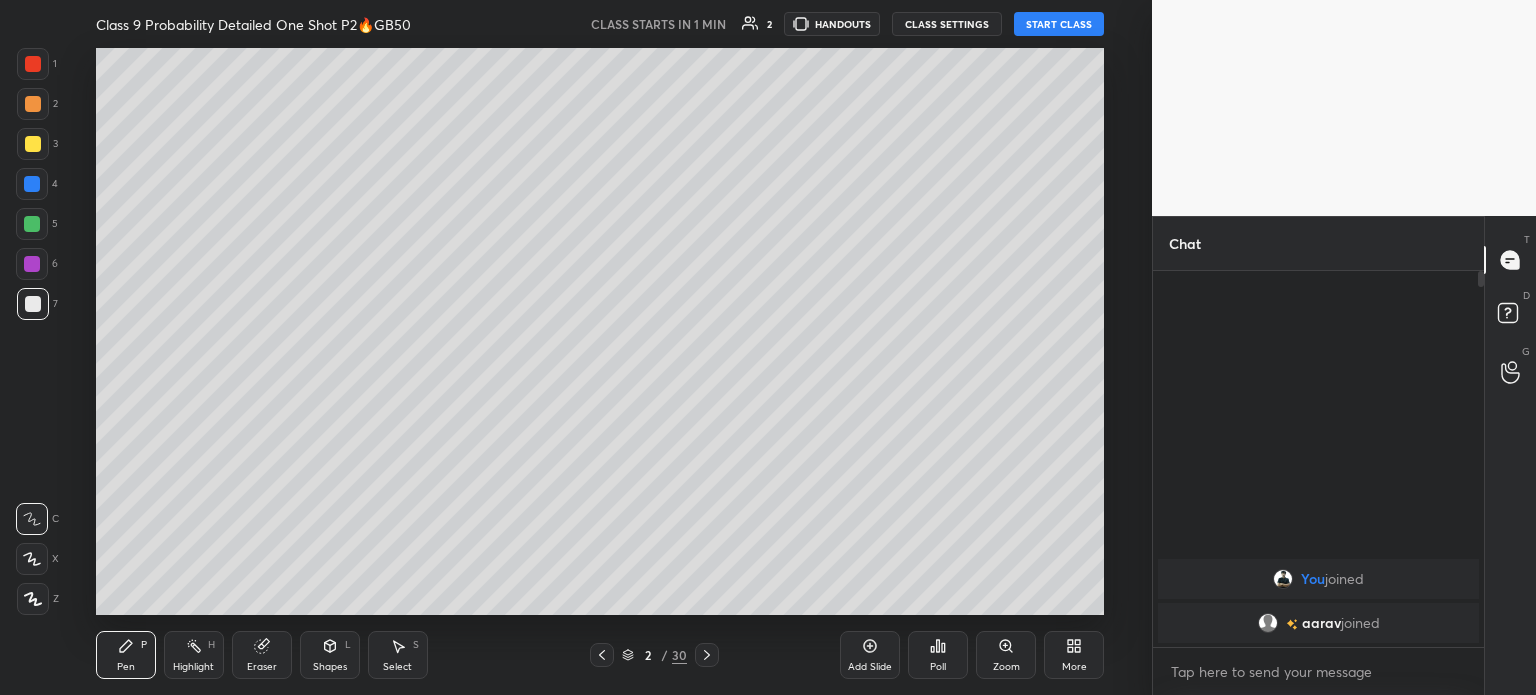 click on "START CLASS" at bounding box center [1059, 24] 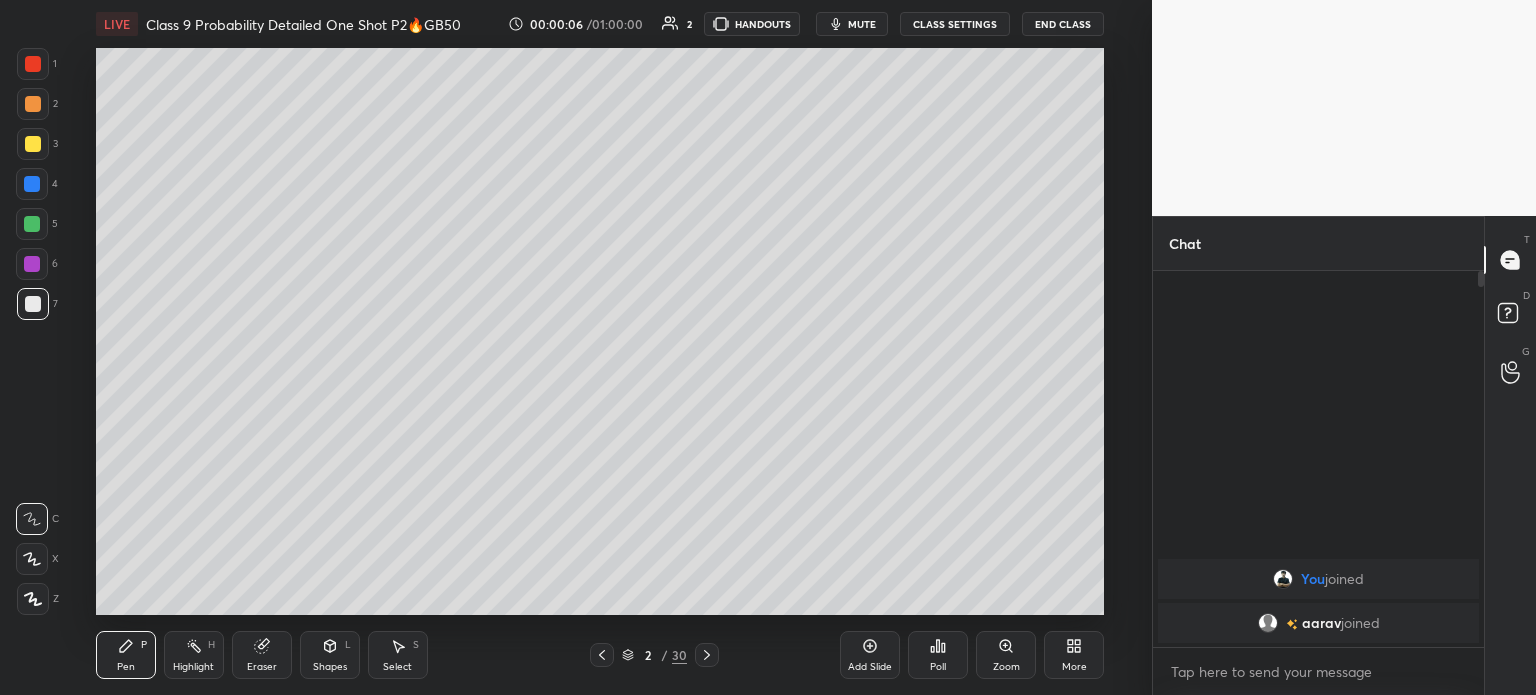 click at bounding box center [33, 599] 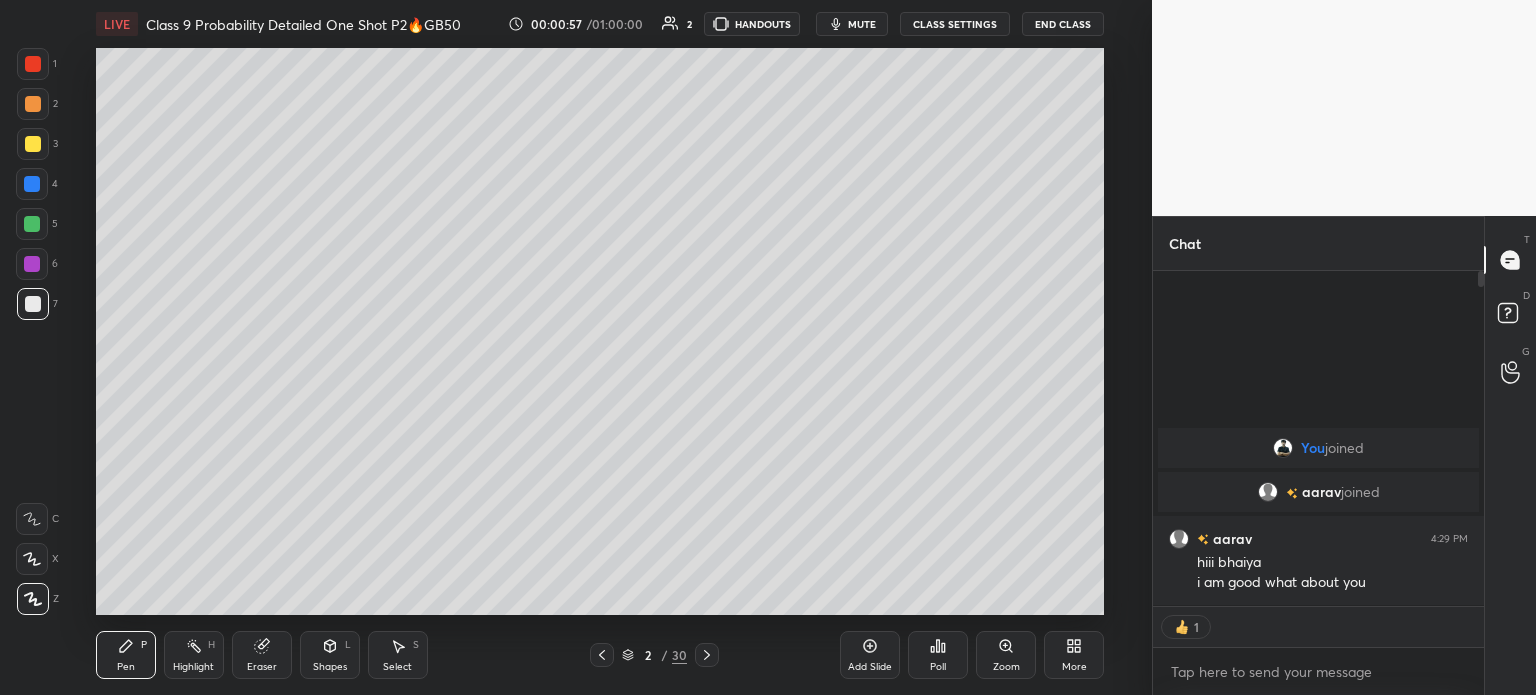 scroll, scrollTop: 330, scrollLeft: 325, axis: both 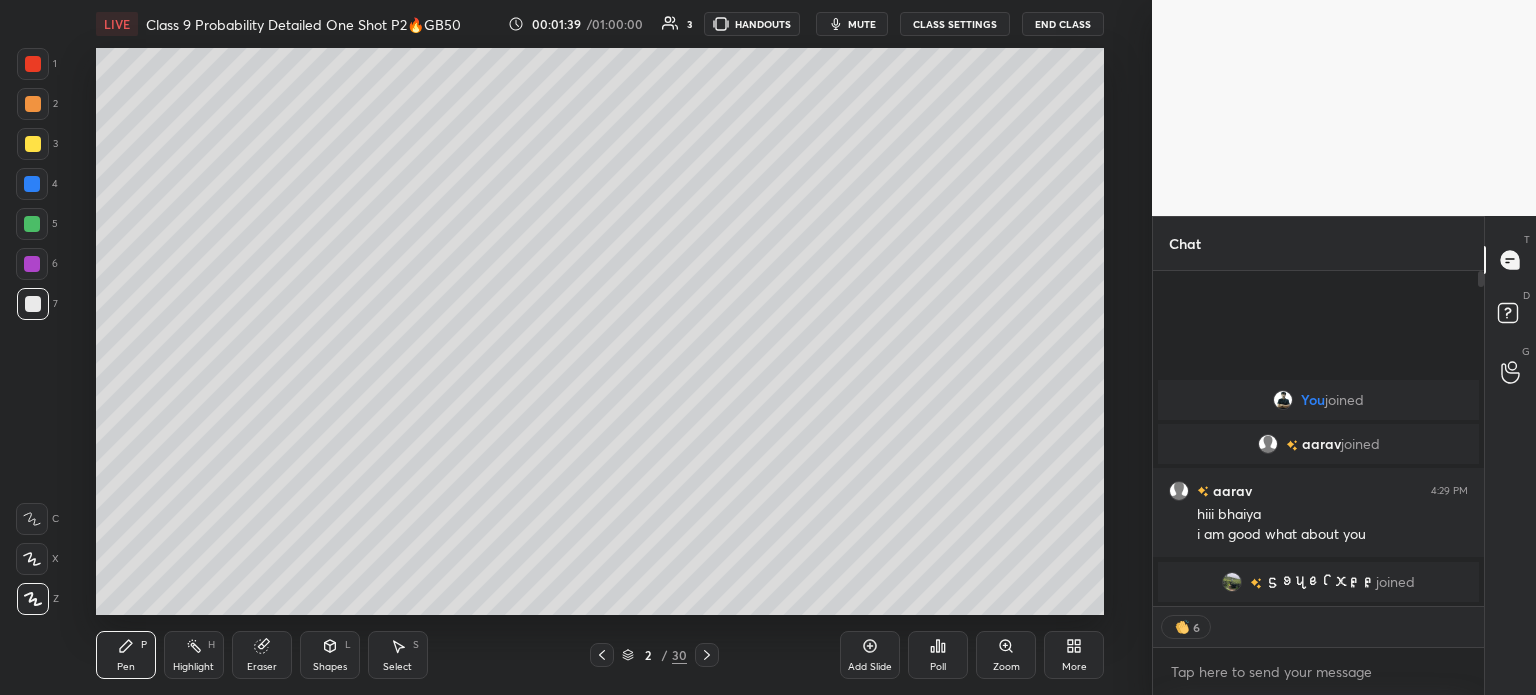 click at bounding box center (33, 144) 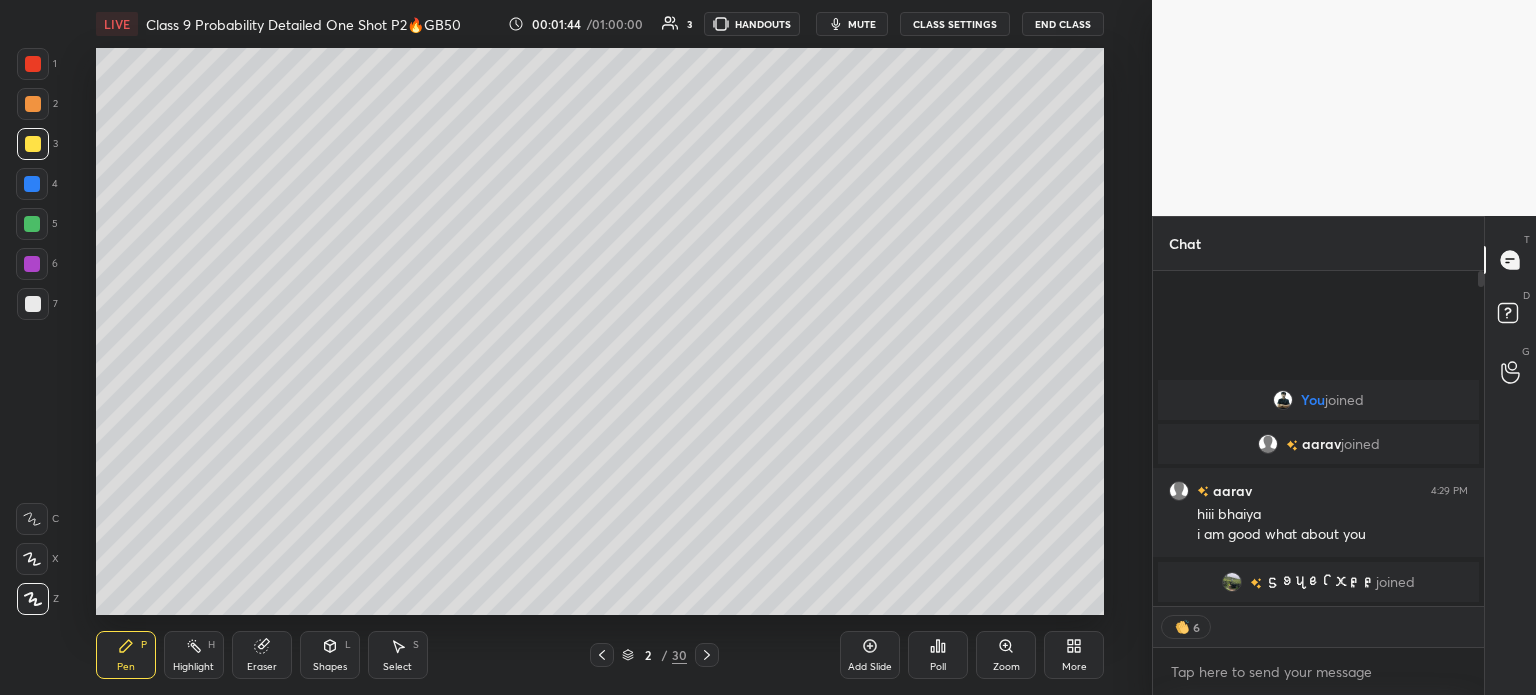 scroll, scrollTop: 6, scrollLeft: 6, axis: both 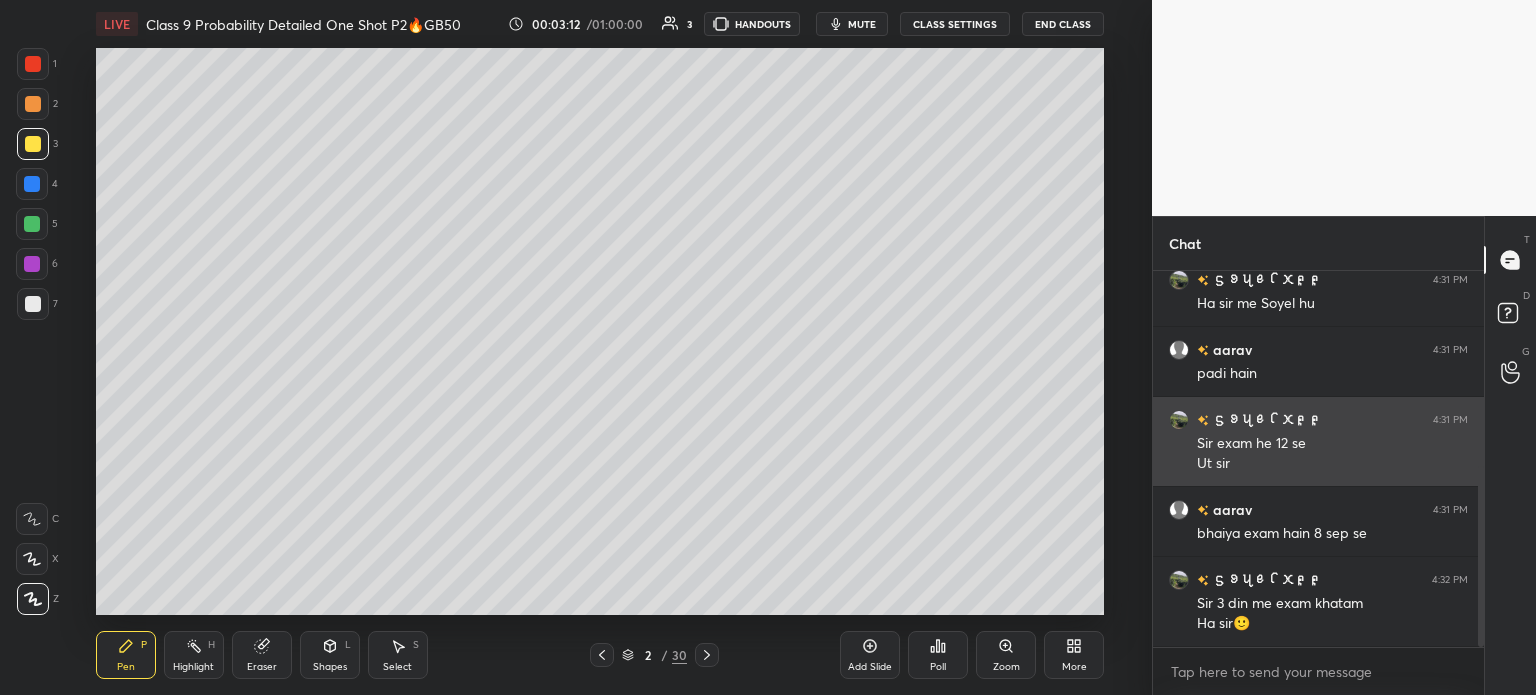 click on "Sir exam he 12 se" at bounding box center [1332, 444] 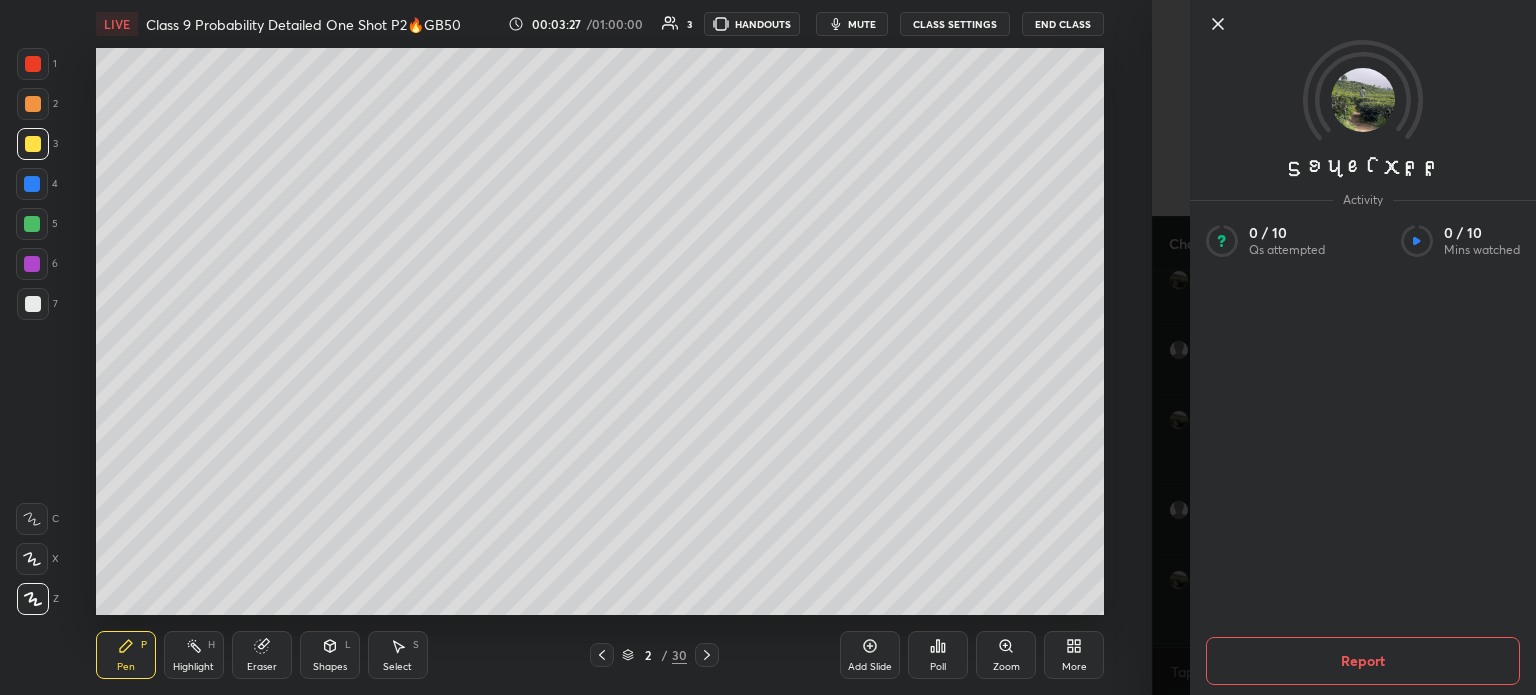 click 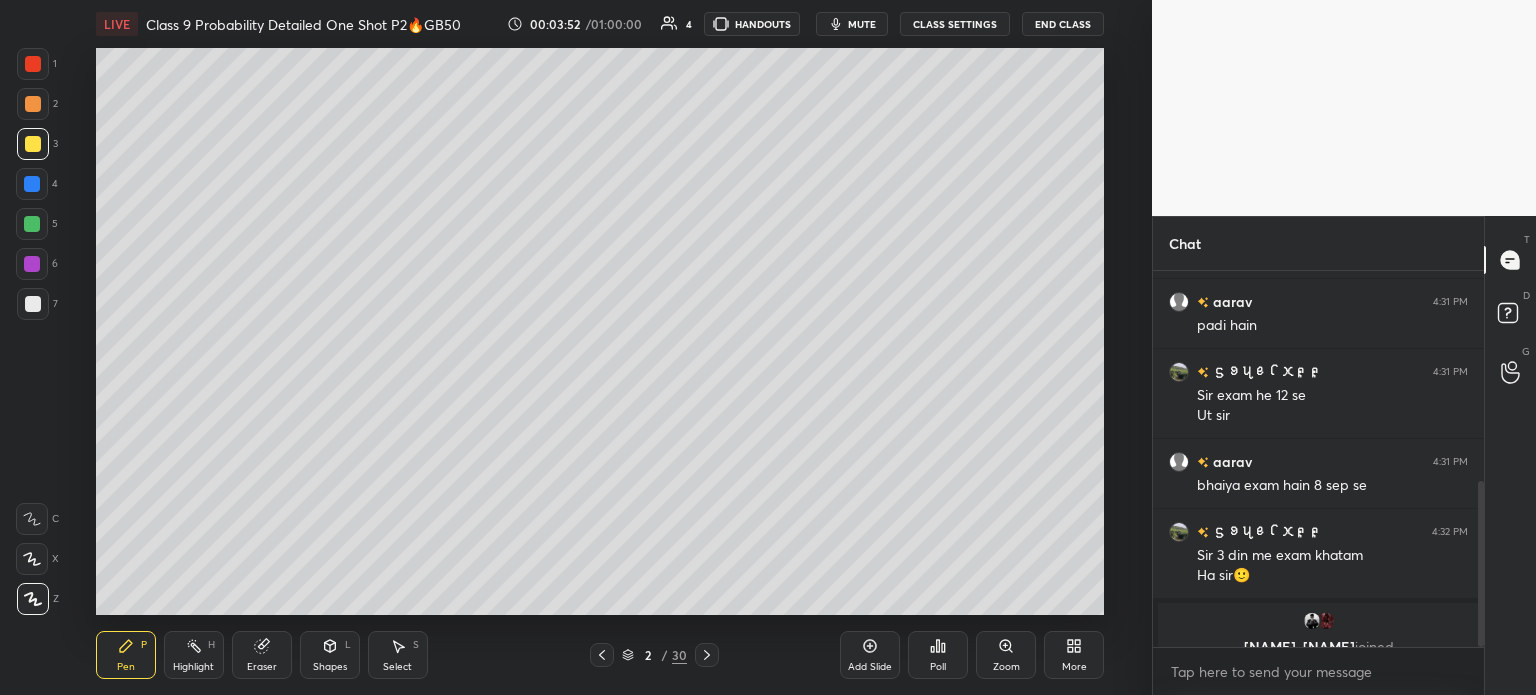 scroll, scrollTop: 476, scrollLeft: 0, axis: vertical 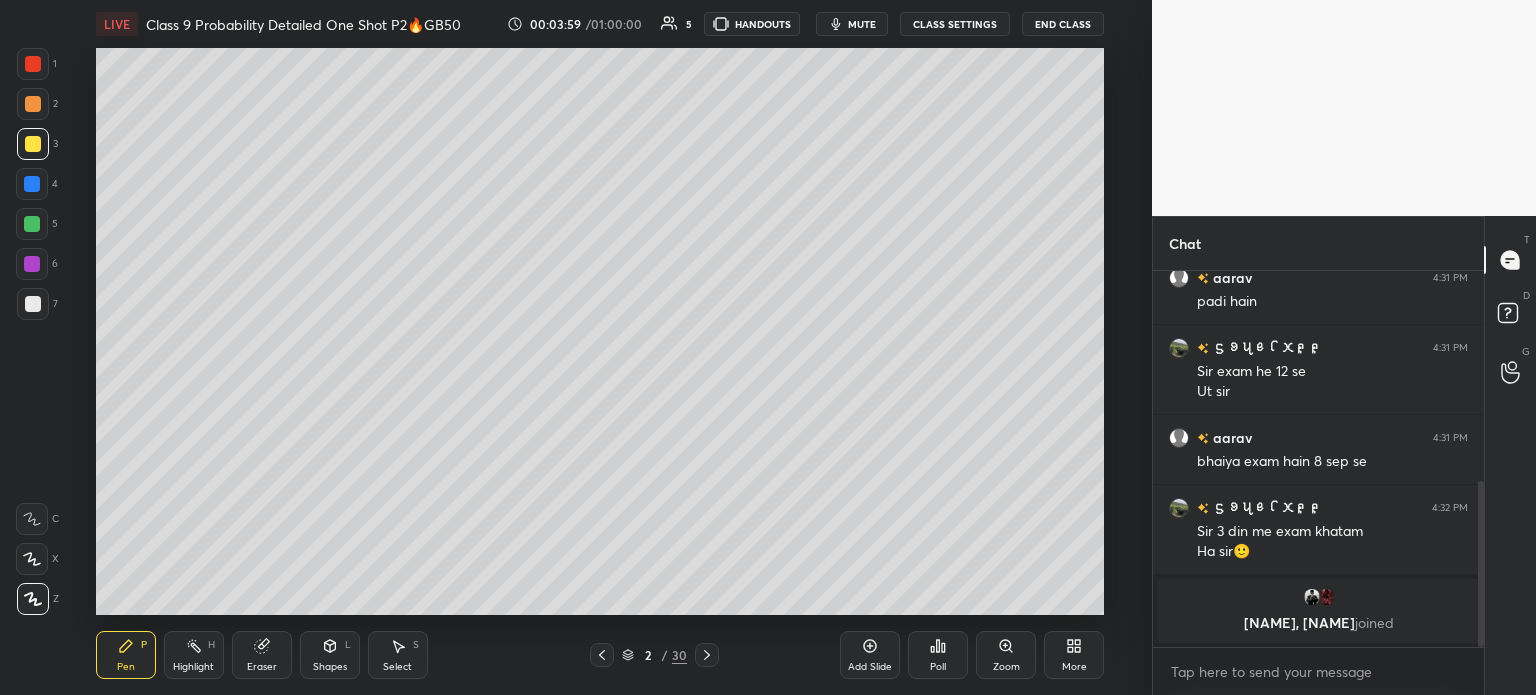 click at bounding box center (33, 304) 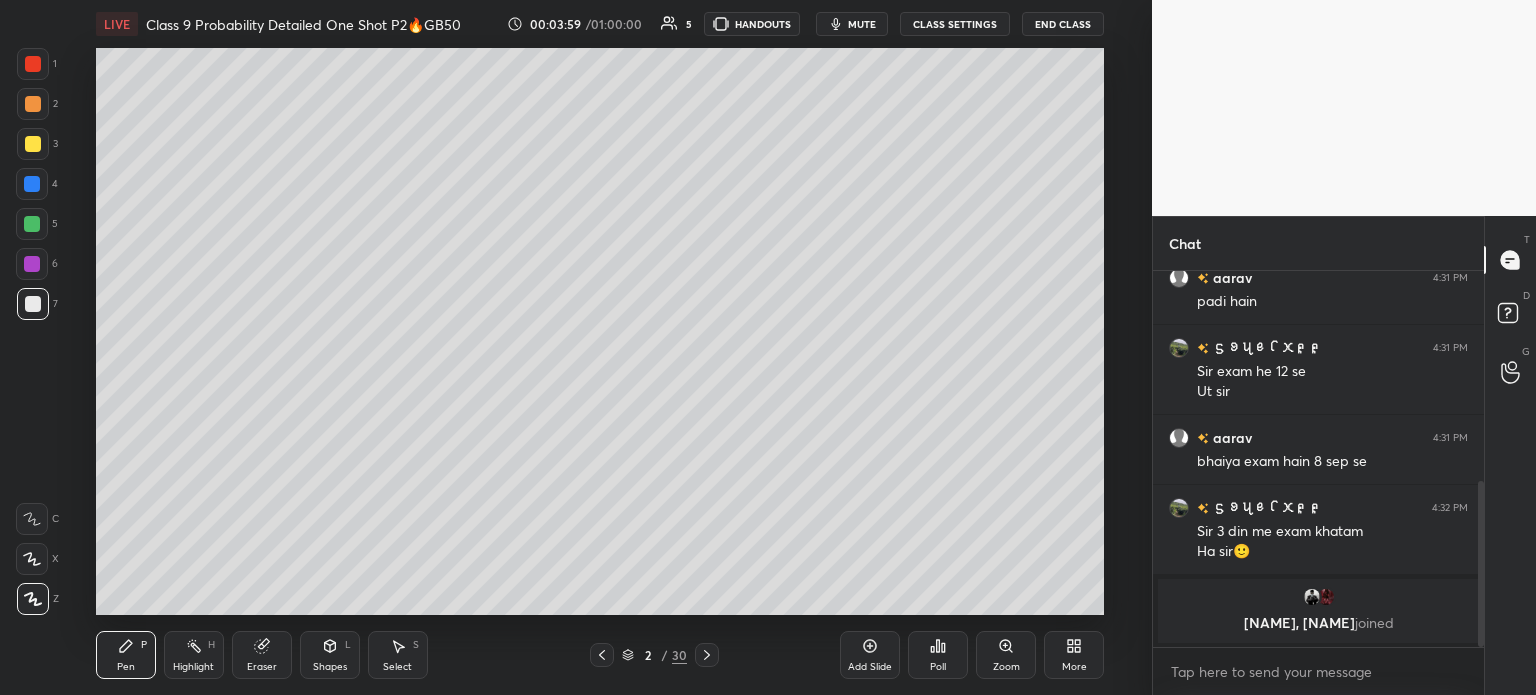 click at bounding box center [32, 264] 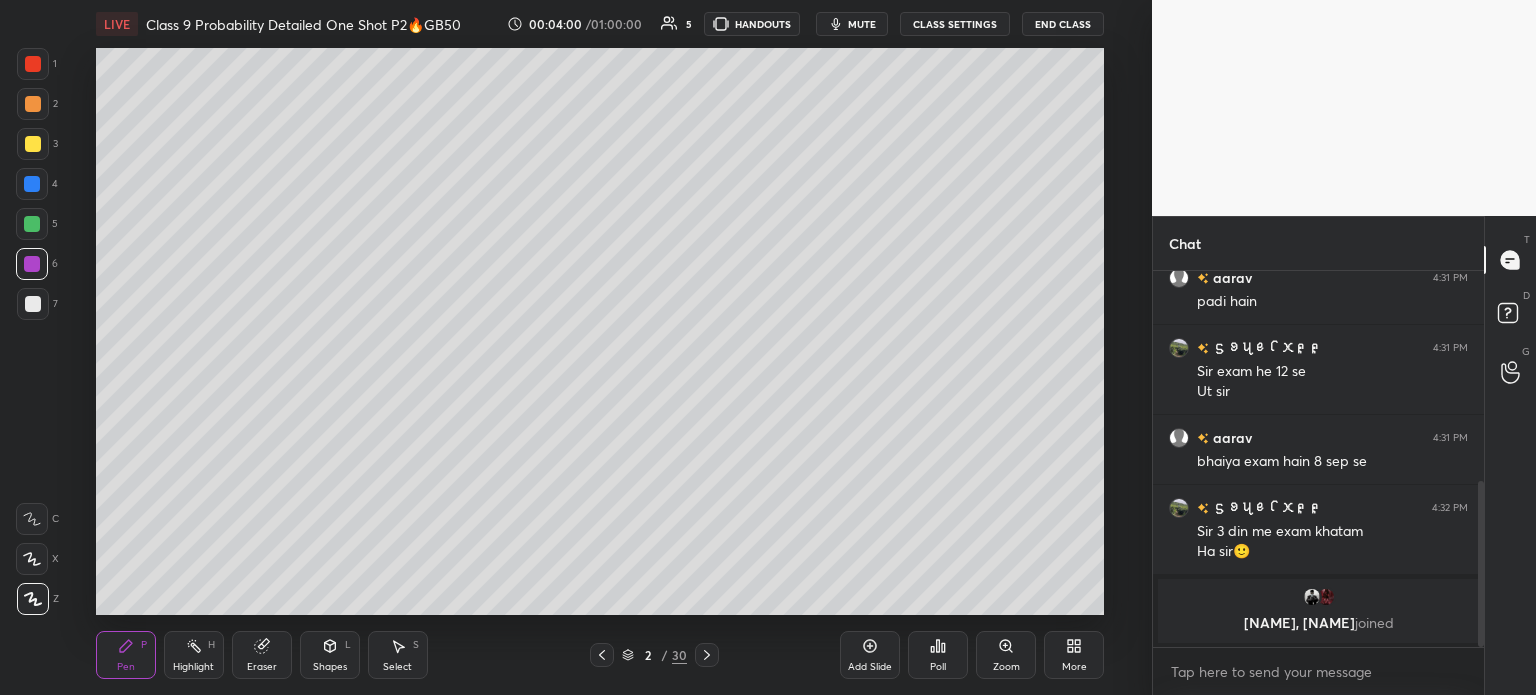 click at bounding box center [32, 224] 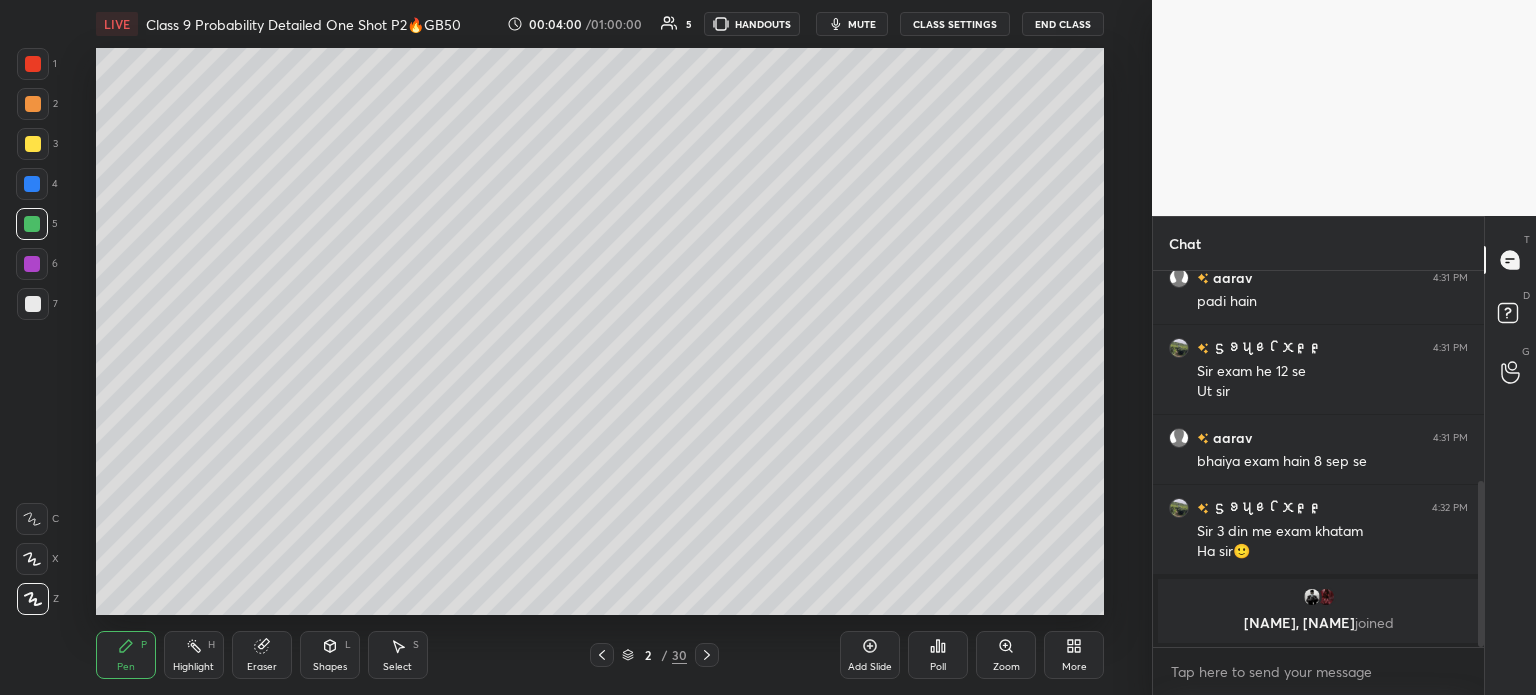 click at bounding box center [32, 184] 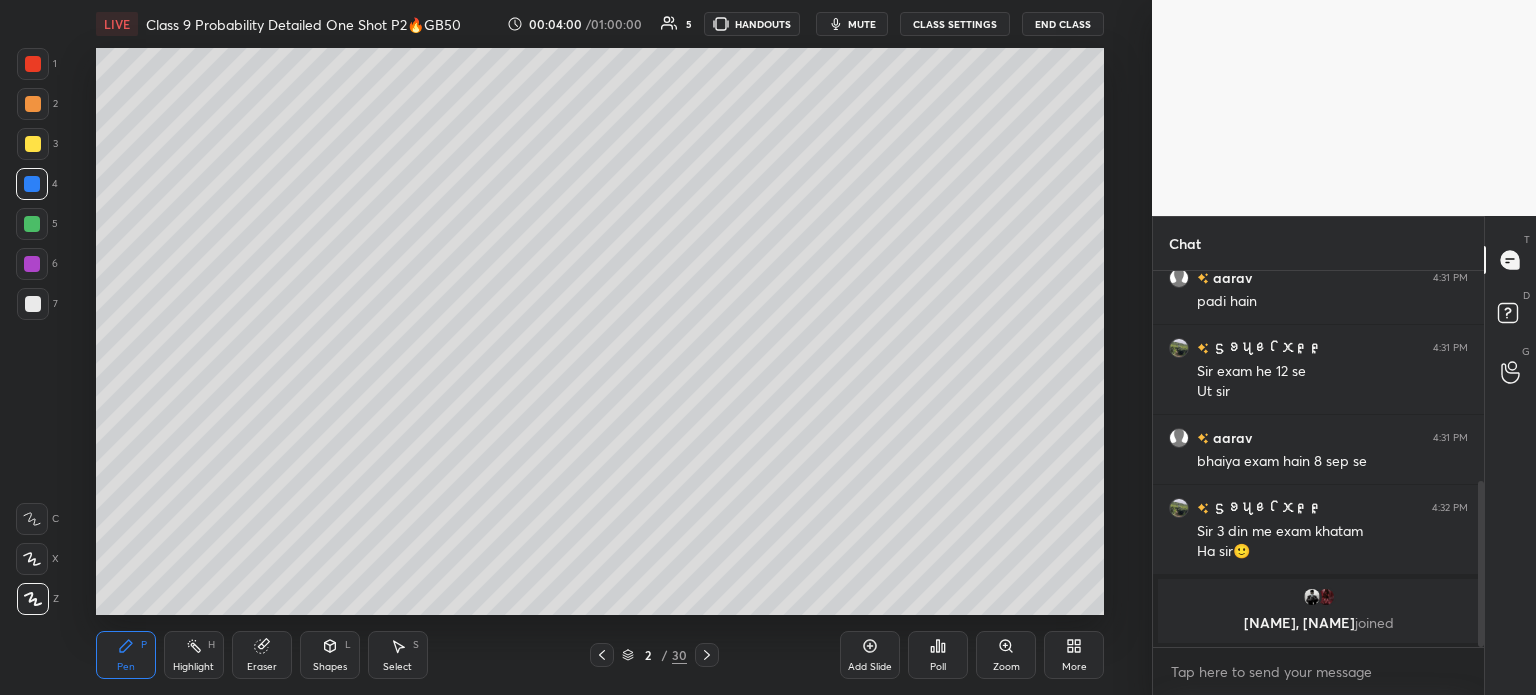 click at bounding box center [33, 144] 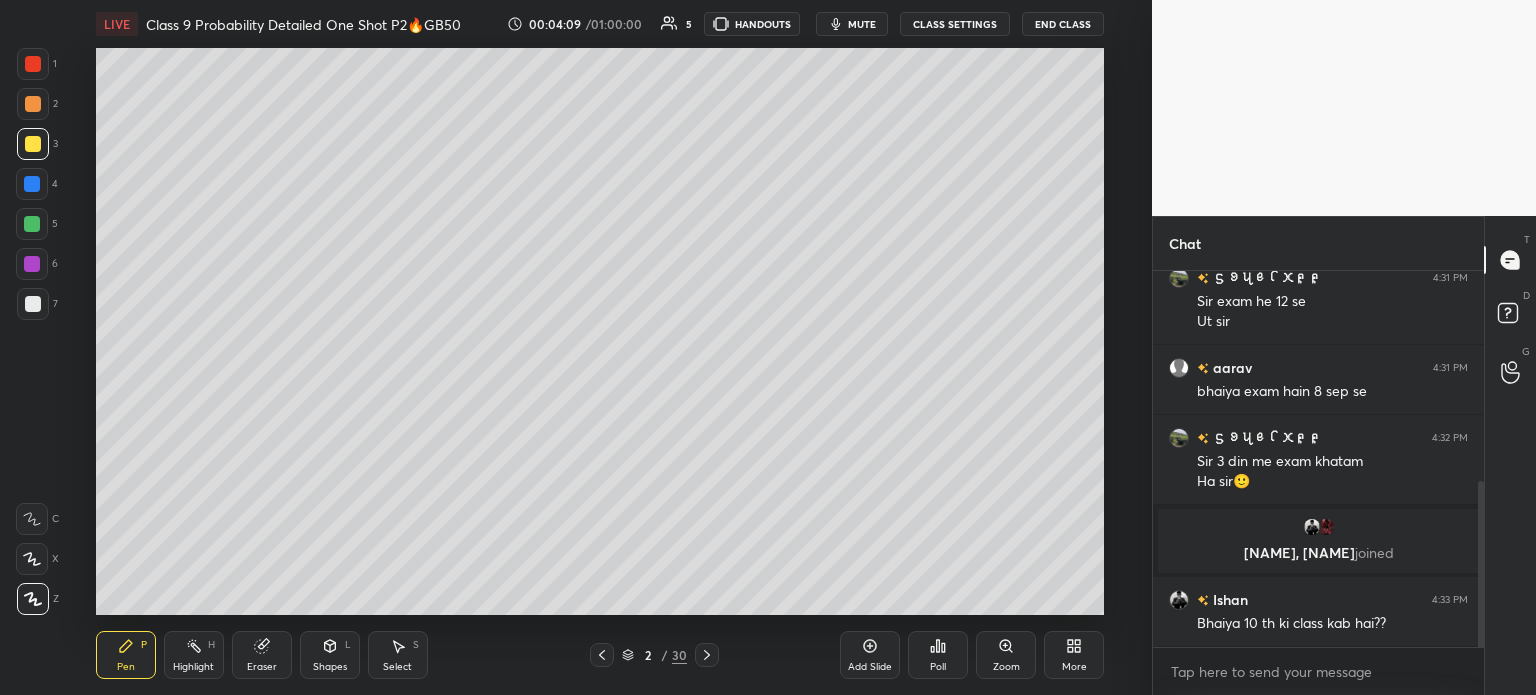 click on "1 2 3 4 5 6 7 C X Z C X Z E E Erase all   H H LIVE Class 9 Probability Detailed One Shot P2🔥GB50 00:04:09 /  01:00:00 5 HANDOUTS mute CLASS SETTINGS End Class Setting up your live class Poll for   secs No correct answer Start poll Back Class 9 Probability Detailed One Shot P2🔥GB50 Gorav Panwar Pen P Highlight H Eraser Shapes L Select S 2 / 30 Add Slide Poll Zoom More Chat aarav 4:31 PM padi hain ᦓꪮꪶ᥊ᠻᠻ 4:31 PM Sir exam he 12 se Ut sir aarav 4:31 PM bhaiya exam hain 8 sep se ᦓꪮꪶ᥊ᠻᠻ 4:32 PM Sir 3 din me exam khatam Ha sir🙂 Ishan, Rudra  joined Ishan 4:33 PM Bhaiya 10 th ki class kab hai?? 1 NEW MESSAGE Enable hand raising Enable raise hand to speak to learners. Once enabled, chat will be turned off temporarily. Enable x   introducing Raise a hand with a doubt How it works? Doubts asked by learners will show up here NEW DOUBTS ASKED No one has raised a hand yet Can't raise hand Got it T Messages (T) D Doubts (D) G" at bounding box center (768, 347) 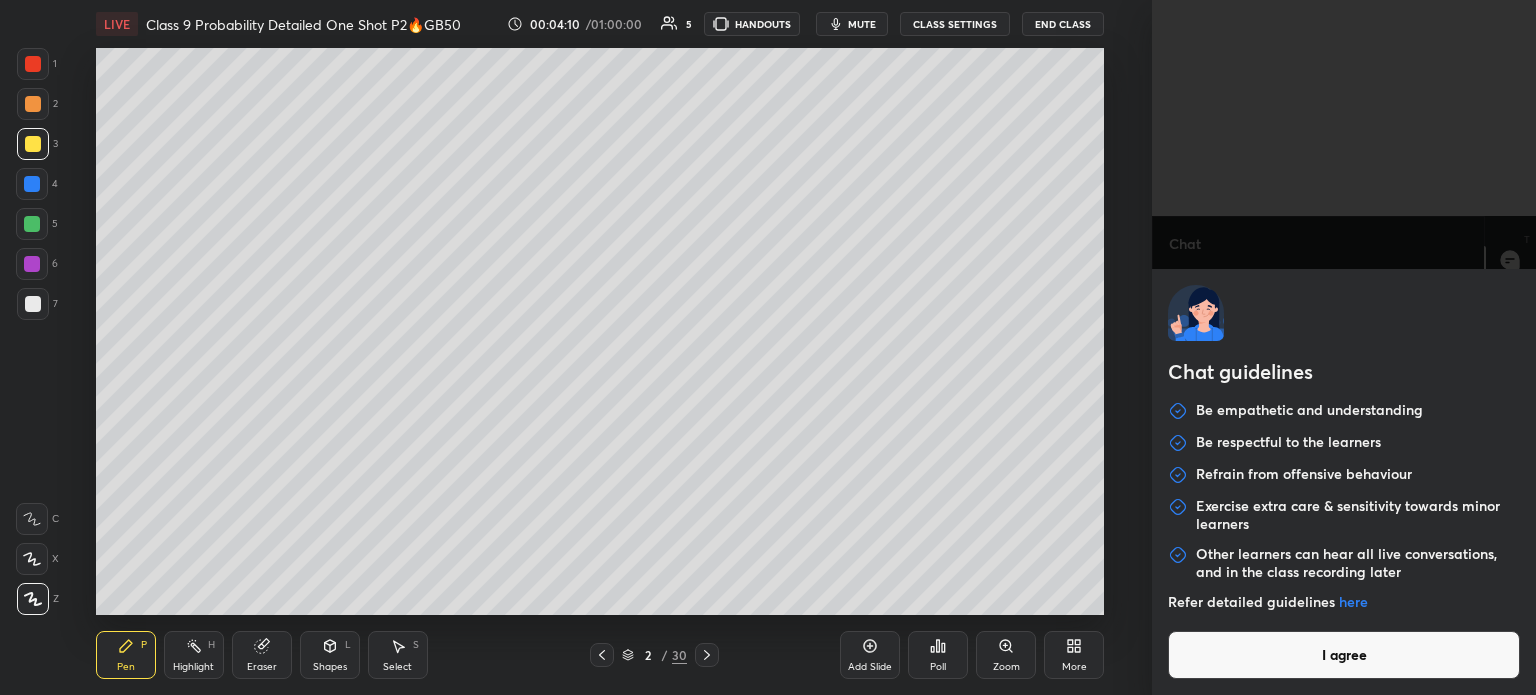 click on "I agree" at bounding box center [1344, 655] 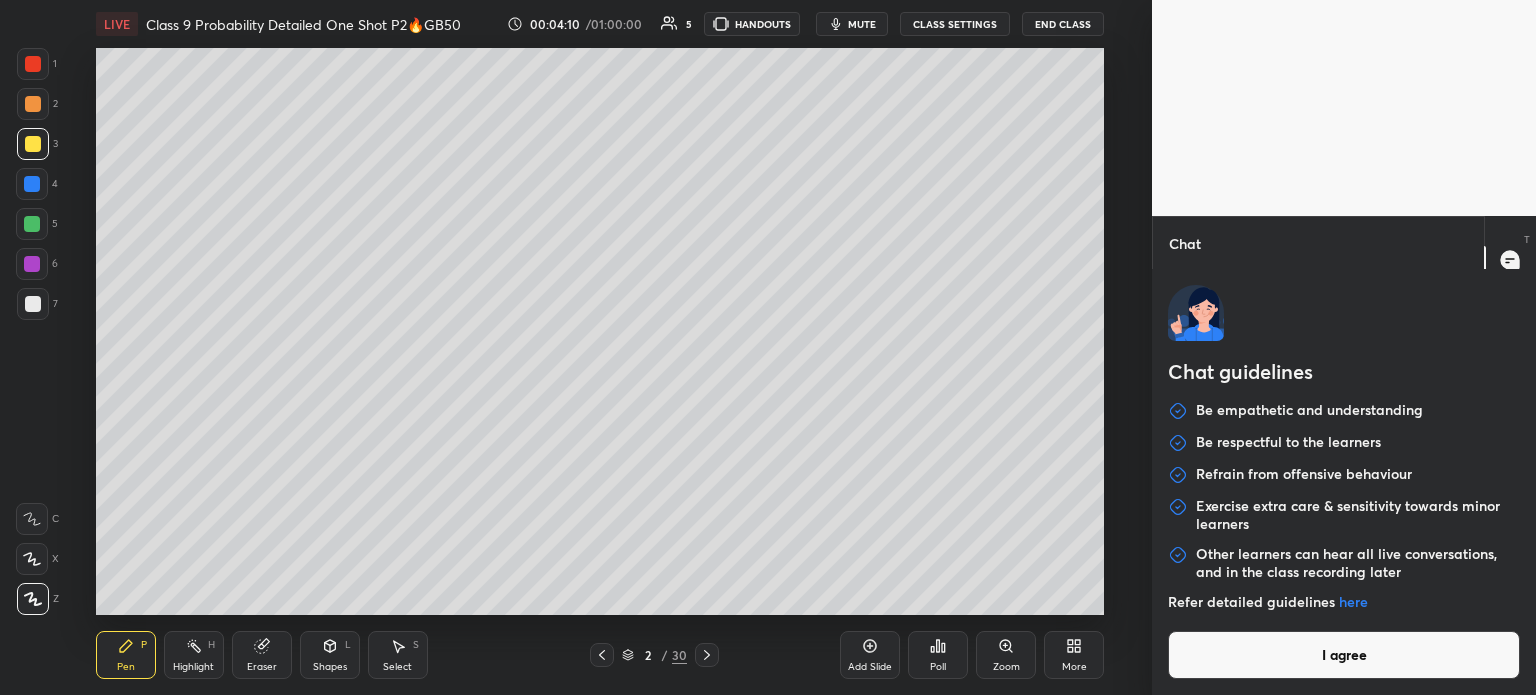 type on "x" 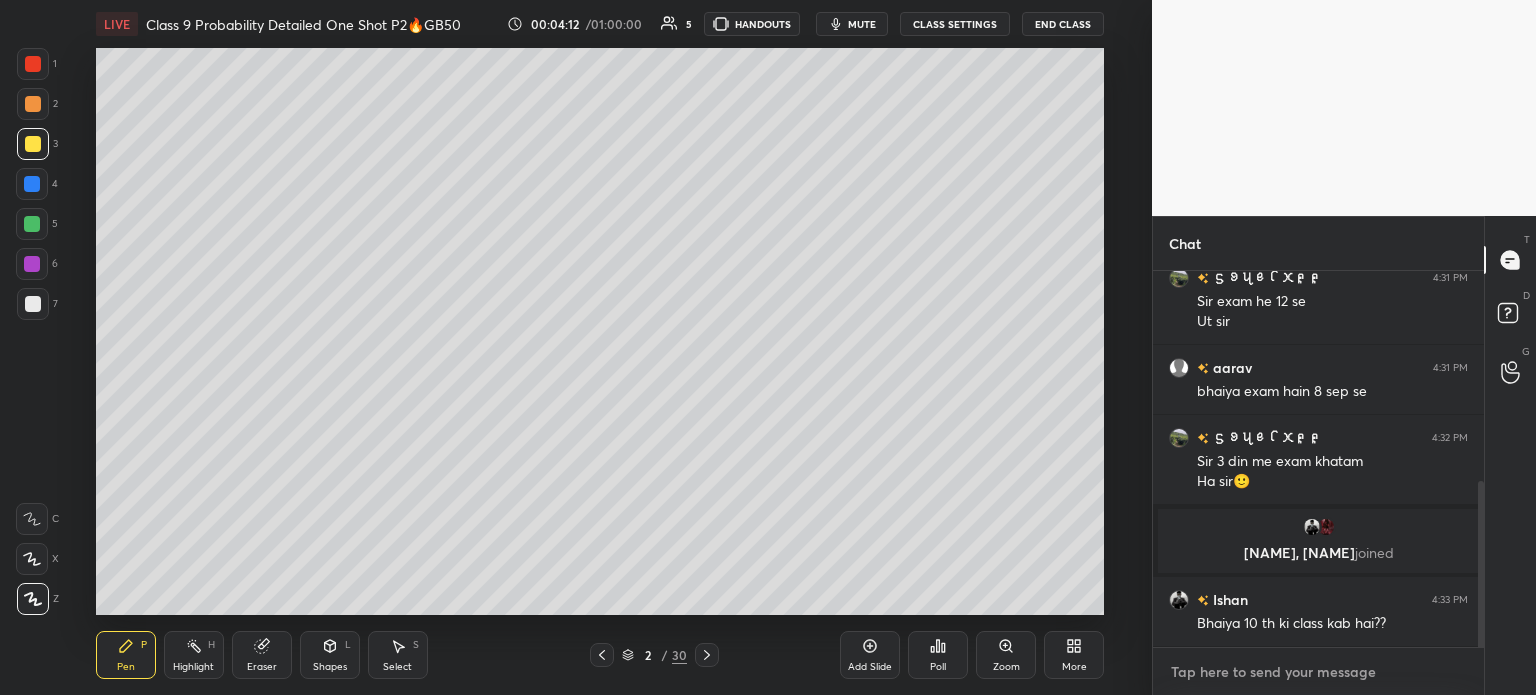paste on "https://unacademy.com/class/class-10-can-you-solve-these-jee-questions-gb50/UF1IVMI7" 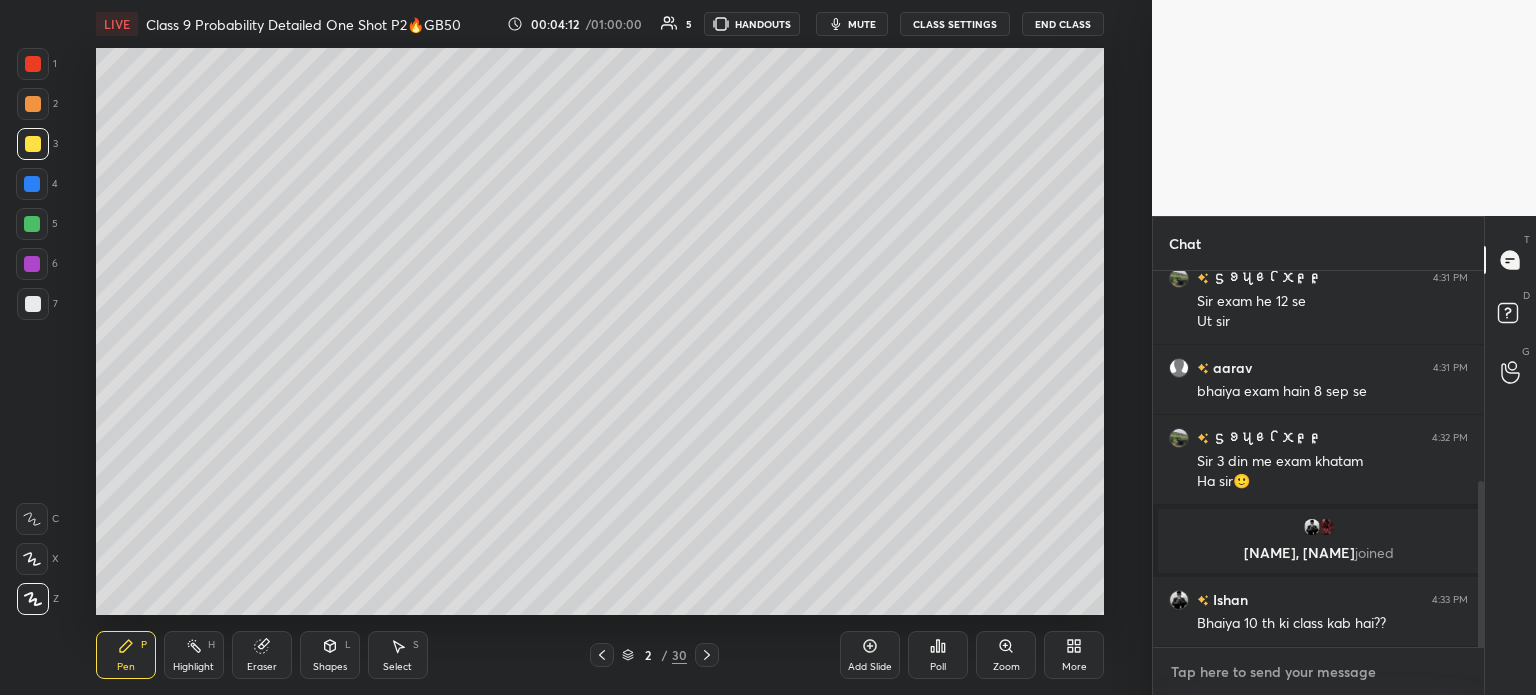 type on "https://unacademy.com/class/class-10-can-you-solve-these-jee-questions-gb50/UF1IVMI7" 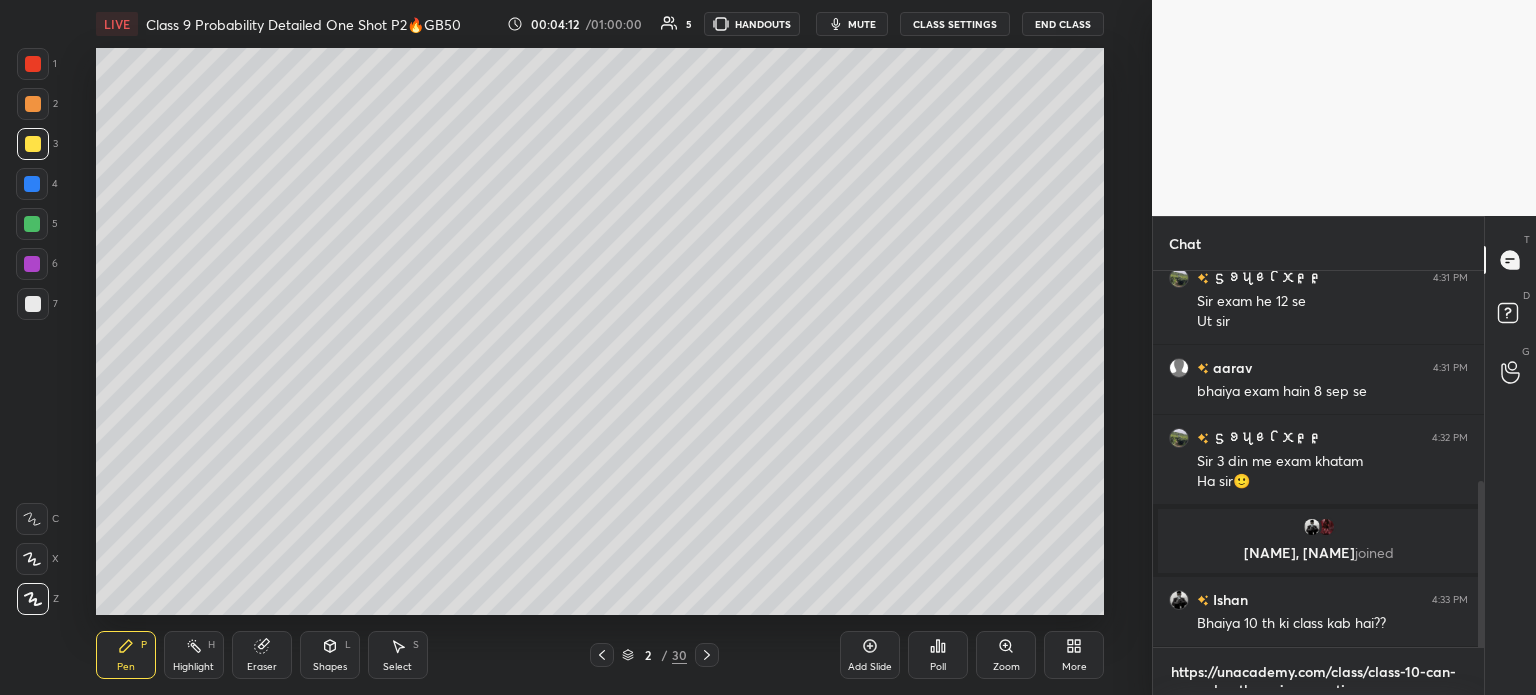 scroll, scrollTop: 0, scrollLeft: 0, axis: both 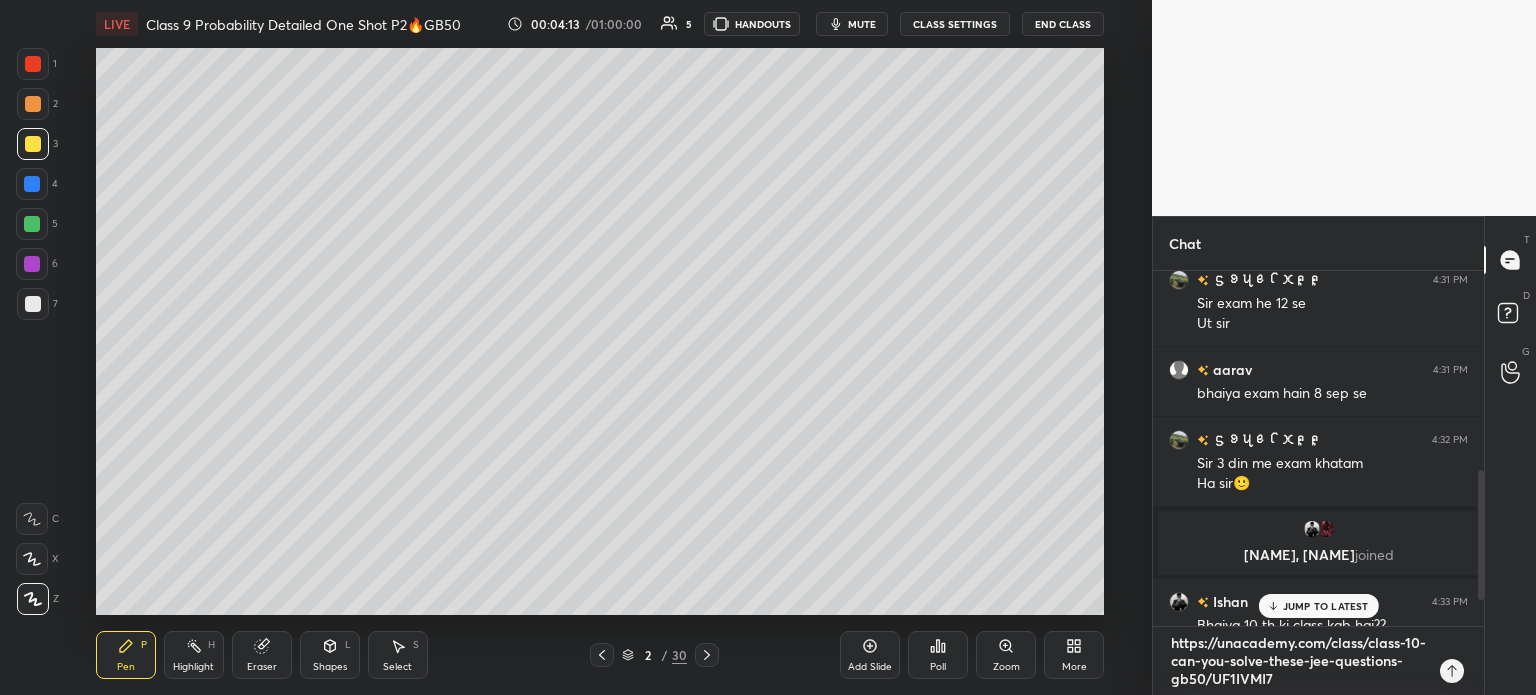 type 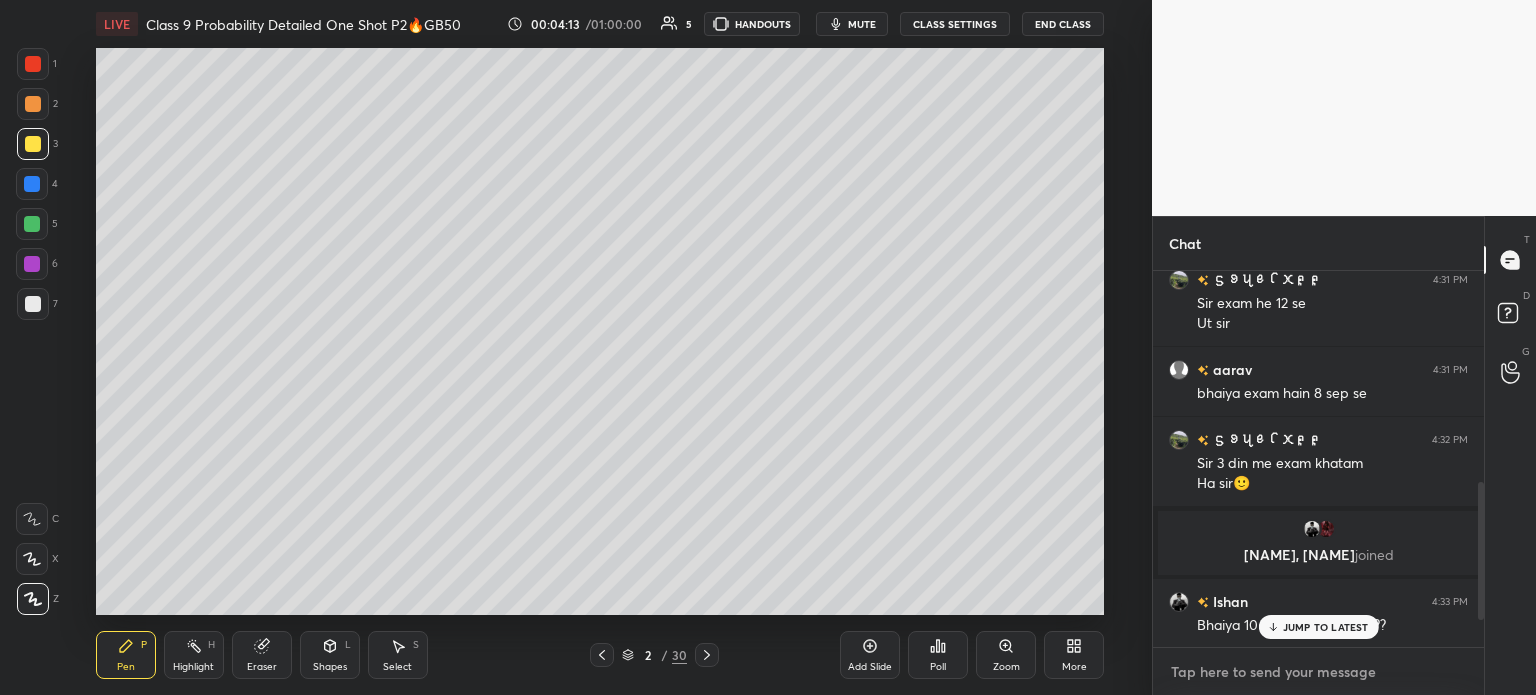 scroll, scrollTop: 5, scrollLeft: 6, axis: both 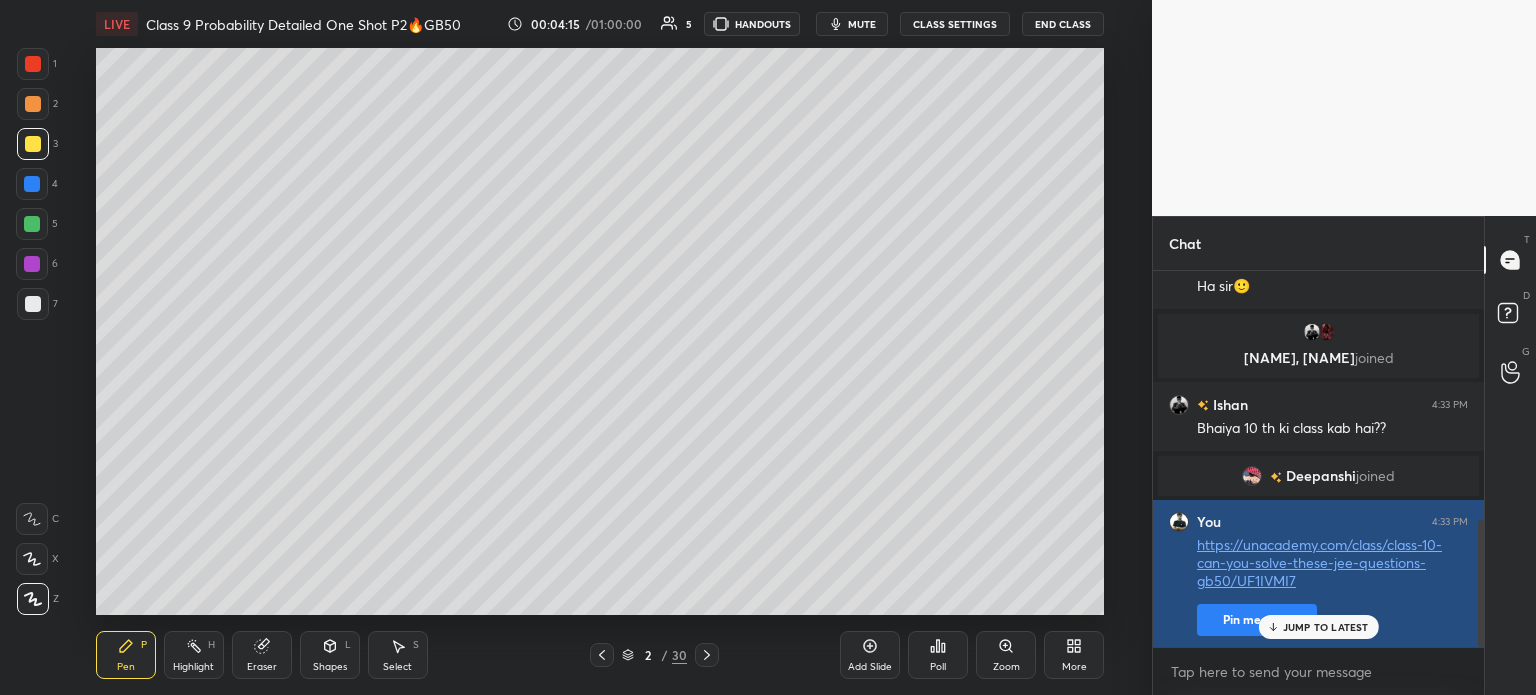 click on "Pin message" at bounding box center (1257, 620) 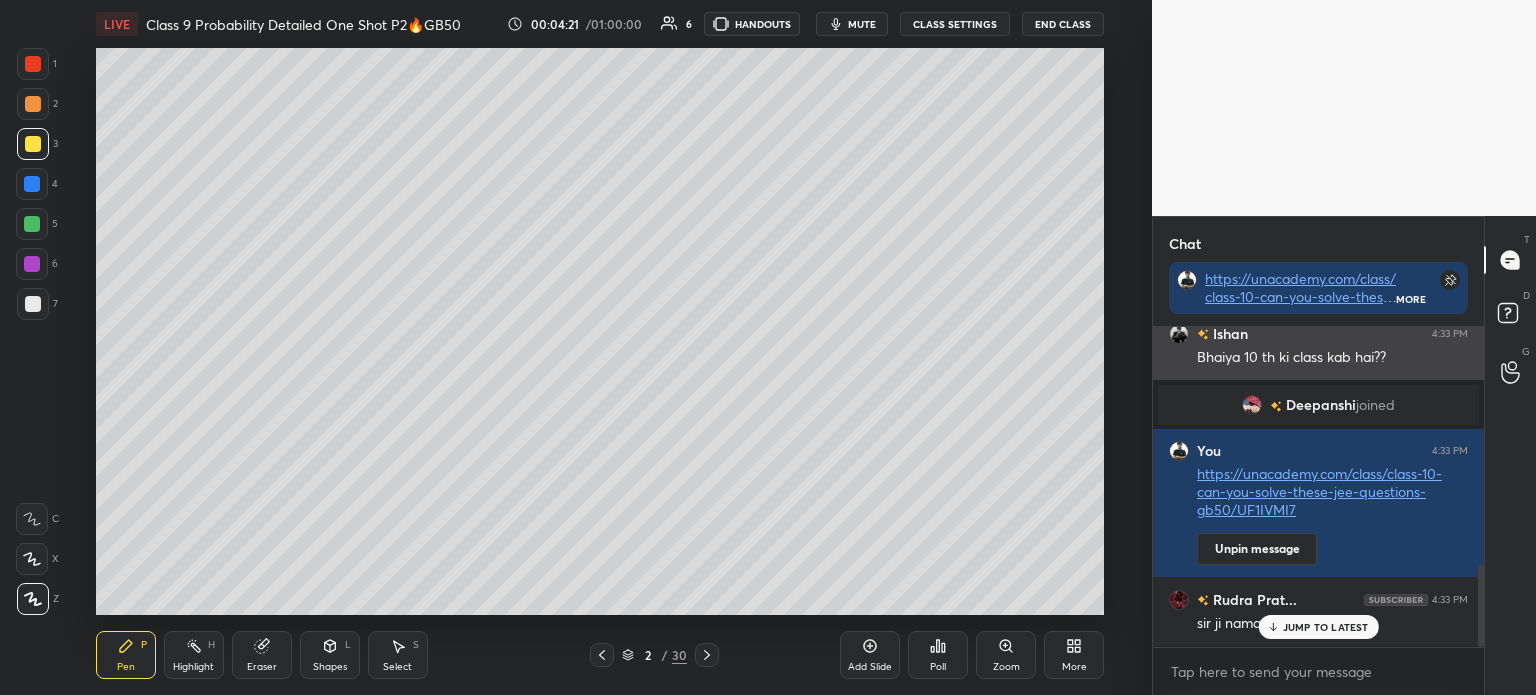 scroll, scrollTop: 937, scrollLeft: 0, axis: vertical 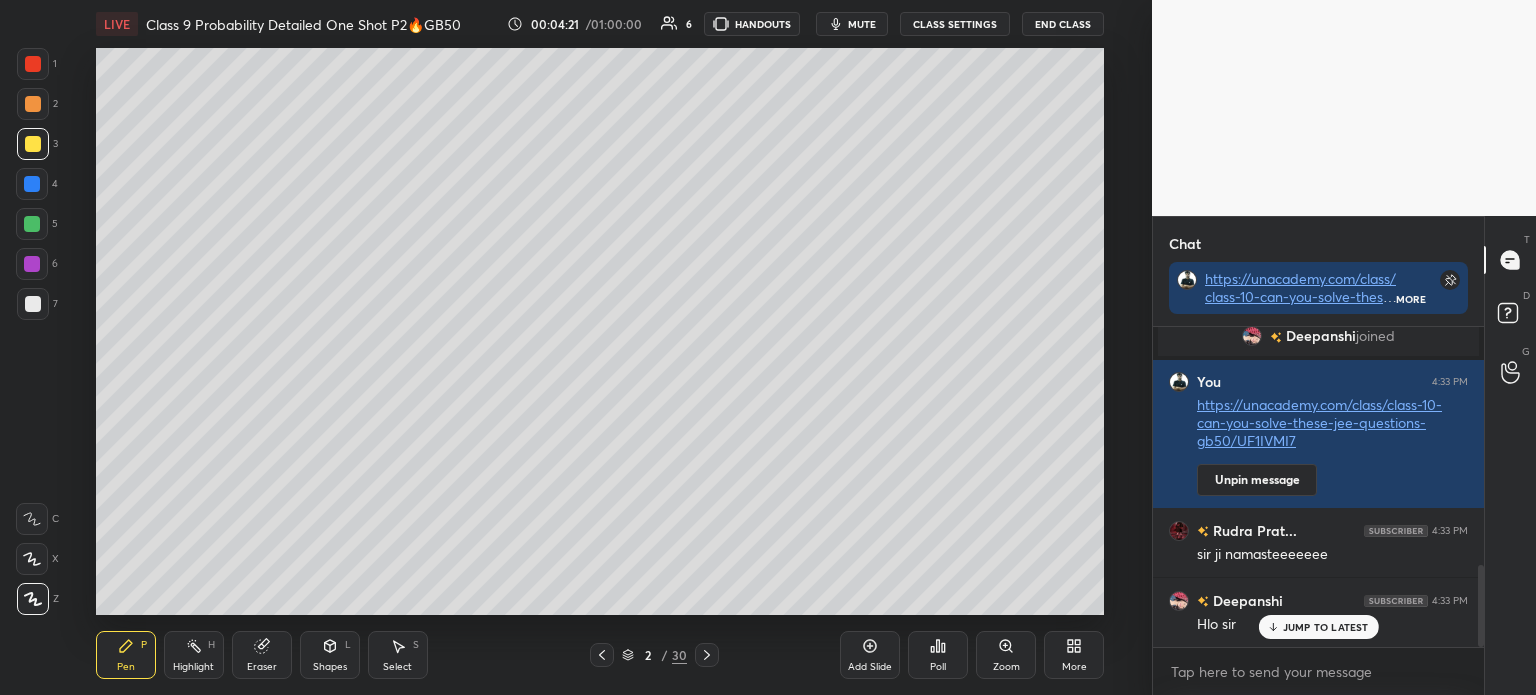 click at bounding box center [33, 304] 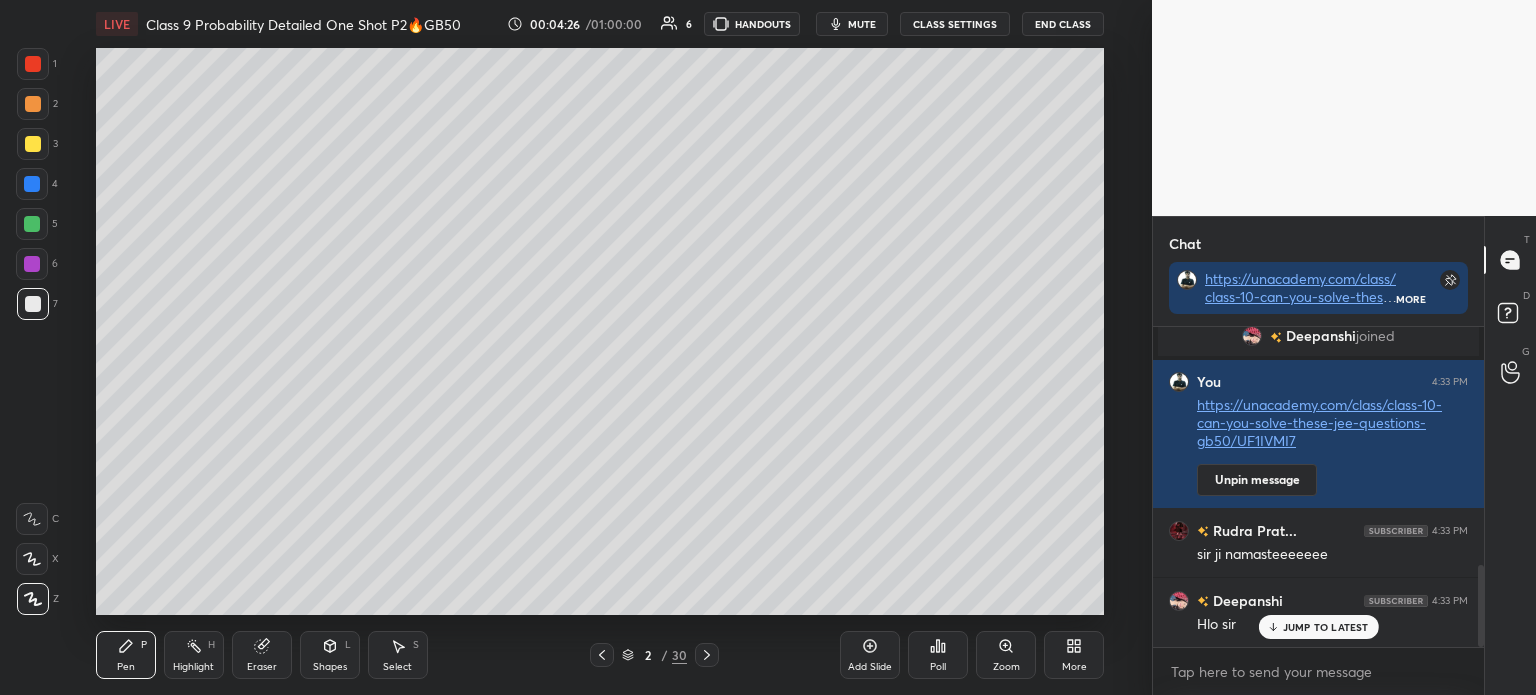 scroll, scrollTop: 274, scrollLeft: 325, axis: both 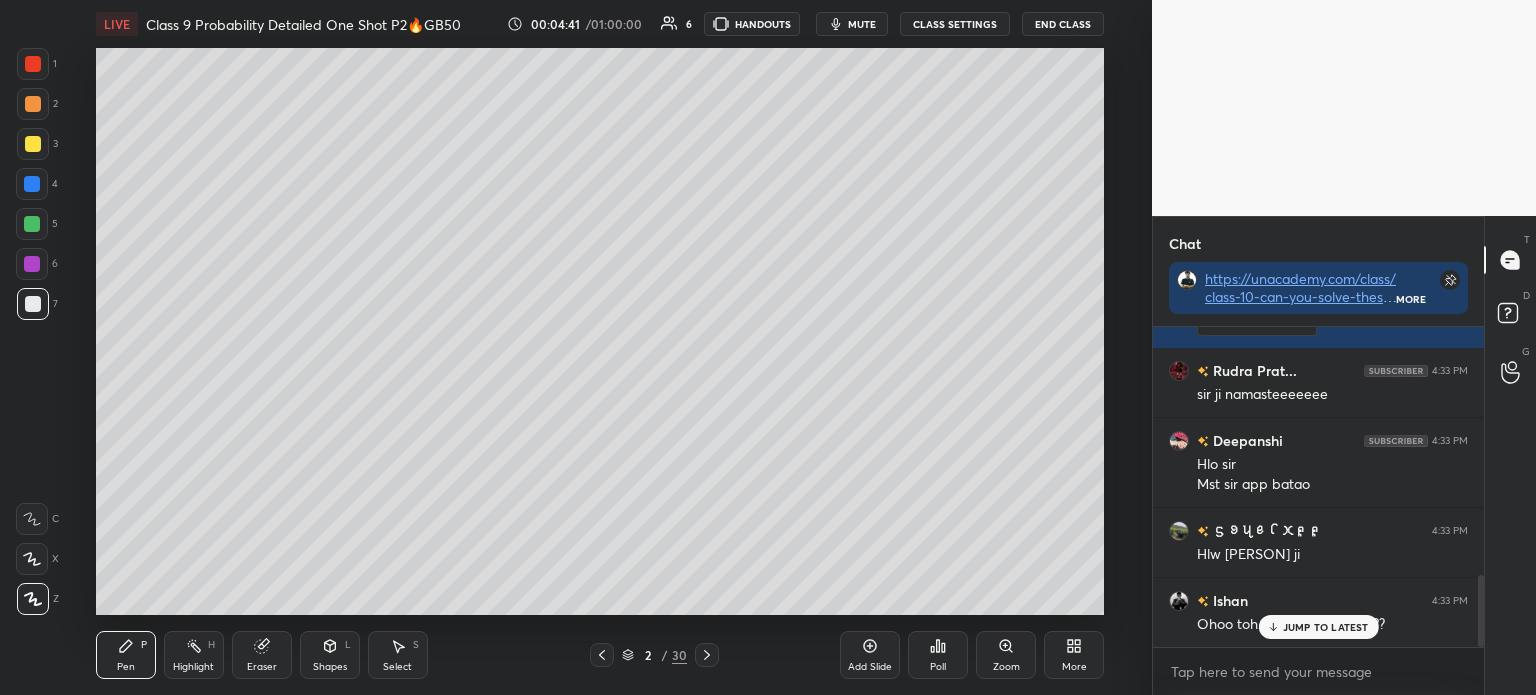 click on "Eraser" at bounding box center [262, 655] 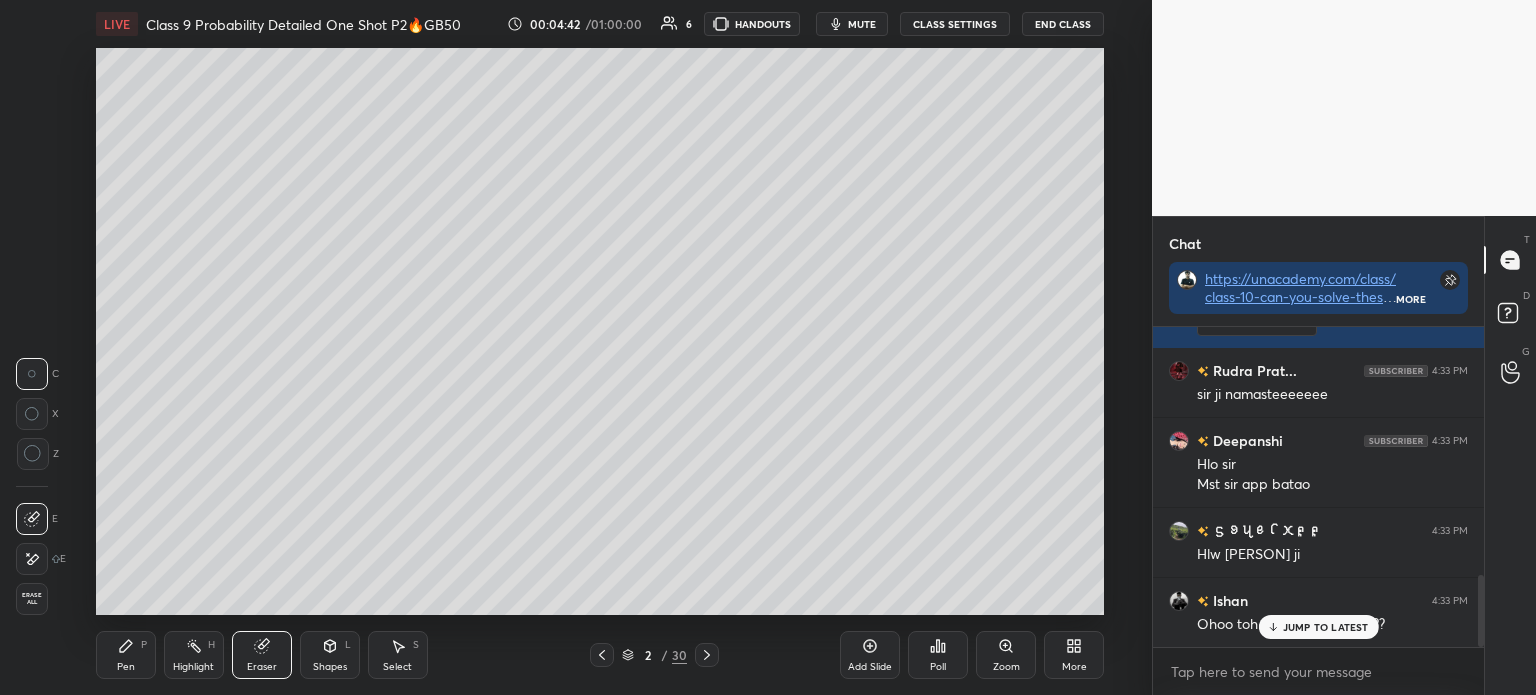 click at bounding box center [32, 559] 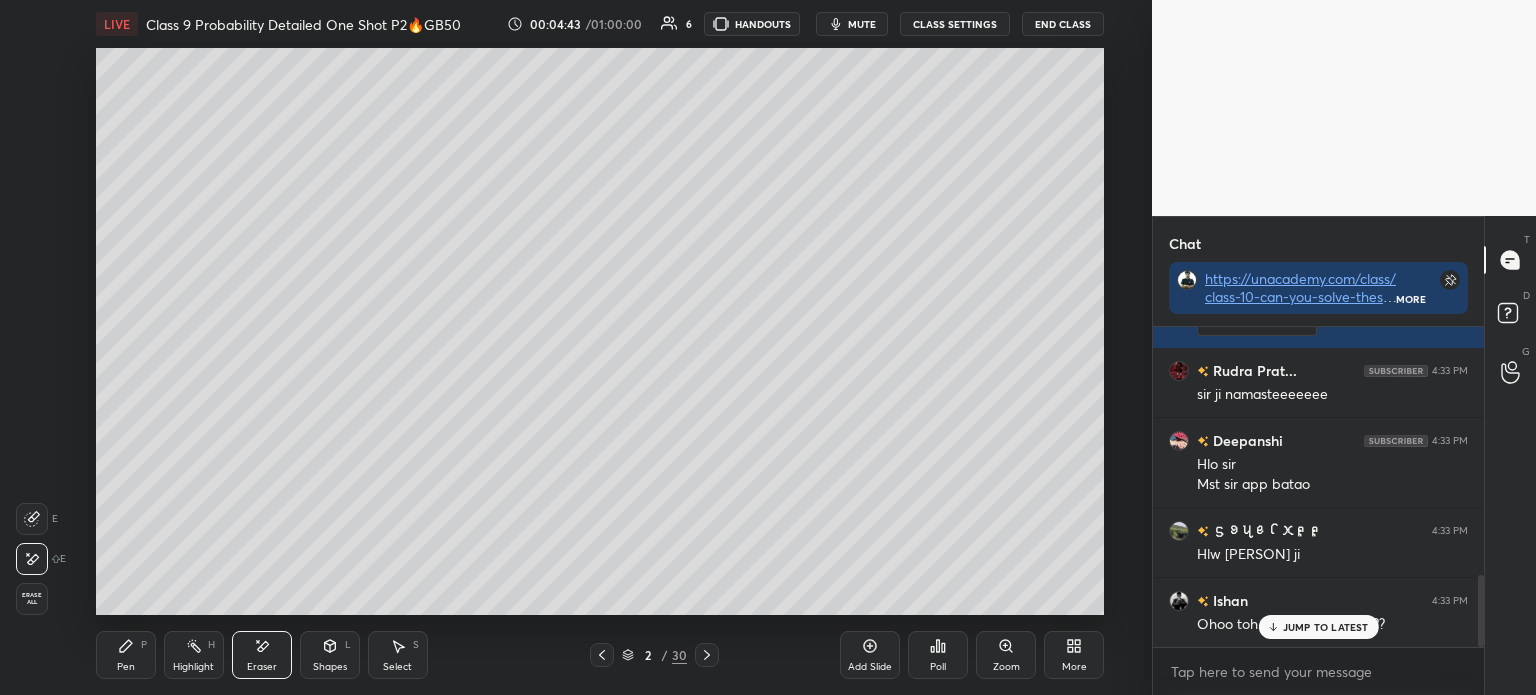 click on "Erase all" at bounding box center (32, 599) 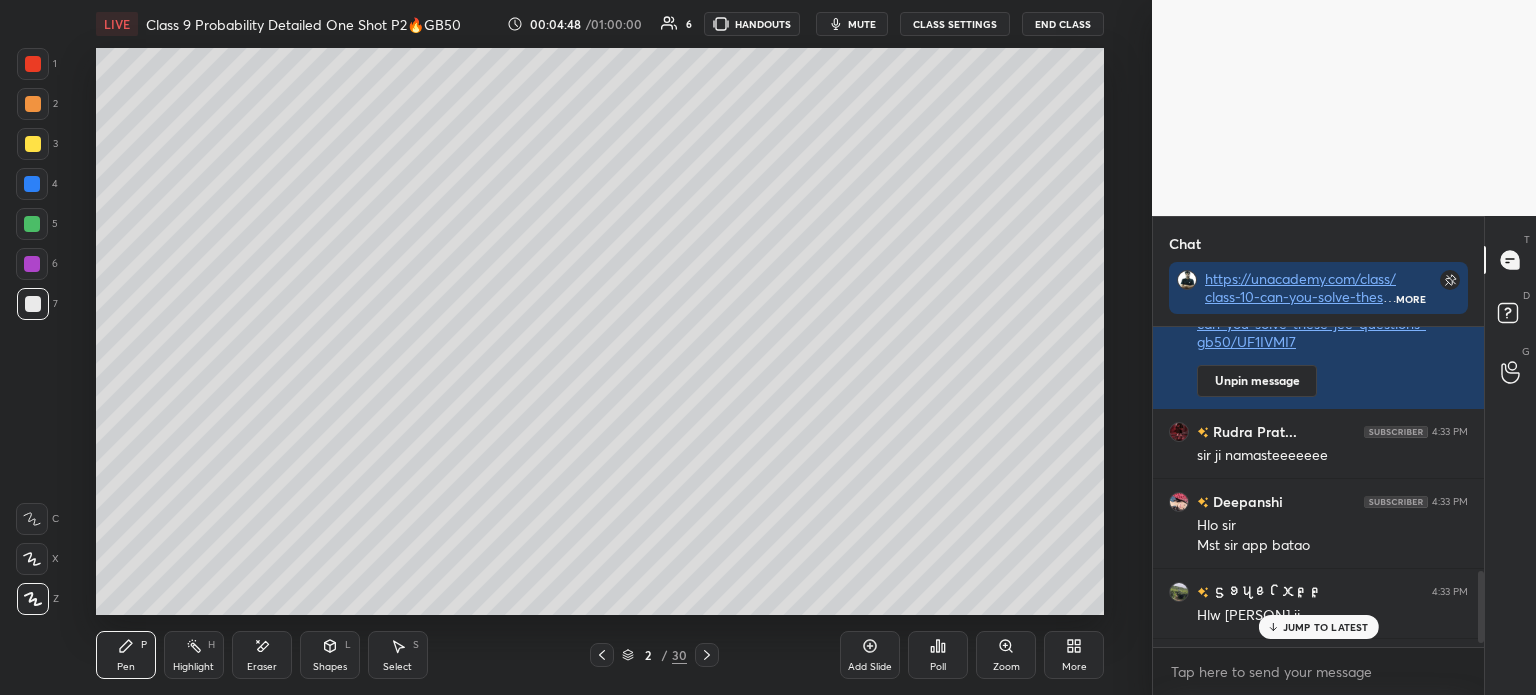 scroll, scrollTop: 1098, scrollLeft: 0, axis: vertical 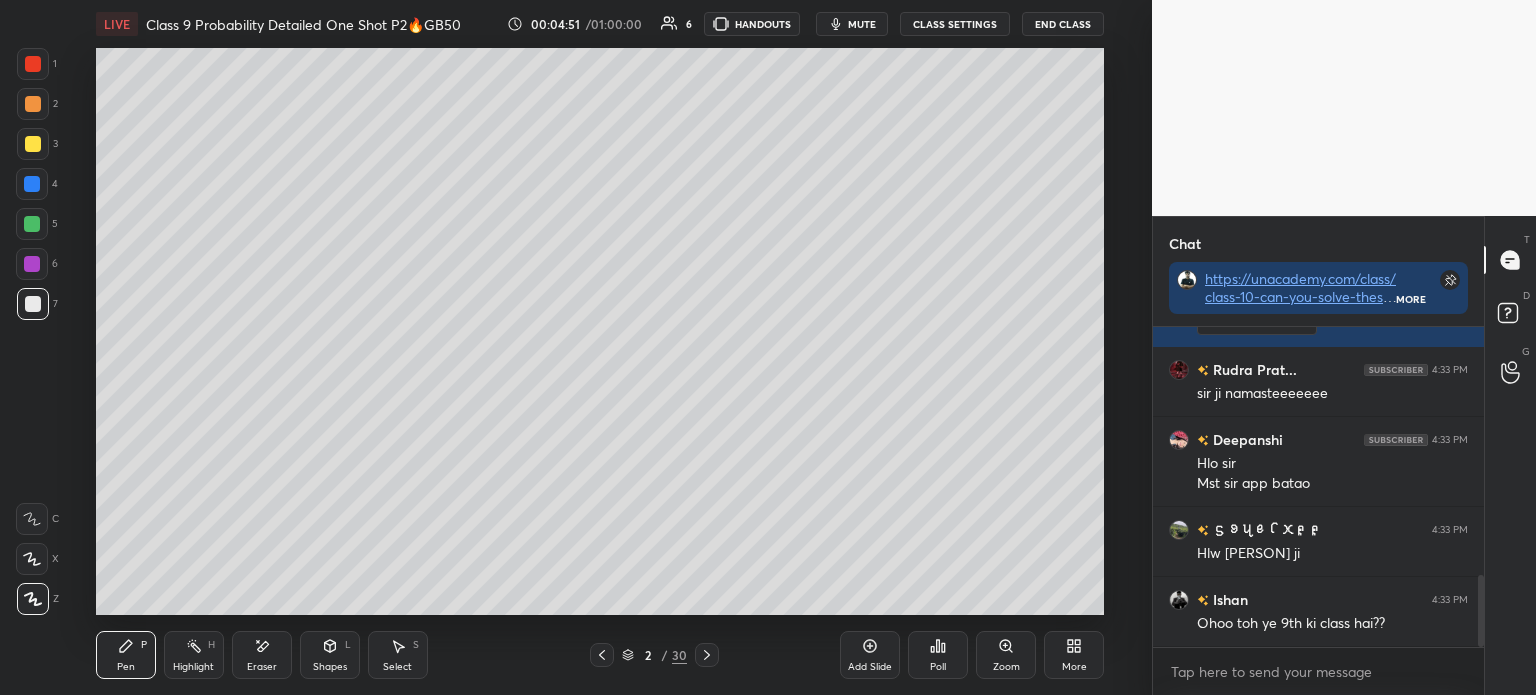 click 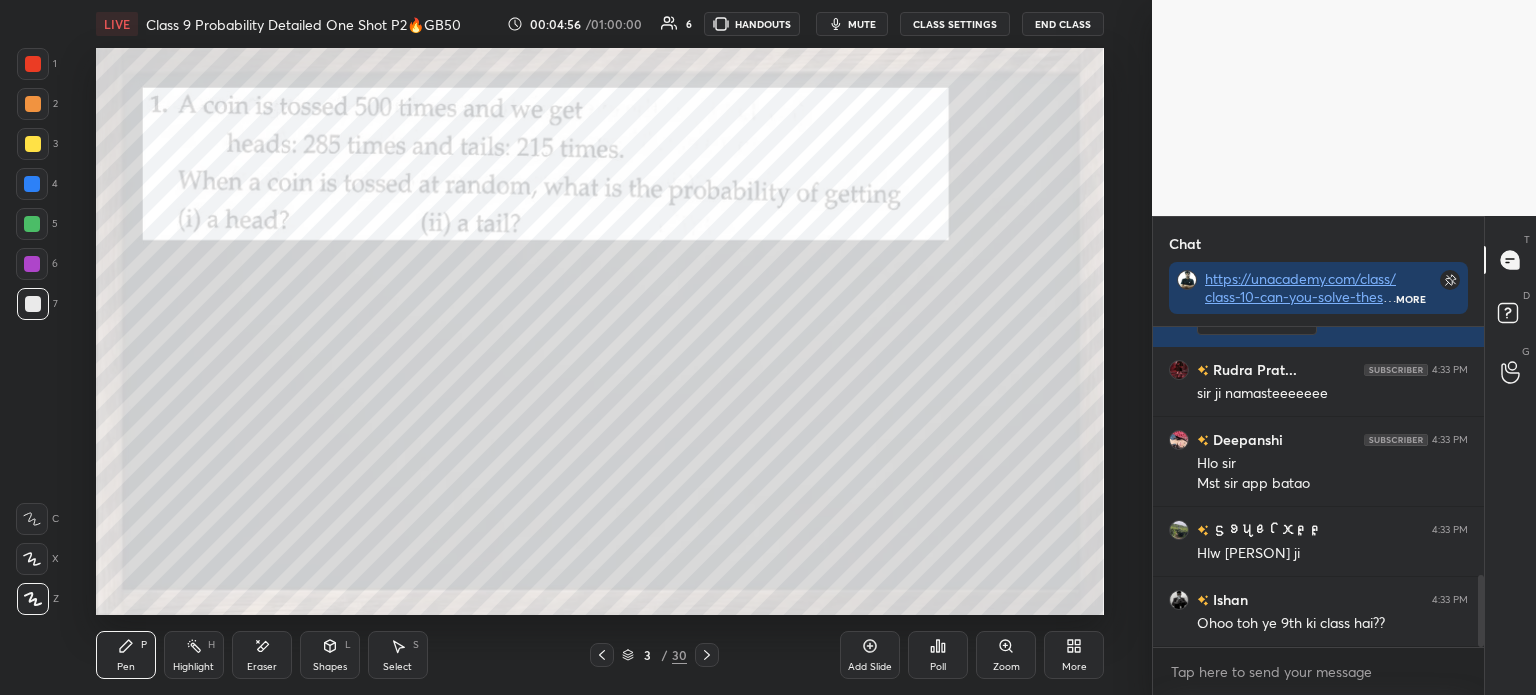 click at bounding box center [33, 144] 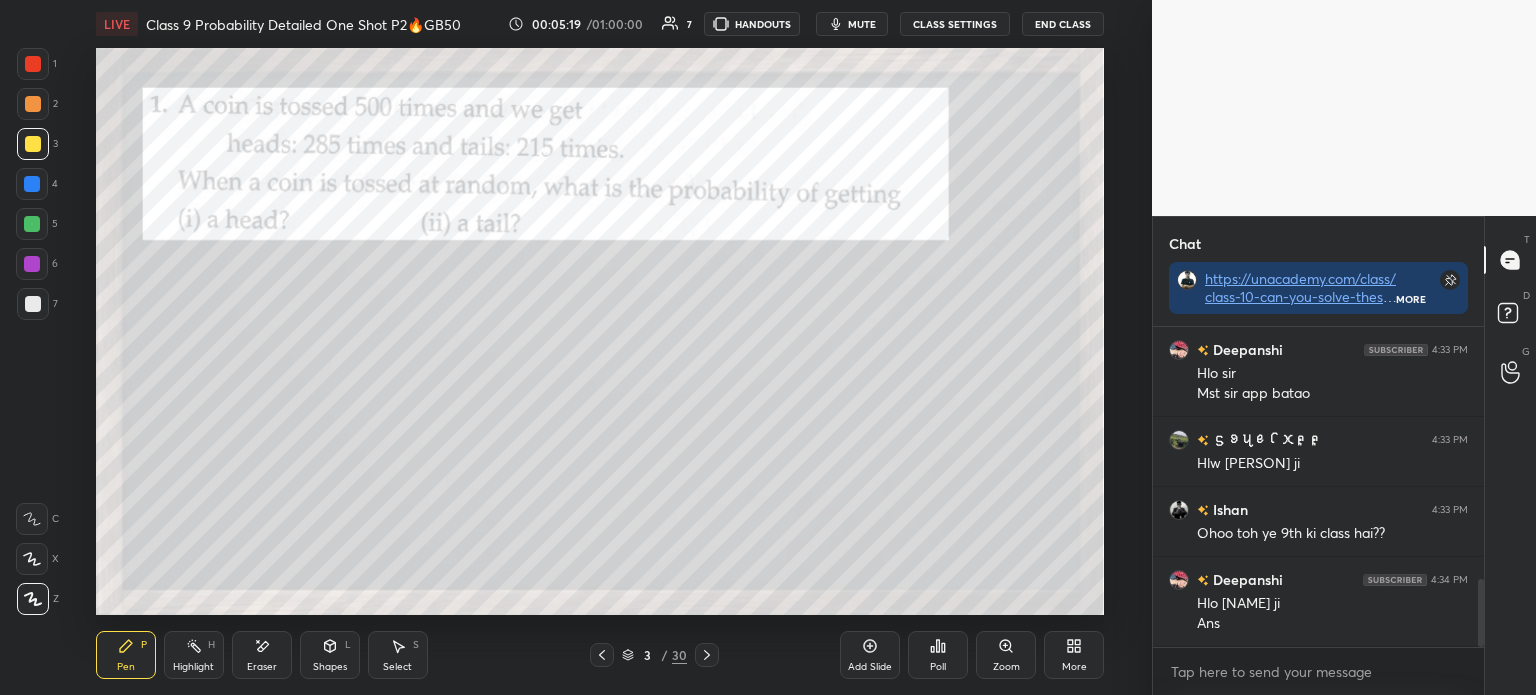 scroll, scrollTop: 1236, scrollLeft: 0, axis: vertical 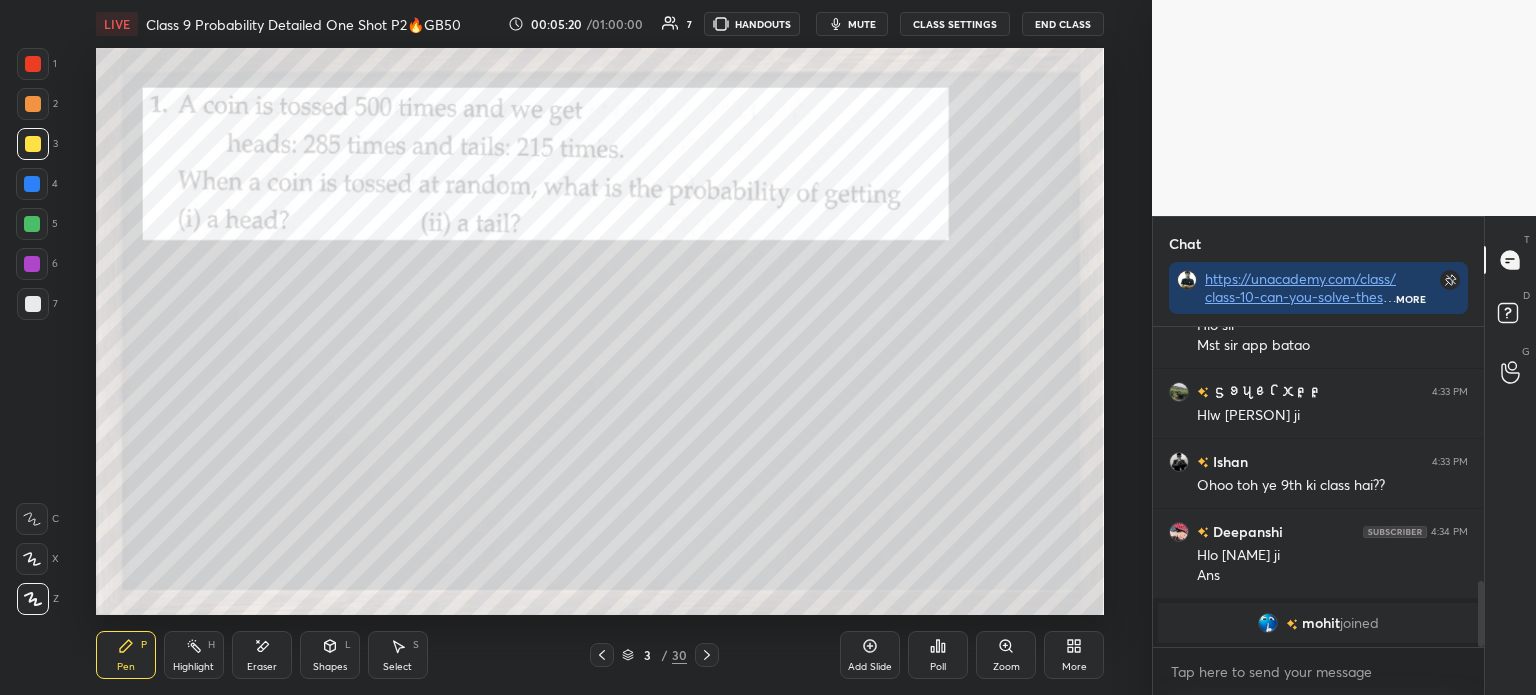 click on "Poll" at bounding box center [938, 655] 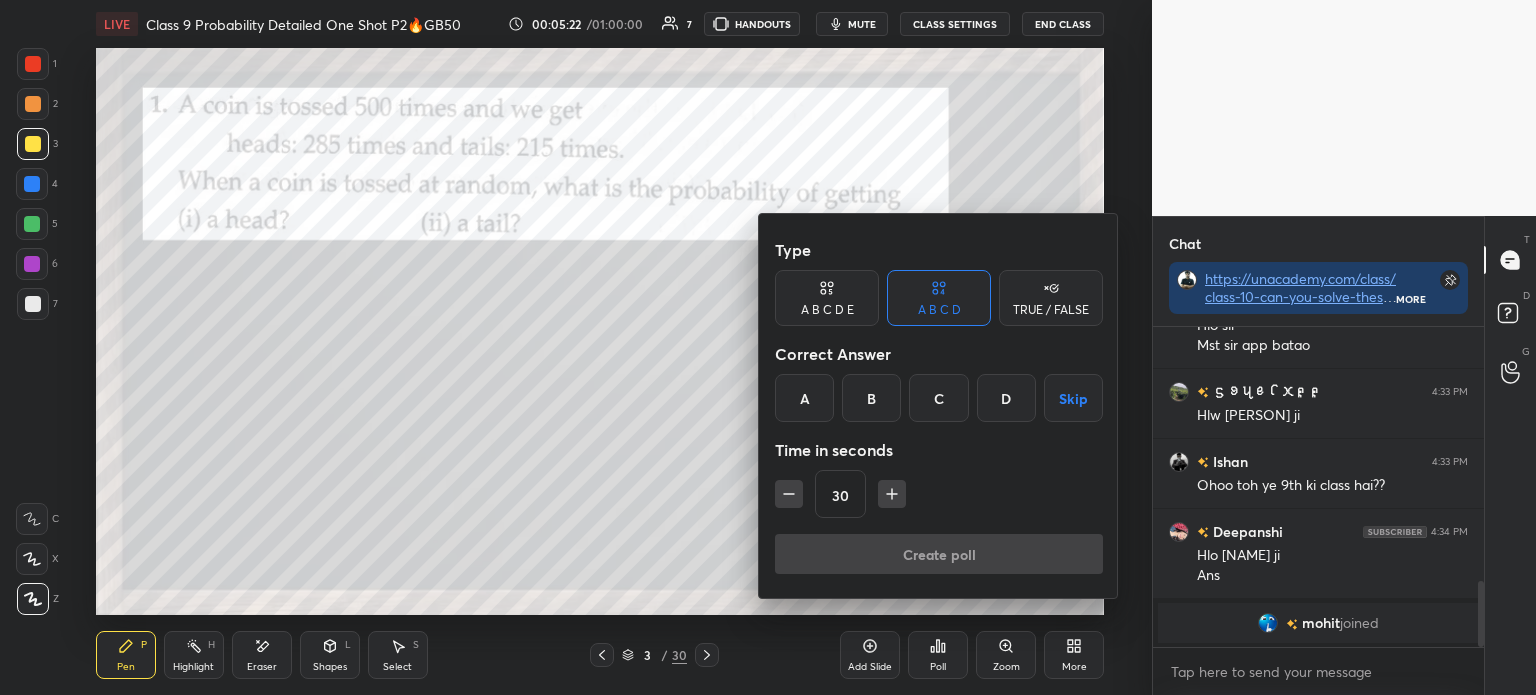 click on "B" at bounding box center (871, 398) 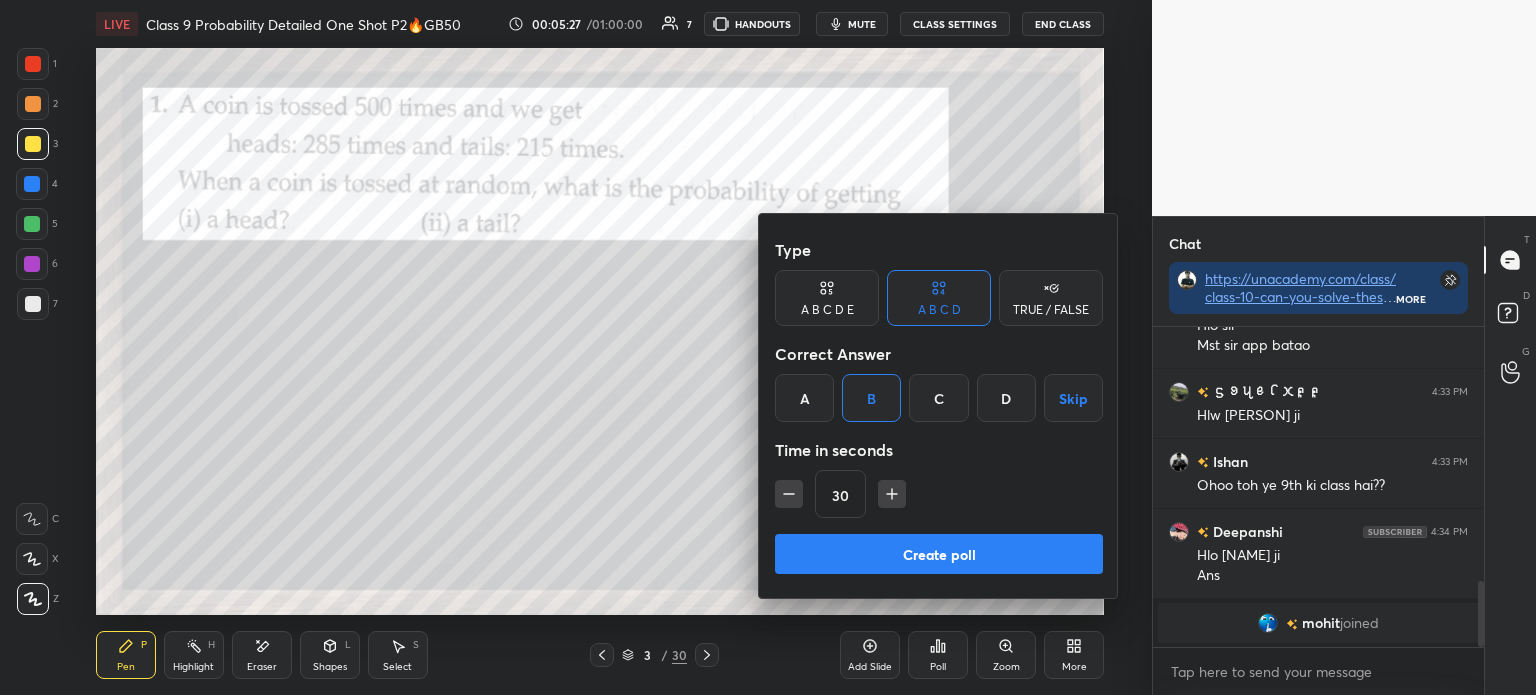 scroll, scrollTop: 1273, scrollLeft: 0, axis: vertical 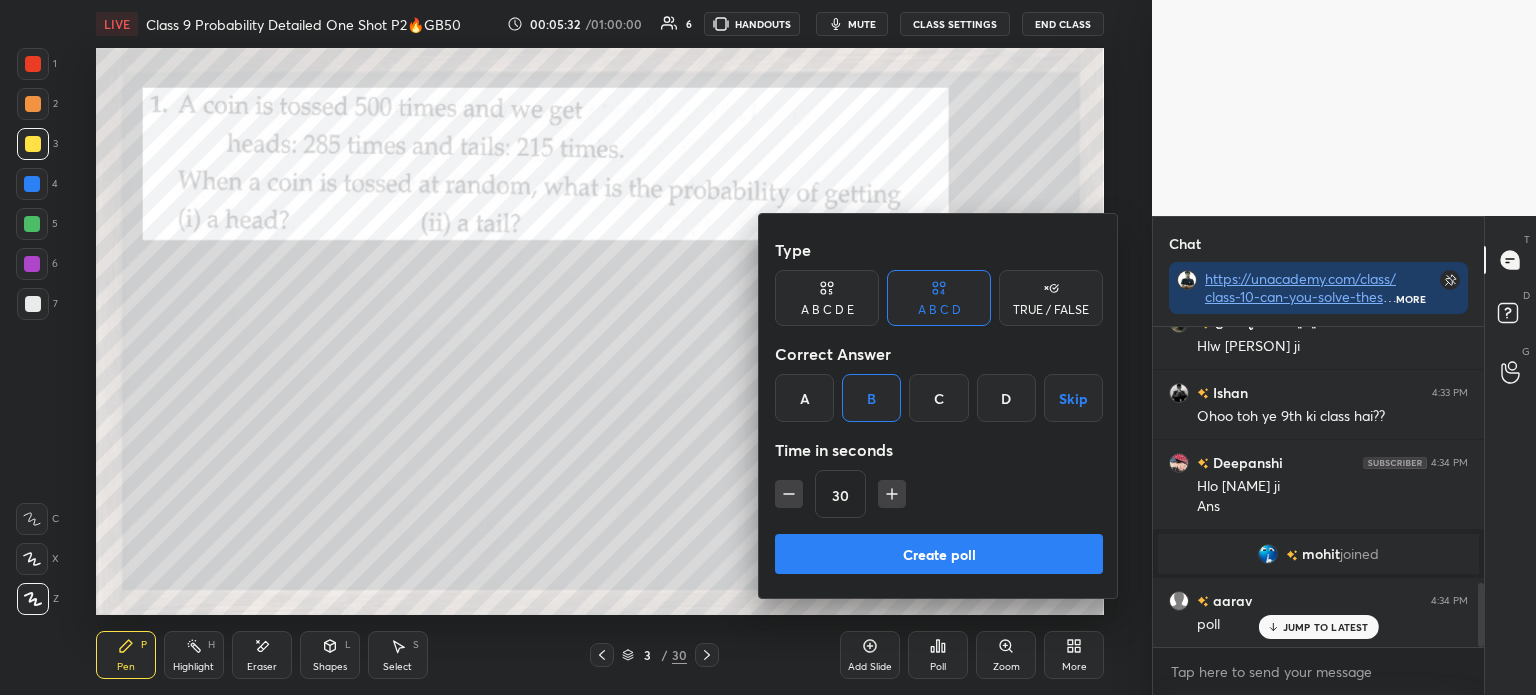 click on "Create poll" at bounding box center (939, 554) 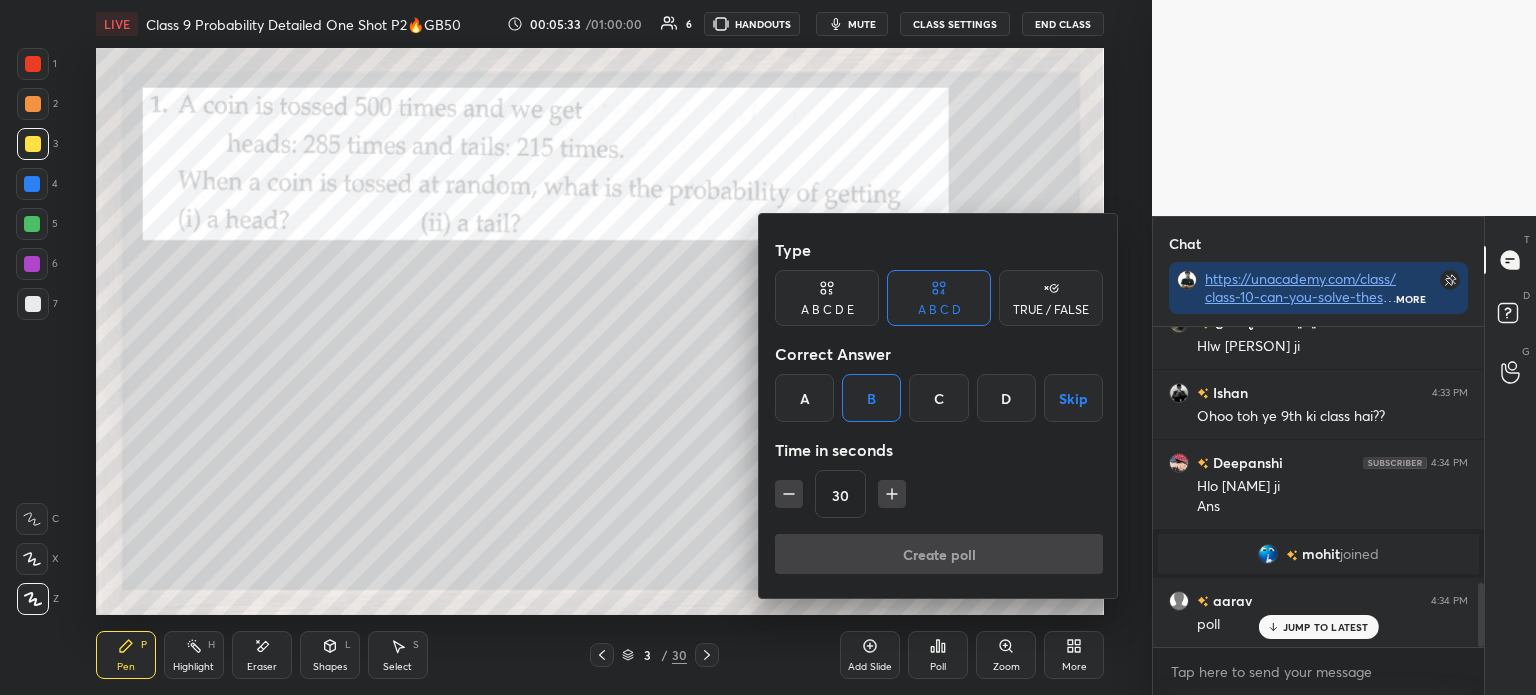 scroll, scrollTop: 272, scrollLeft: 325, axis: both 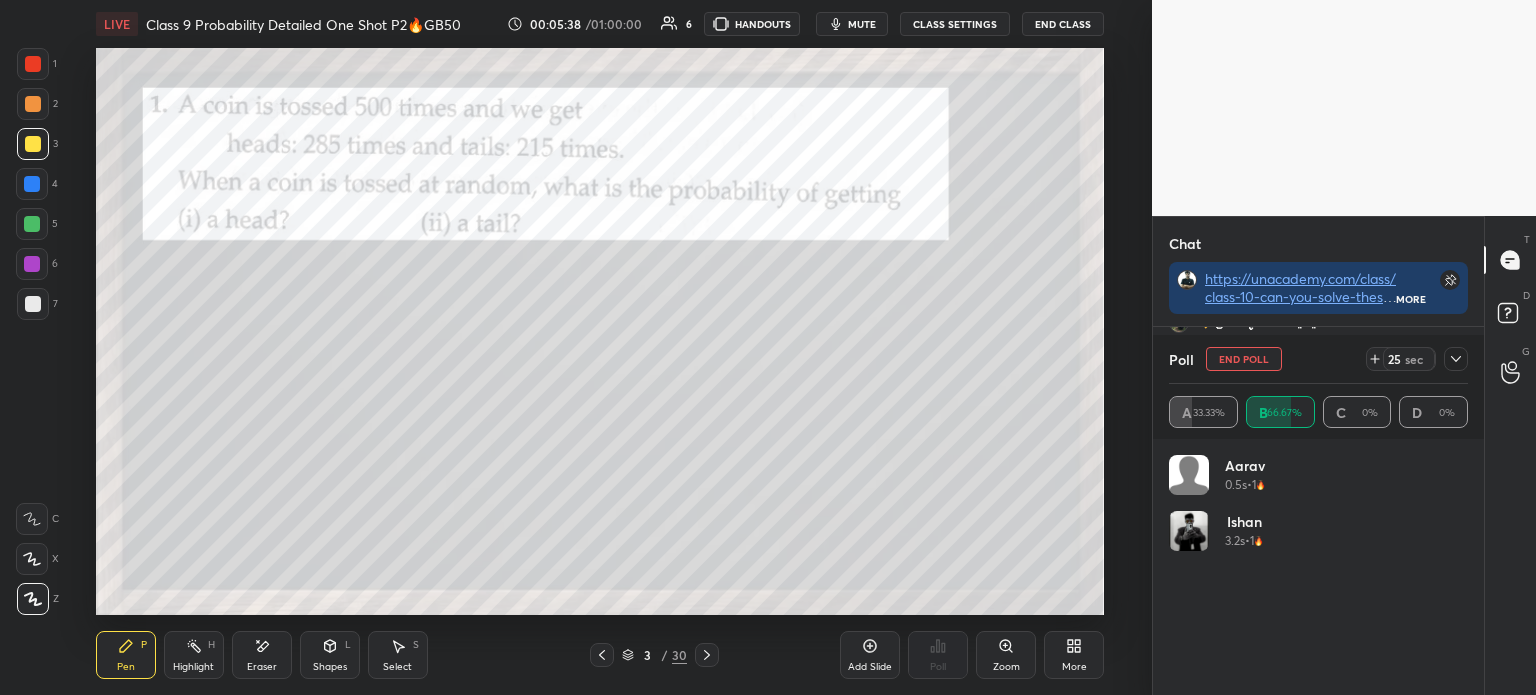 click 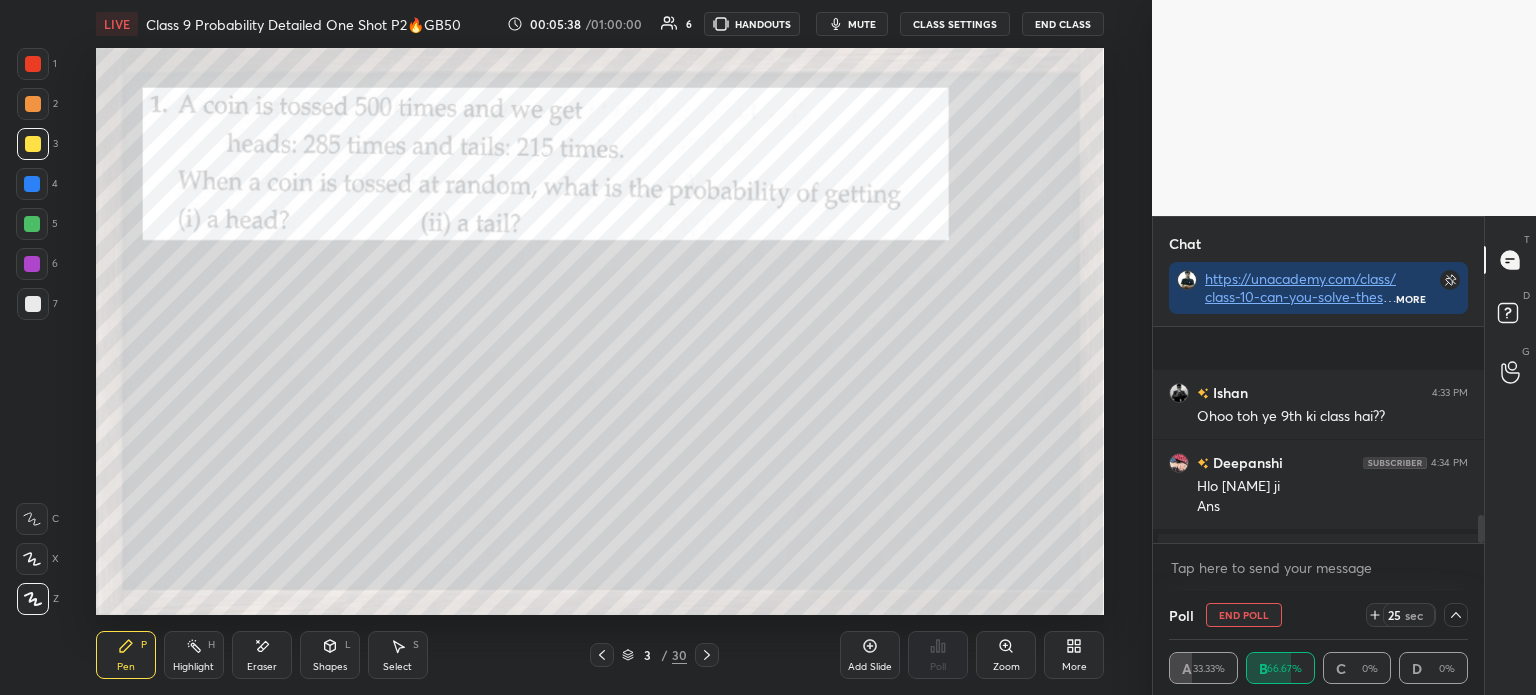 scroll, scrollTop: 1448, scrollLeft: 0, axis: vertical 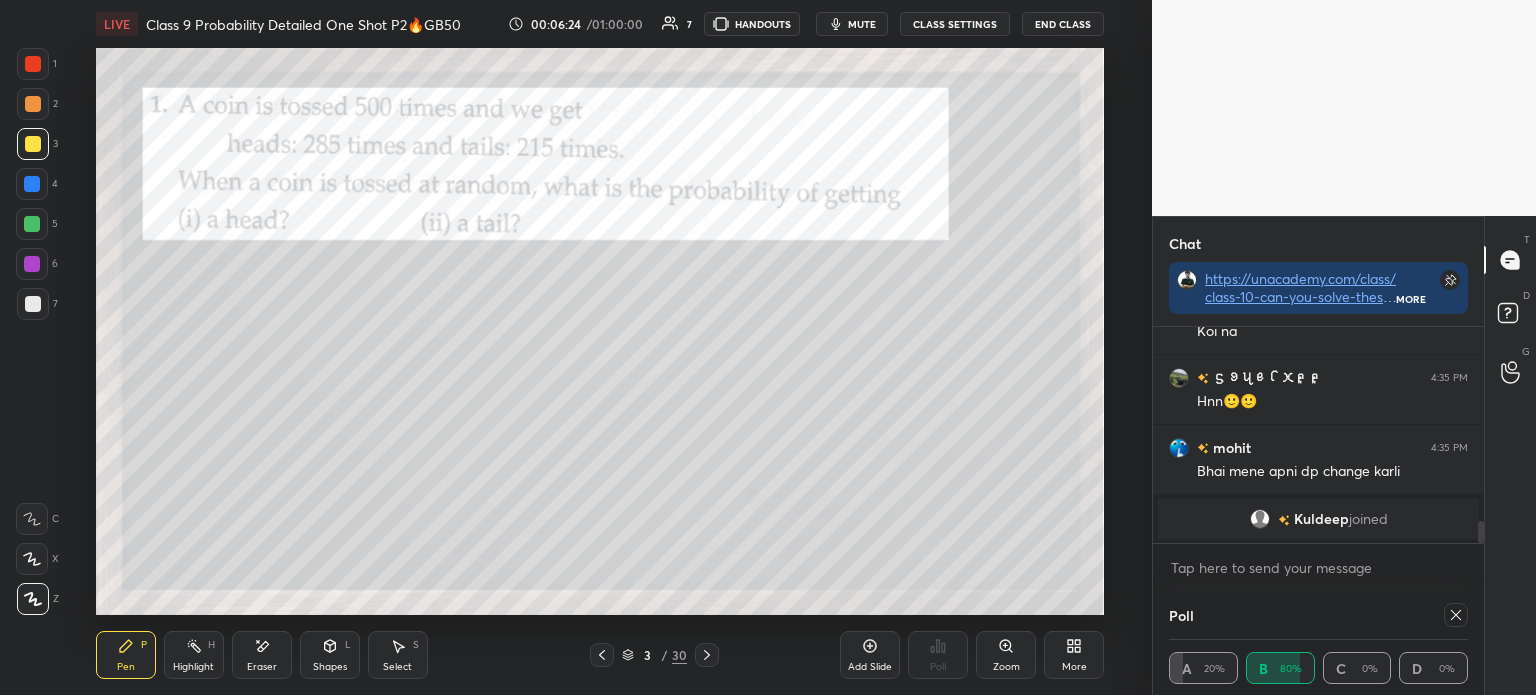 click 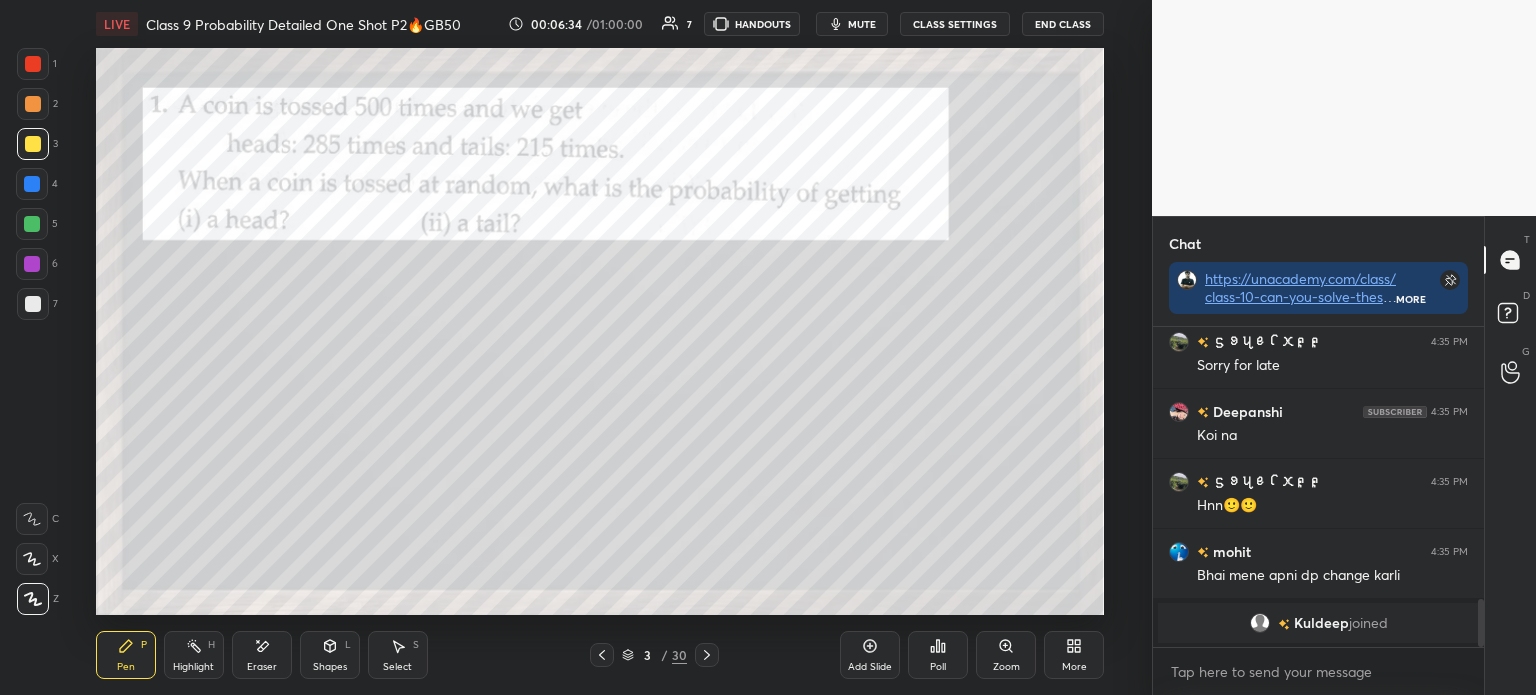 click at bounding box center (33, 144) 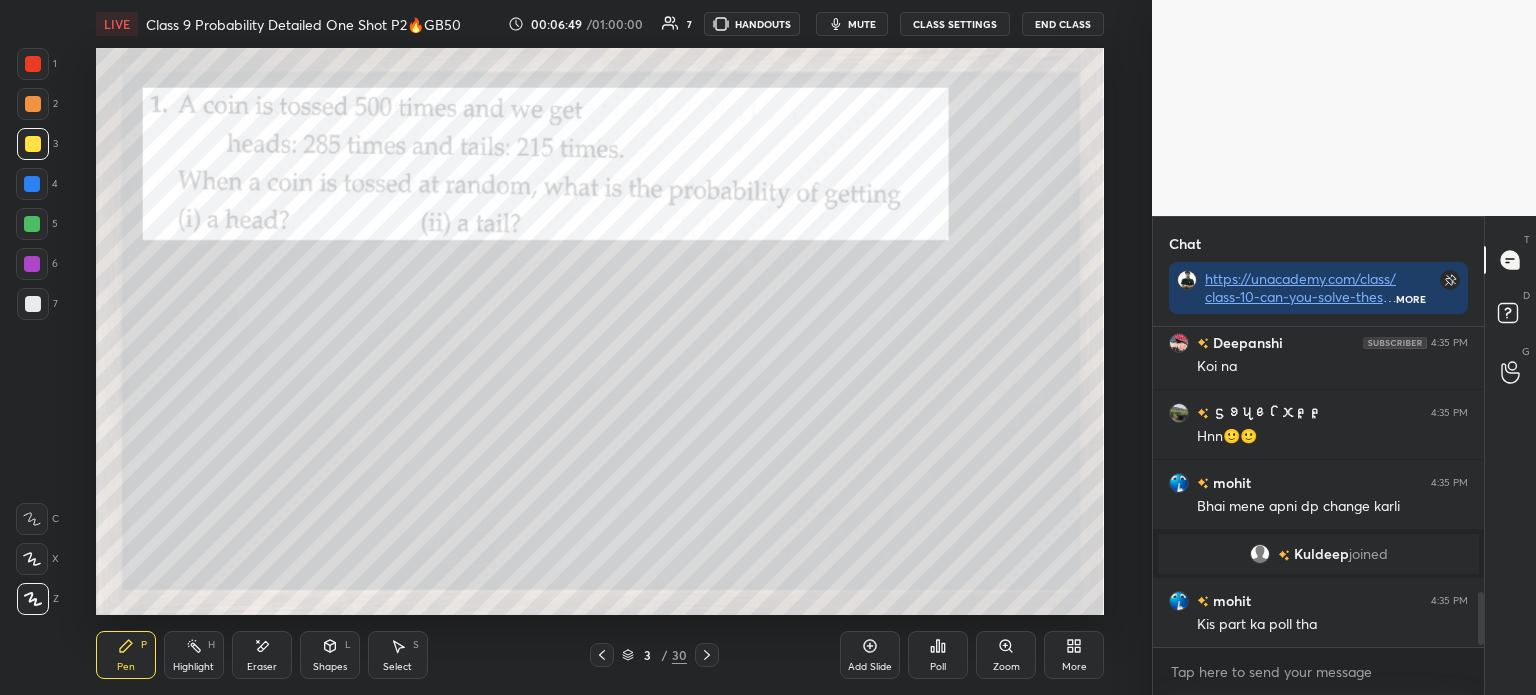 scroll, scrollTop: 1616, scrollLeft: 0, axis: vertical 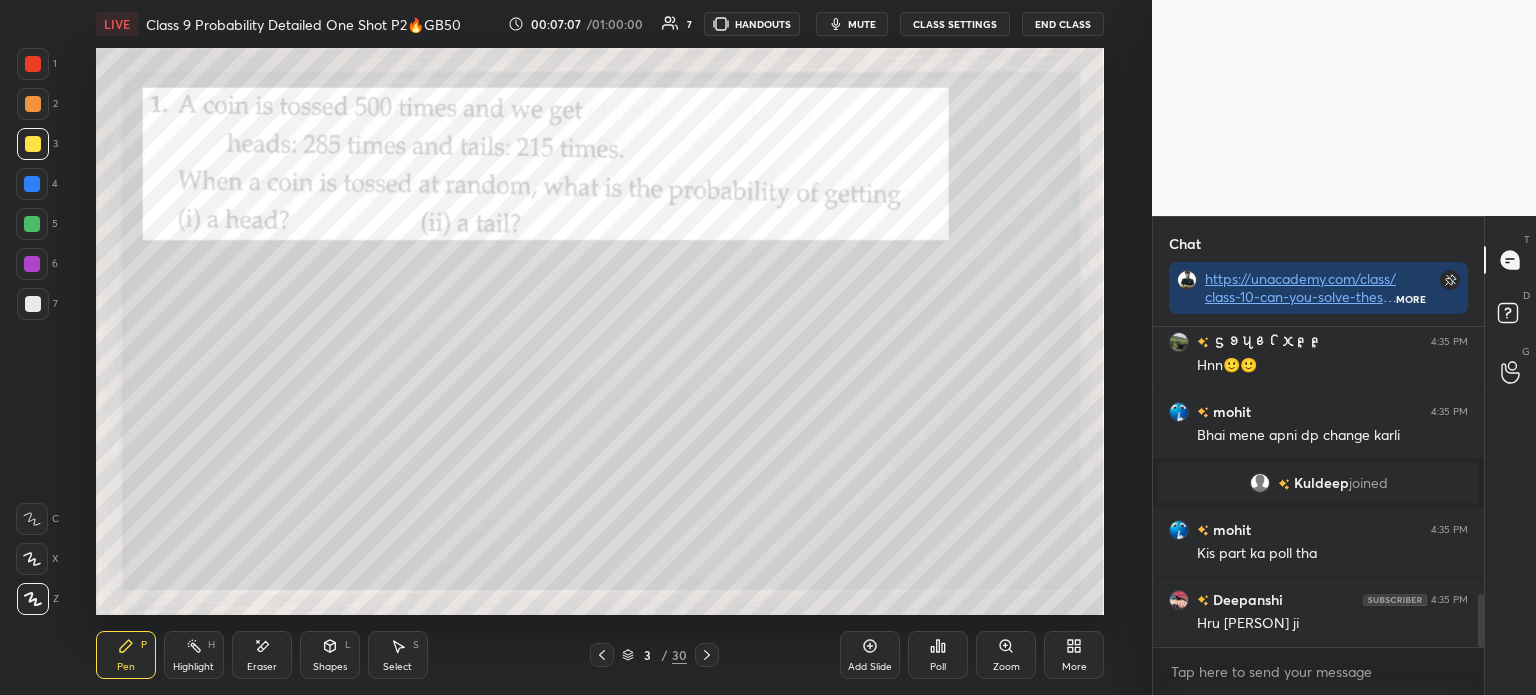 click on "Poll" at bounding box center (938, 655) 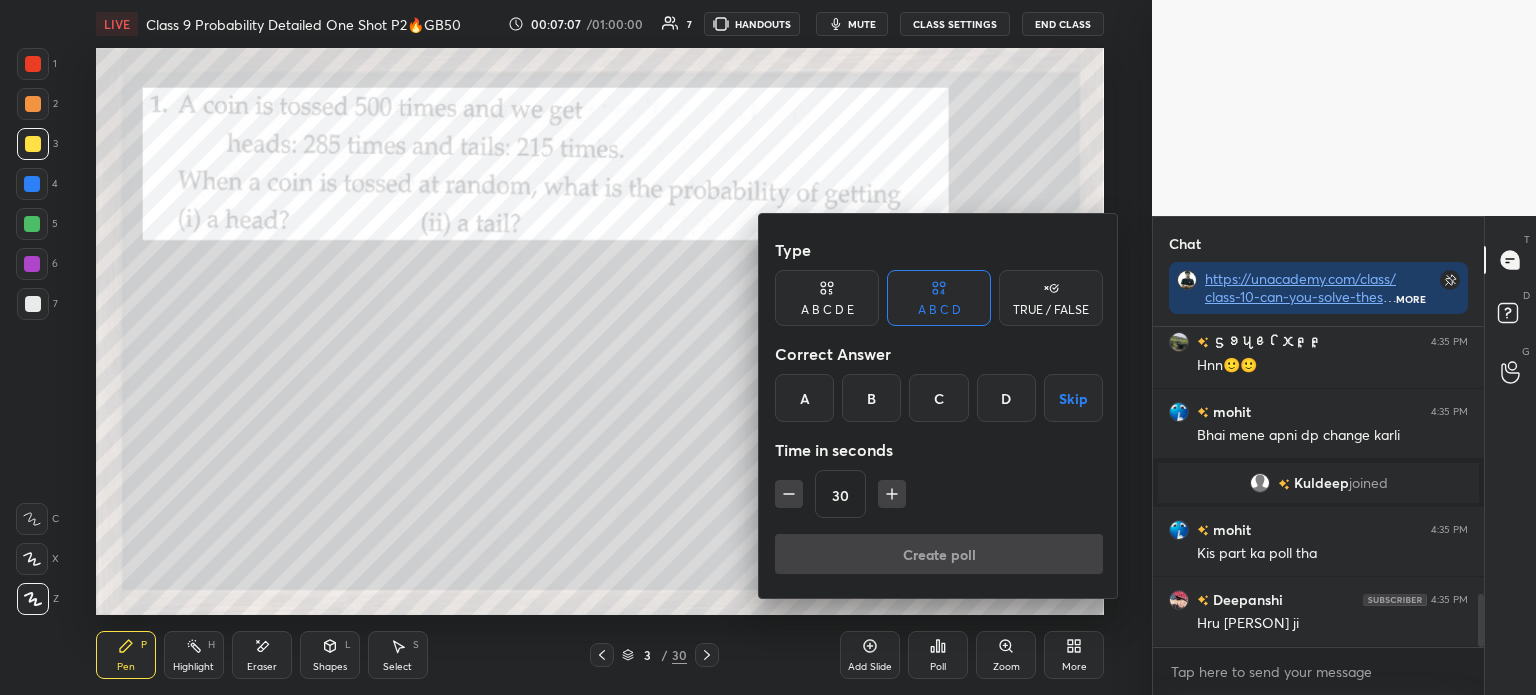 scroll, scrollTop: 1685, scrollLeft: 0, axis: vertical 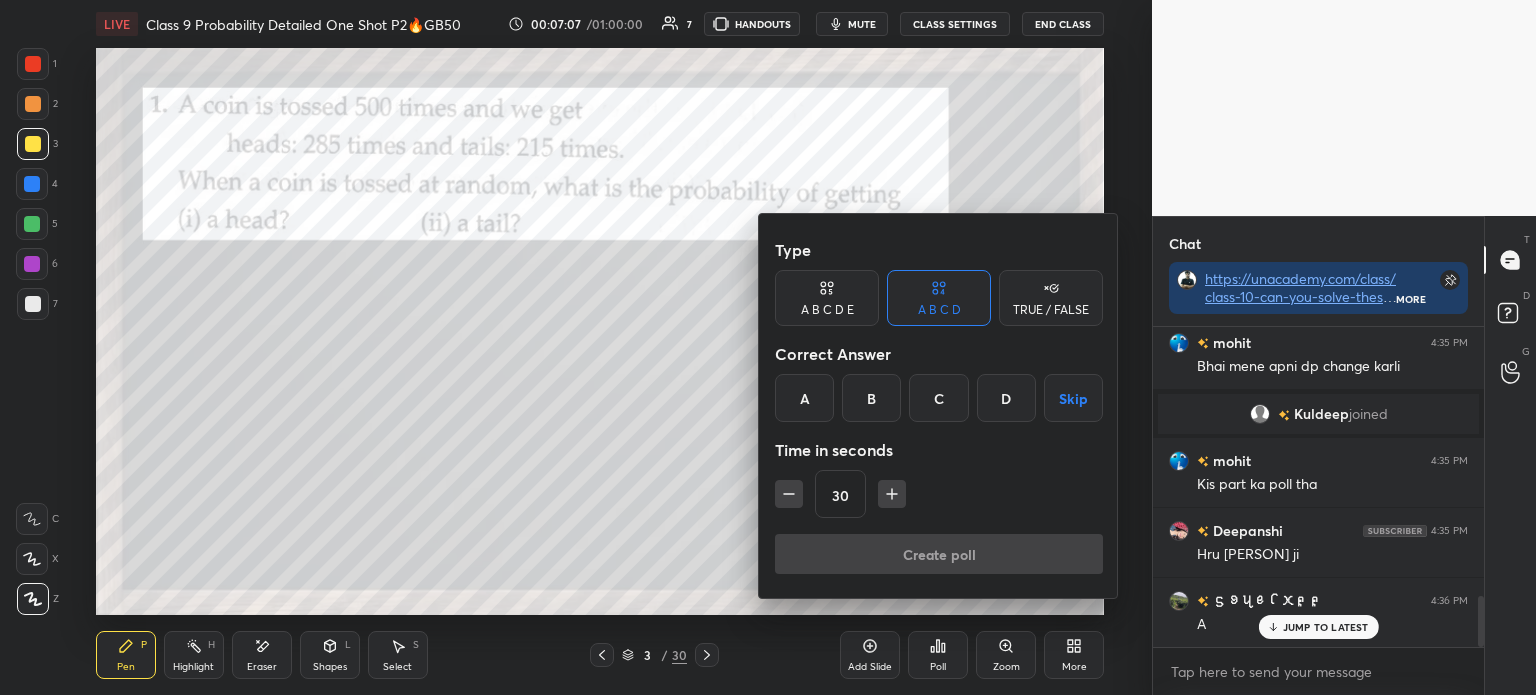 click on "A" at bounding box center [804, 398] 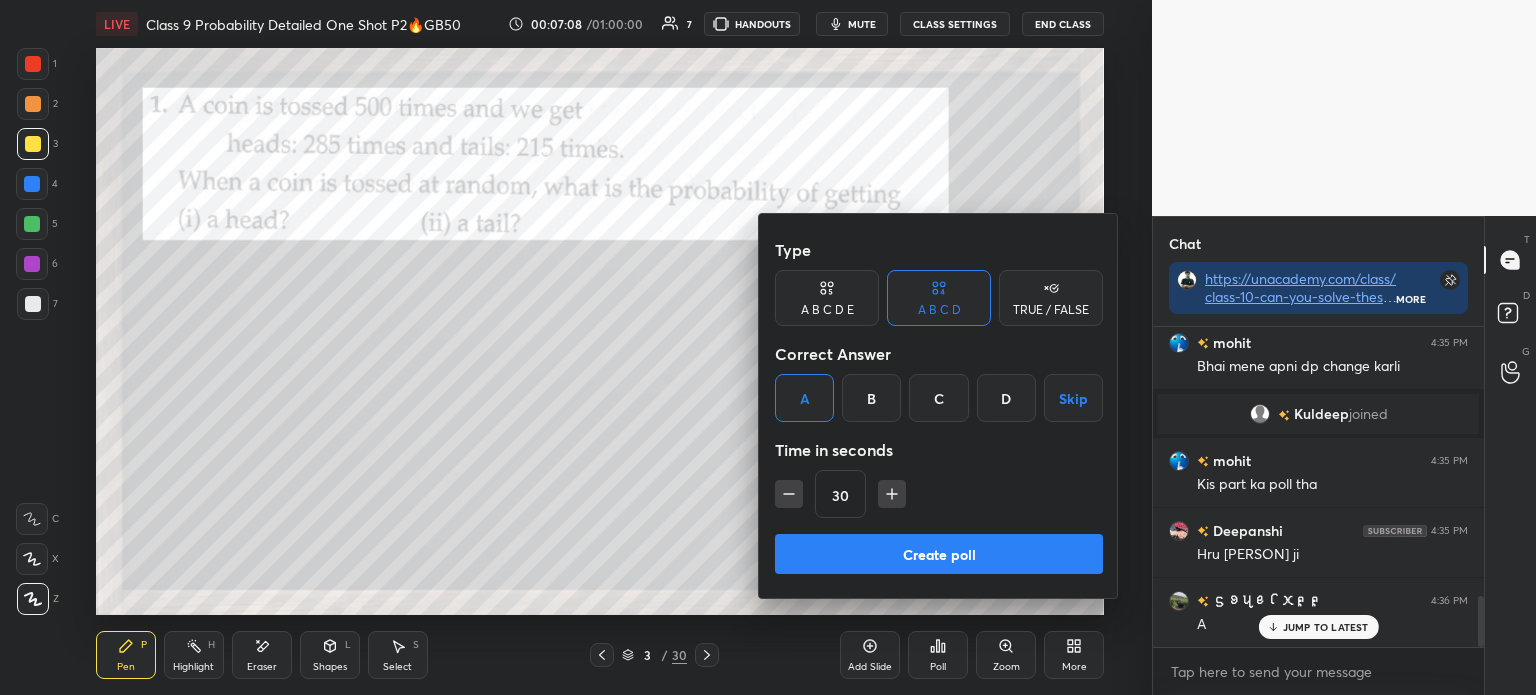 click on "Create poll" at bounding box center [939, 554] 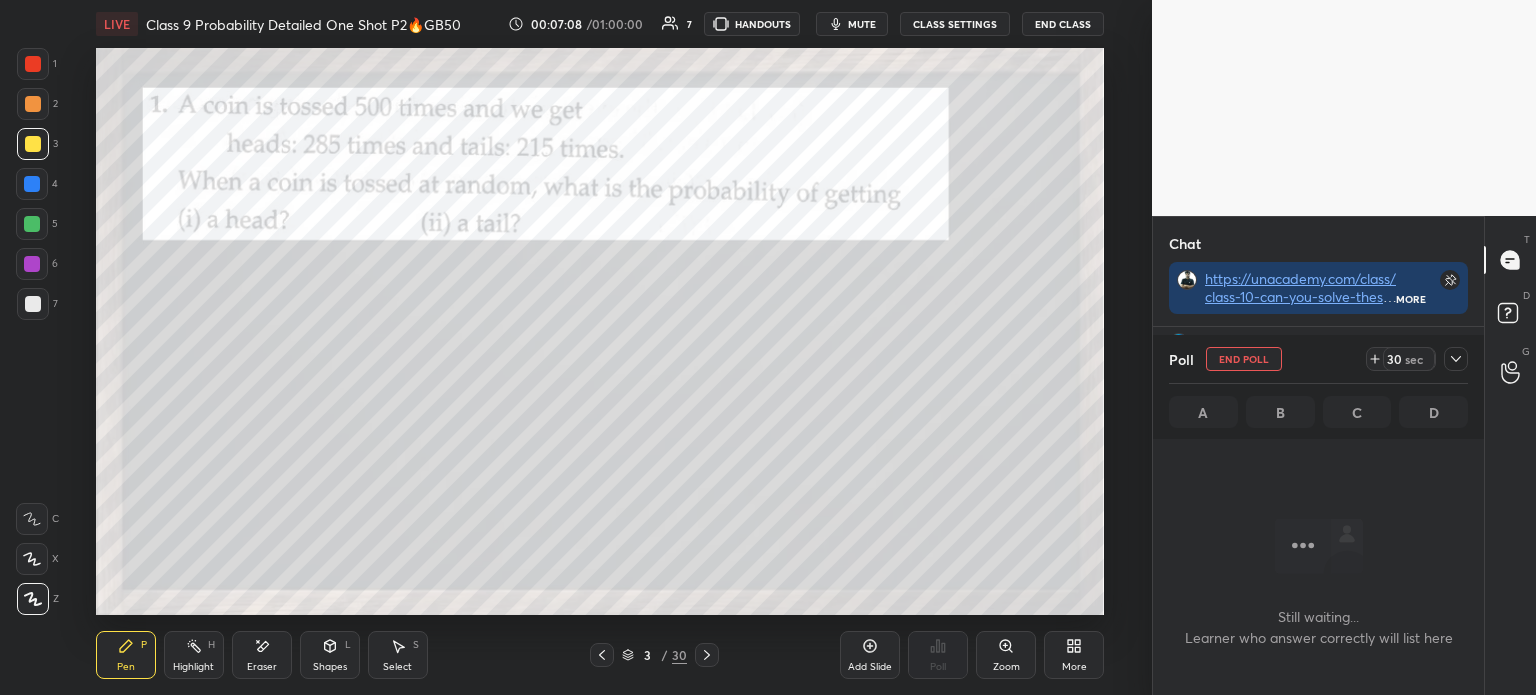 scroll, scrollTop: 281, scrollLeft: 325, axis: both 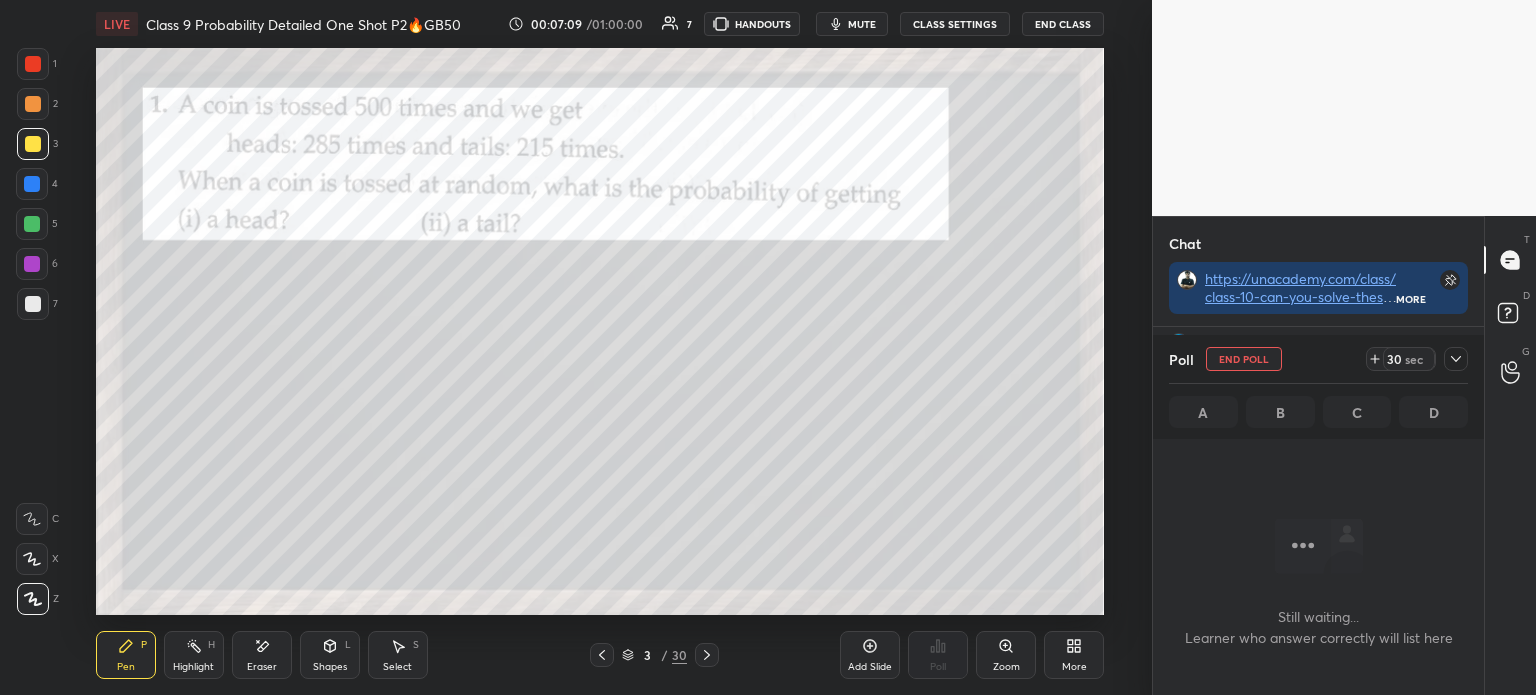 click 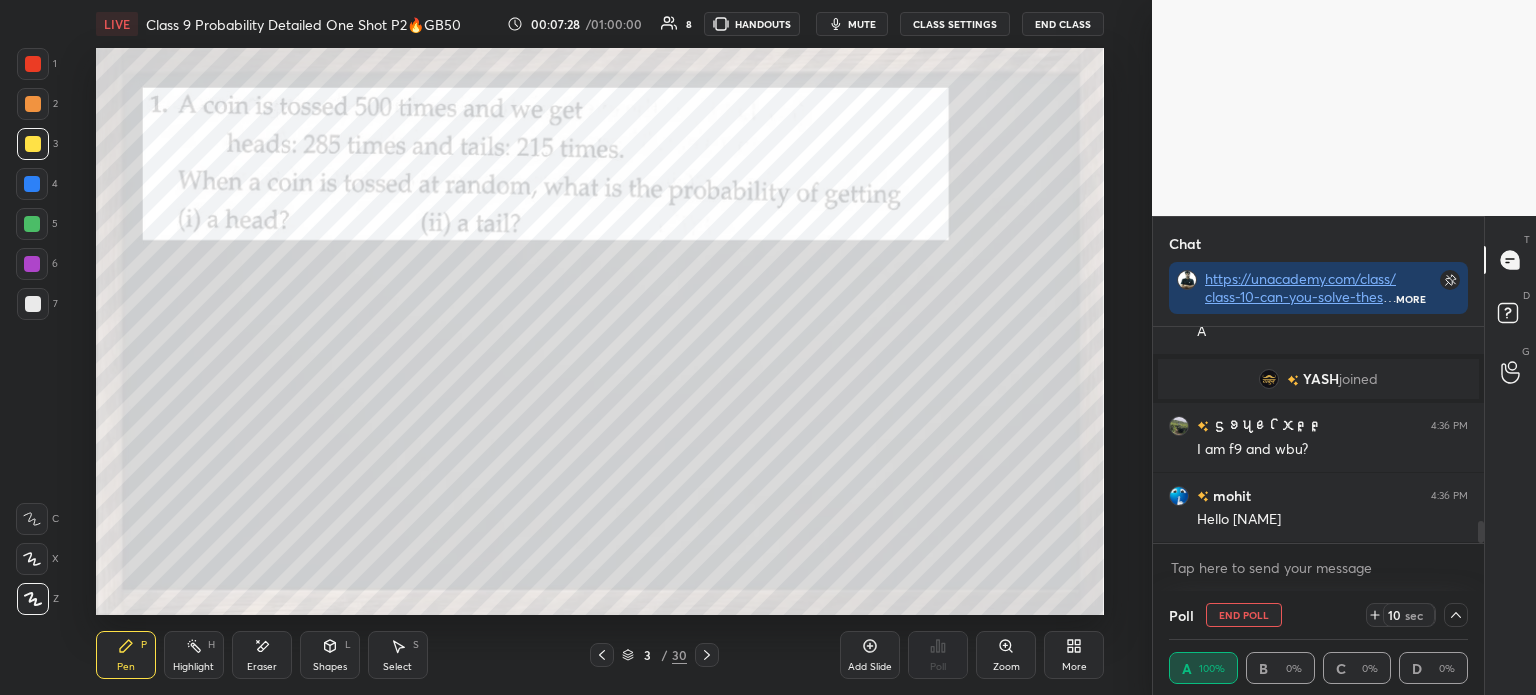 scroll, scrollTop: 1908, scrollLeft: 0, axis: vertical 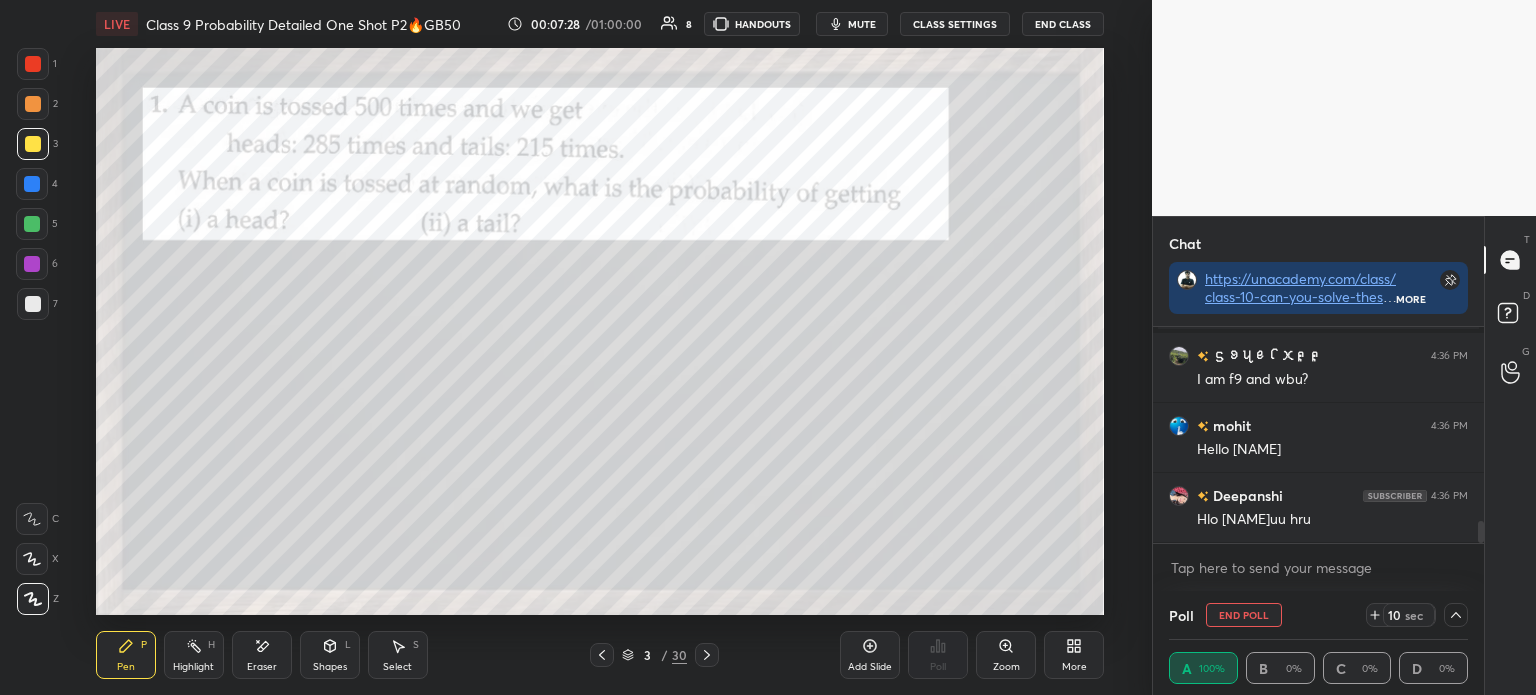 click 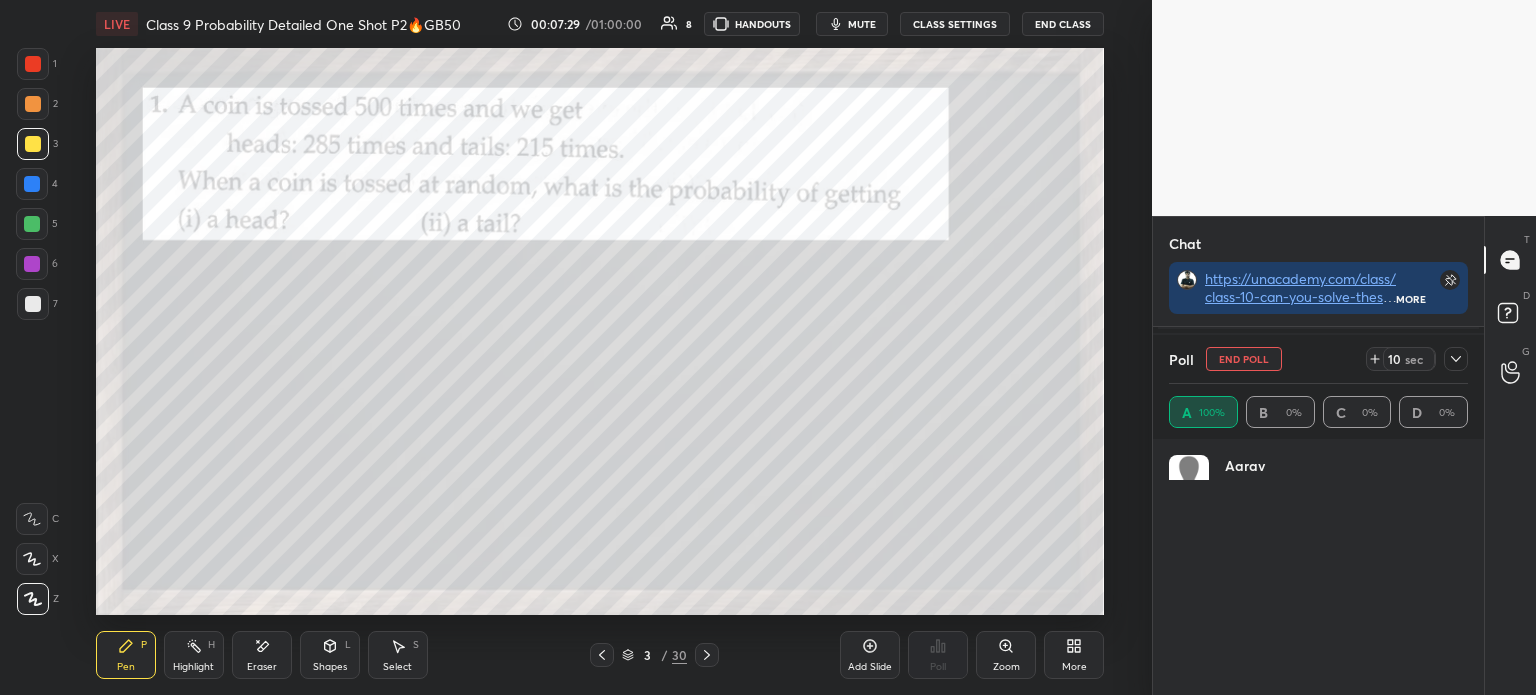 scroll, scrollTop: 6, scrollLeft: 6, axis: both 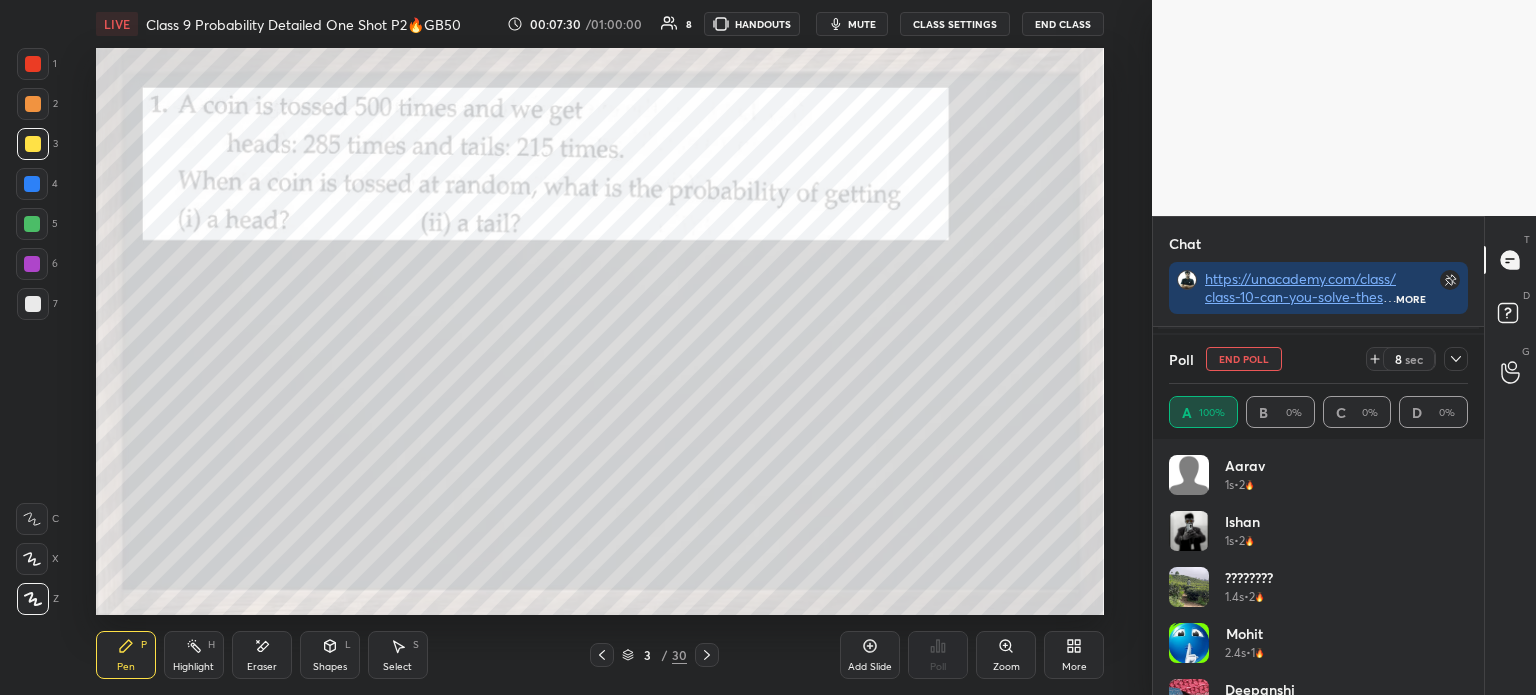 click on "Poll End Poll 8  sec" at bounding box center (1318, 359) 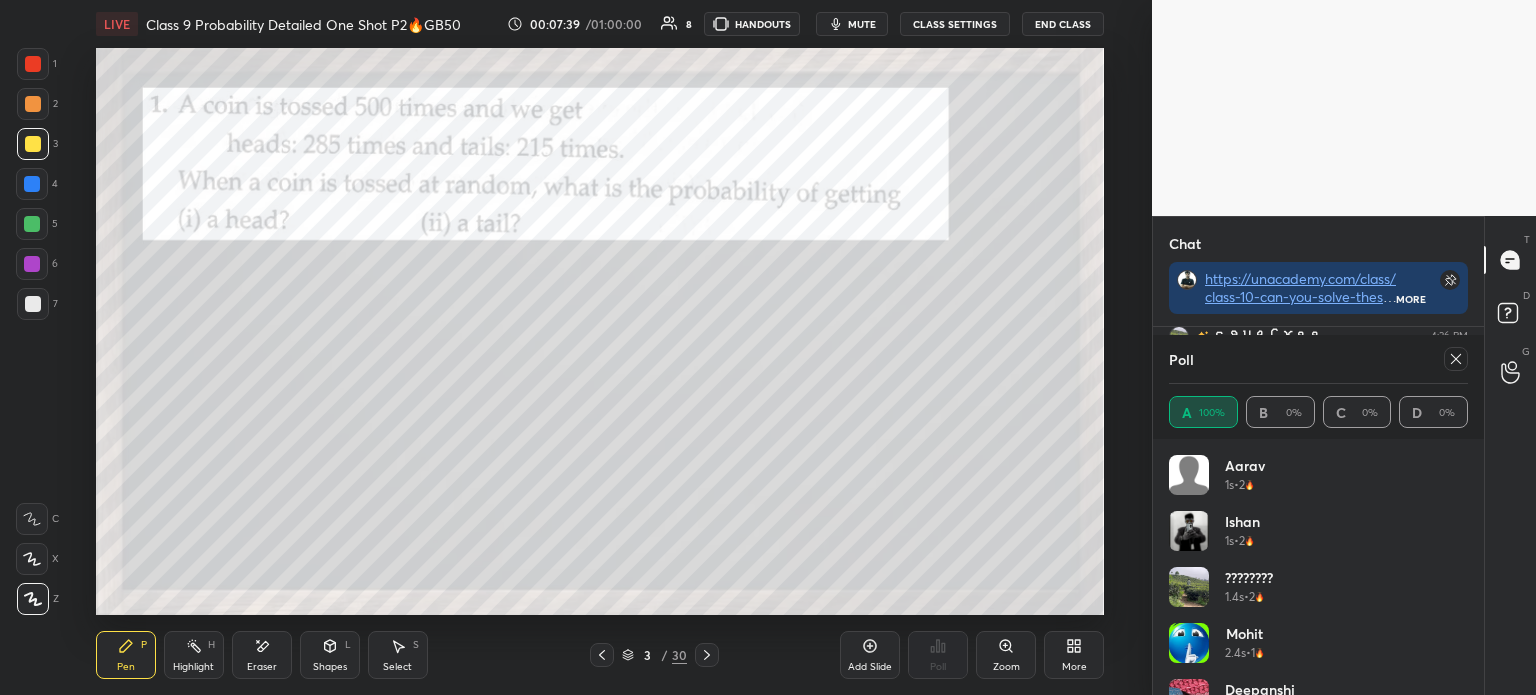scroll, scrollTop: 1976, scrollLeft: 0, axis: vertical 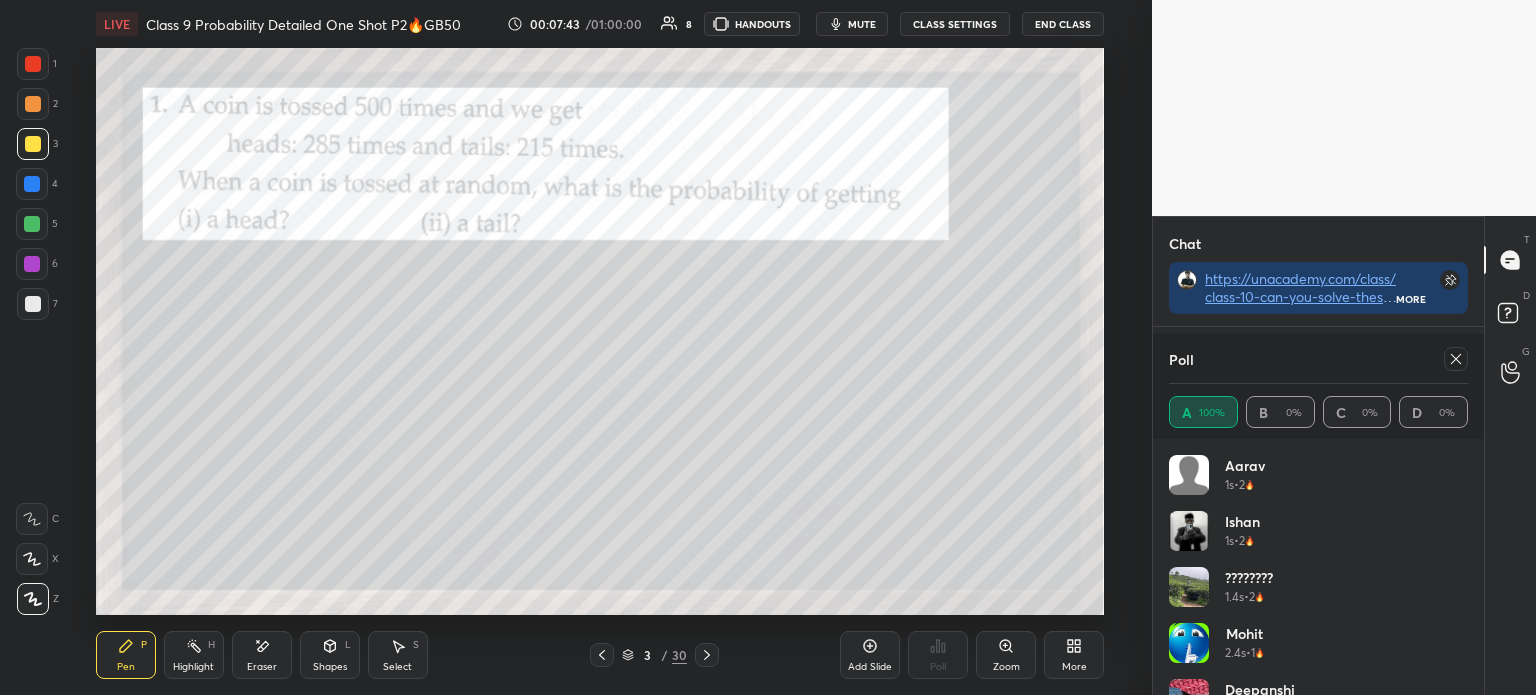 click 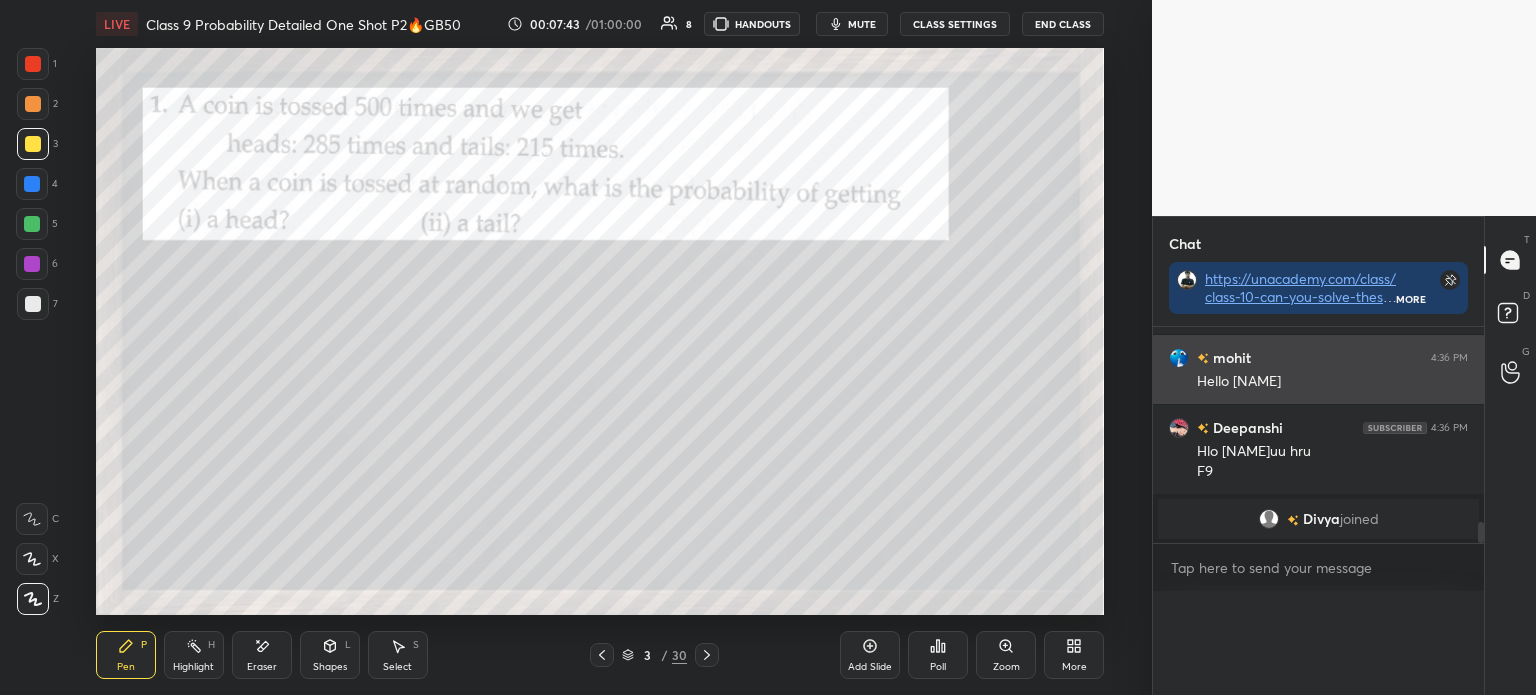 scroll, scrollTop: 0, scrollLeft: 0, axis: both 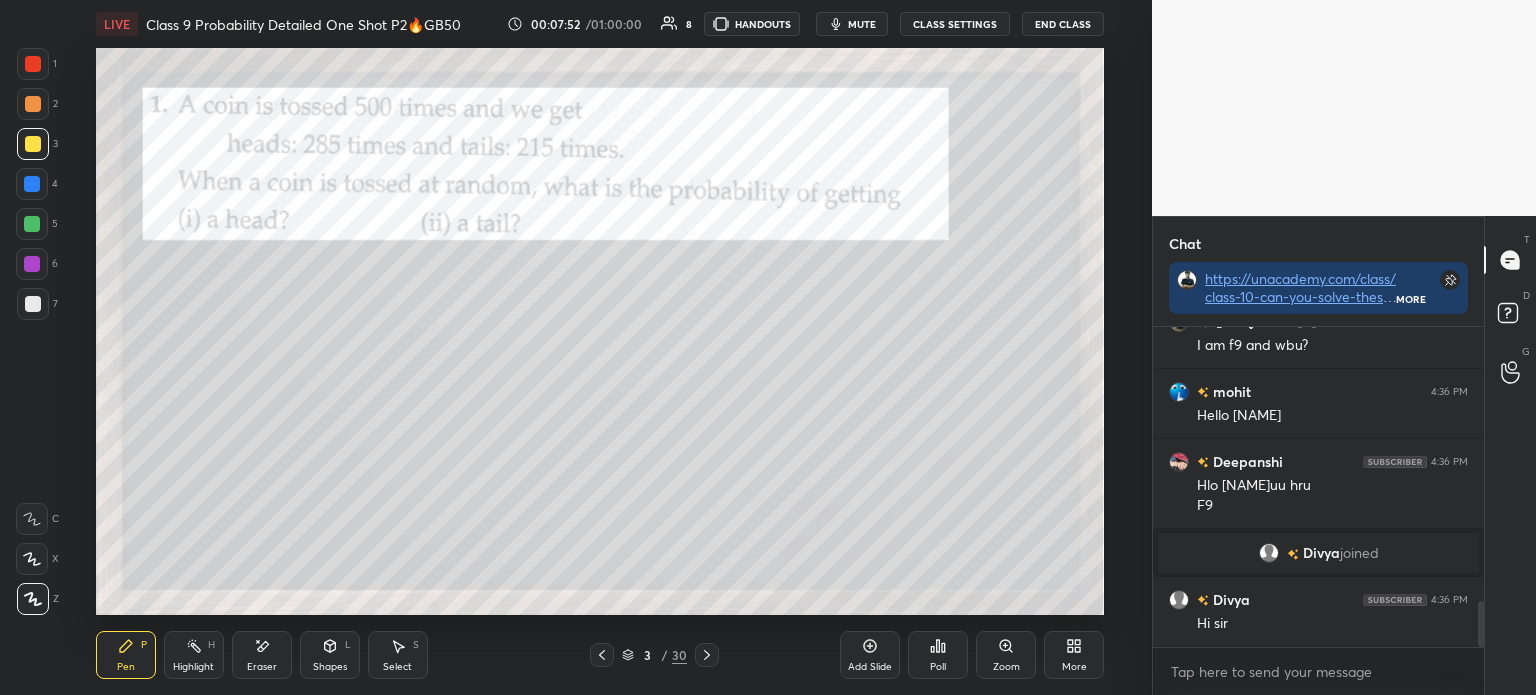 click at bounding box center (33, 64) 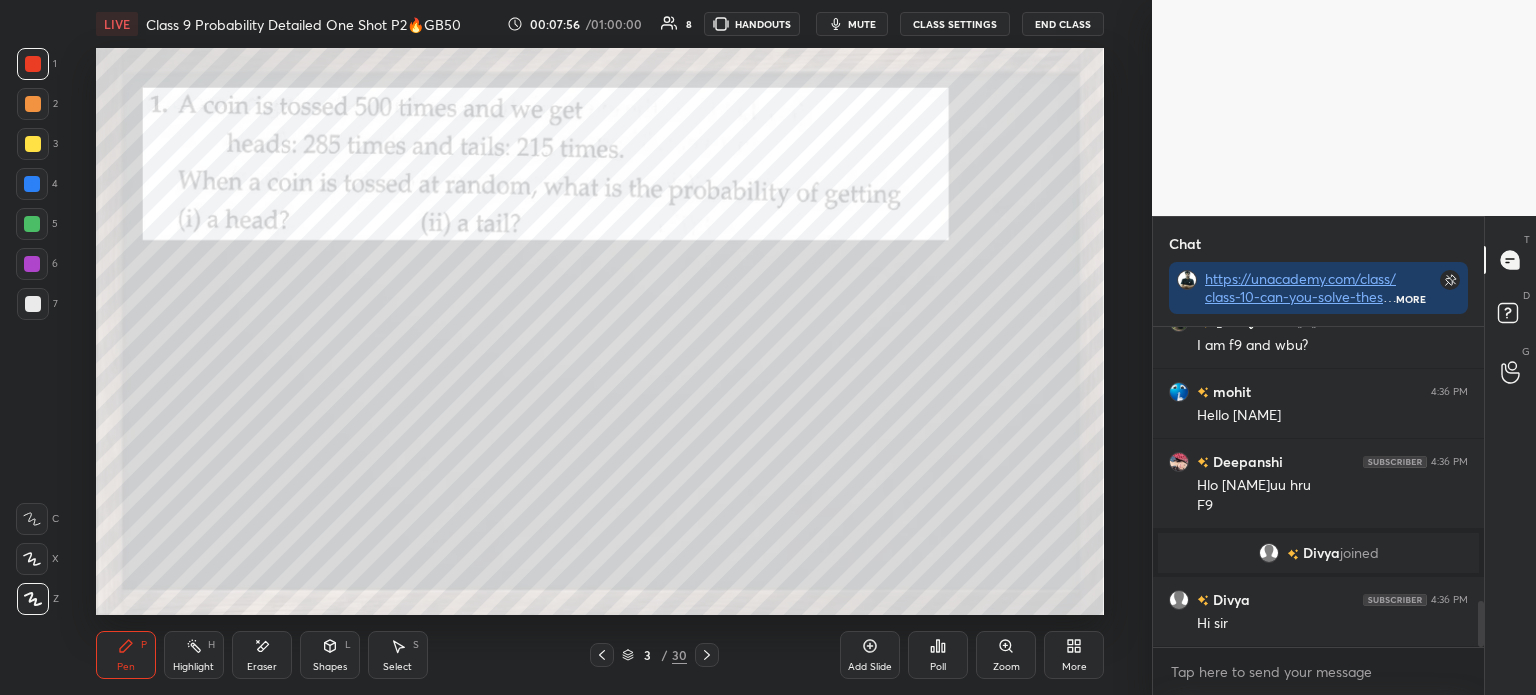 click at bounding box center [33, 144] 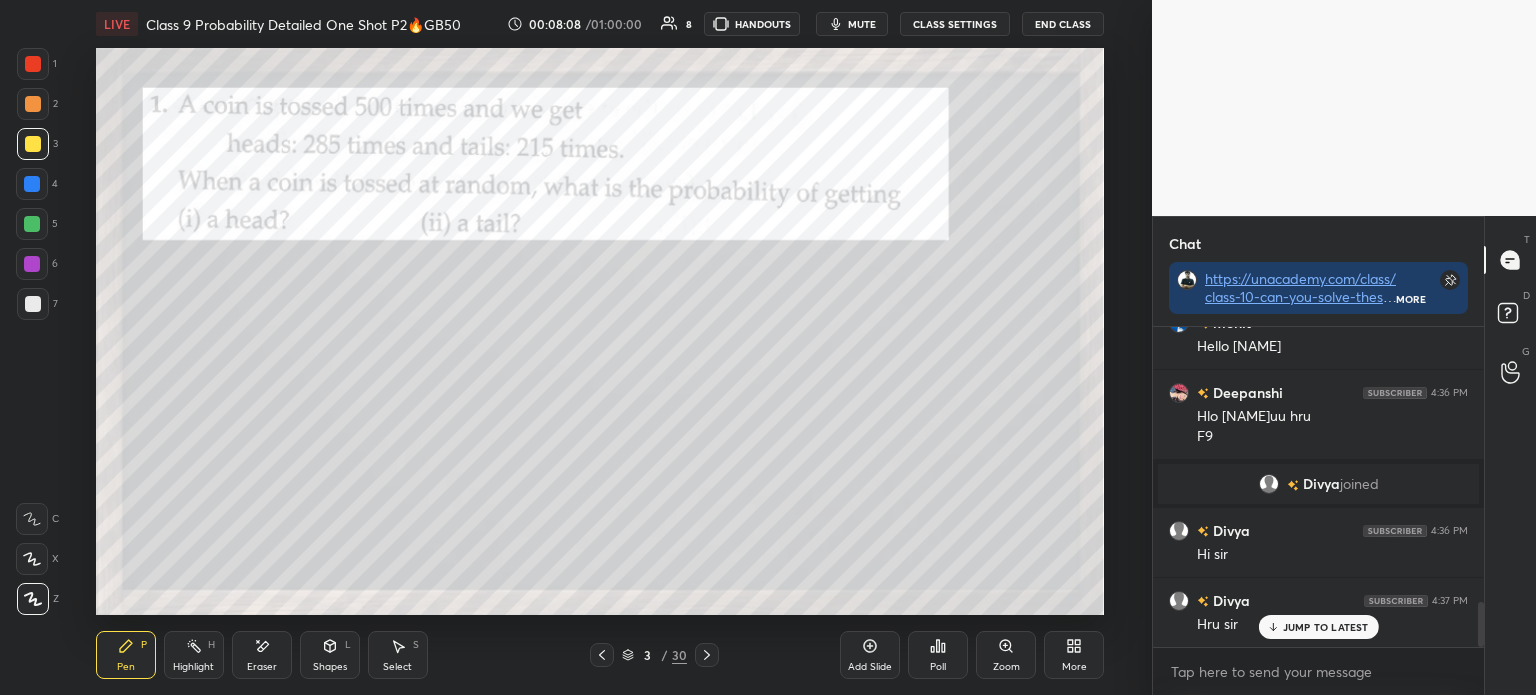 click 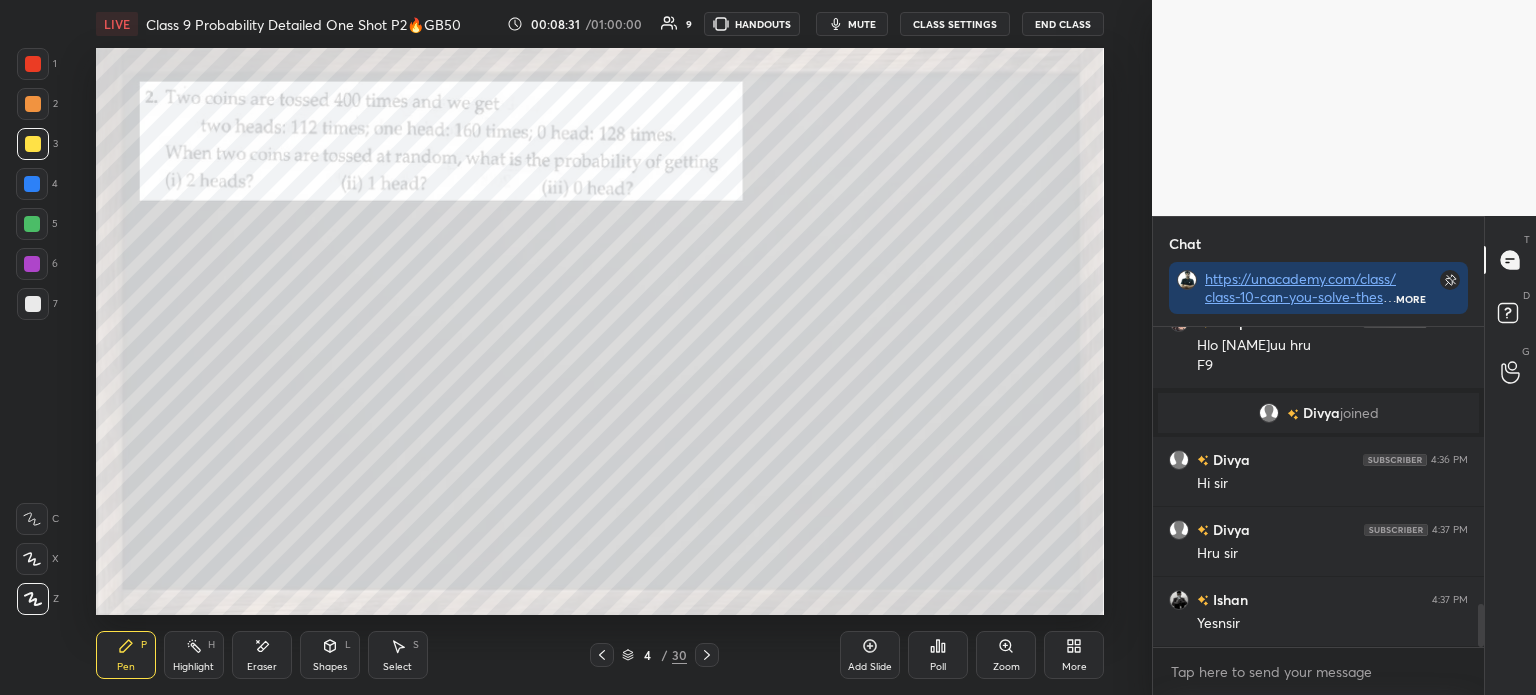 click 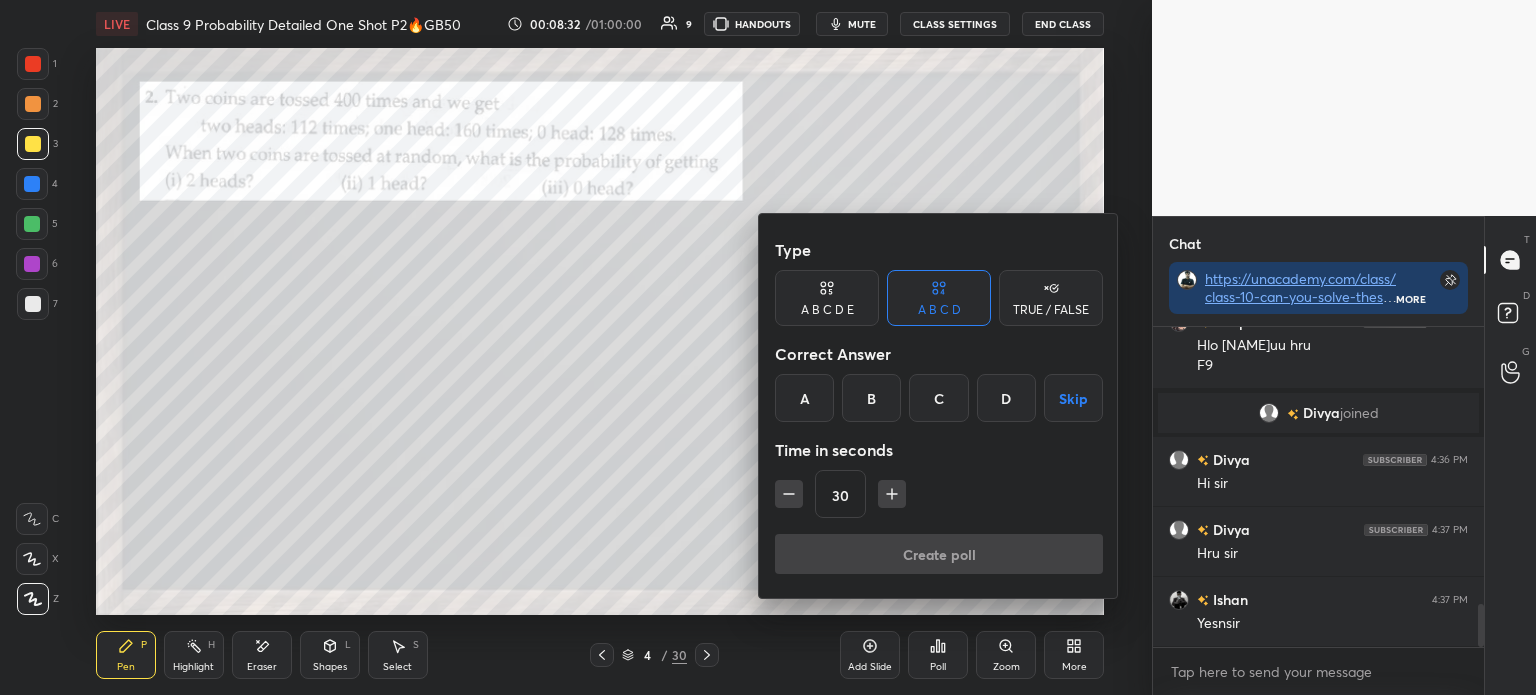 click on "C" at bounding box center [938, 398] 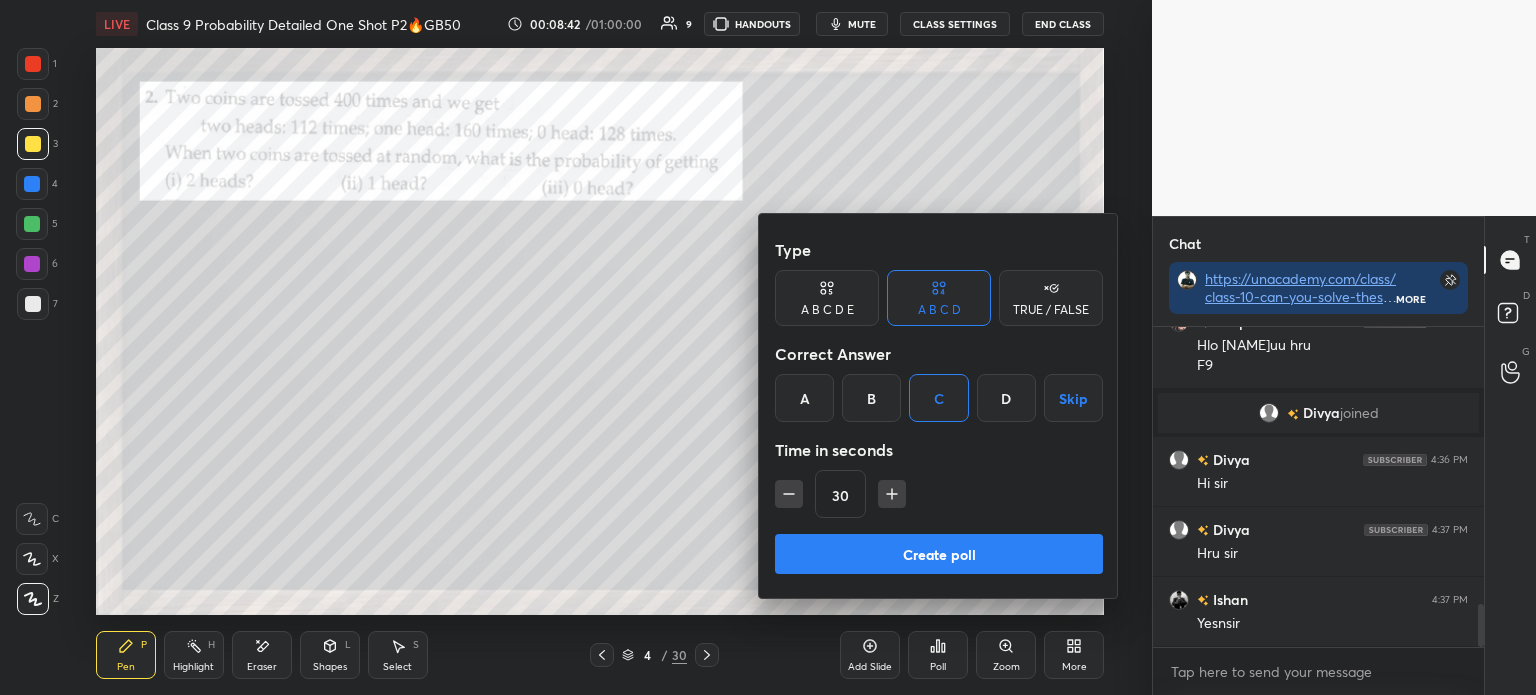 click on "Create poll" at bounding box center (939, 554) 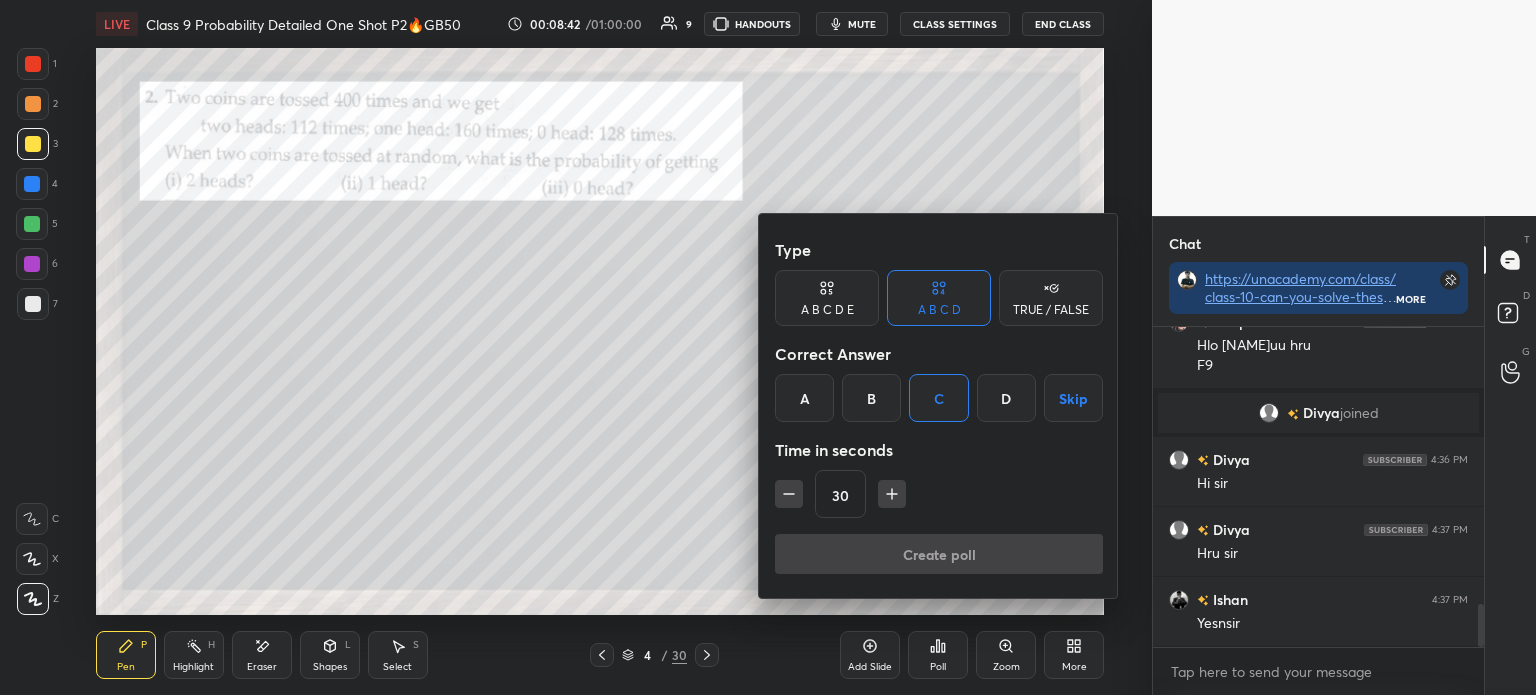 scroll, scrollTop: 281, scrollLeft: 325, axis: both 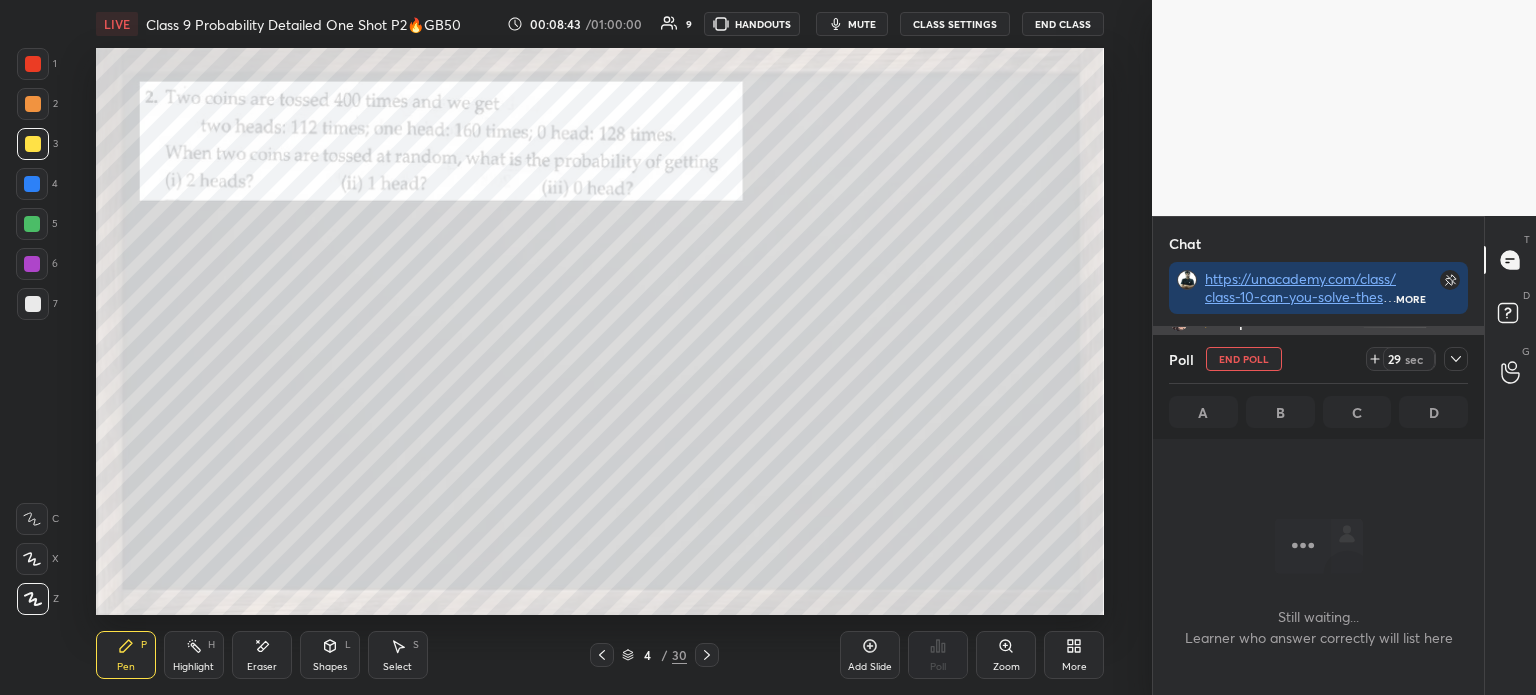 click 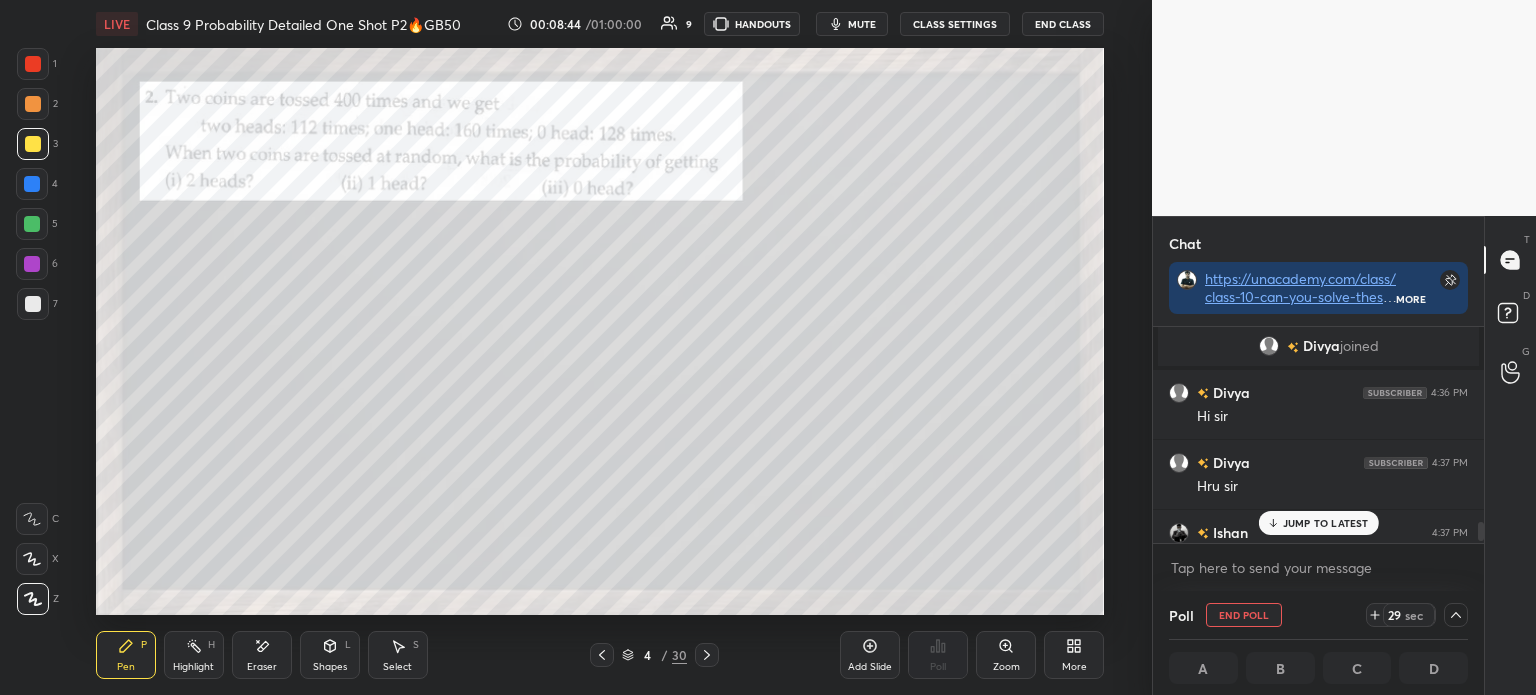scroll, scrollTop: 2148, scrollLeft: 0, axis: vertical 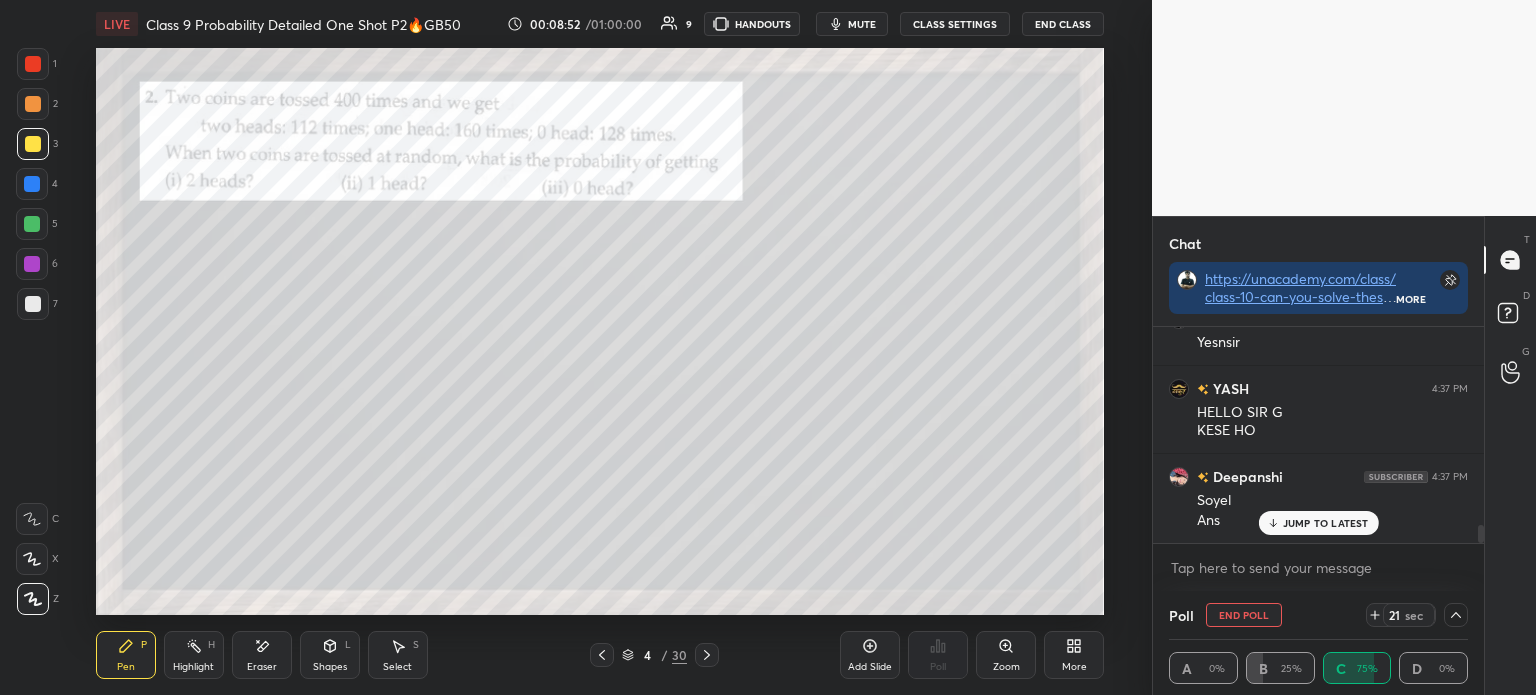 click 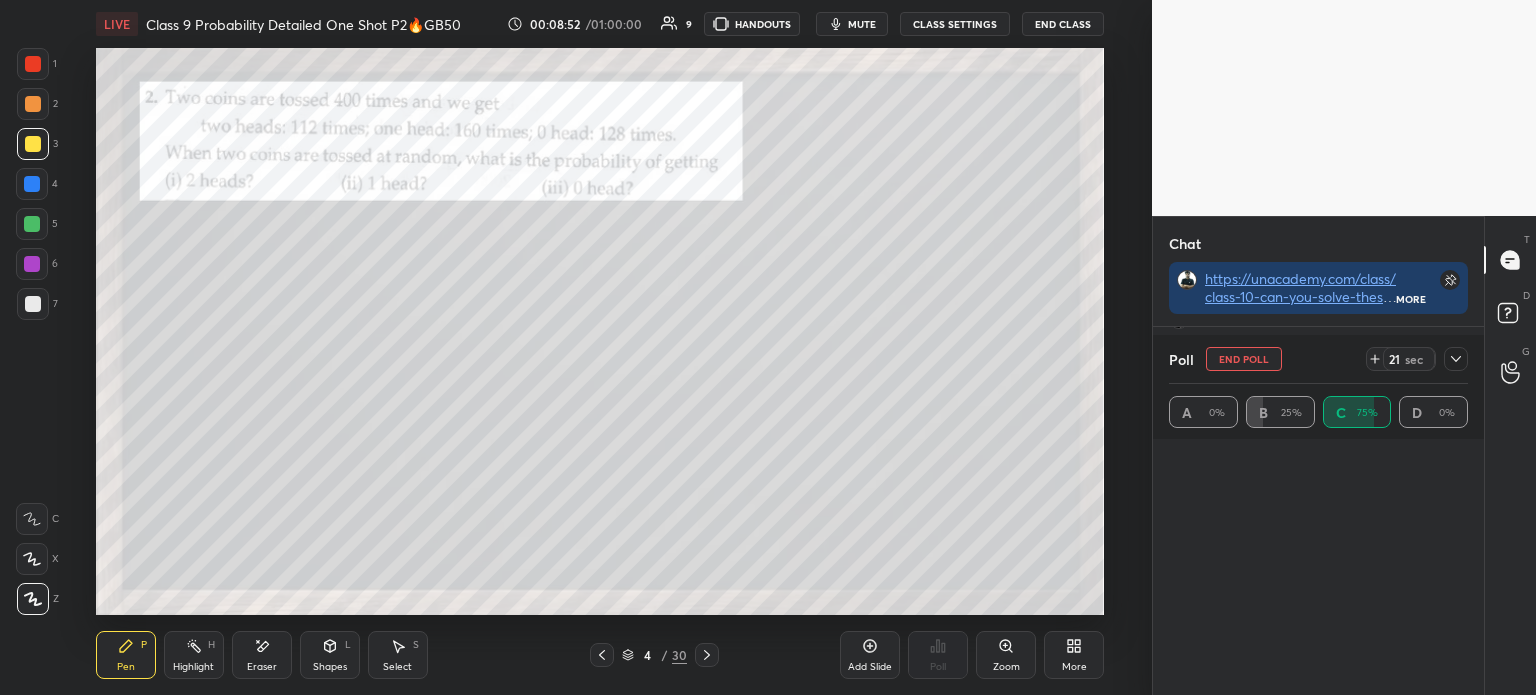 scroll, scrollTop: 6, scrollLeft: 6, axis: both 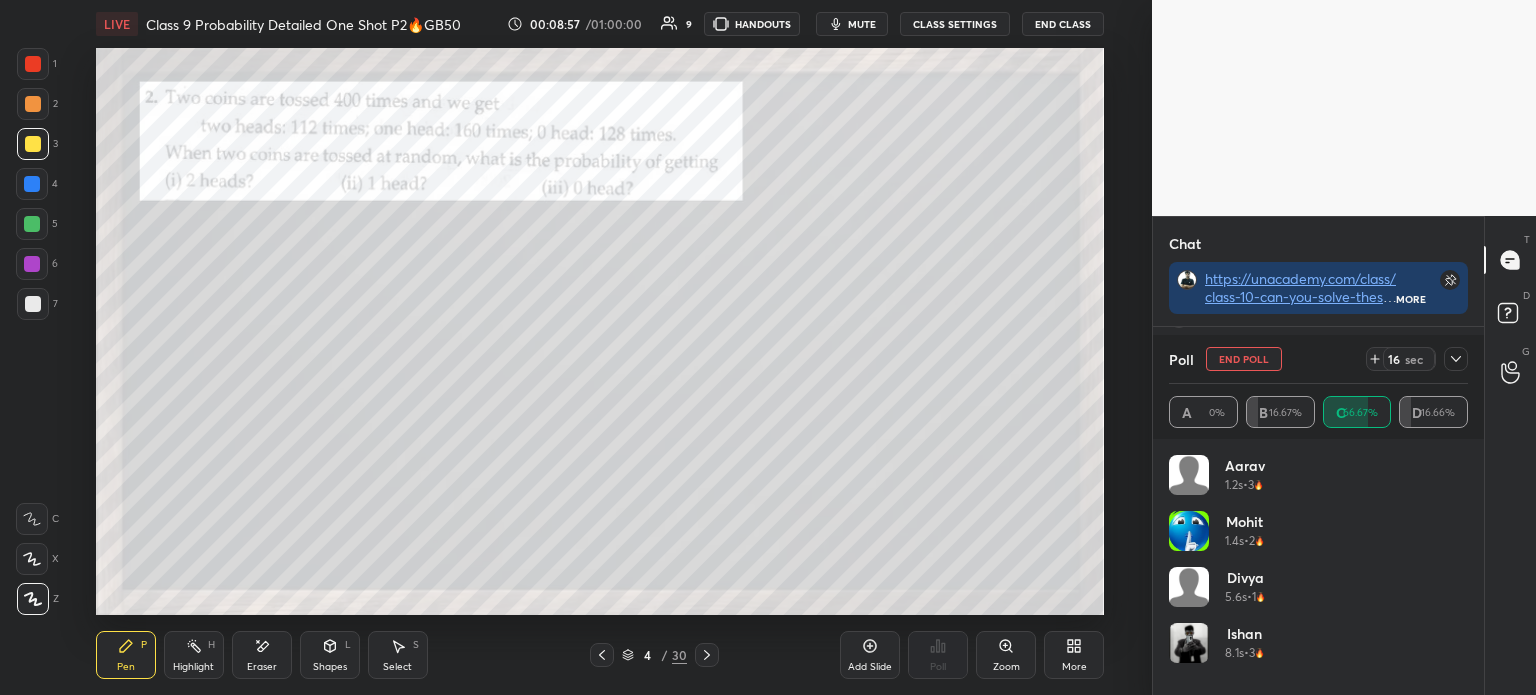 click 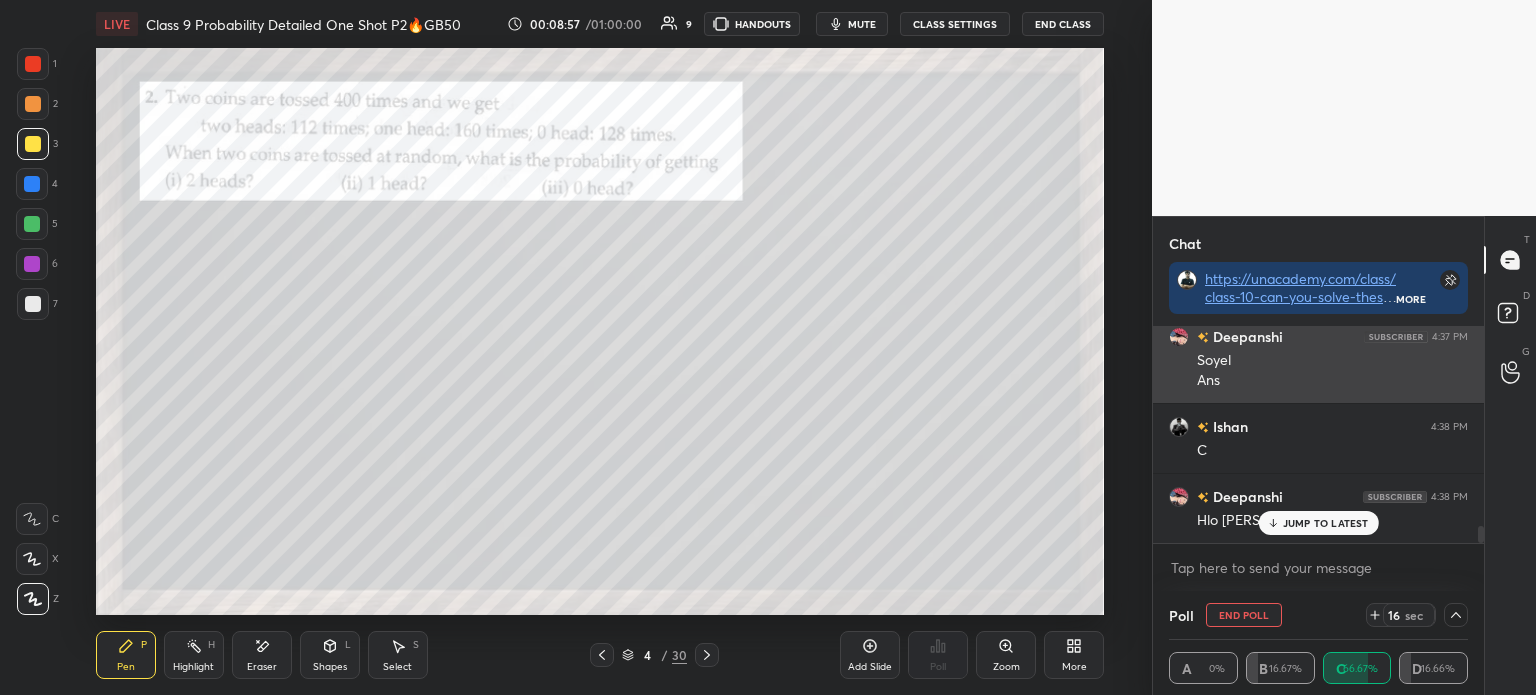 scroll, scrollTop: 153, scrollLeft: 293, axis: both 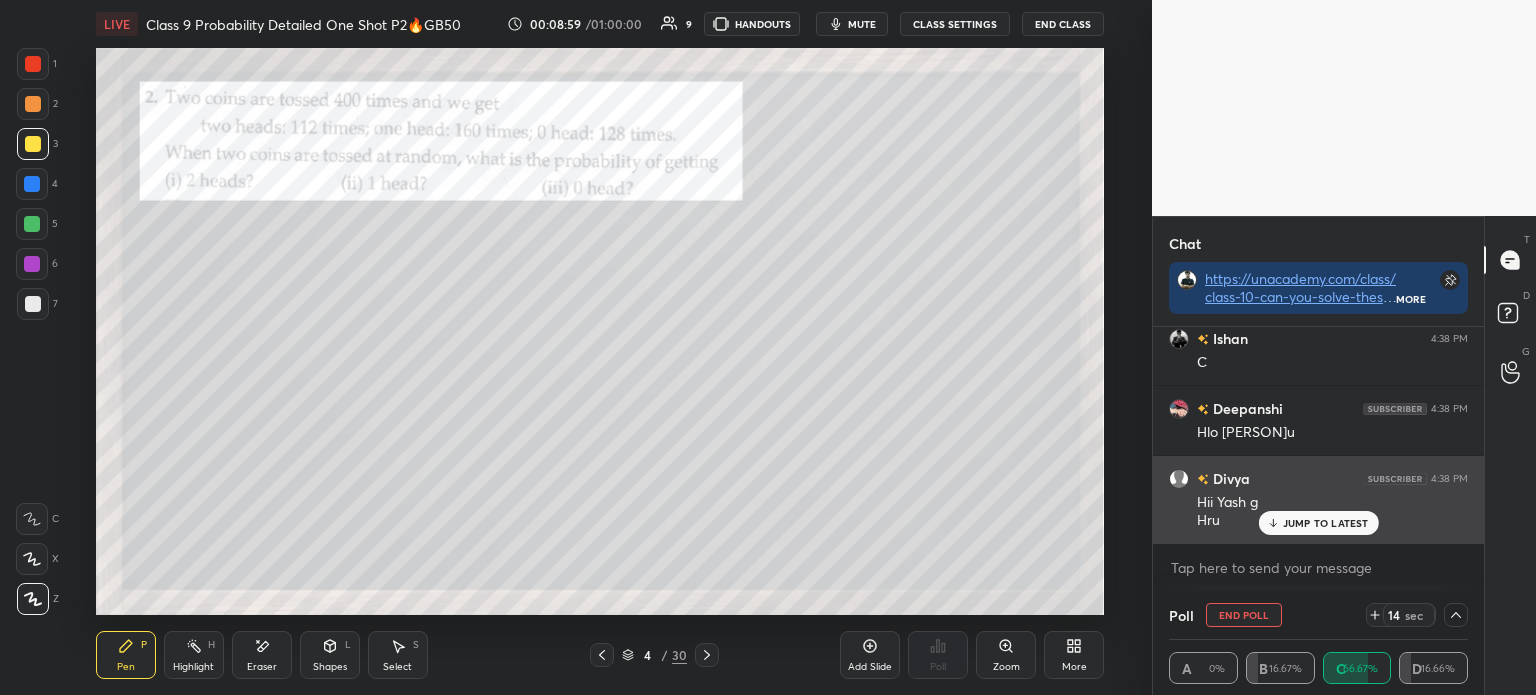 click on "JUMP TO LATEST" at bounding box center [1326, 523] 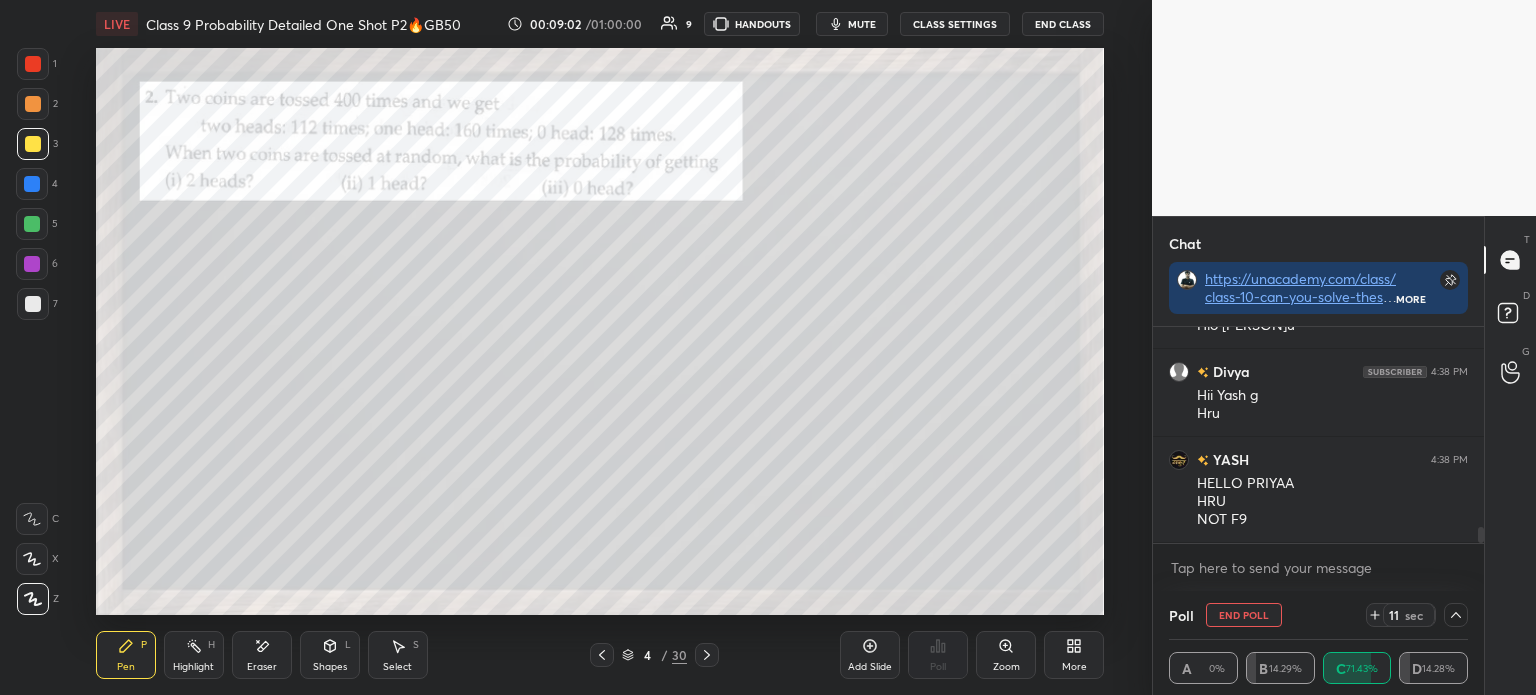 click 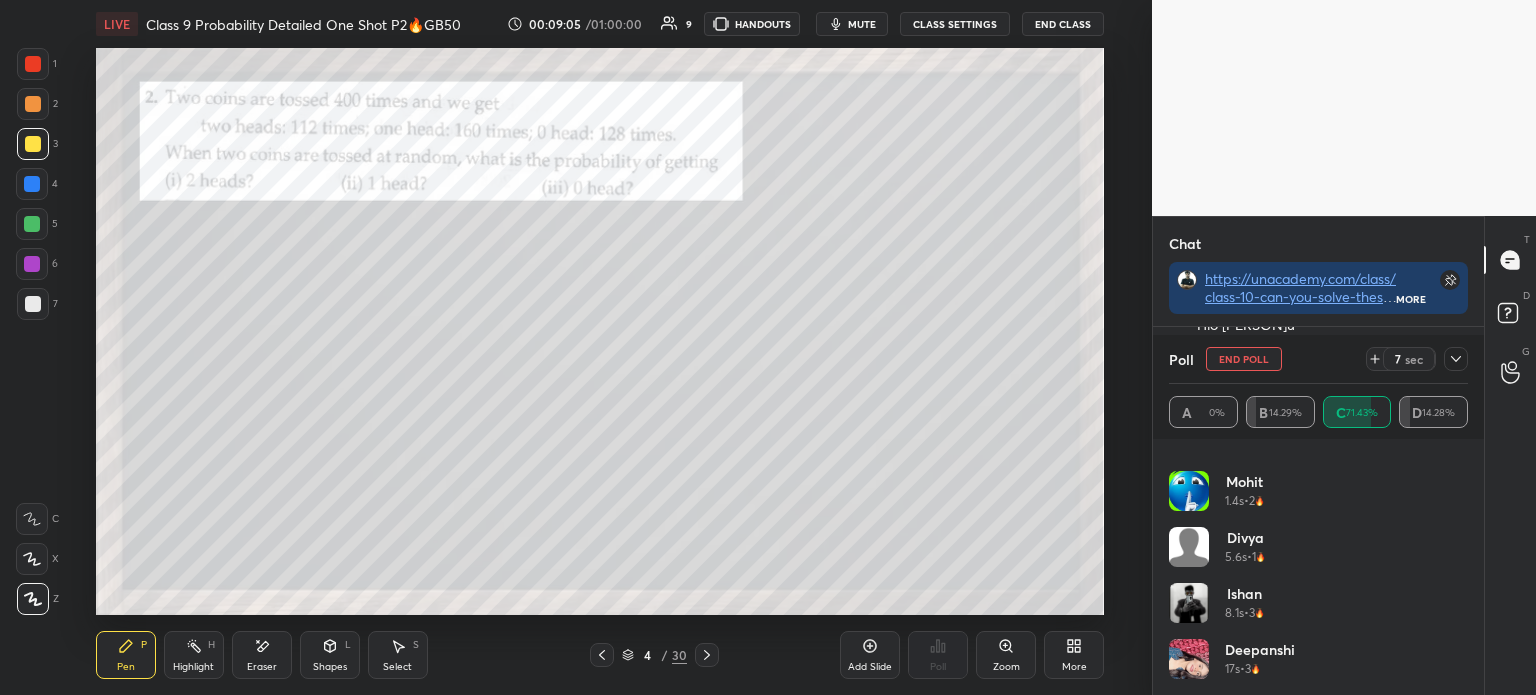 click at bounding box center [1189, 659] 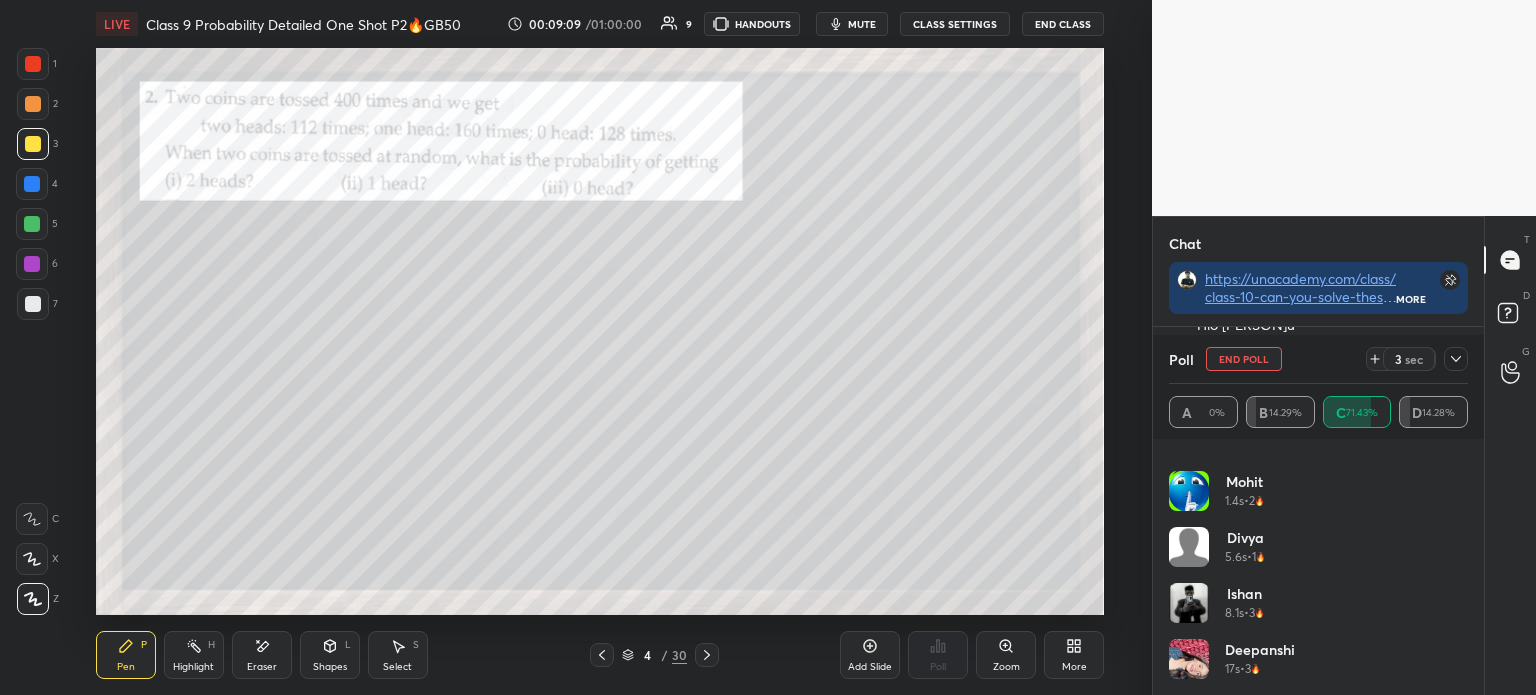 click at bounding box center [1456, 359] 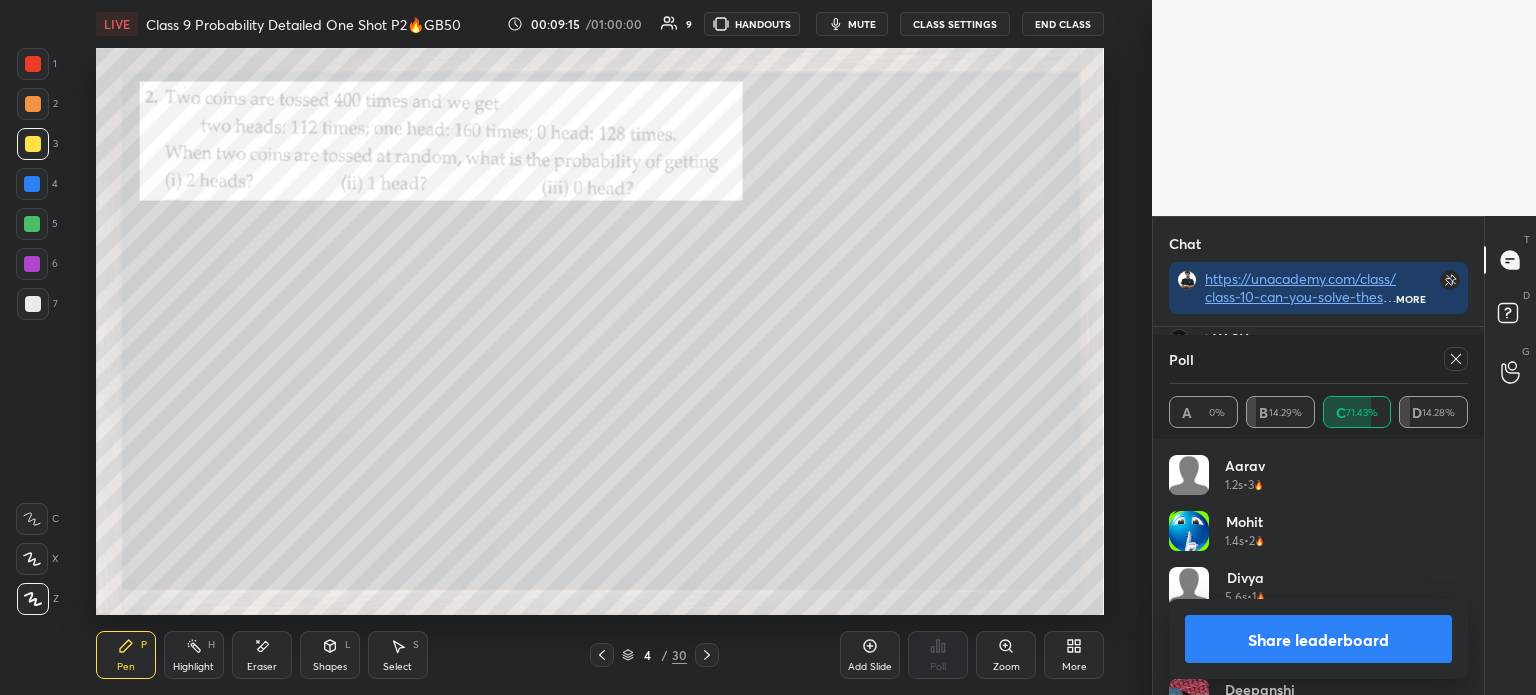 click on "Share leaderboard" at bounding box center [1318, 639] 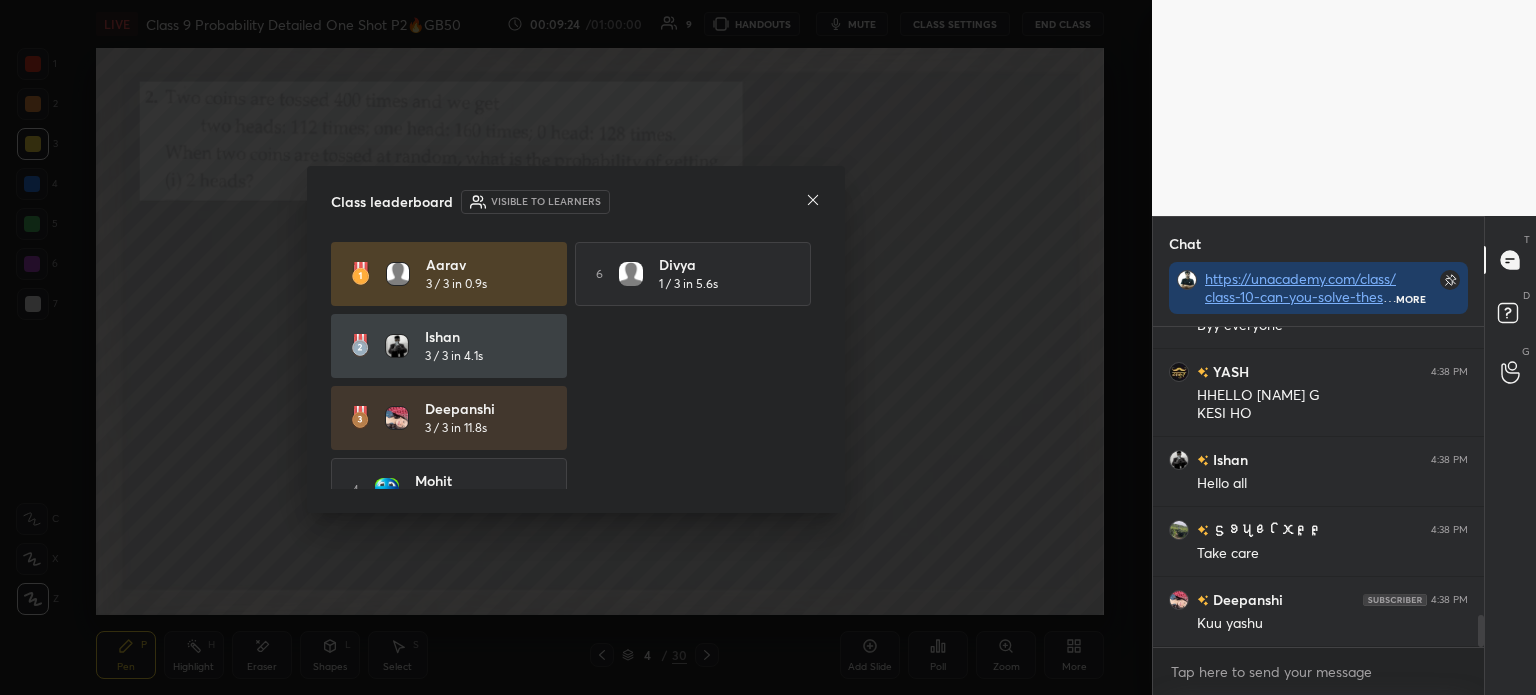 click 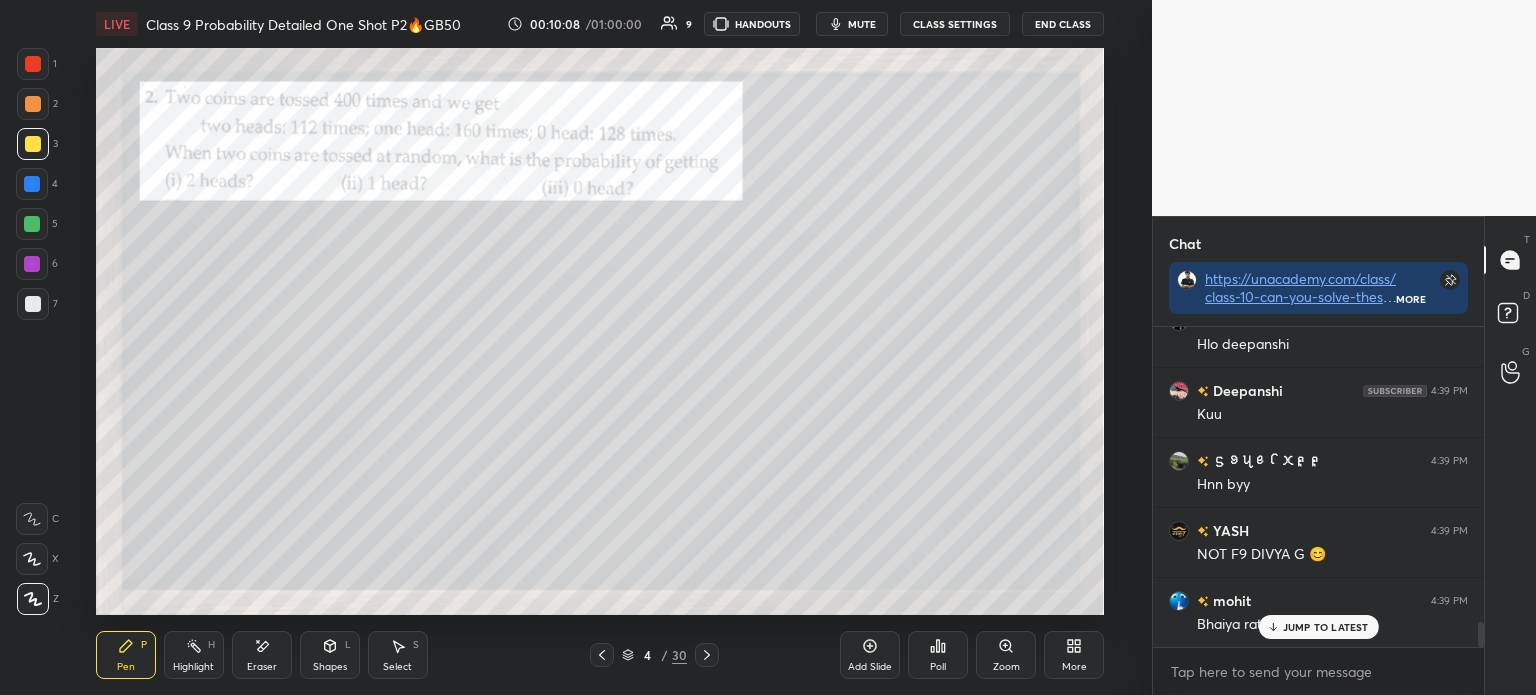 click on "Poll" at bounding box center [938, 655] 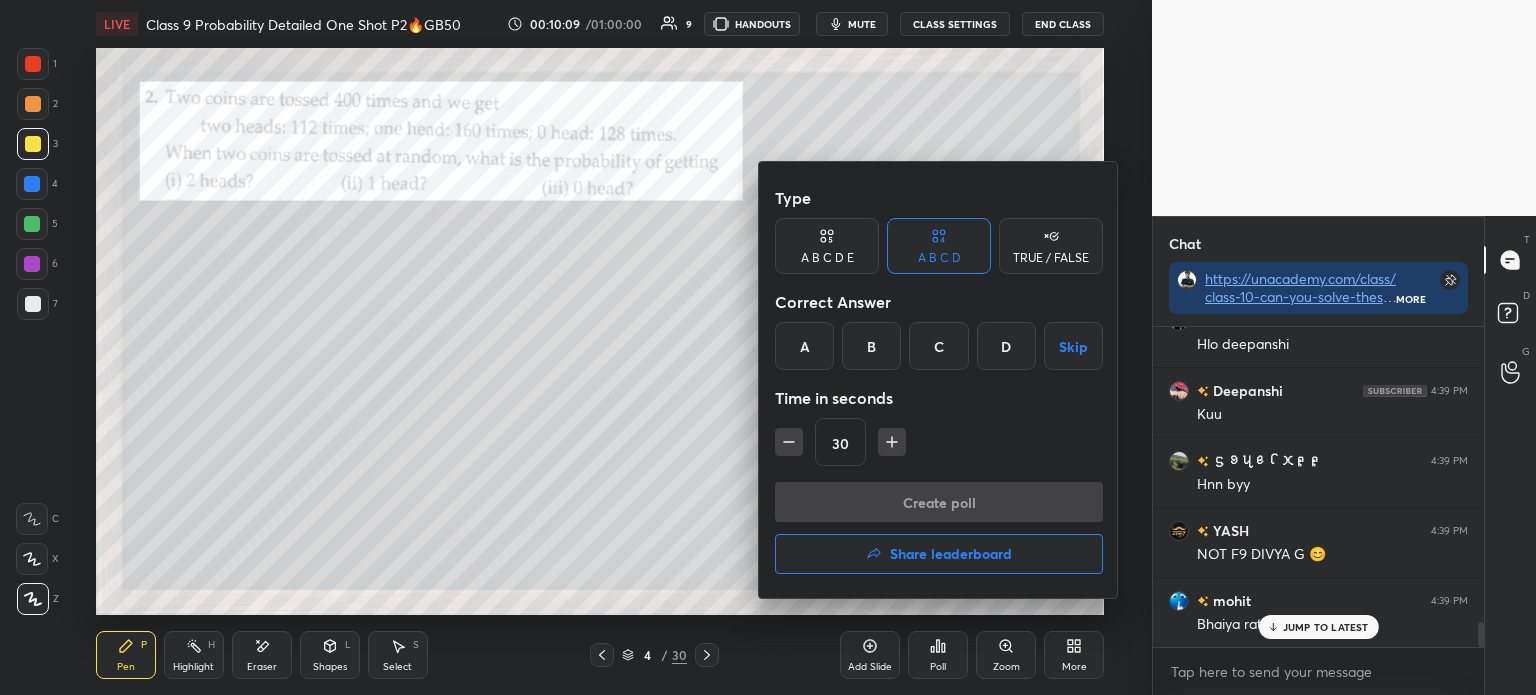 click on "D" at bounding box center (1006, 346) 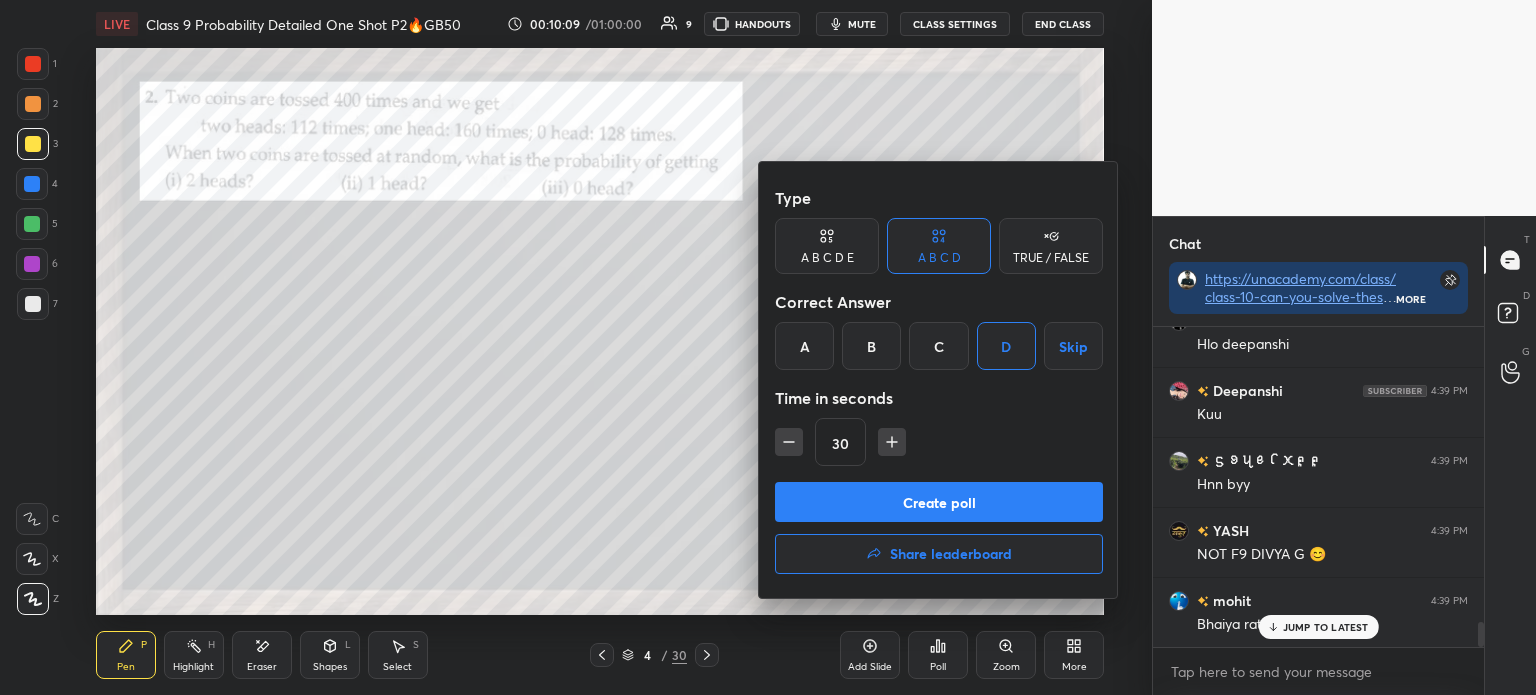 click on "Create poll" at bounding box center [939, 502] 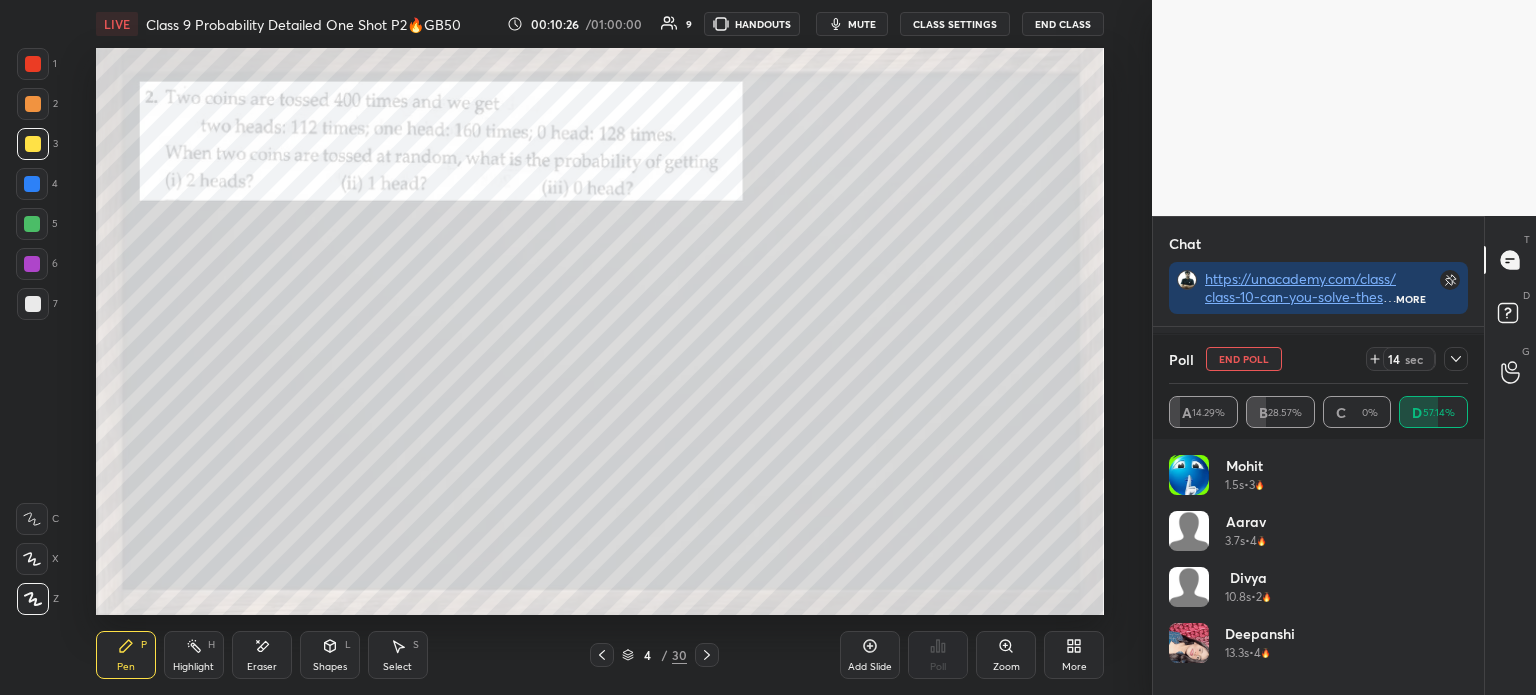 scroll, scrollTop: 4568, scrollLeft: 0, axis: vertical 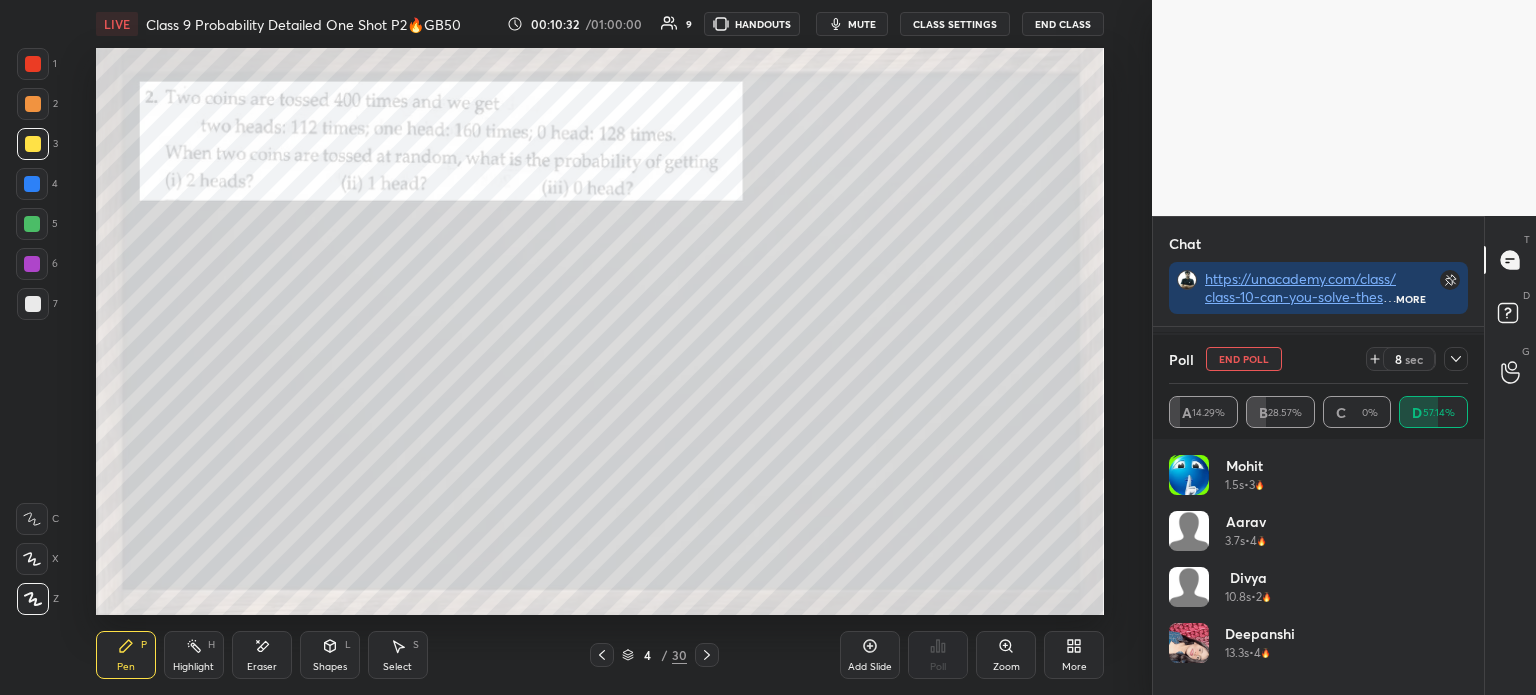 click 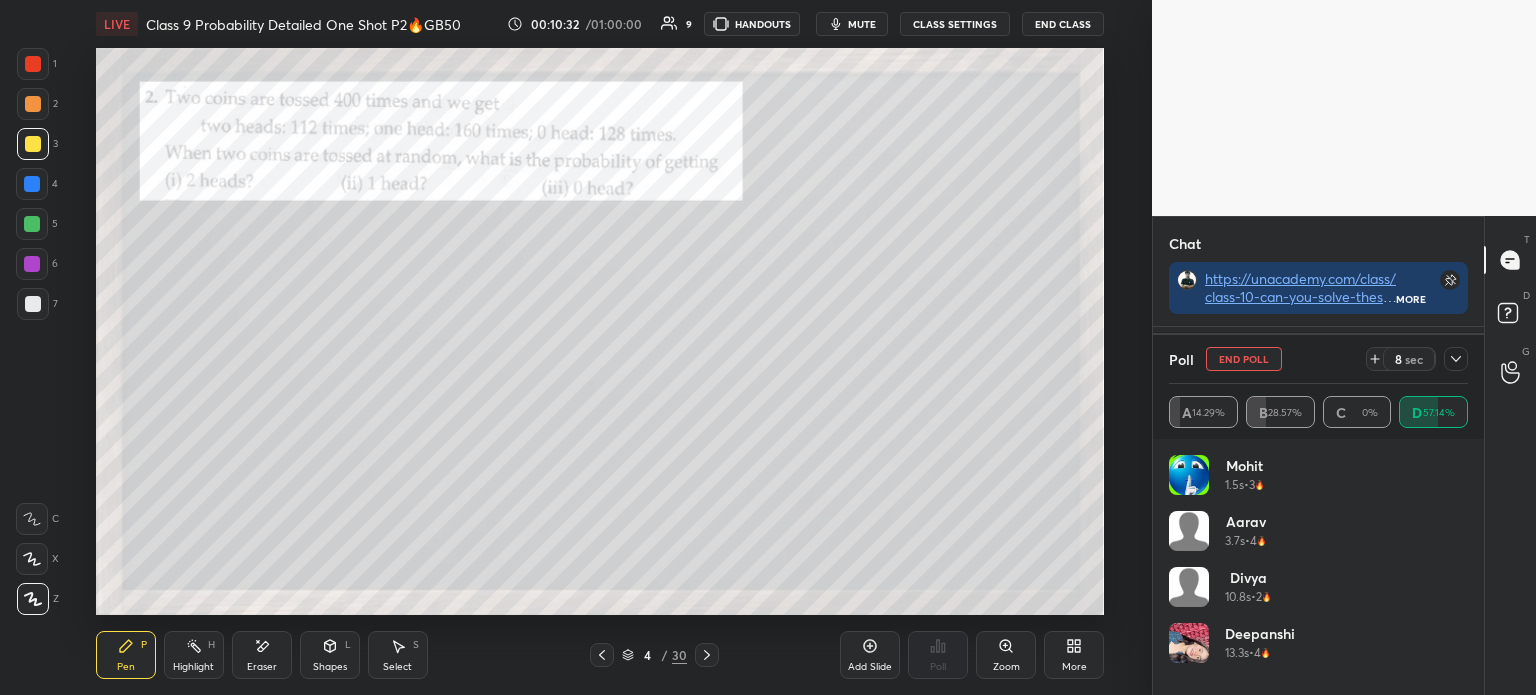 scroll, scrollTop: 131, scrollLeft: 293, axis: both 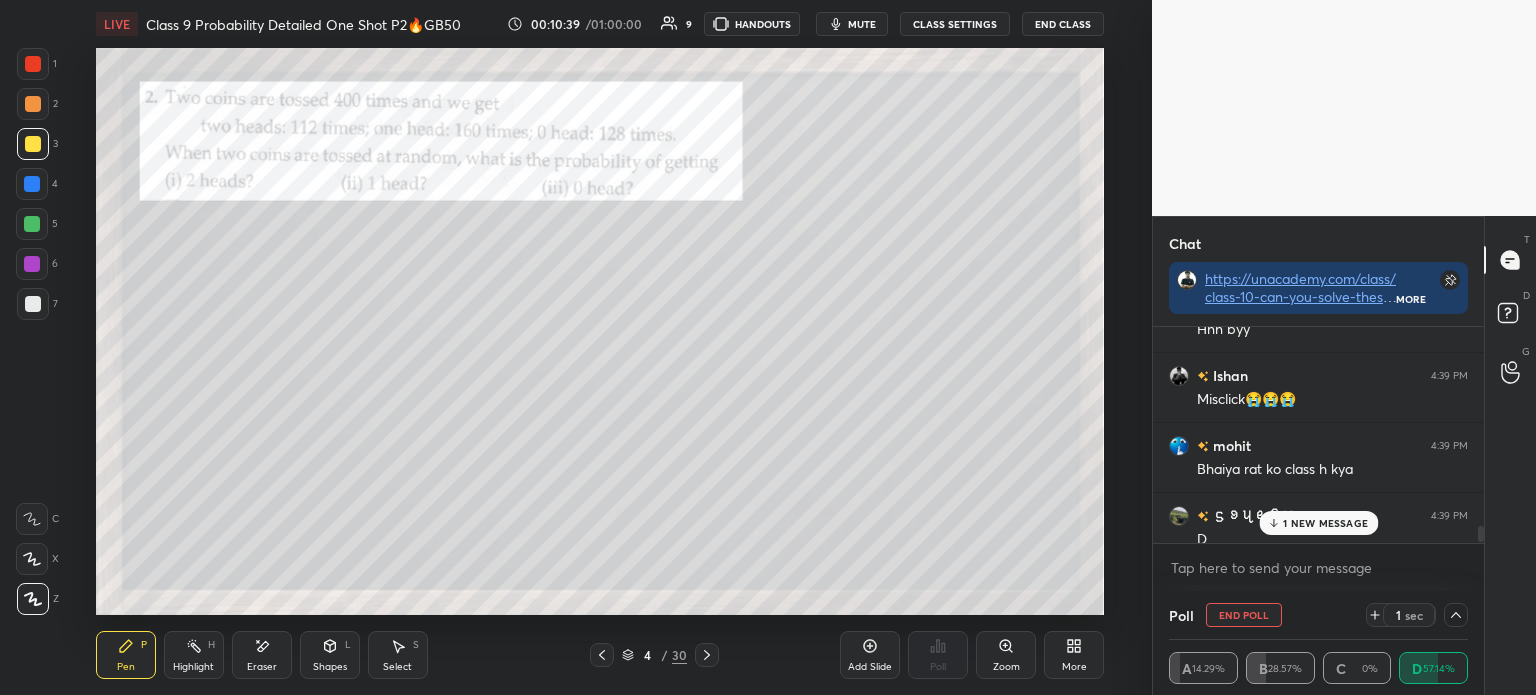 click at bounding box center [33, 304] 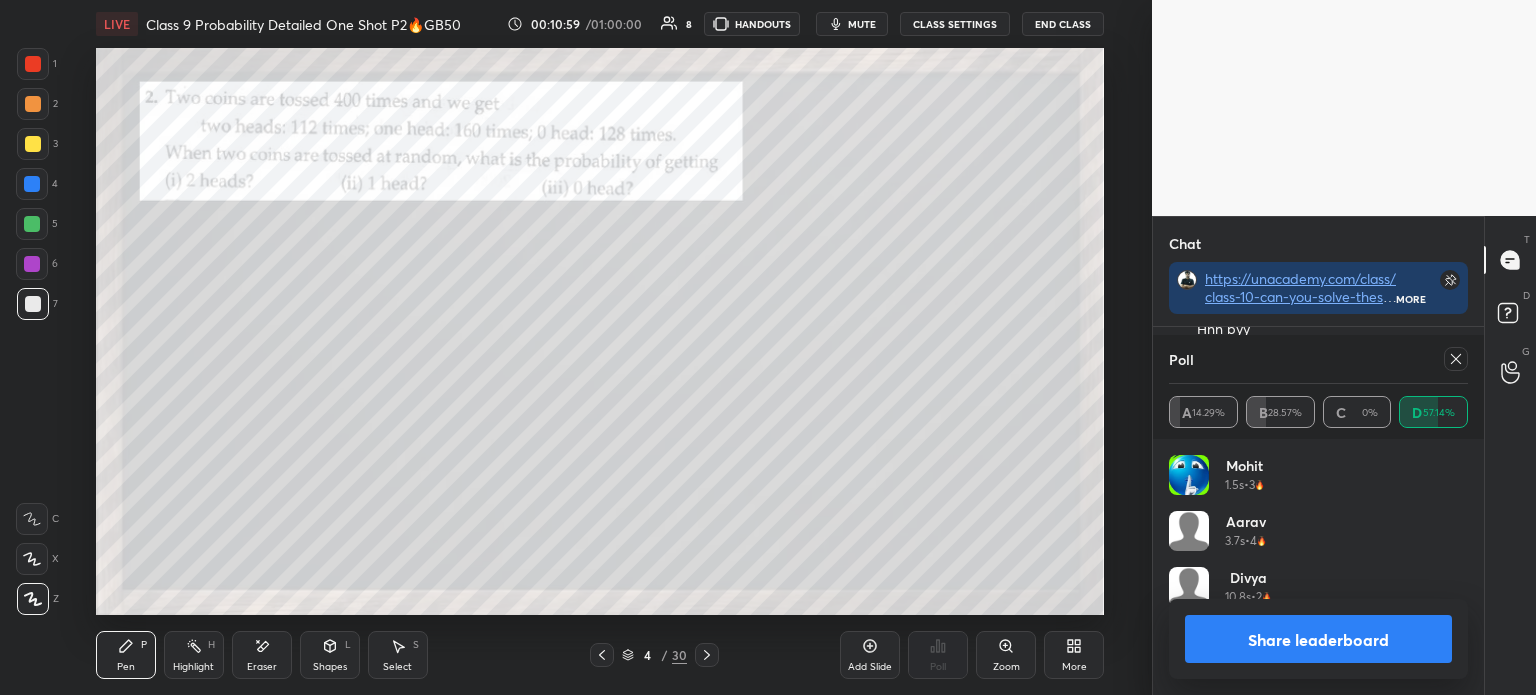 click on "Eraser" at bounding box center [262, 655] 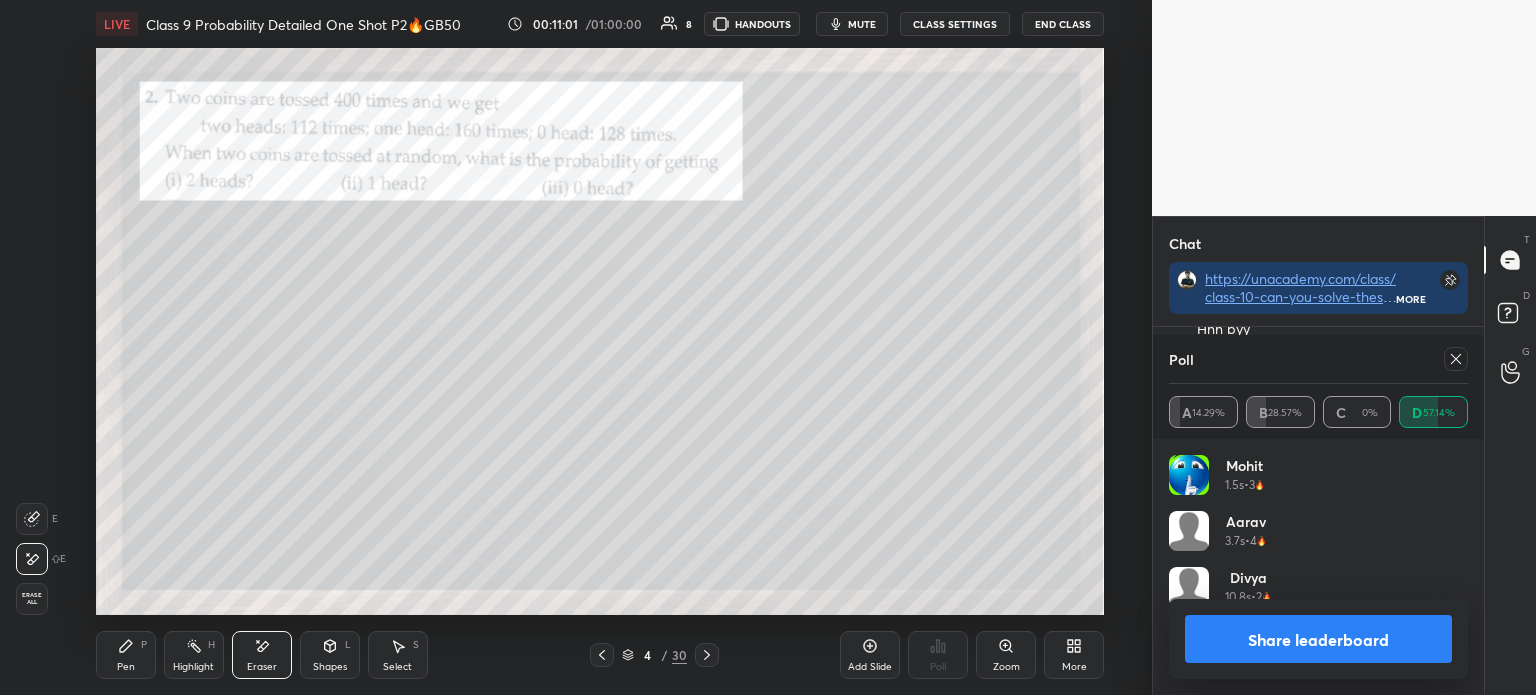 click 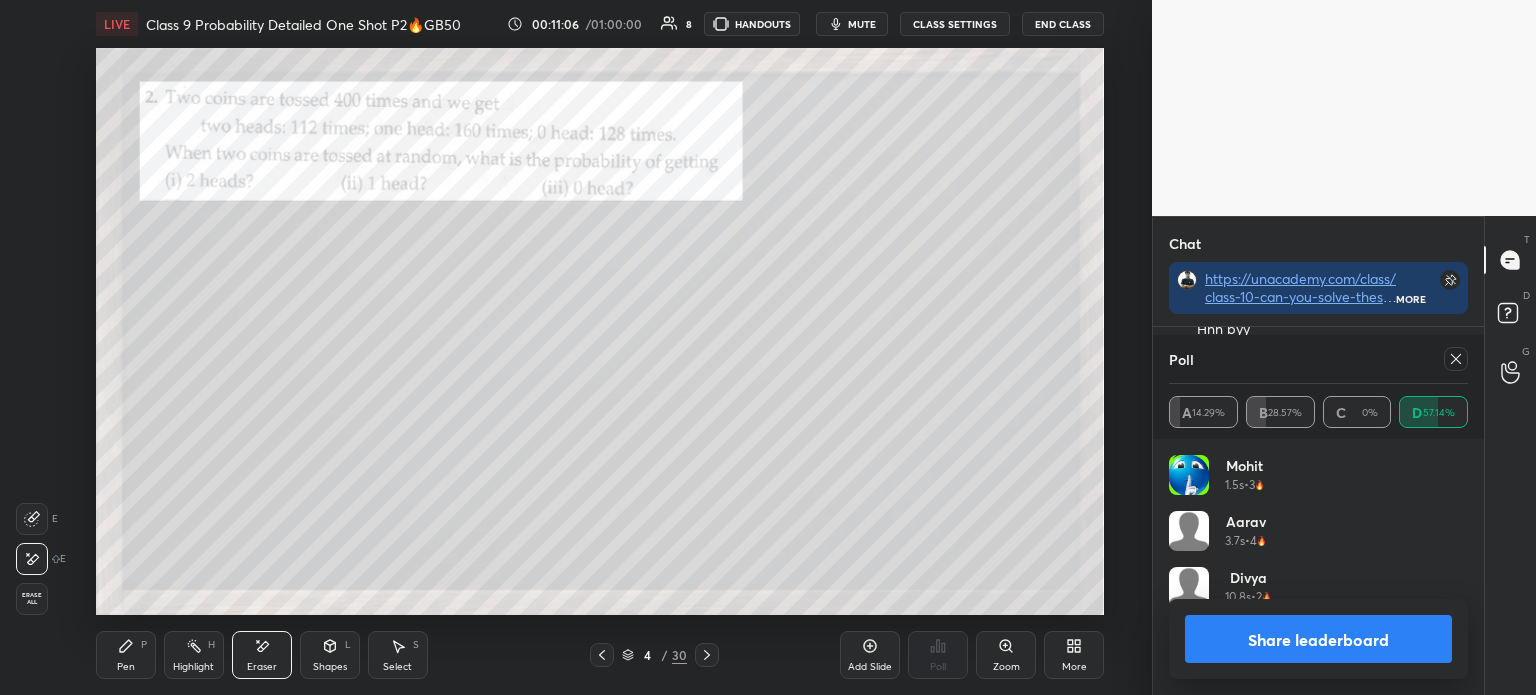 click on "Share leaderboard" at bounding box center [1318, 639] 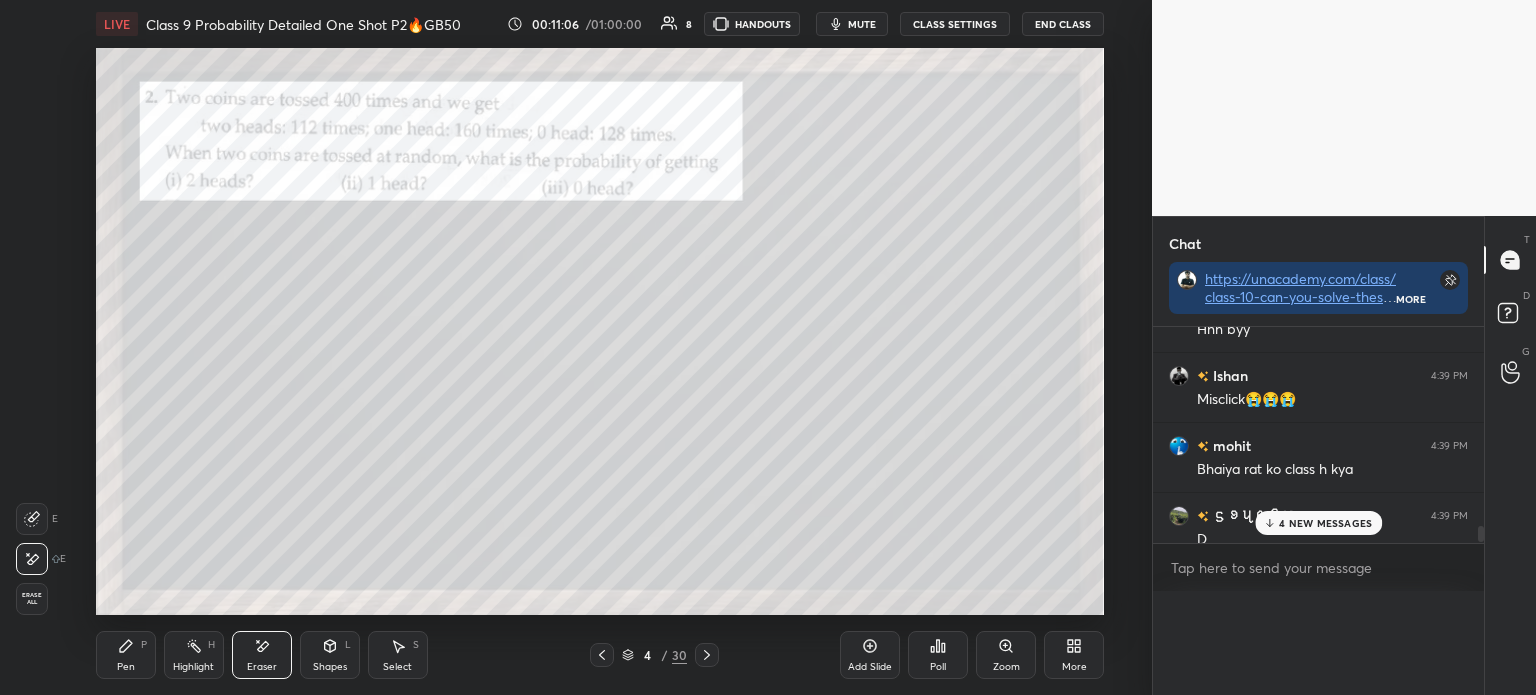 scroll, scrollTop: 122, scrollLeft: 293, axis: both 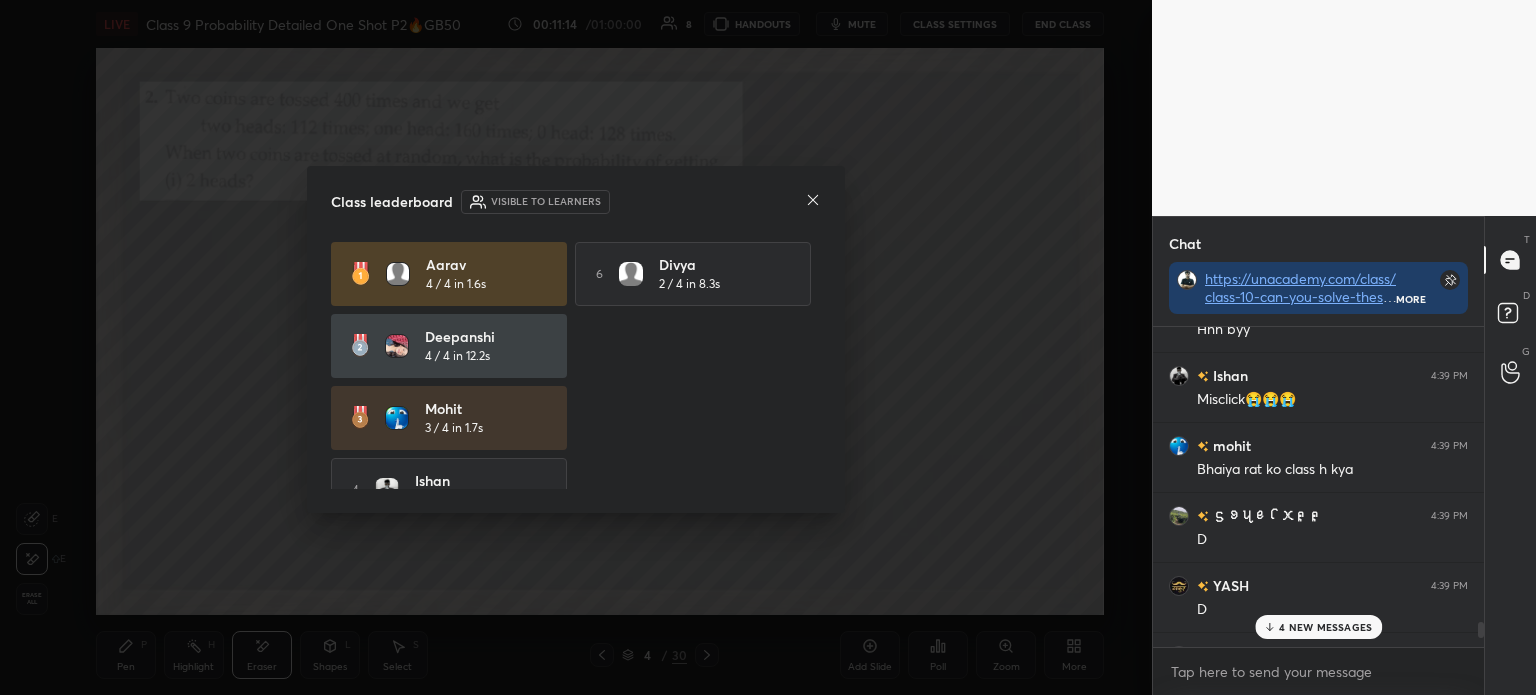 click on "Class leaderboard Visible to learners [NAME] / [NUMBER] in [NUMBER]s 6 Divya [NUMBER] / [NUMBER] in [NUMBER]s Deepanshi [NUMBER] / [NUMBER] in [NUMBER]s mohit [NUMBER] / [NUMBER] in [NUMBER]s 4 Ishan [NUMBER] / [NUMBER] in [NUMBER]s 5 ????????" at bounding box center (576, 340) 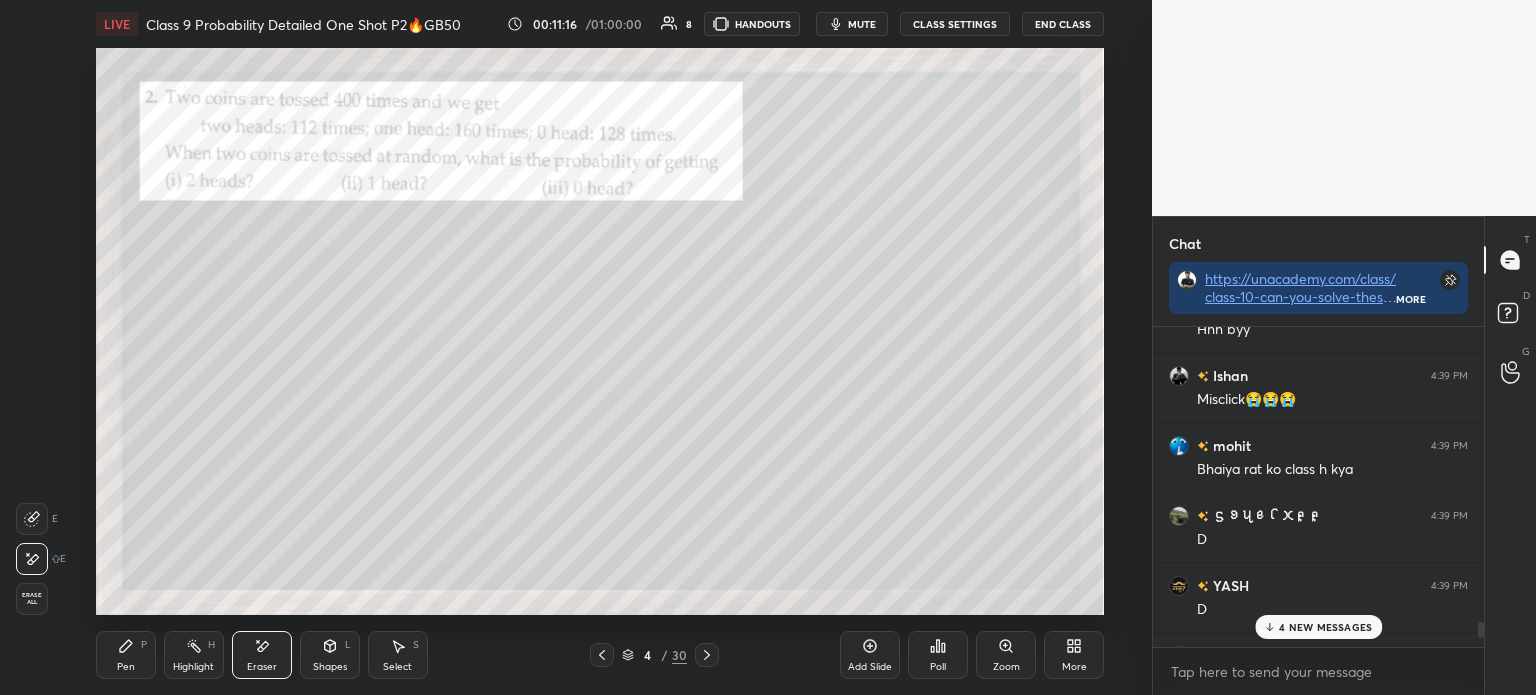 click 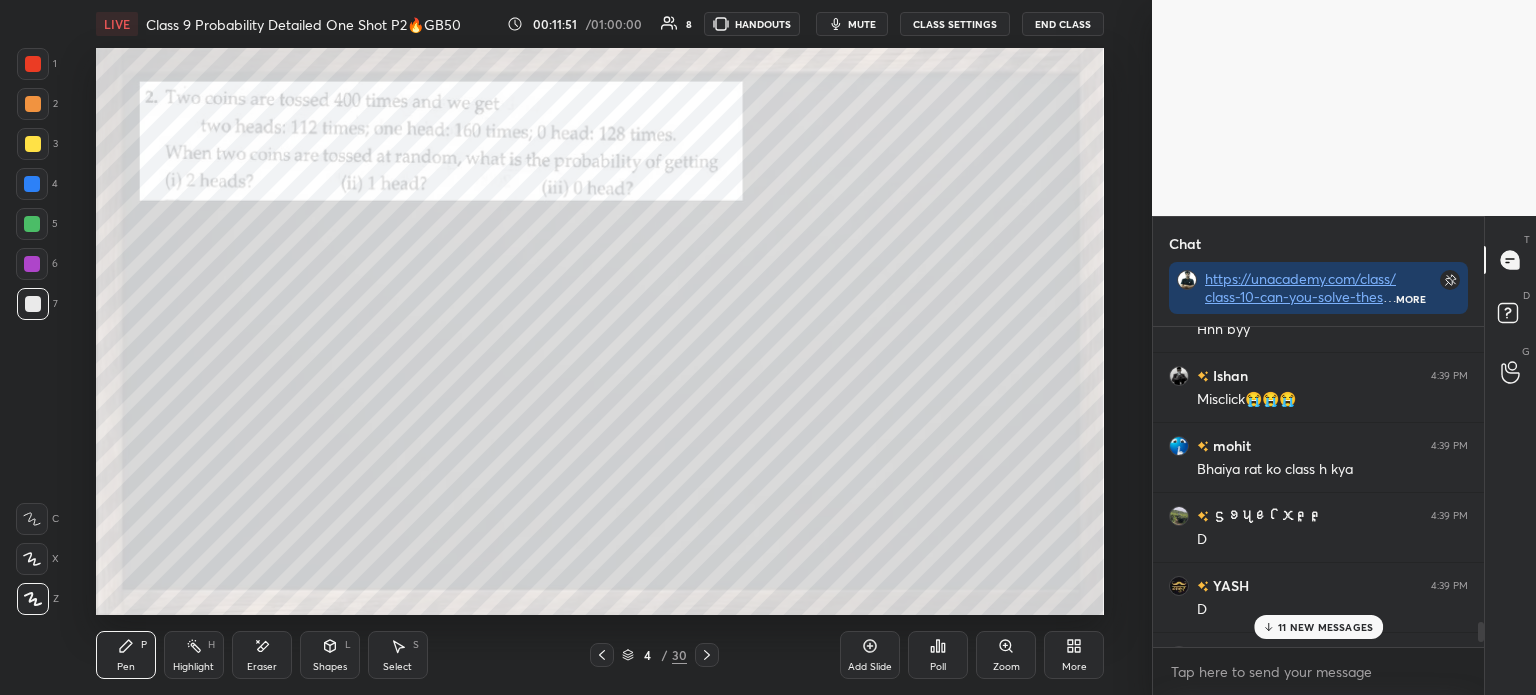 click 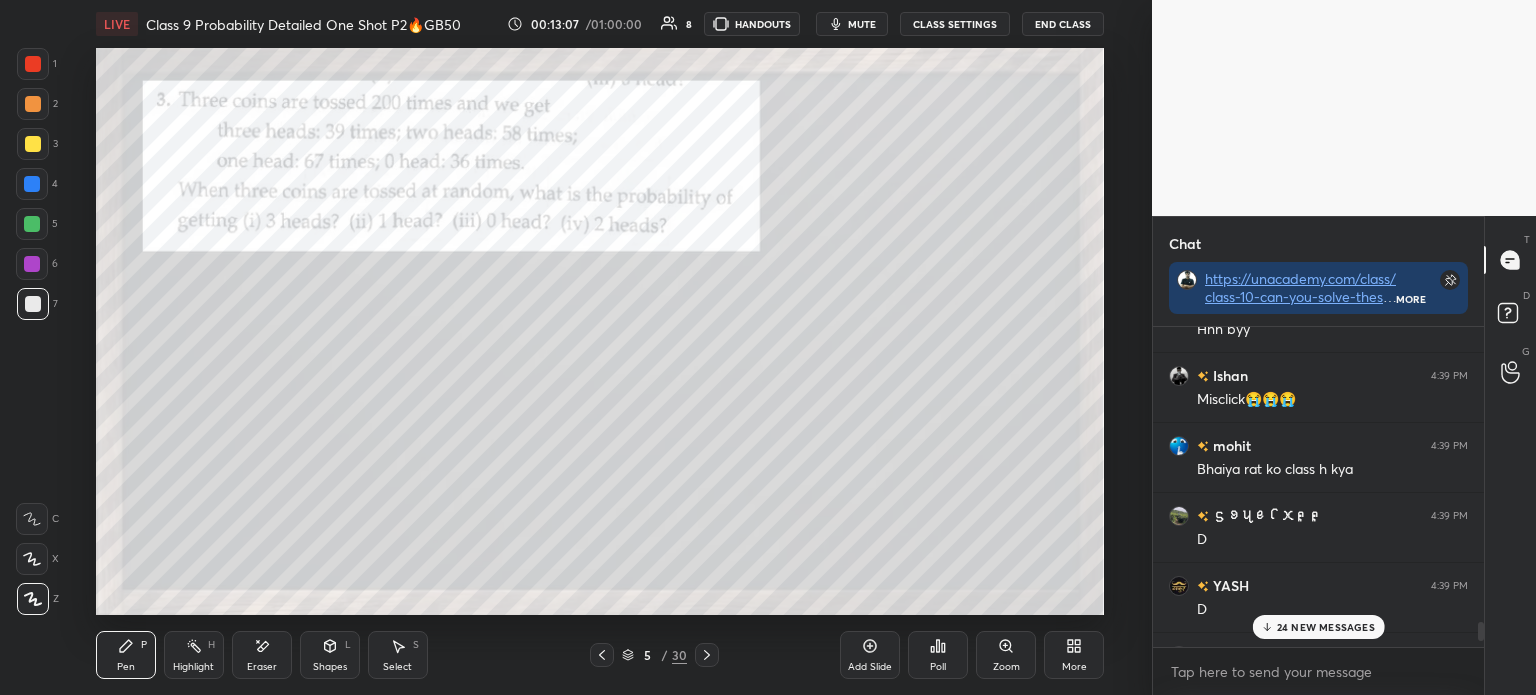 click on "Poll" at bounding box center [938, 655] 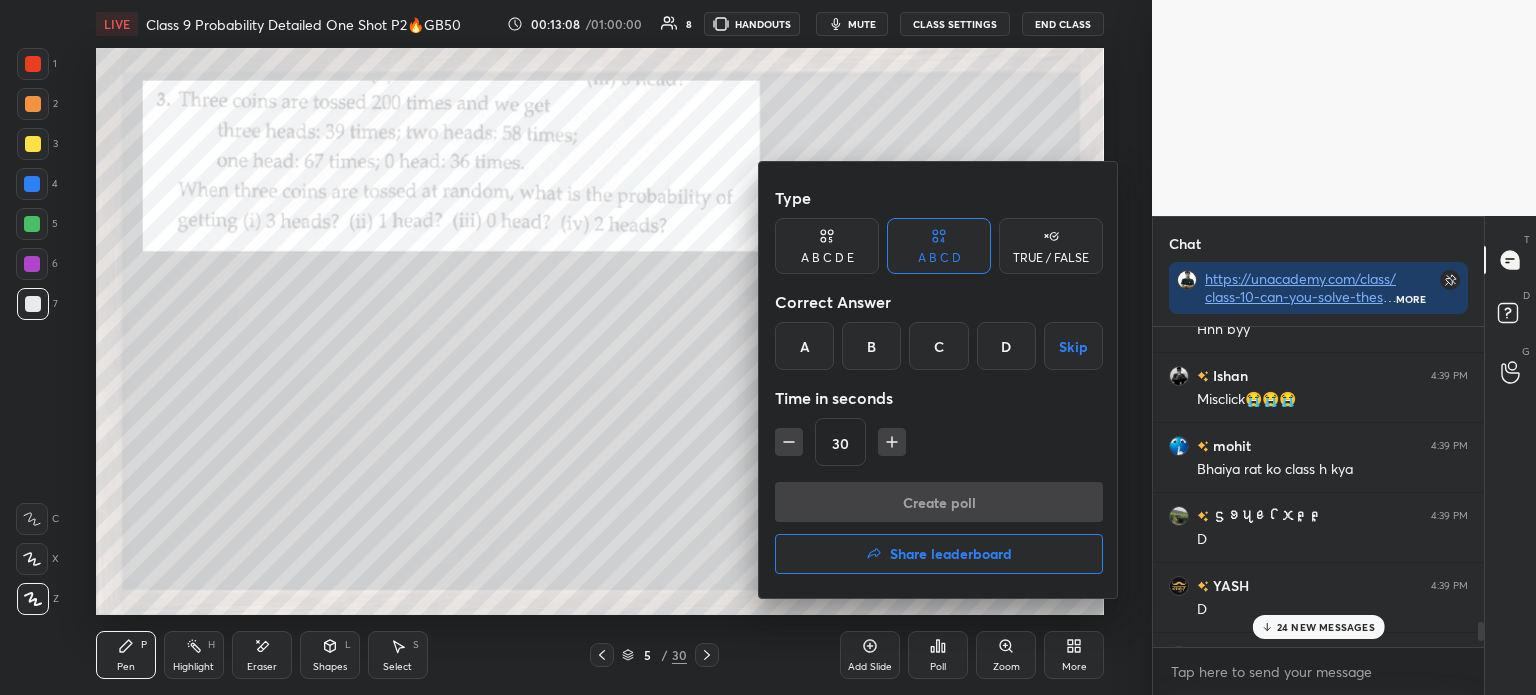 click on "B" at bounding box center (871, 346) 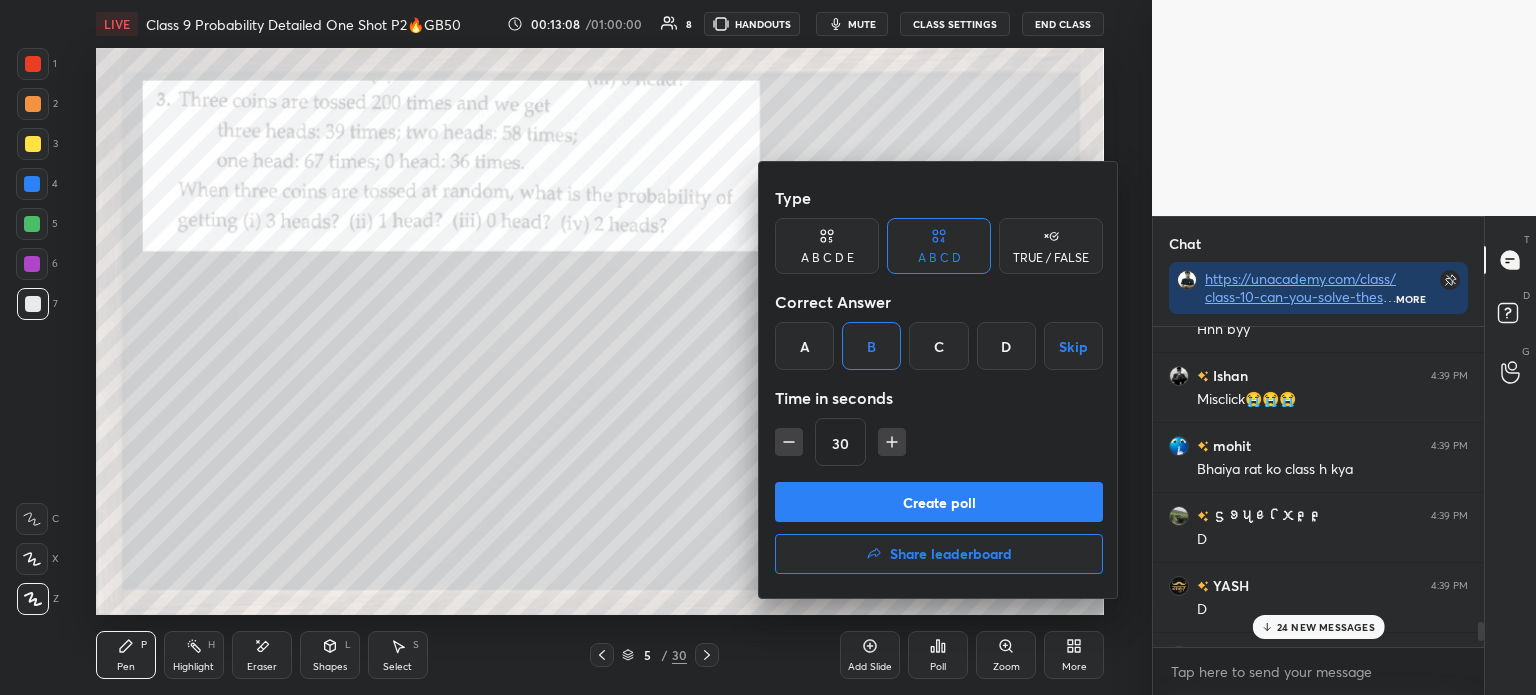 click on "Create poll" at bounding box center [939, 502] 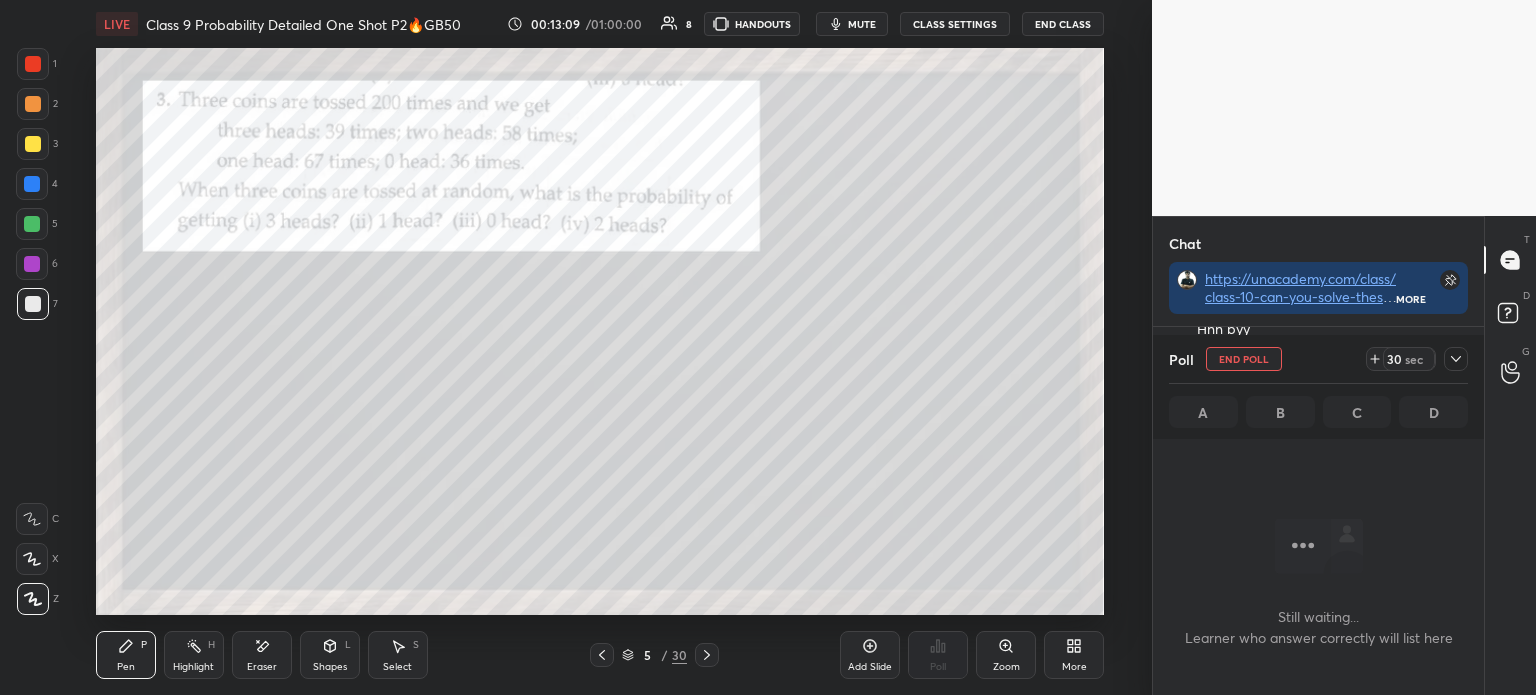 scroll, scrollTop: 220, scrollLeft: 325, axis: both 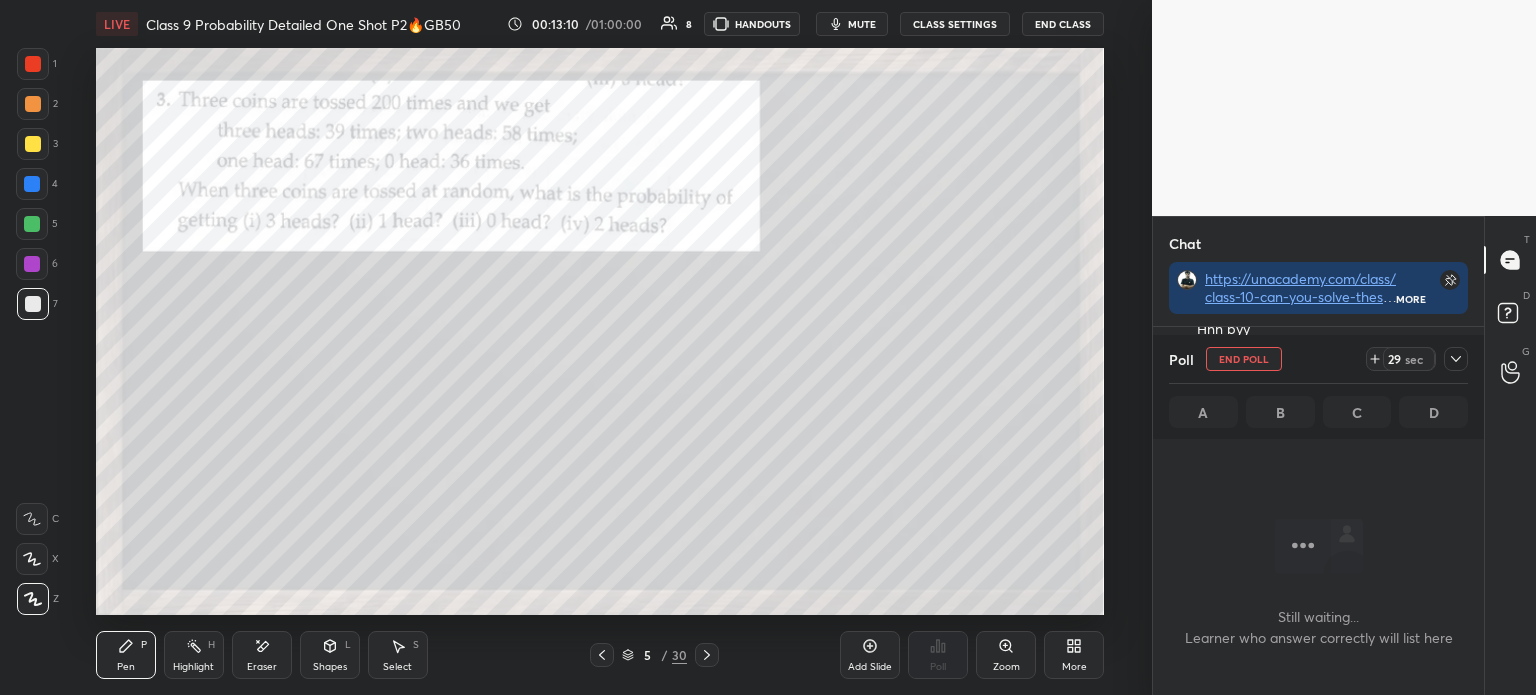 click 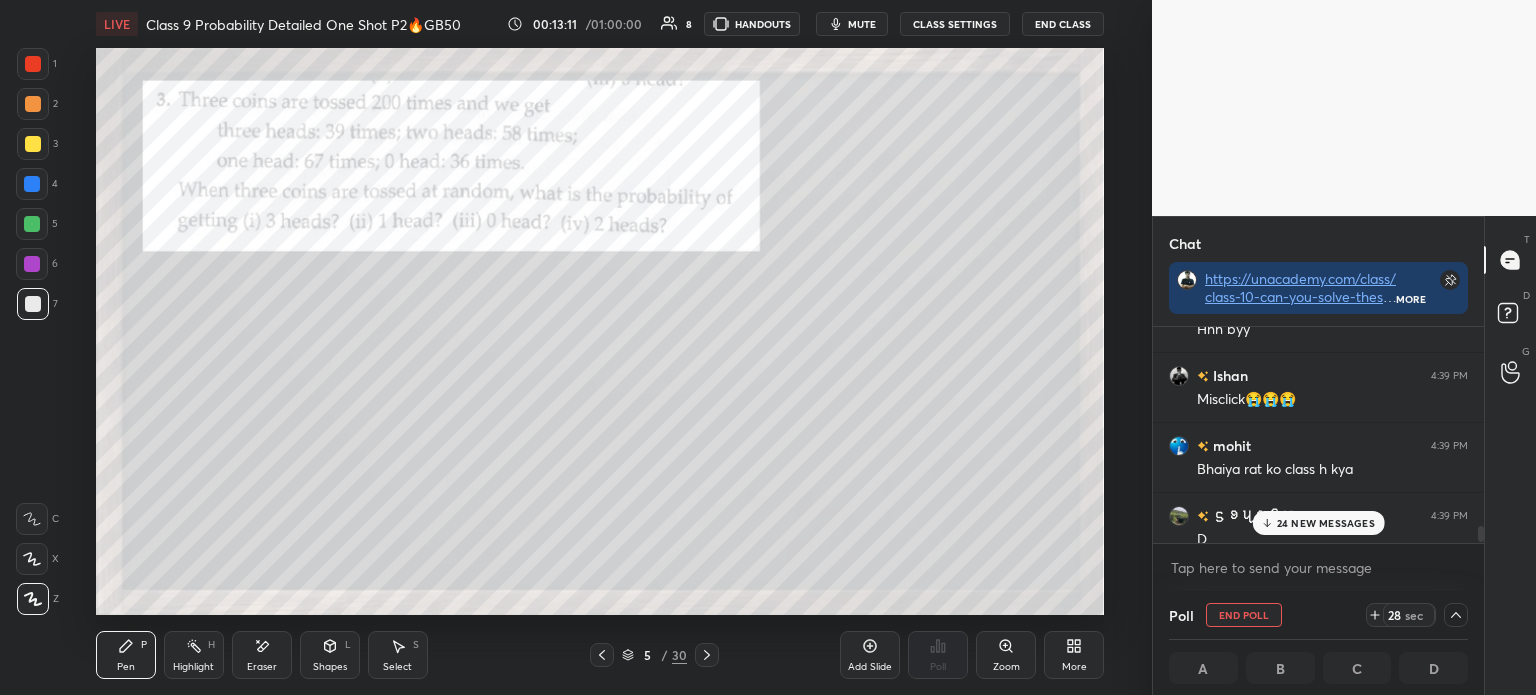 scroll, scrollTop: 4536, scrollLeft: 0, axis: vertical 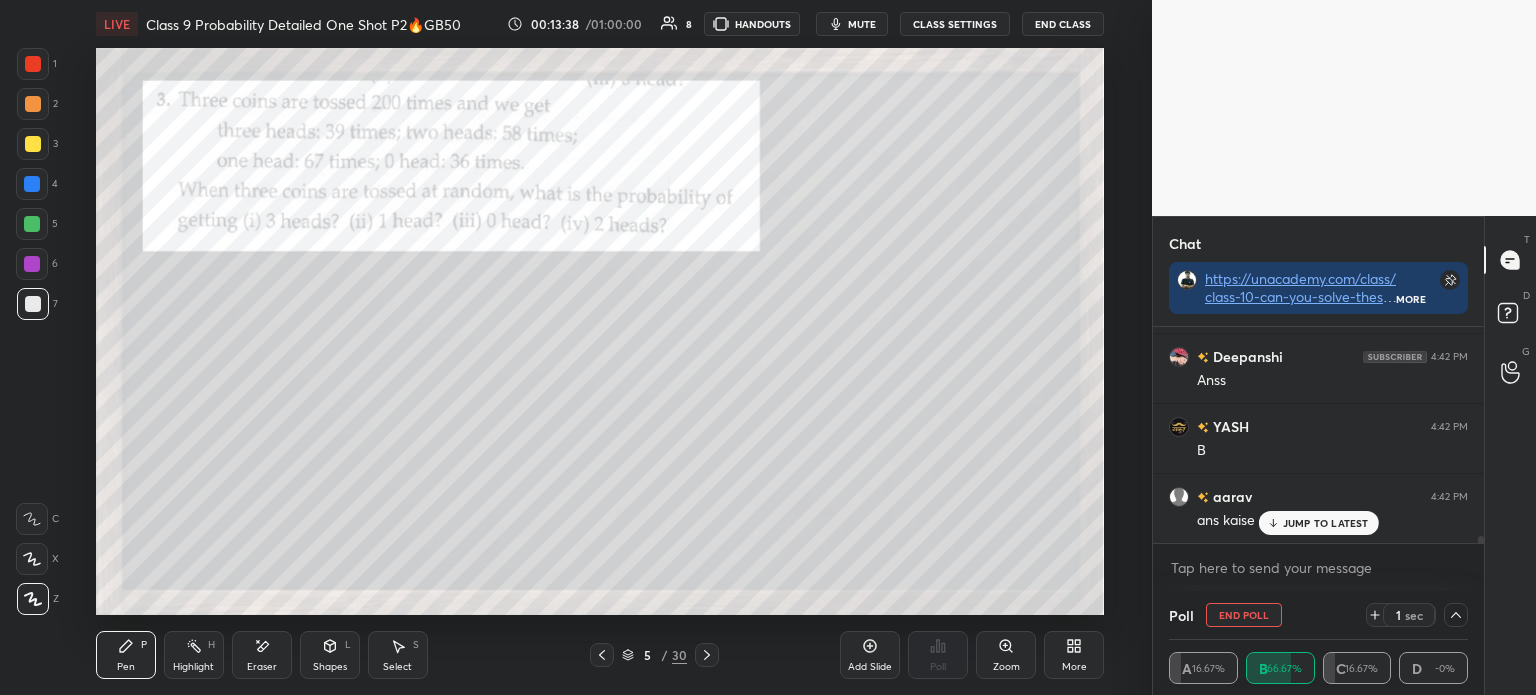 click 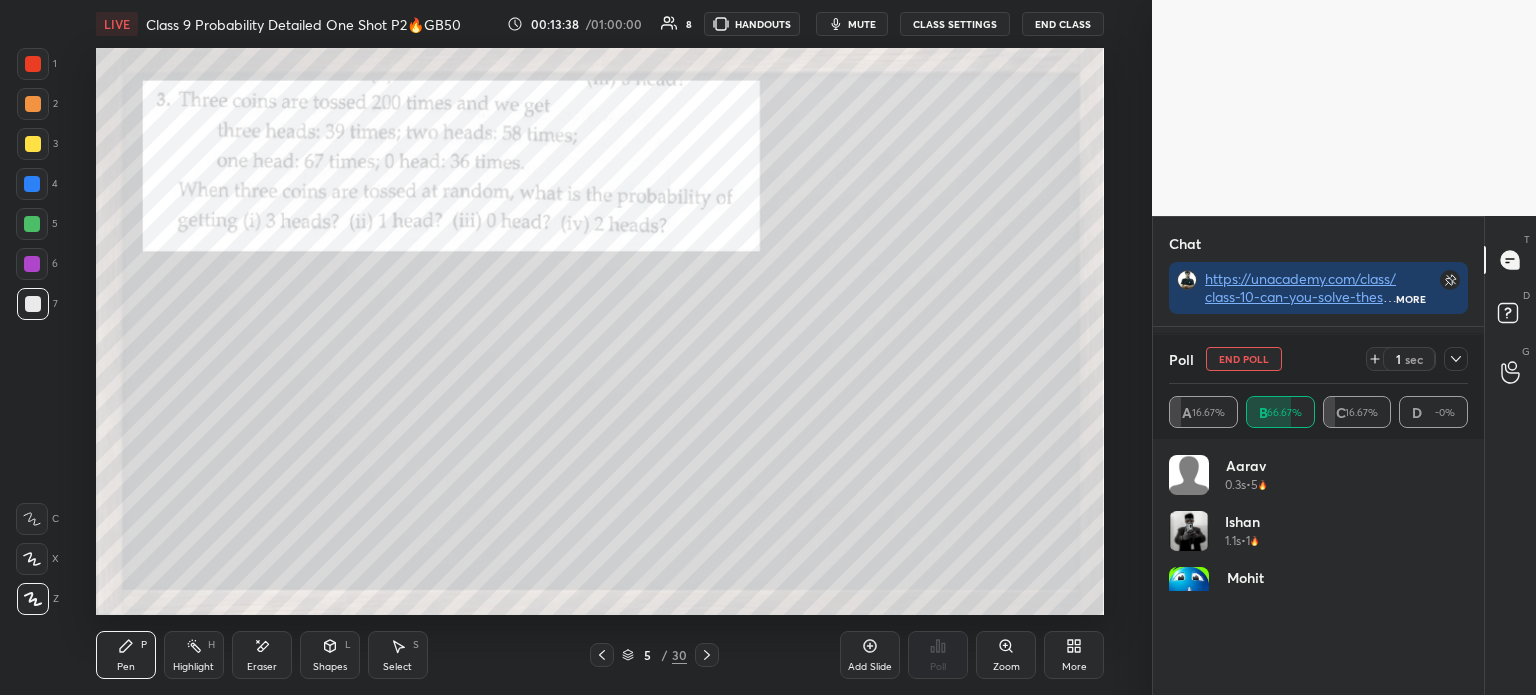 scroll, scrollTop: 6, scrollLeft: 6, axis: both 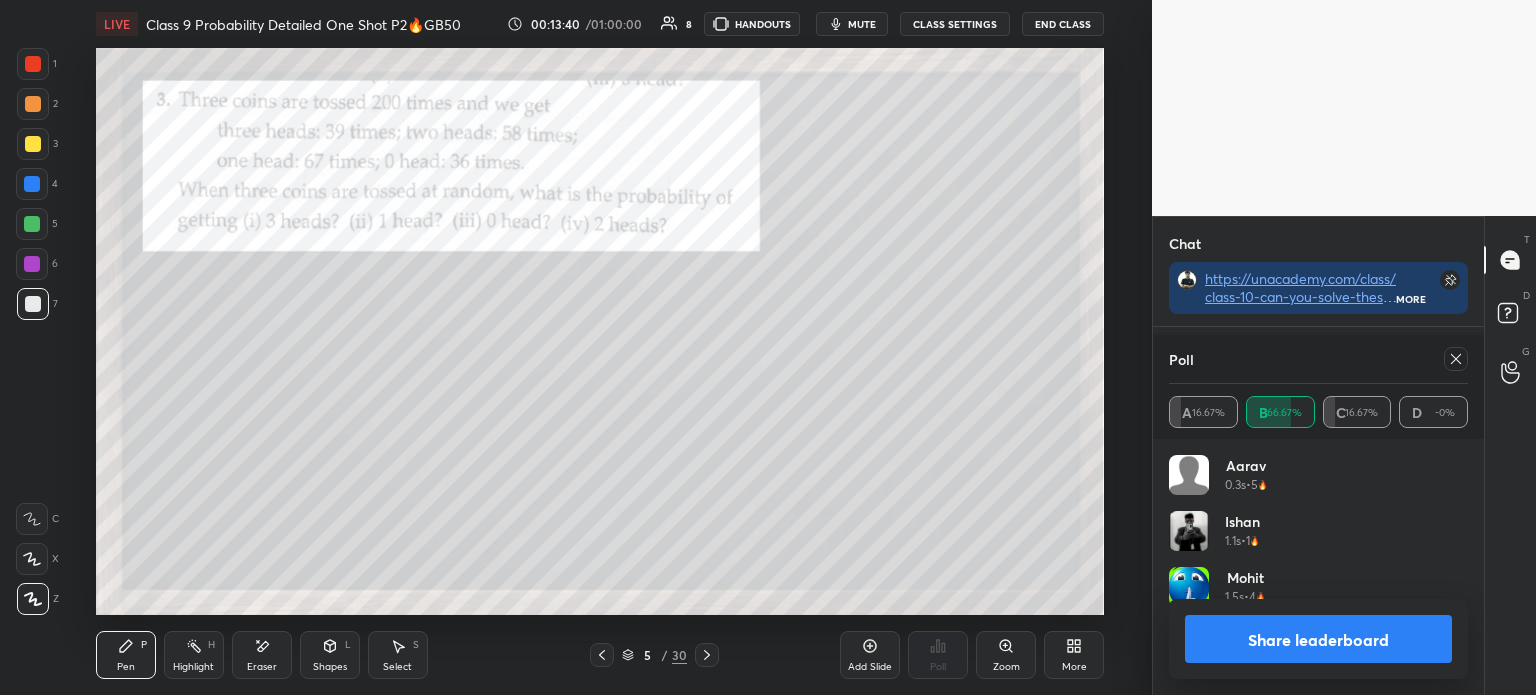 click on "Share leaderboard" at bounding box center (1318, 639) 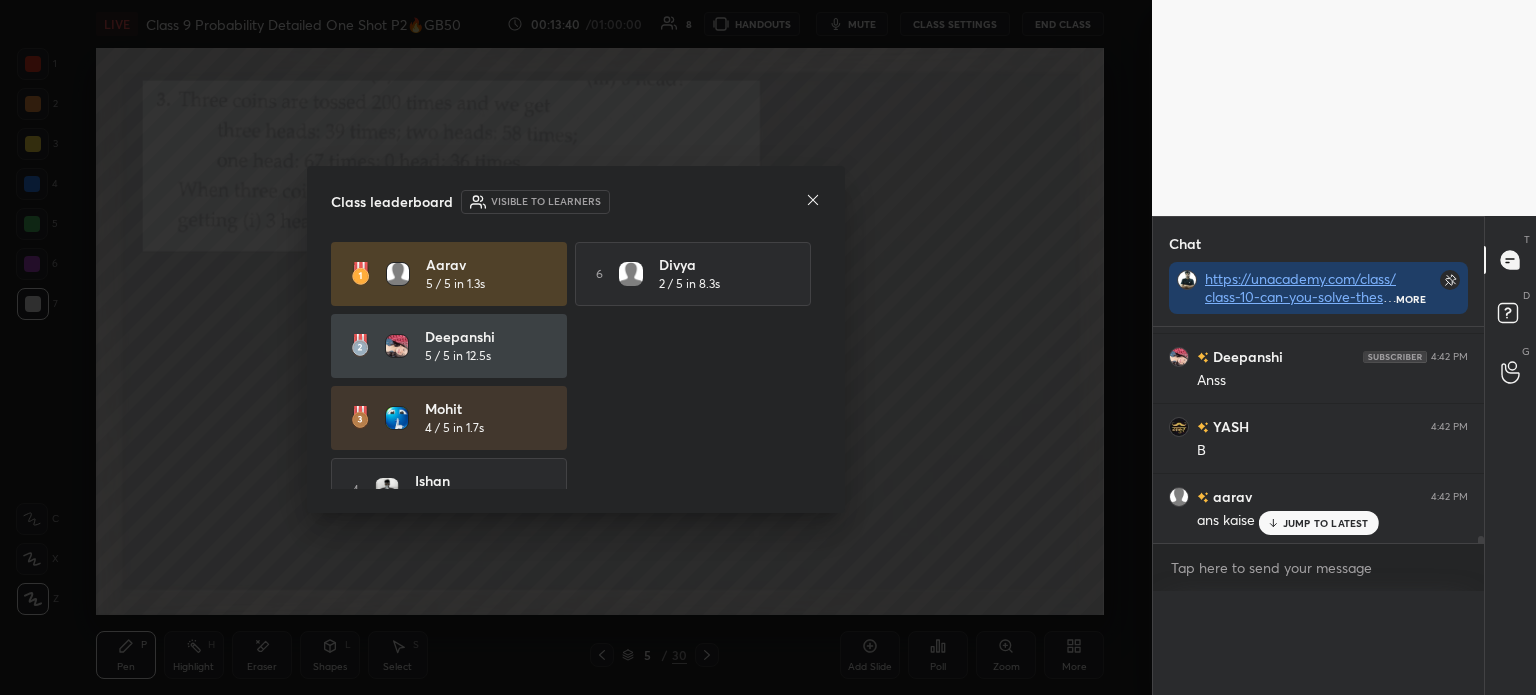 scroll, scrollTop: 0, scrollLeft: 0, axis: both 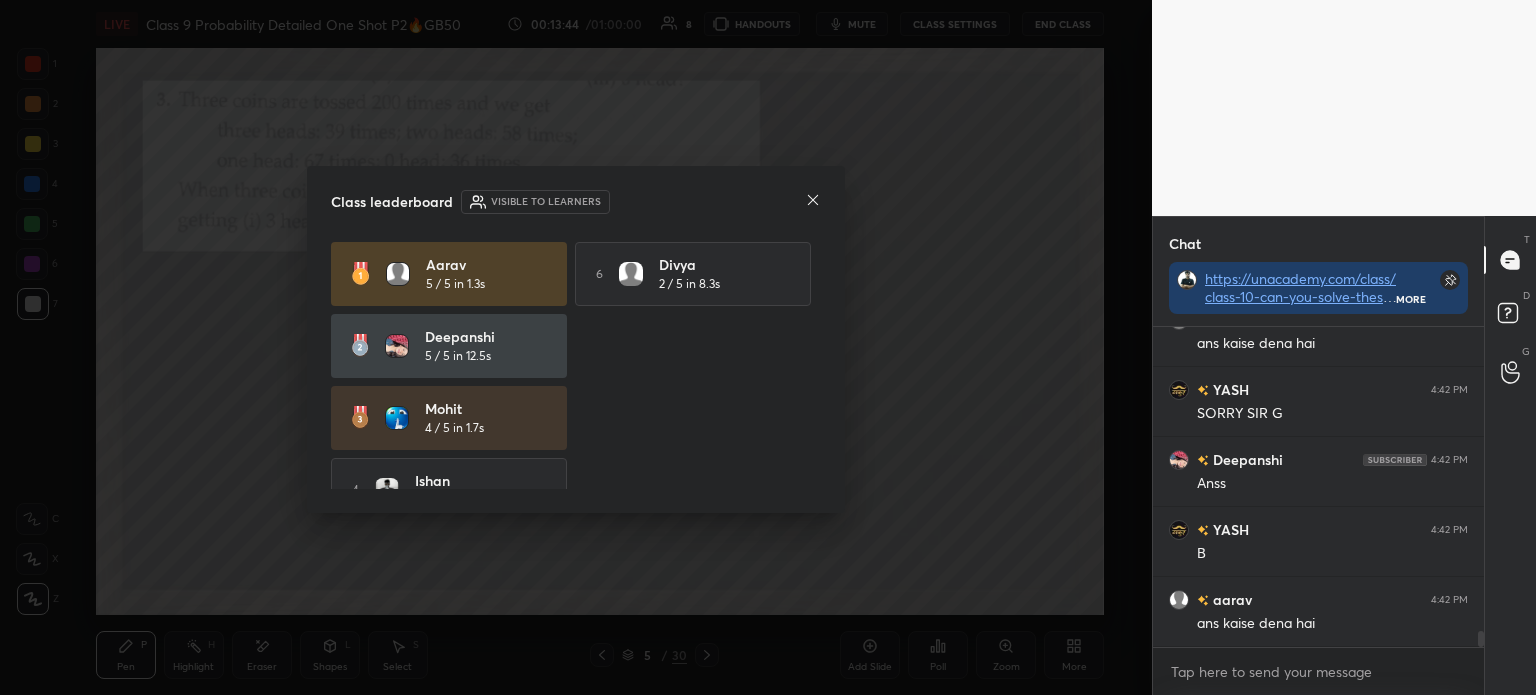 click 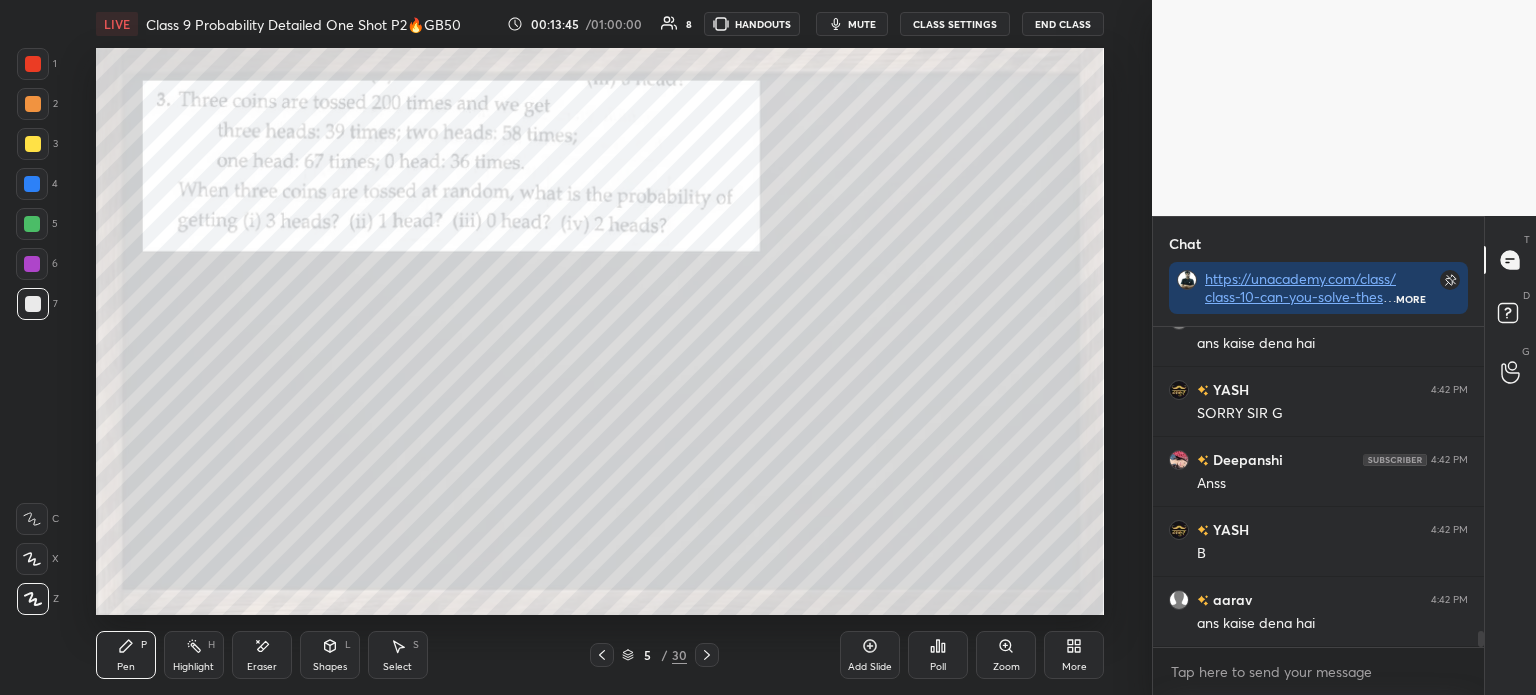 click on "Poll" at bounding box center (938, 655) 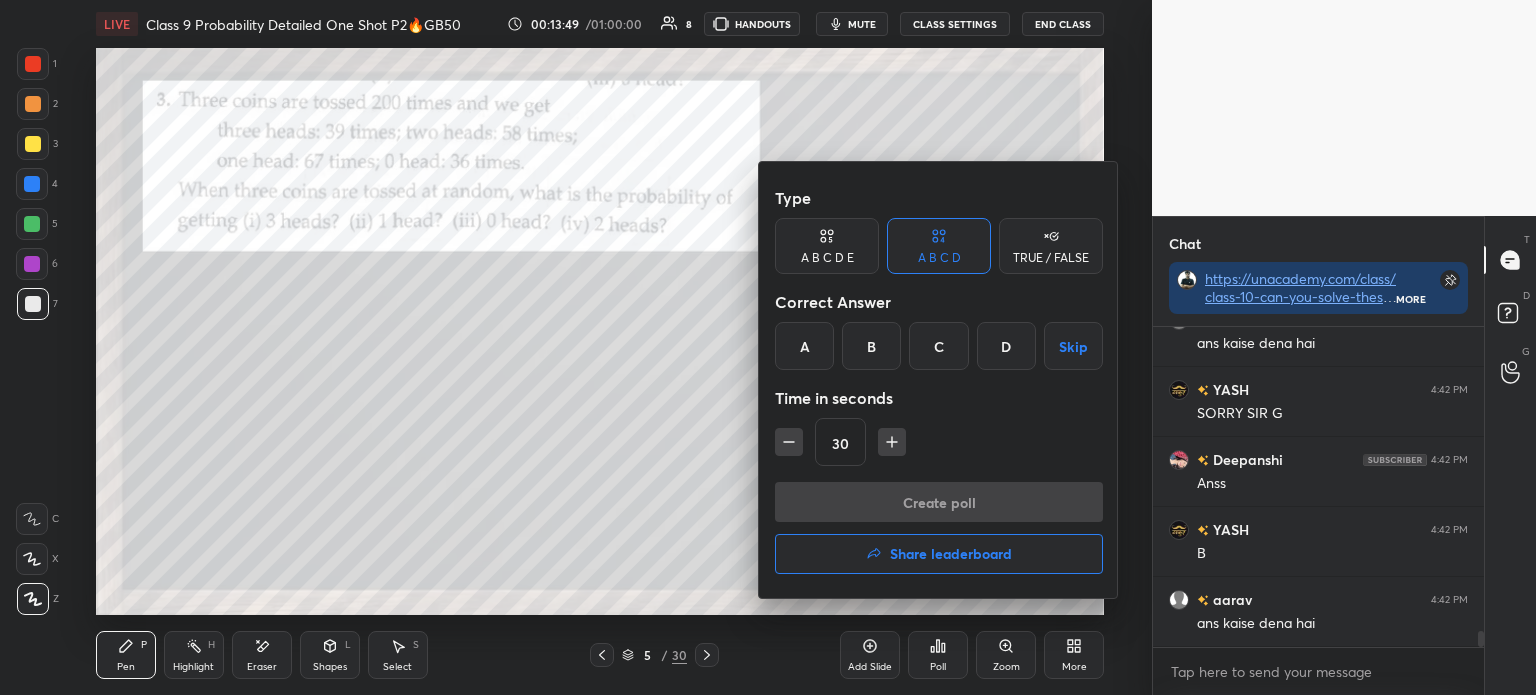 click on "A" at bounding box center (804, 346) 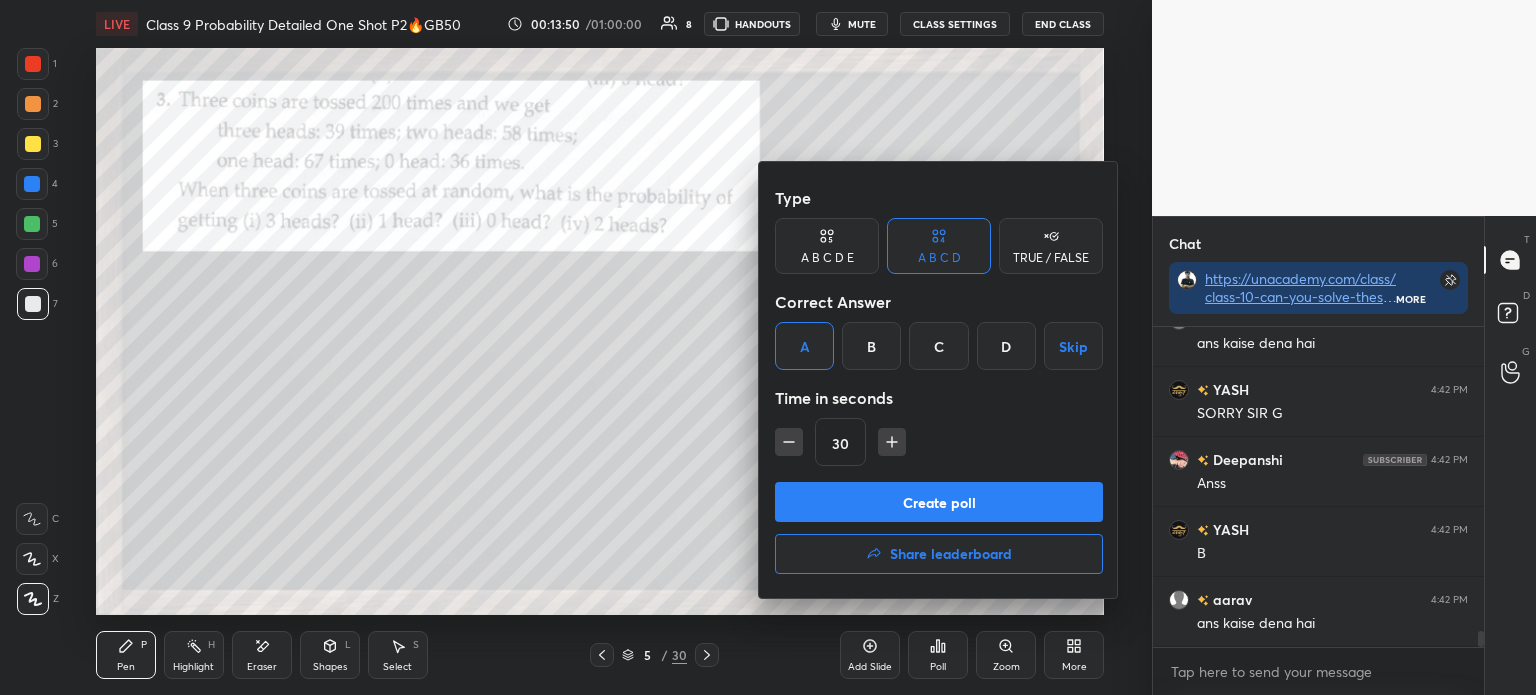 click on "Create poll" at bounding box center [939, 502] 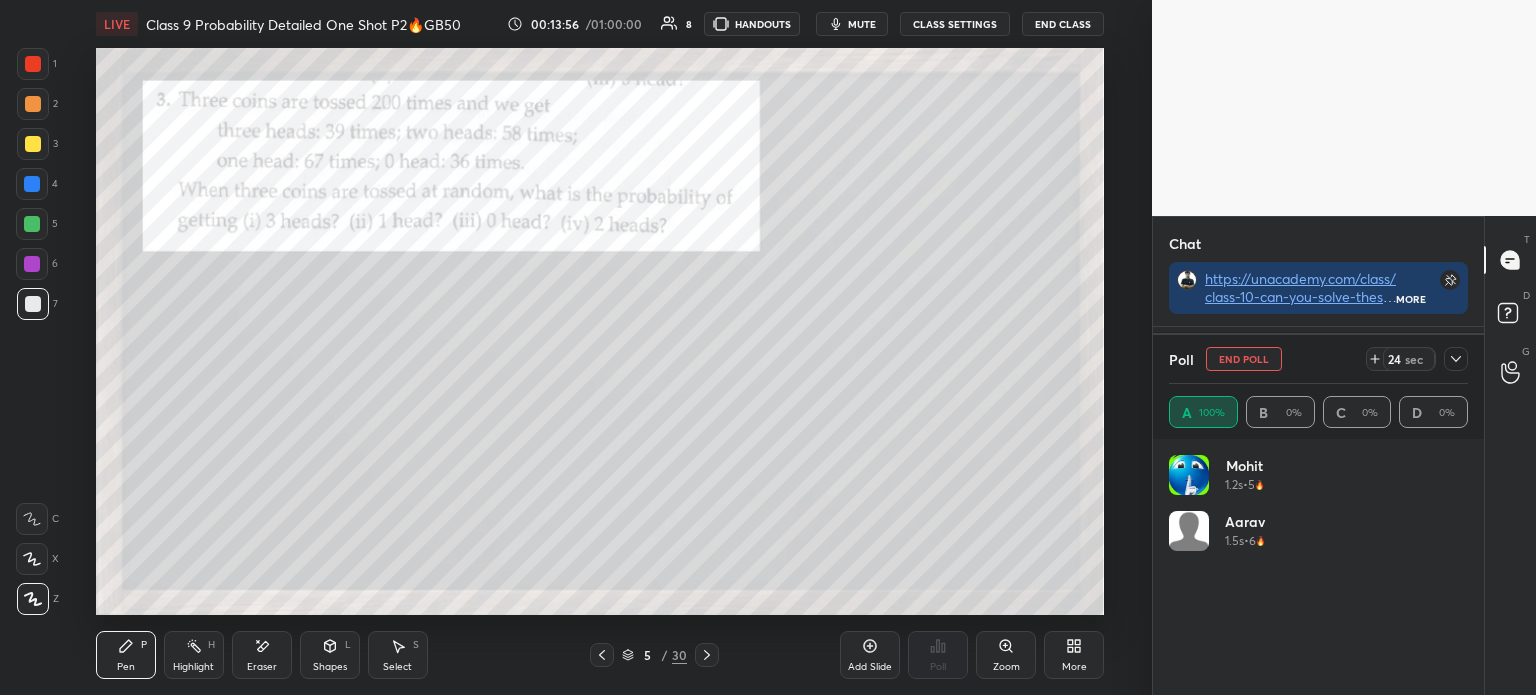 click 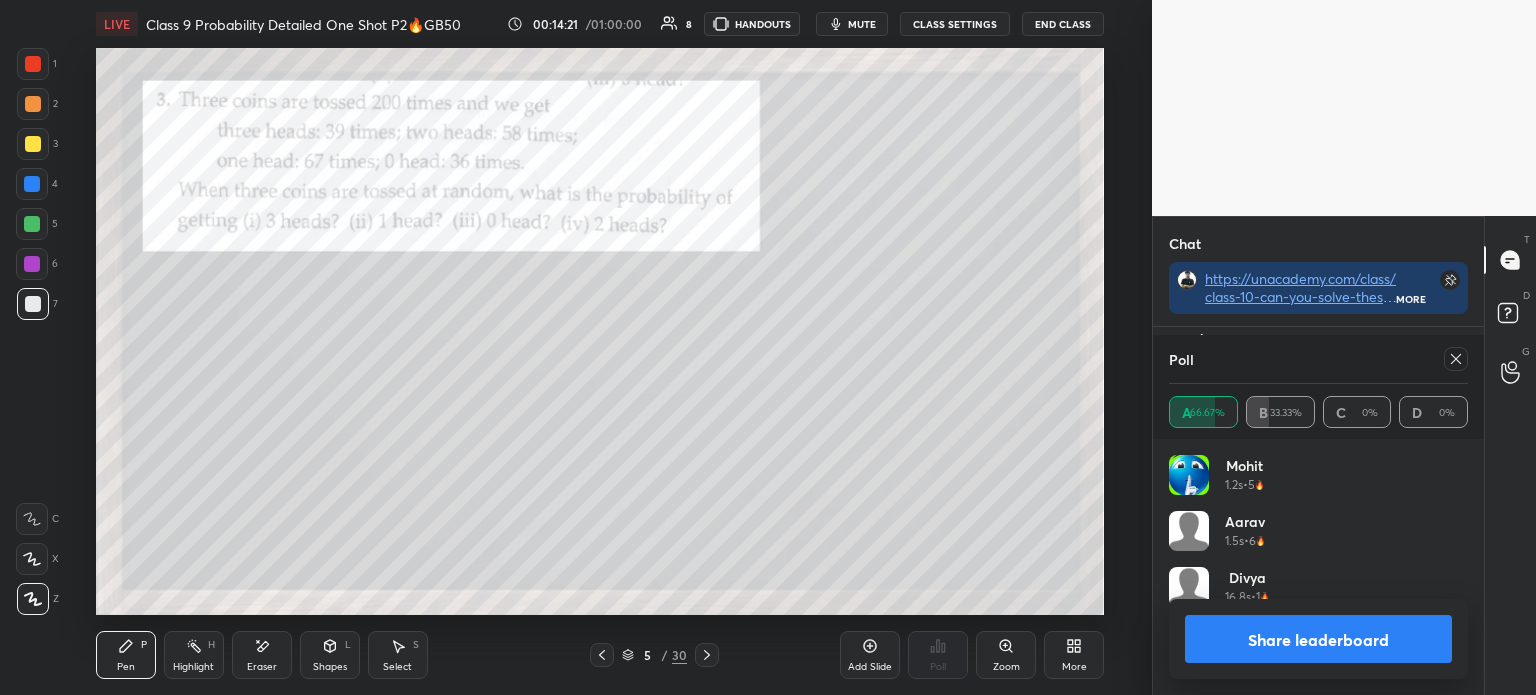 click on "Share leaderboard" at bounding box center (1318, 639) 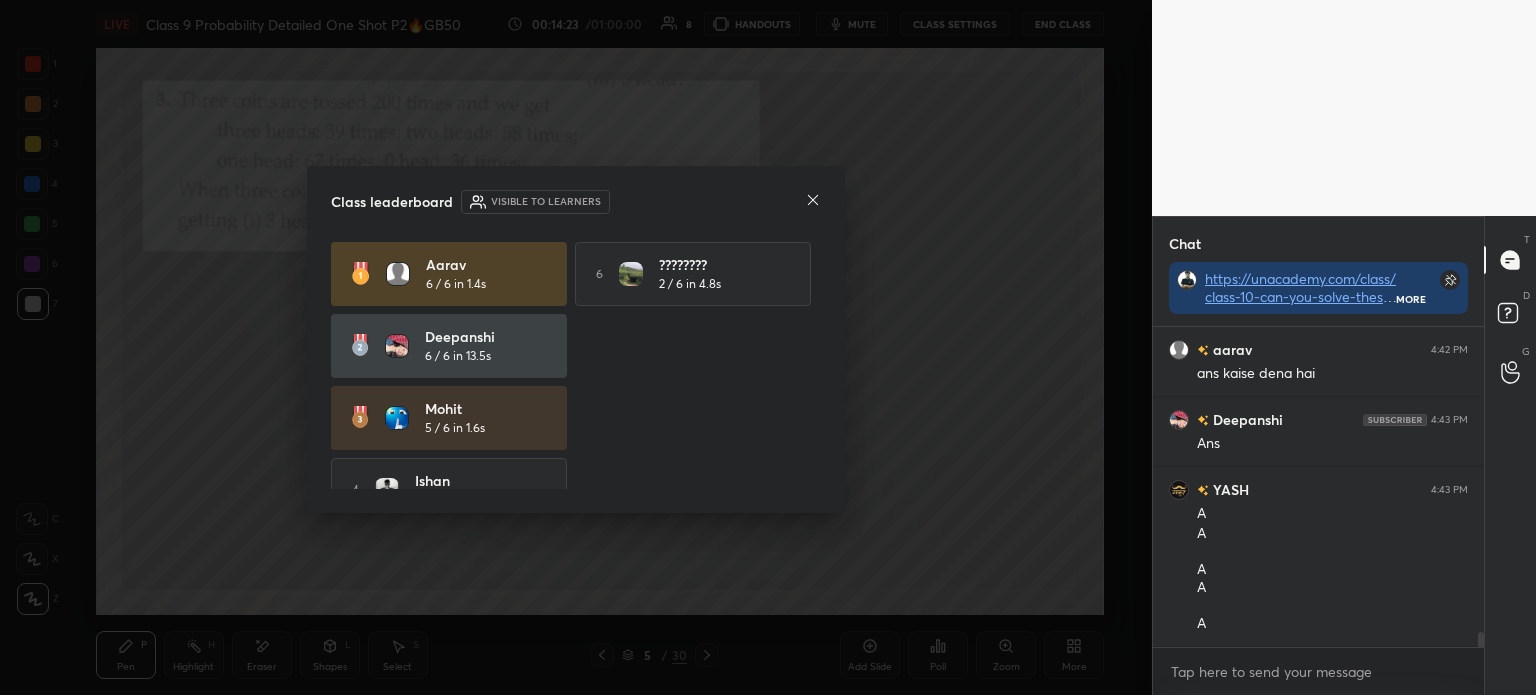 click 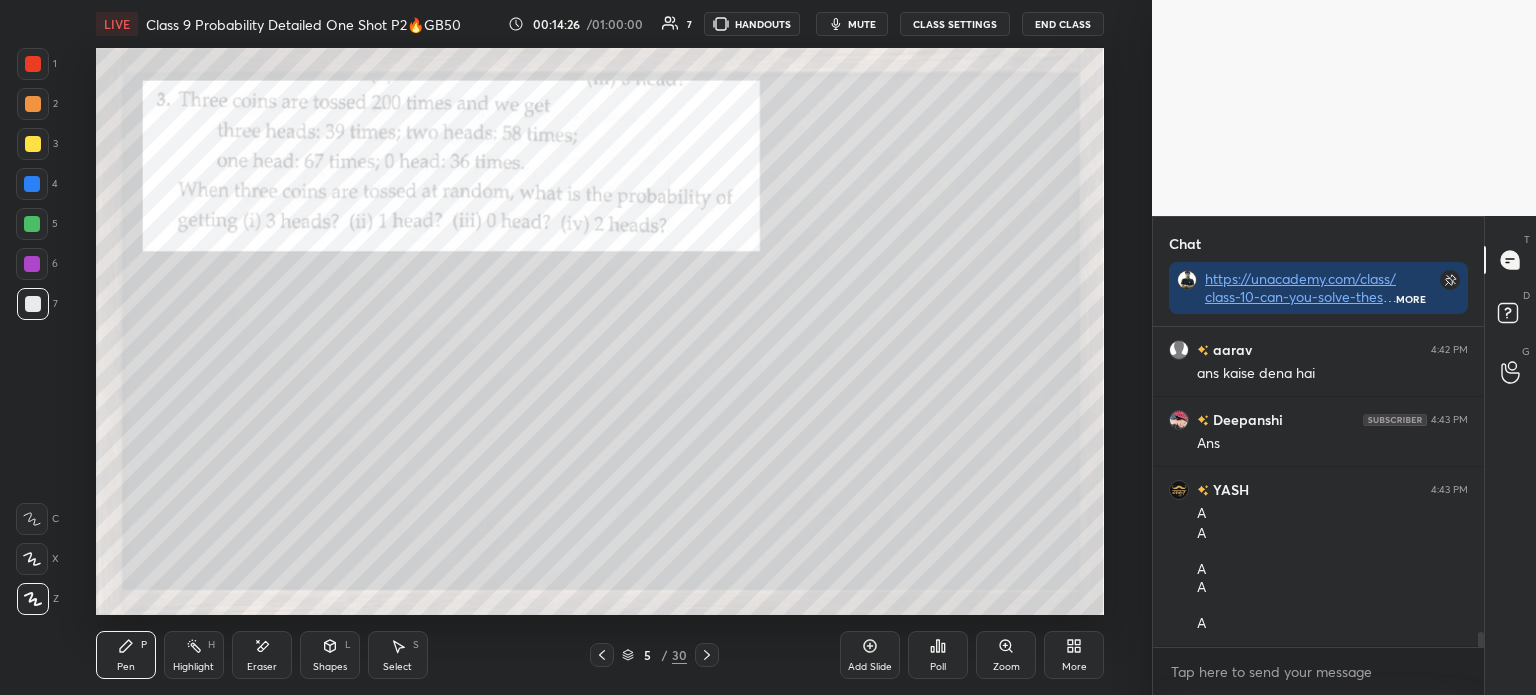 click 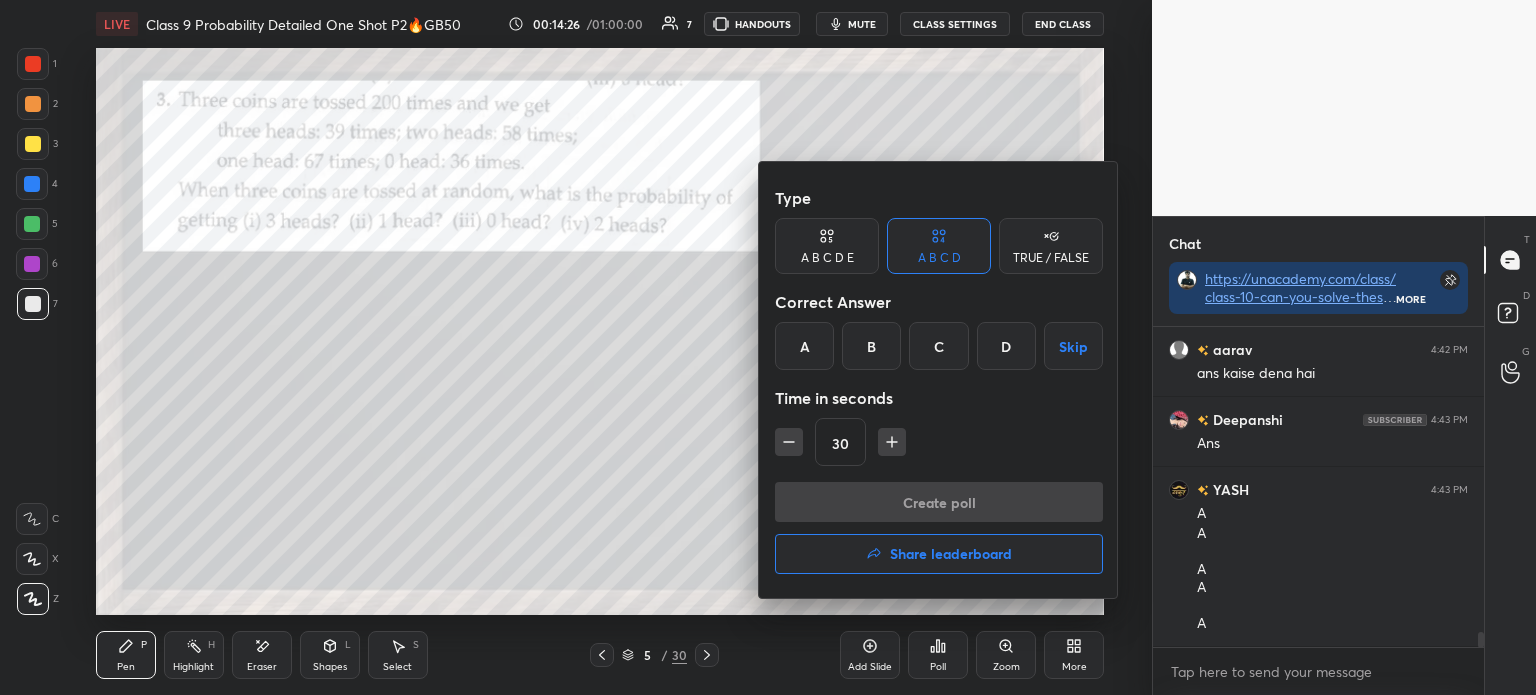 click on "B" at bounding box center [871, 346] 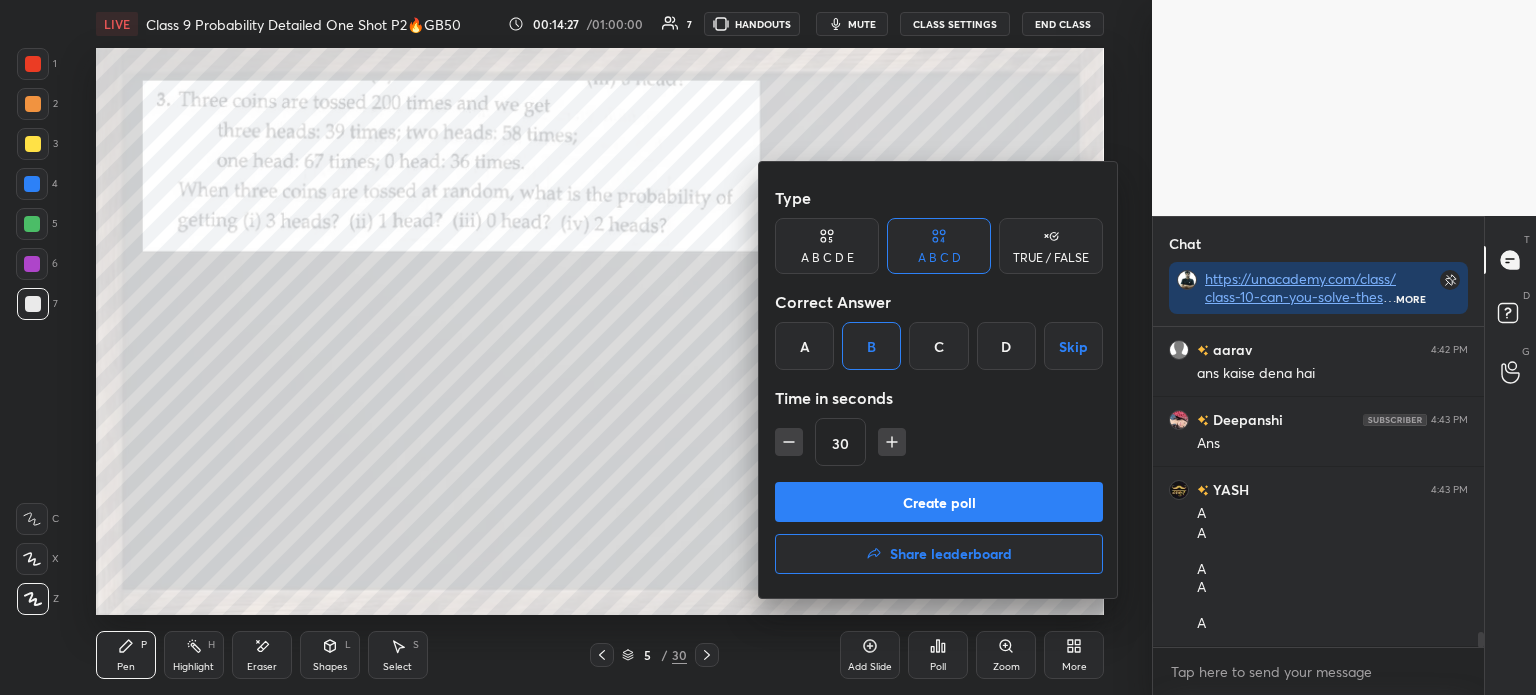 click on "Create poll" at bounding box center (939, 502) 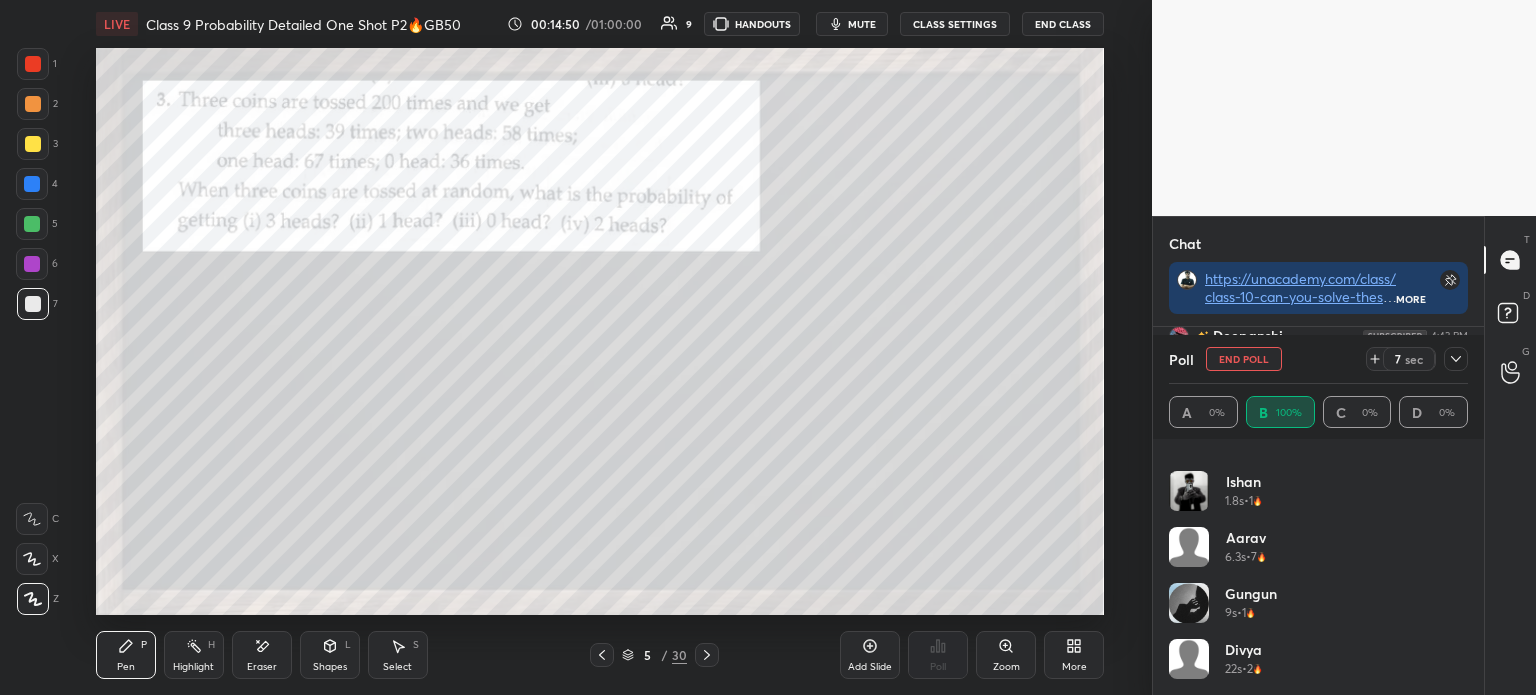 click 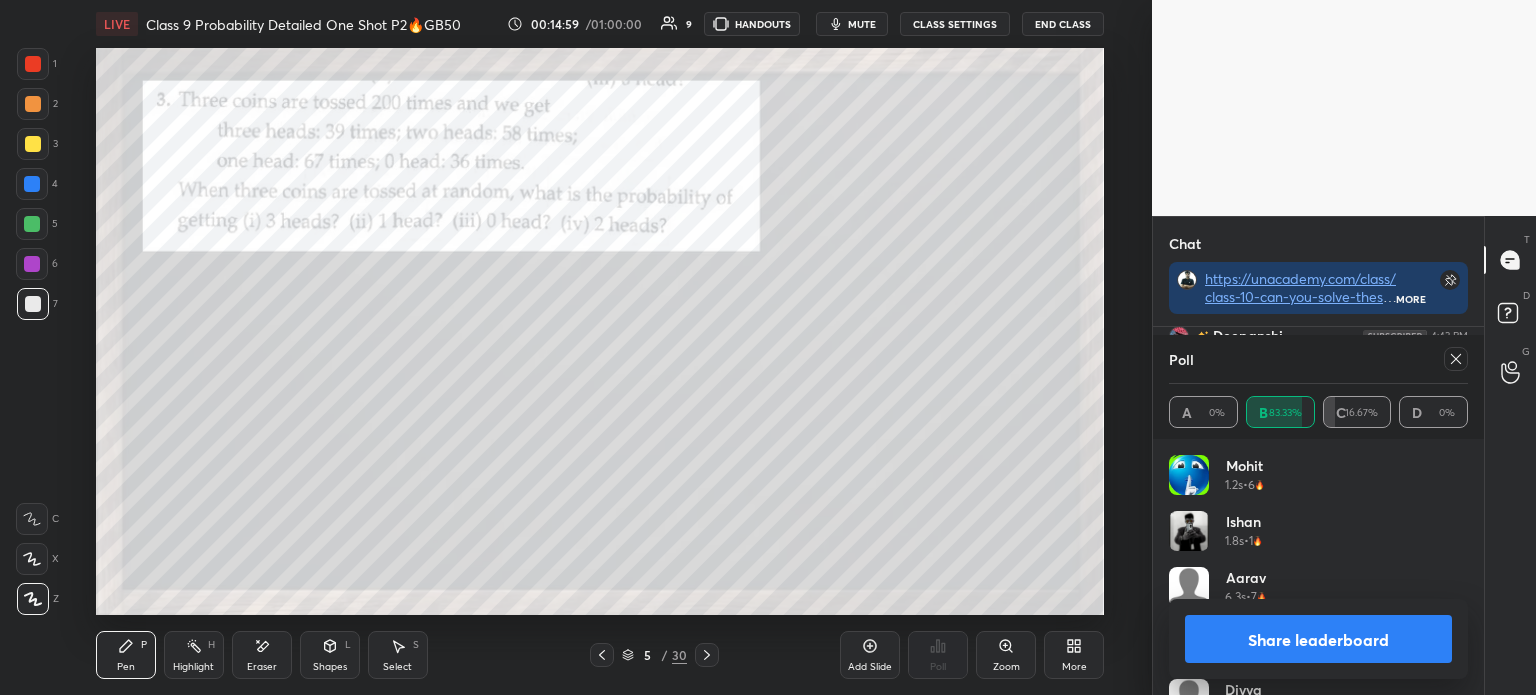 click on "Share leaderboard" at bounding box center (1318, 639) 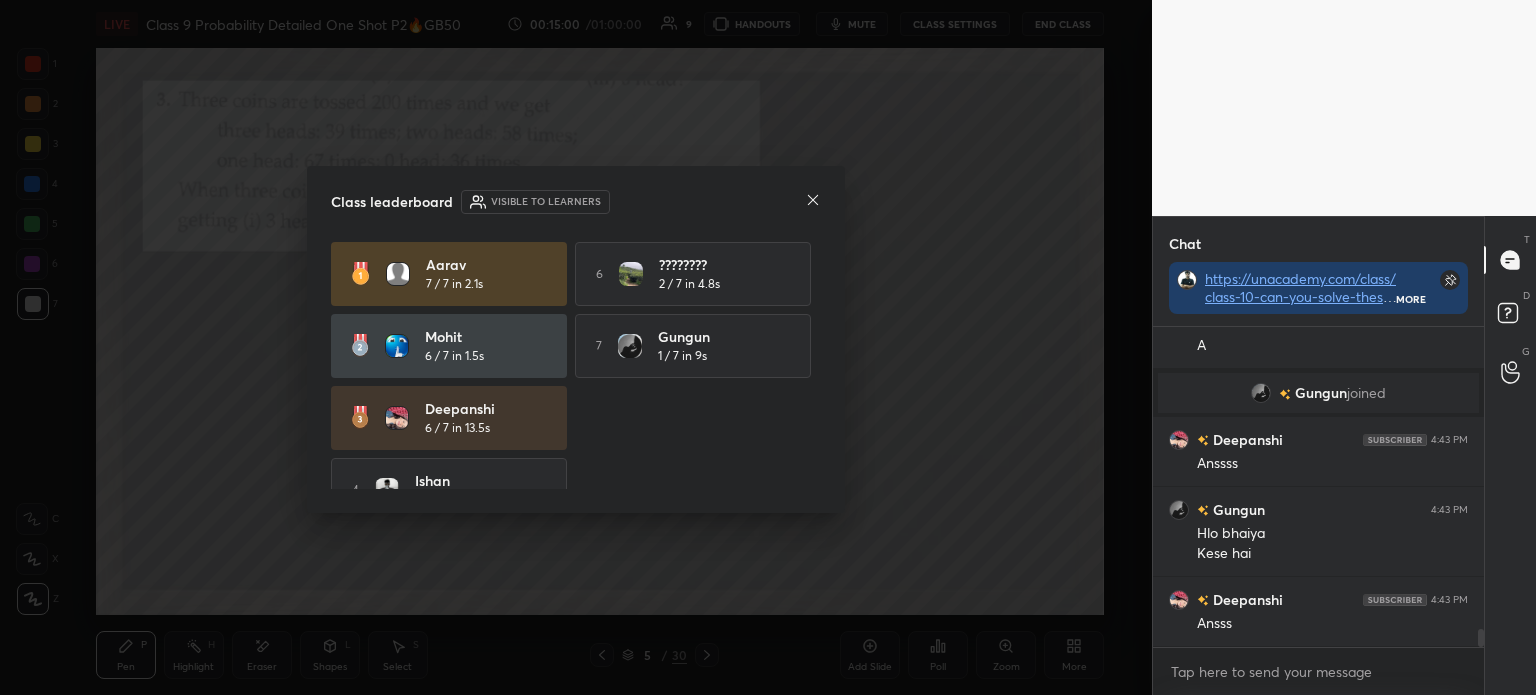 click 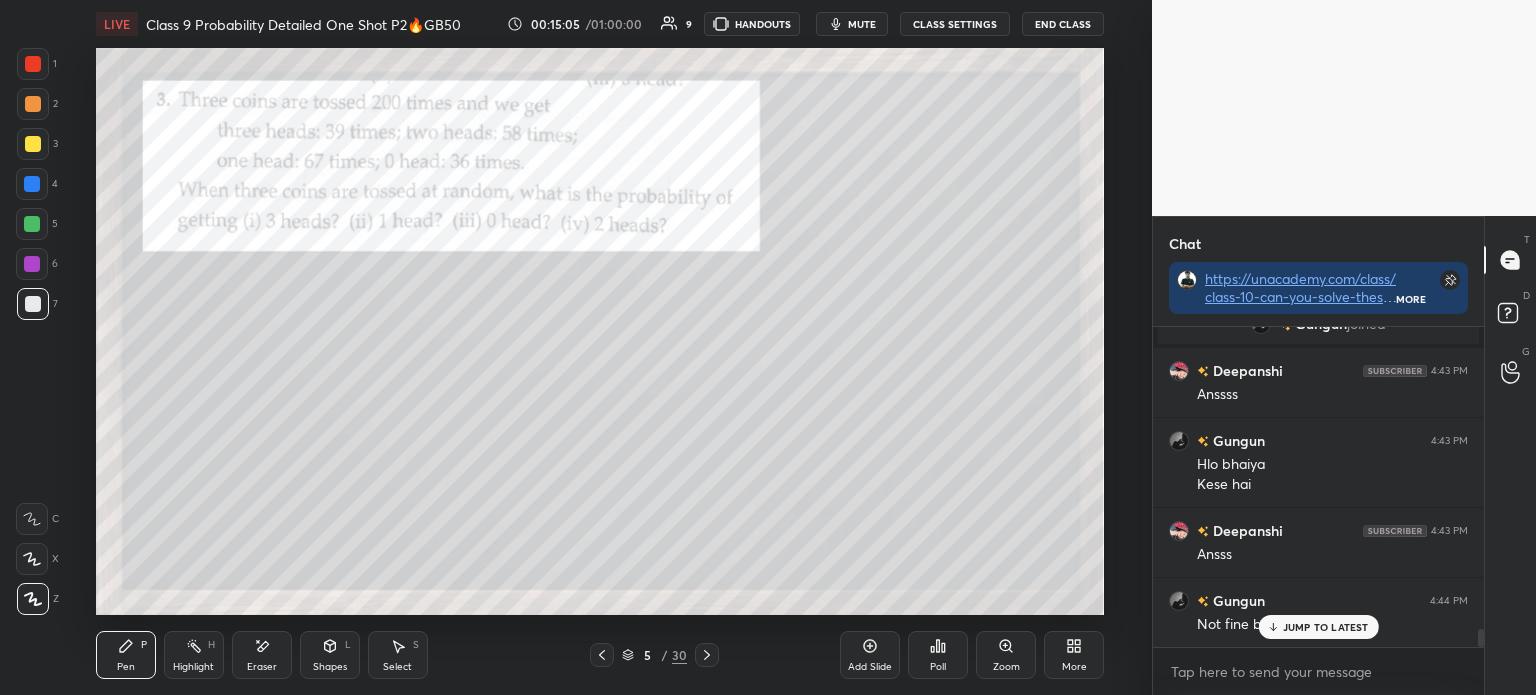 click on "Poll" at bounding box center [938, 655] 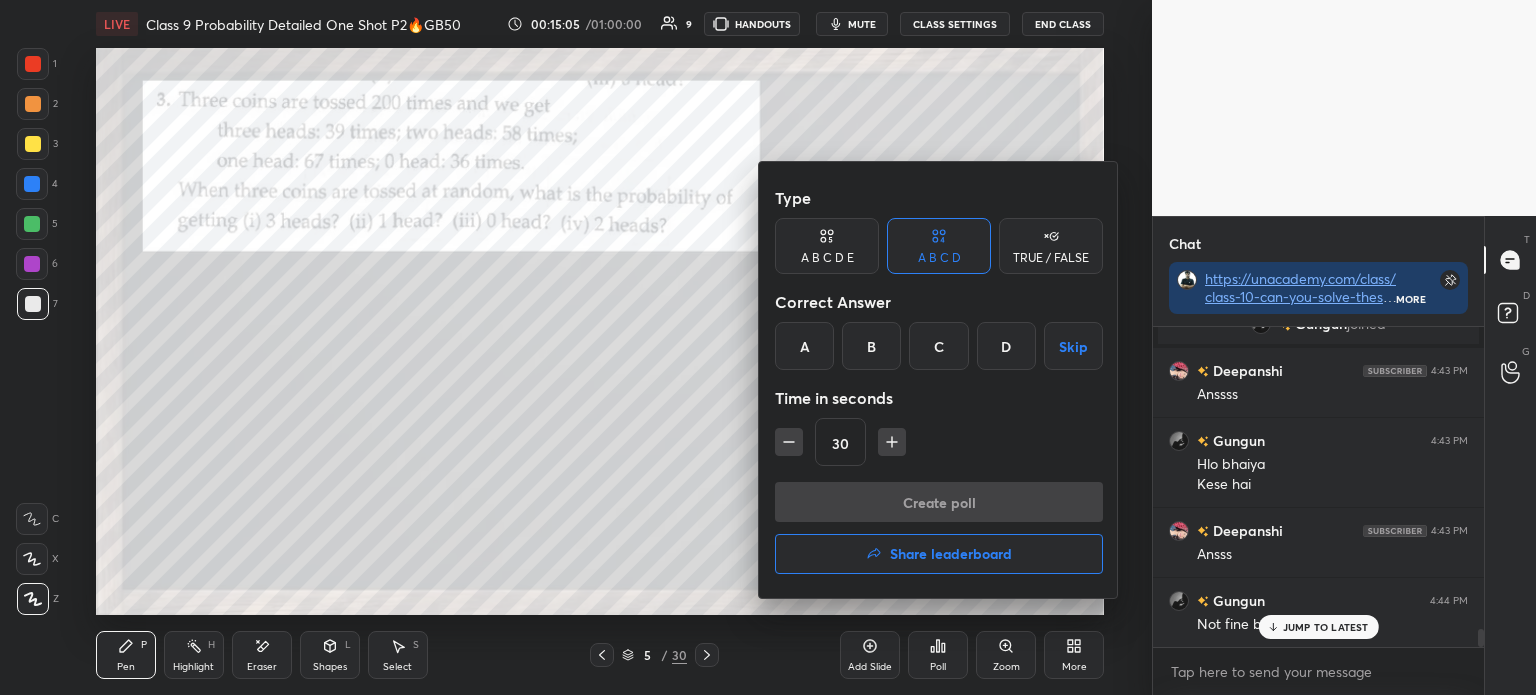 click on "D" at bounding box center [1006, 346] 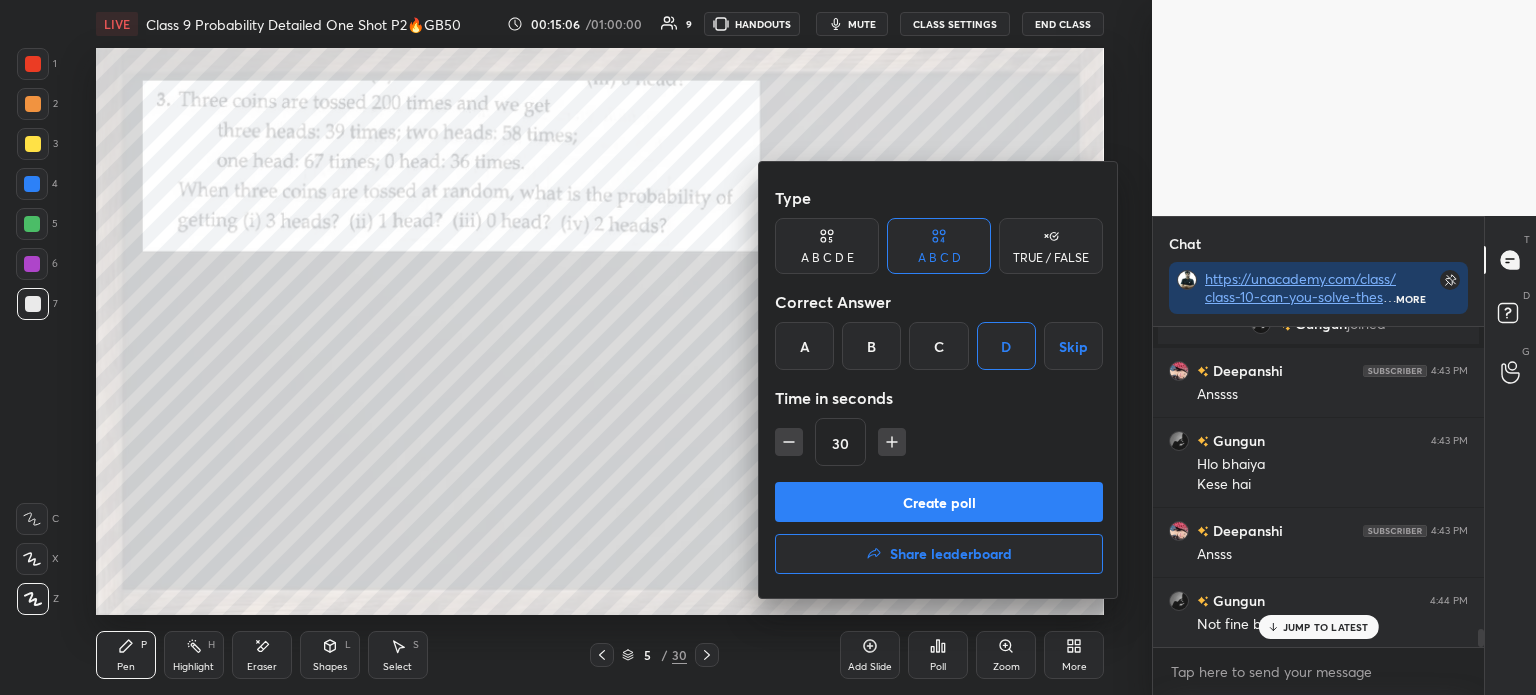 click on "Create poll" at bounding box center [939, 502] 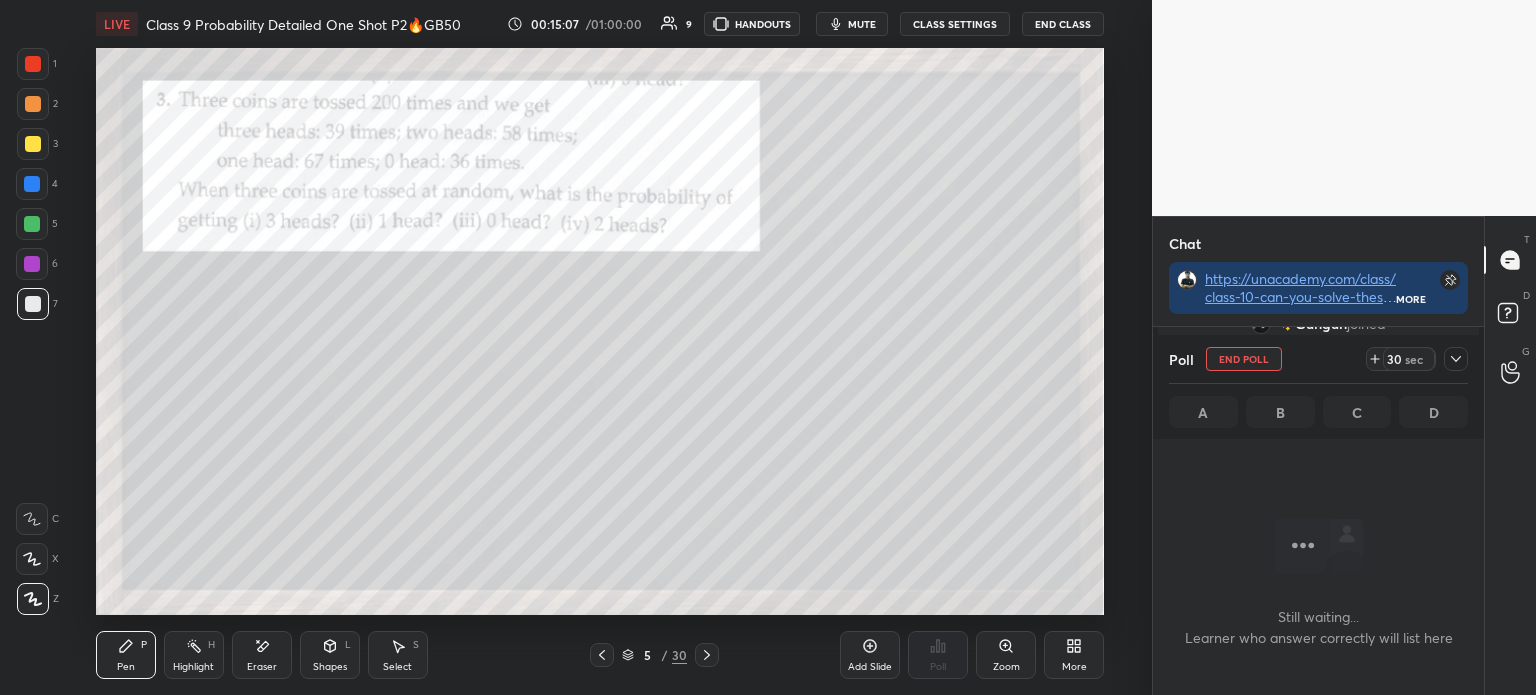 click 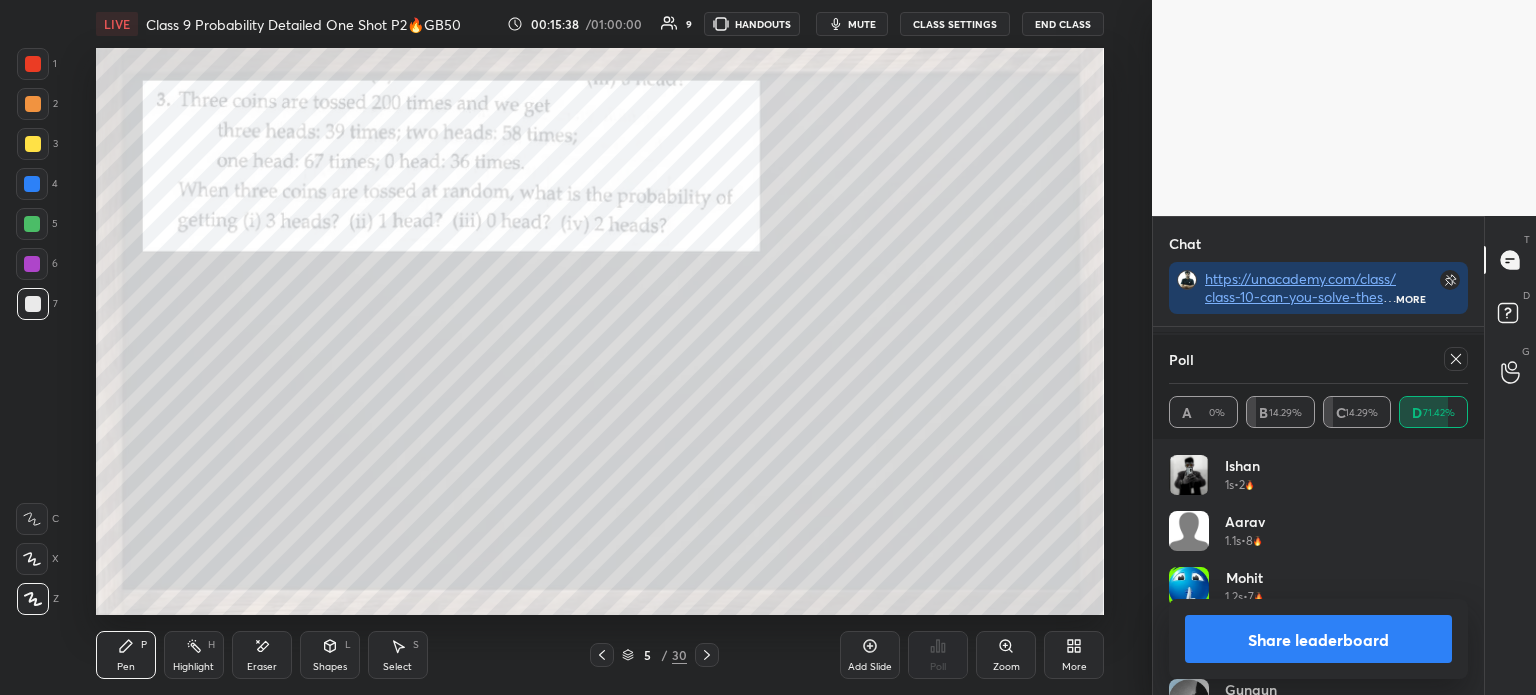 click on "Share leaderboard" at bounding box center [1318, 639] 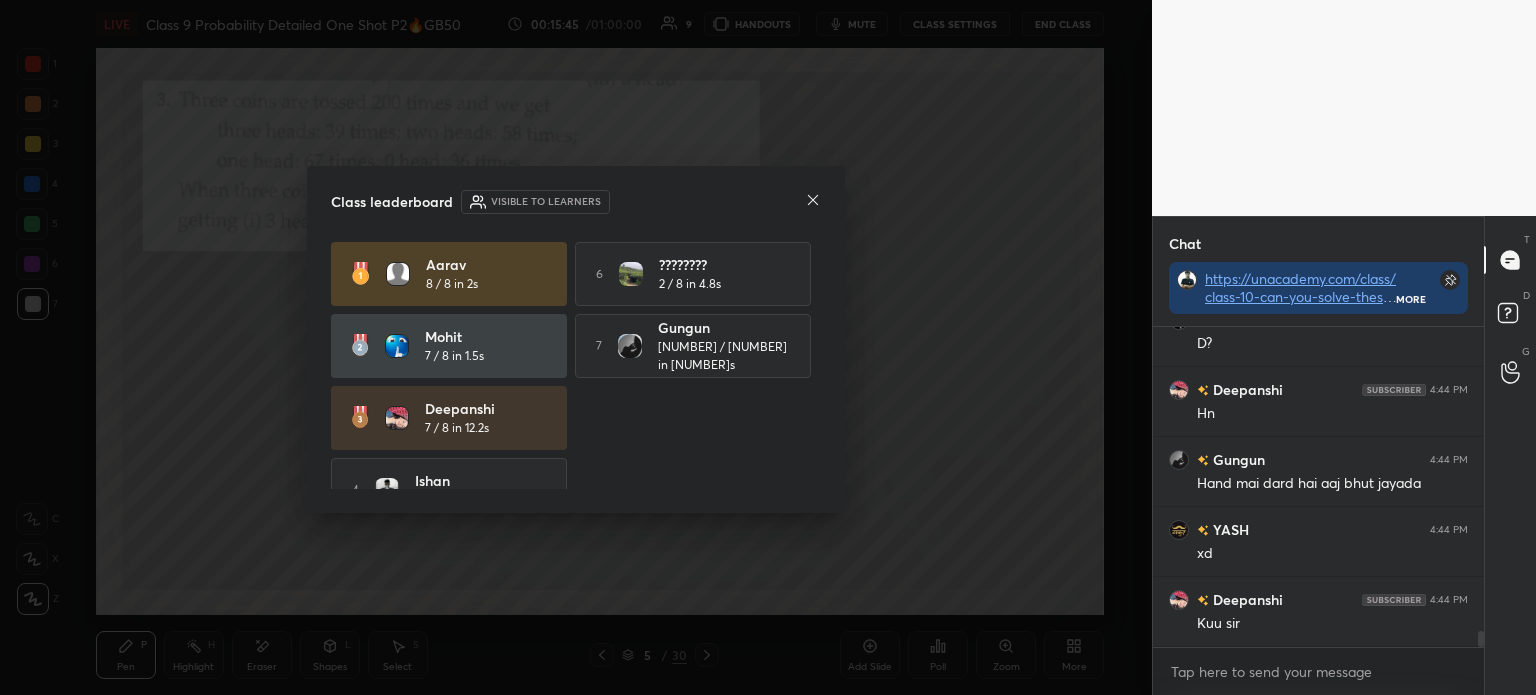 click 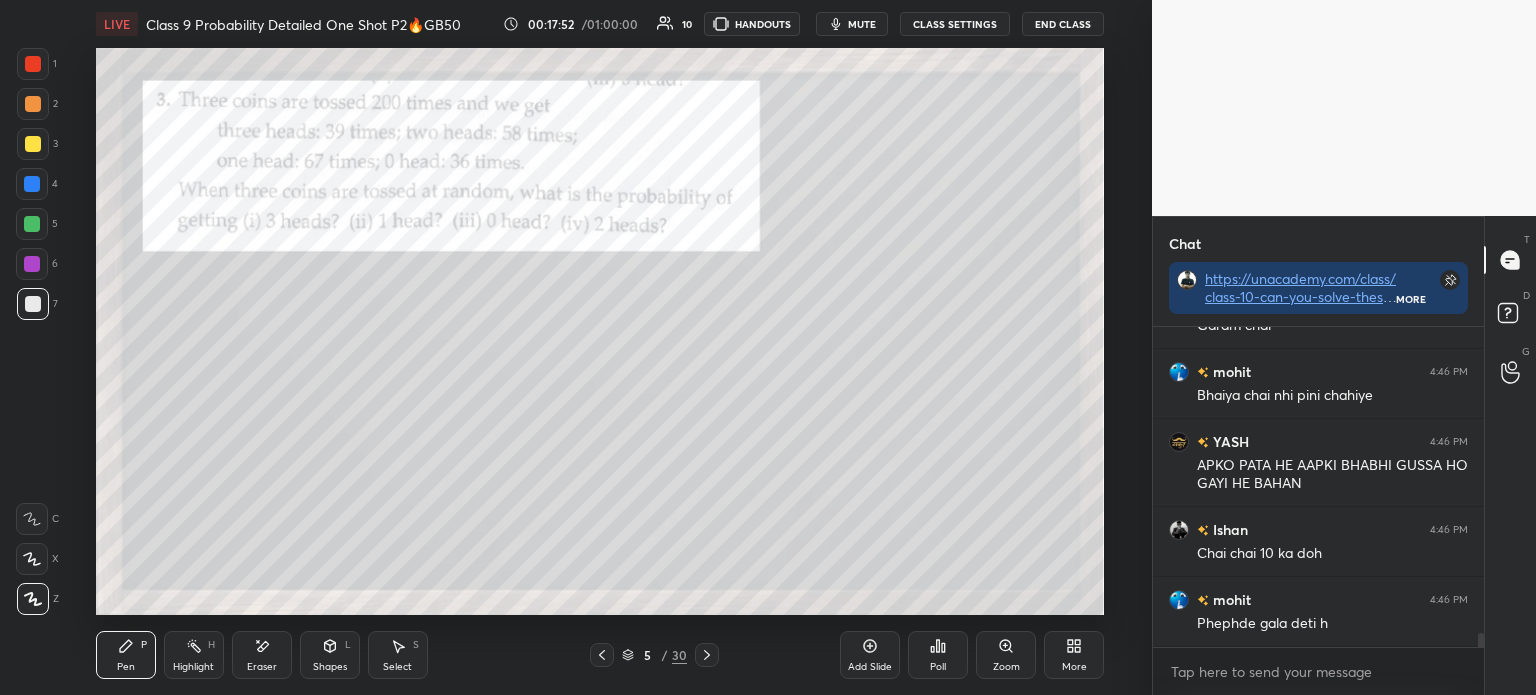 scroll, scrollTop: 6989, scrollLeft: 0, axis: vertical 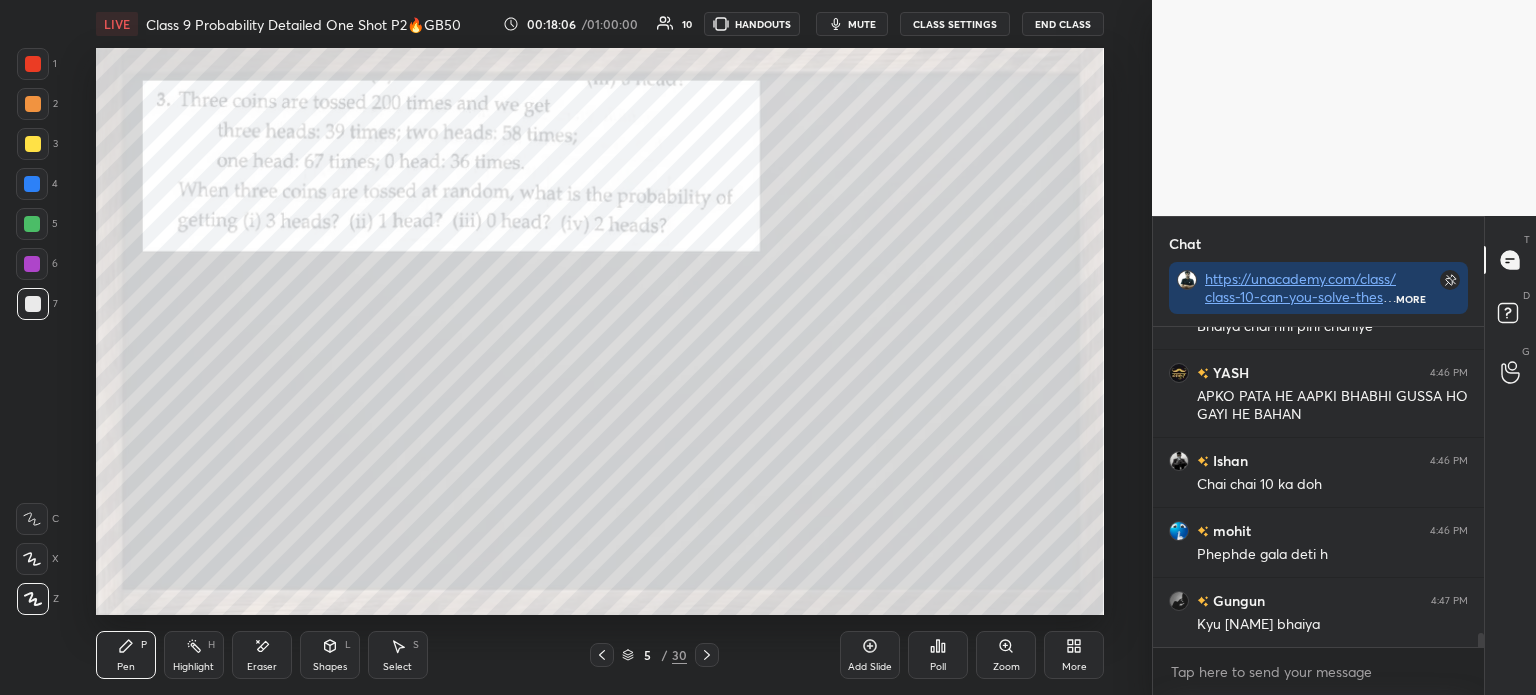 click on "5 / 30" at bounding box center [654, 655] 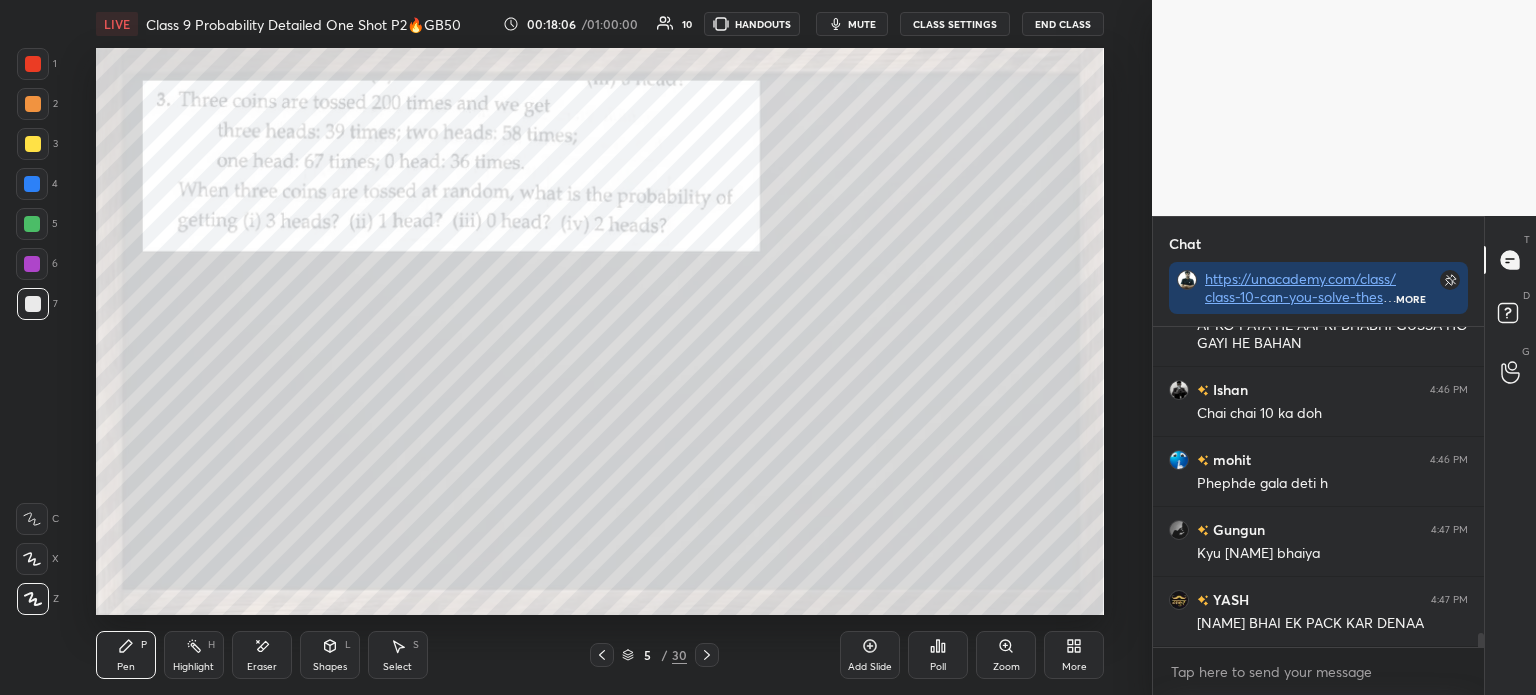 click 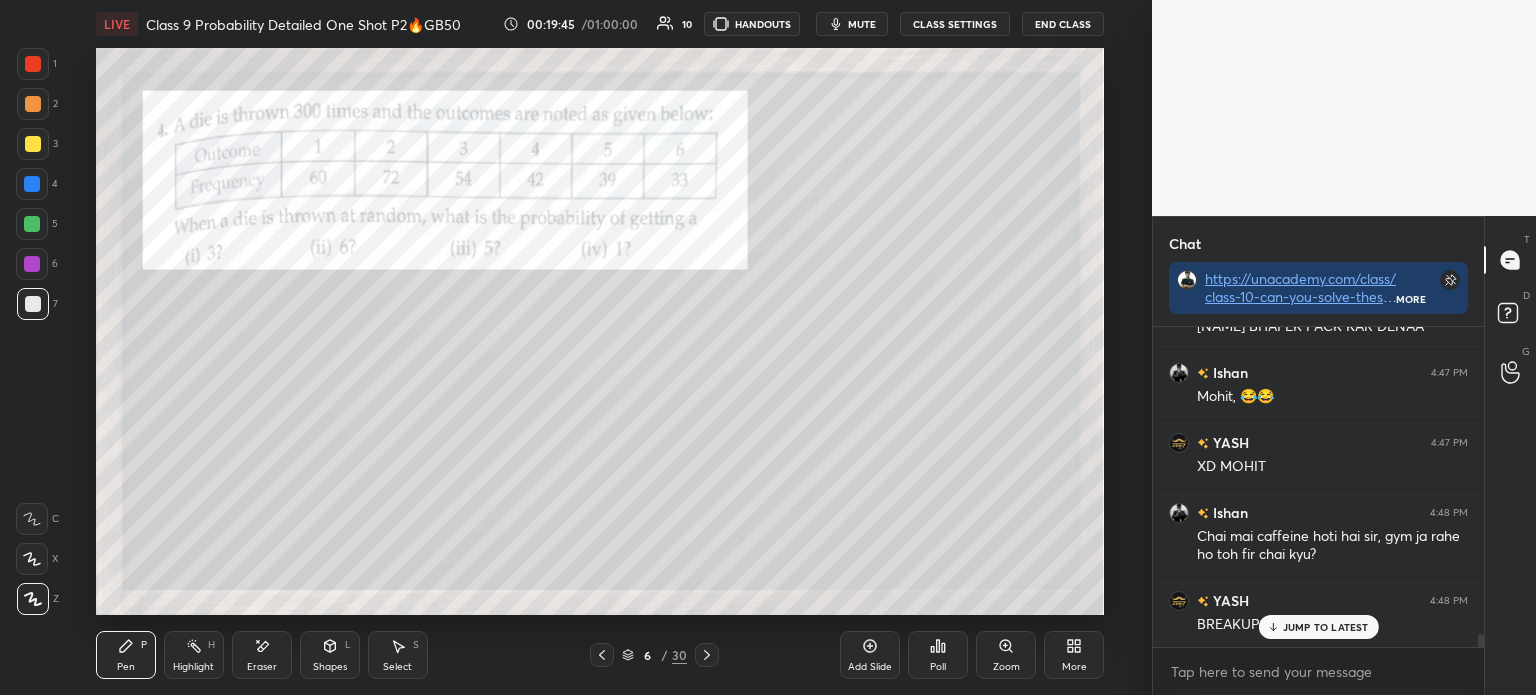 scroll, scrollTop: 7464, scrollLeft: 0, axis: vertical 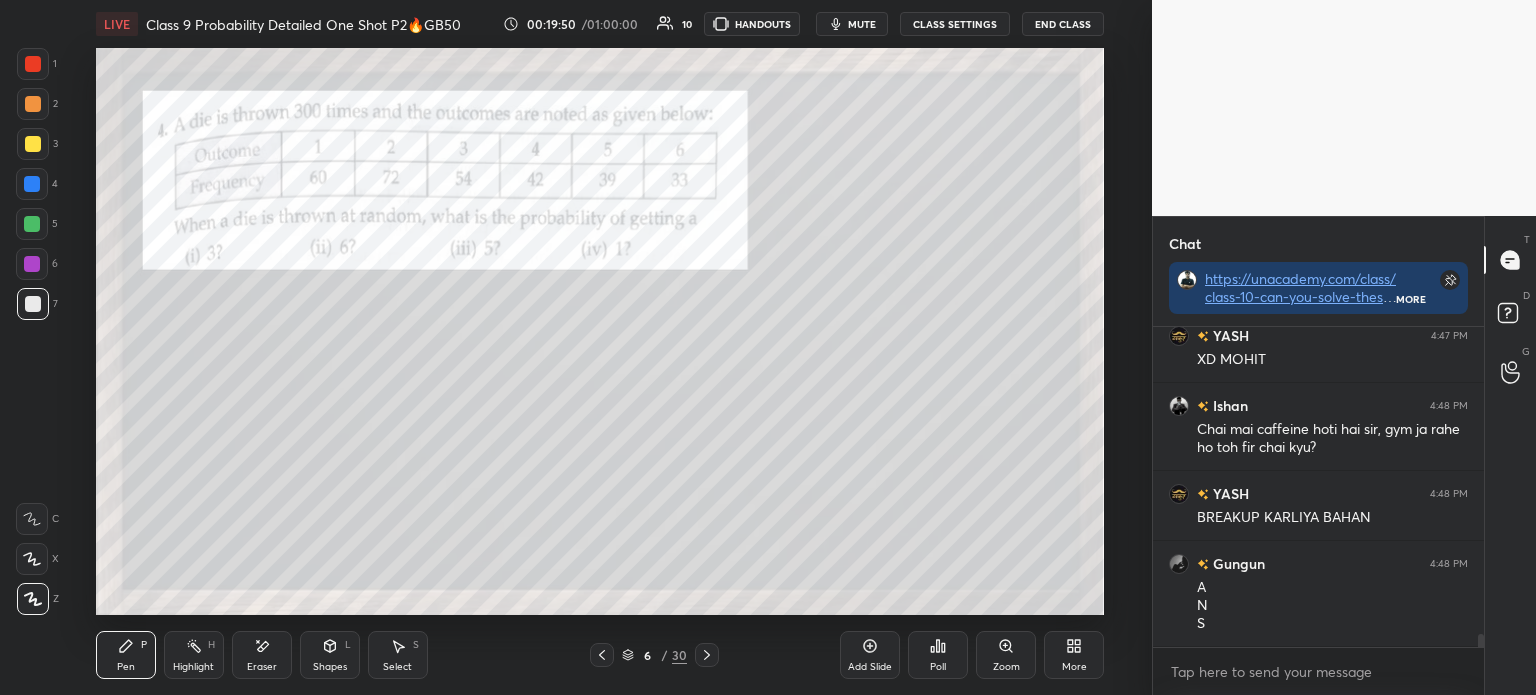 click on "Poll" at bounding box center (938, 655) 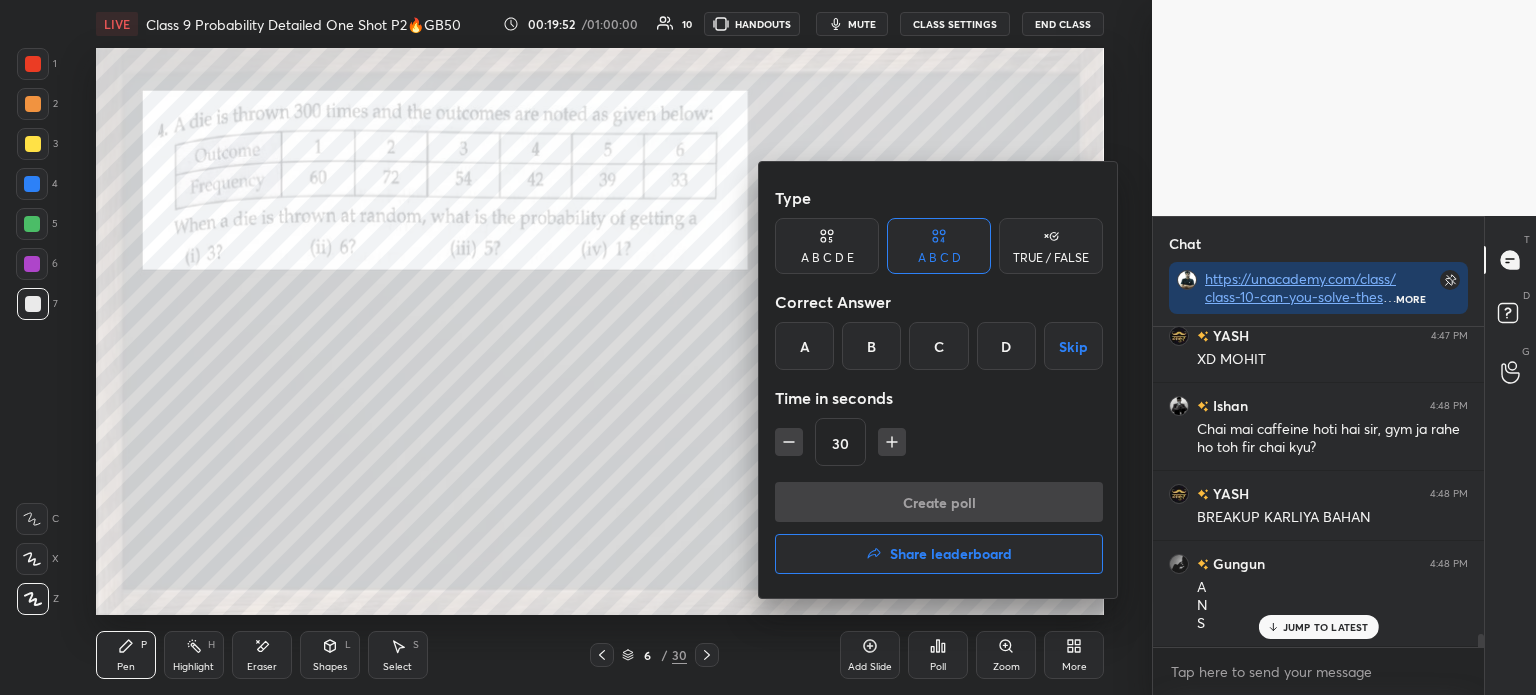 scroll, scrollTop: 7533, scrollLeft: 0, axis: vertical 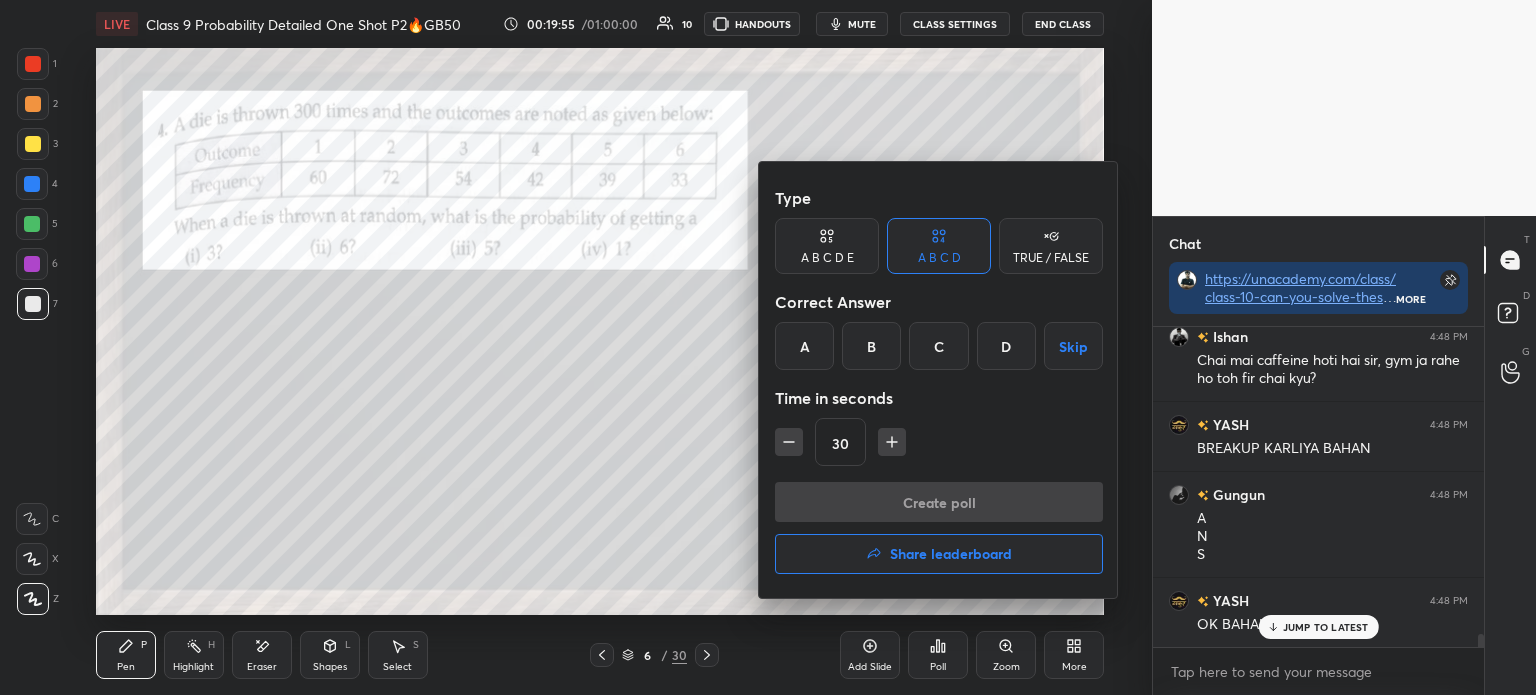 click on "A" at bounding box center (804, 346) 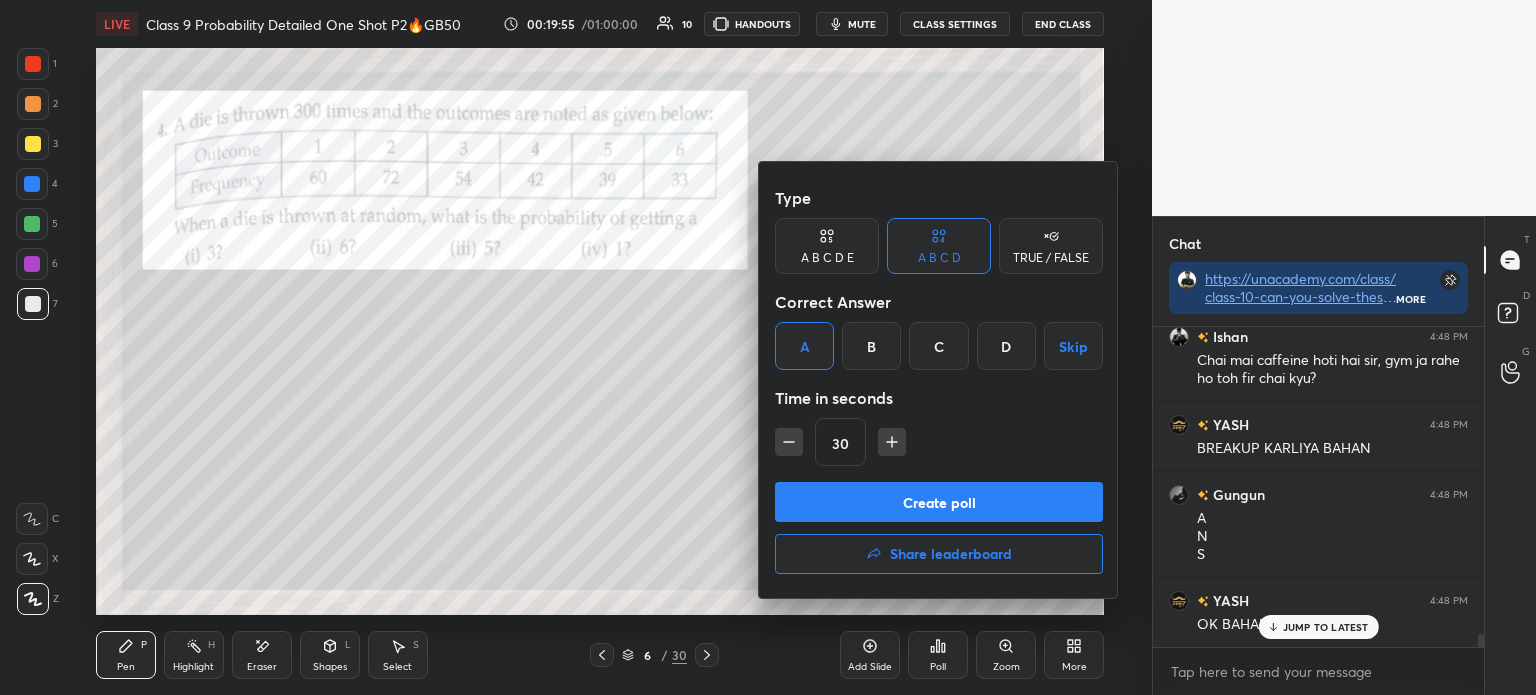 click on "Create poll" at bounding box center (939, 502) 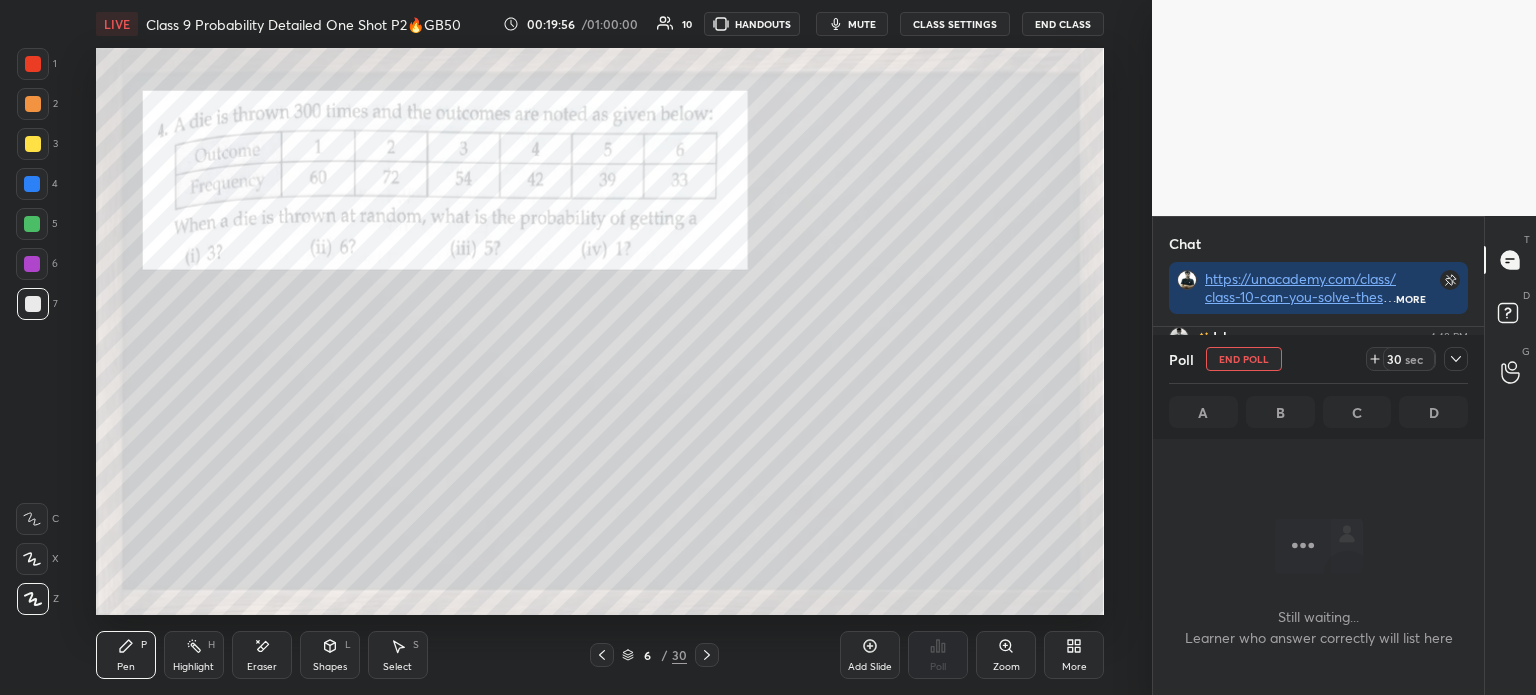 scroll, scrollTop: 272, scrollLeft: 325, axis: both 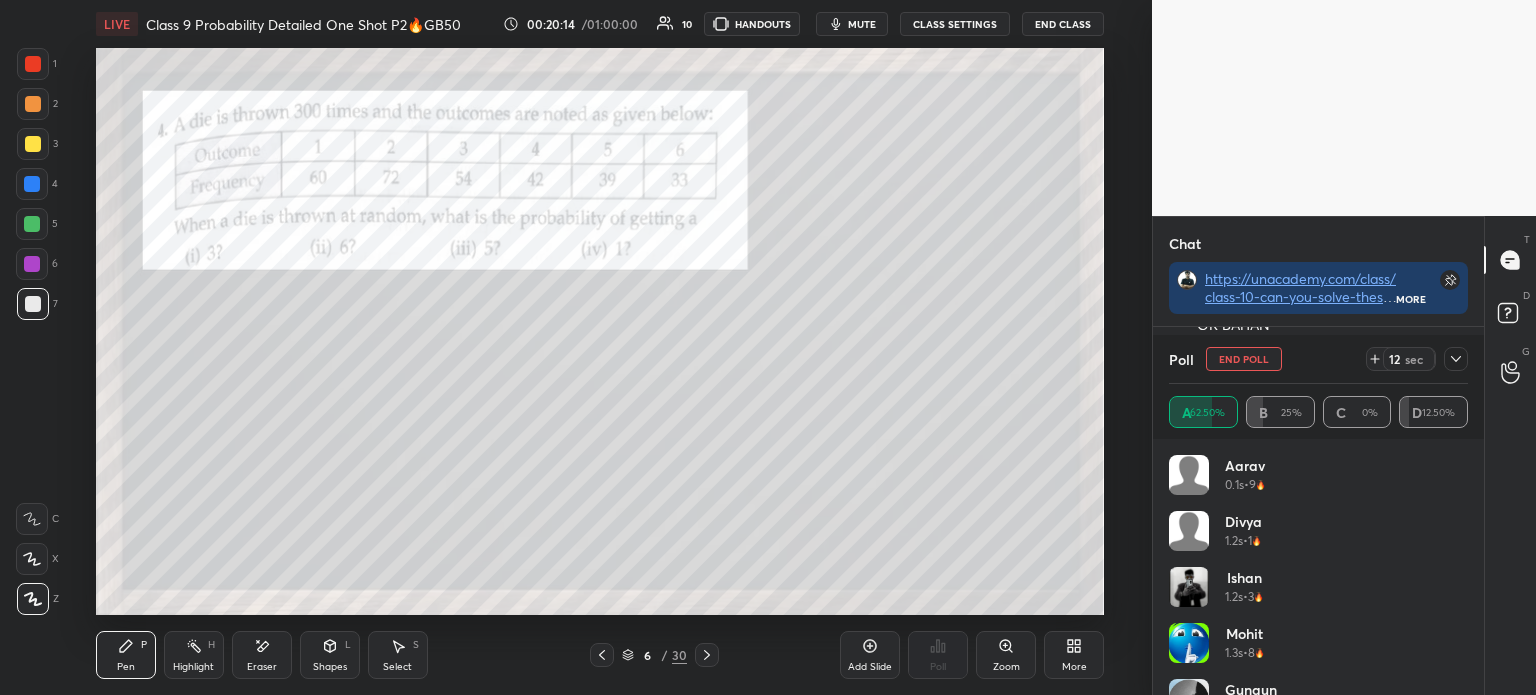 click 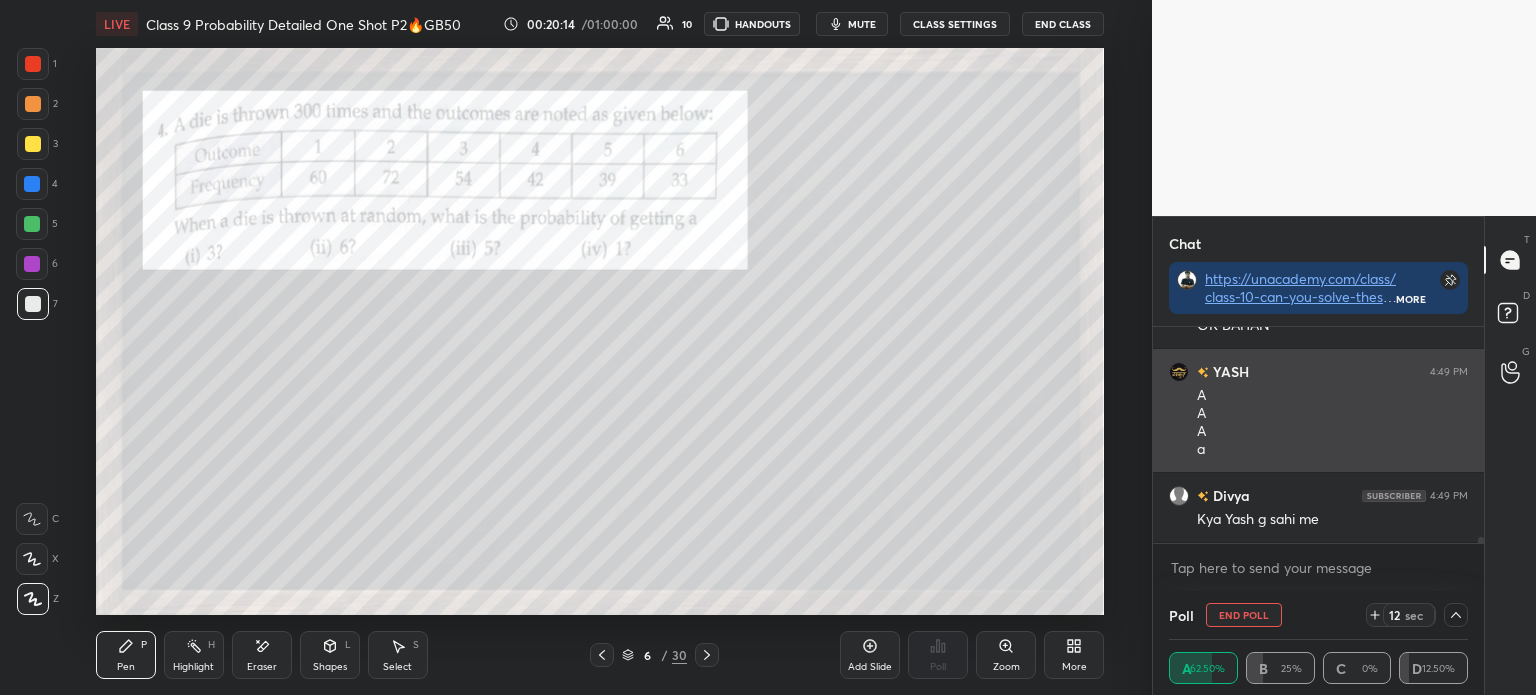 scroll, scrollTop: 4, scrollLeft: 293, axis: both 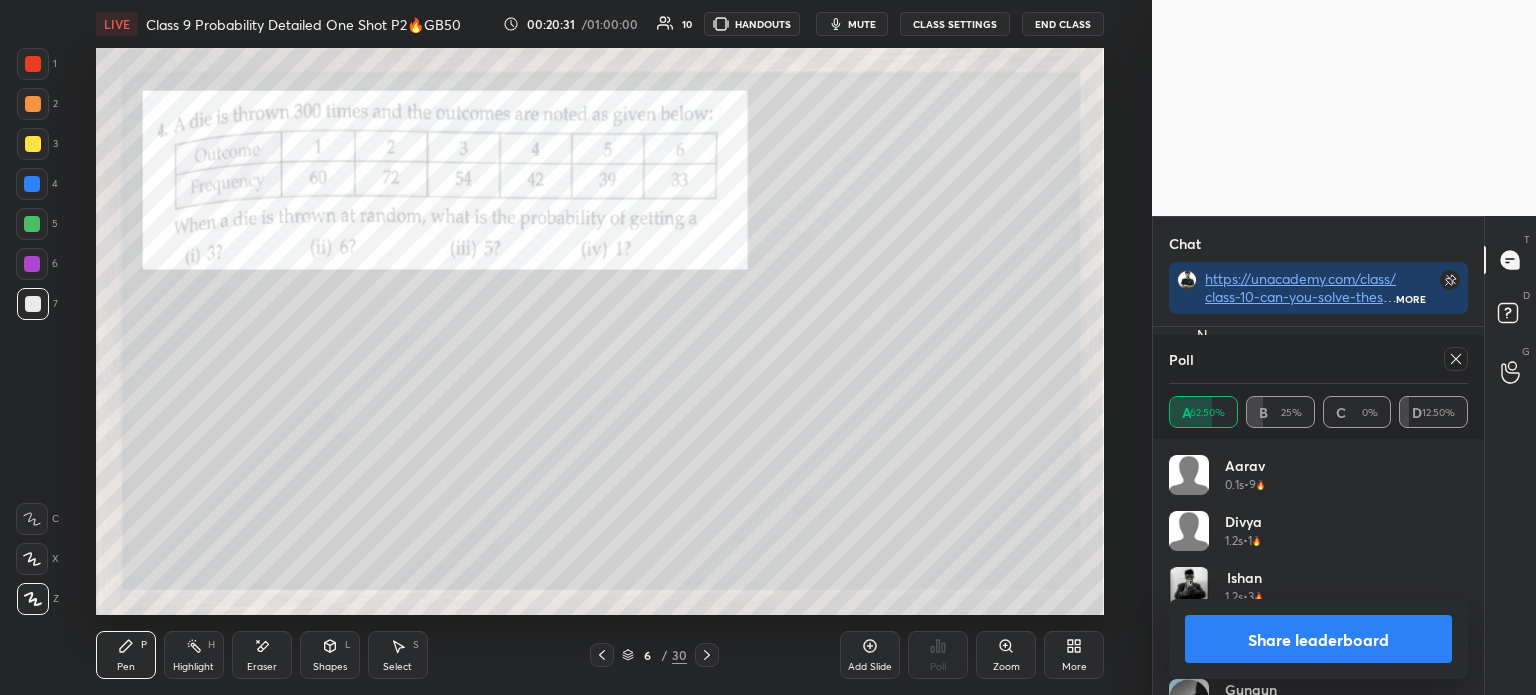 click on "Share leaderboard" at bounding box center [1318, 639] 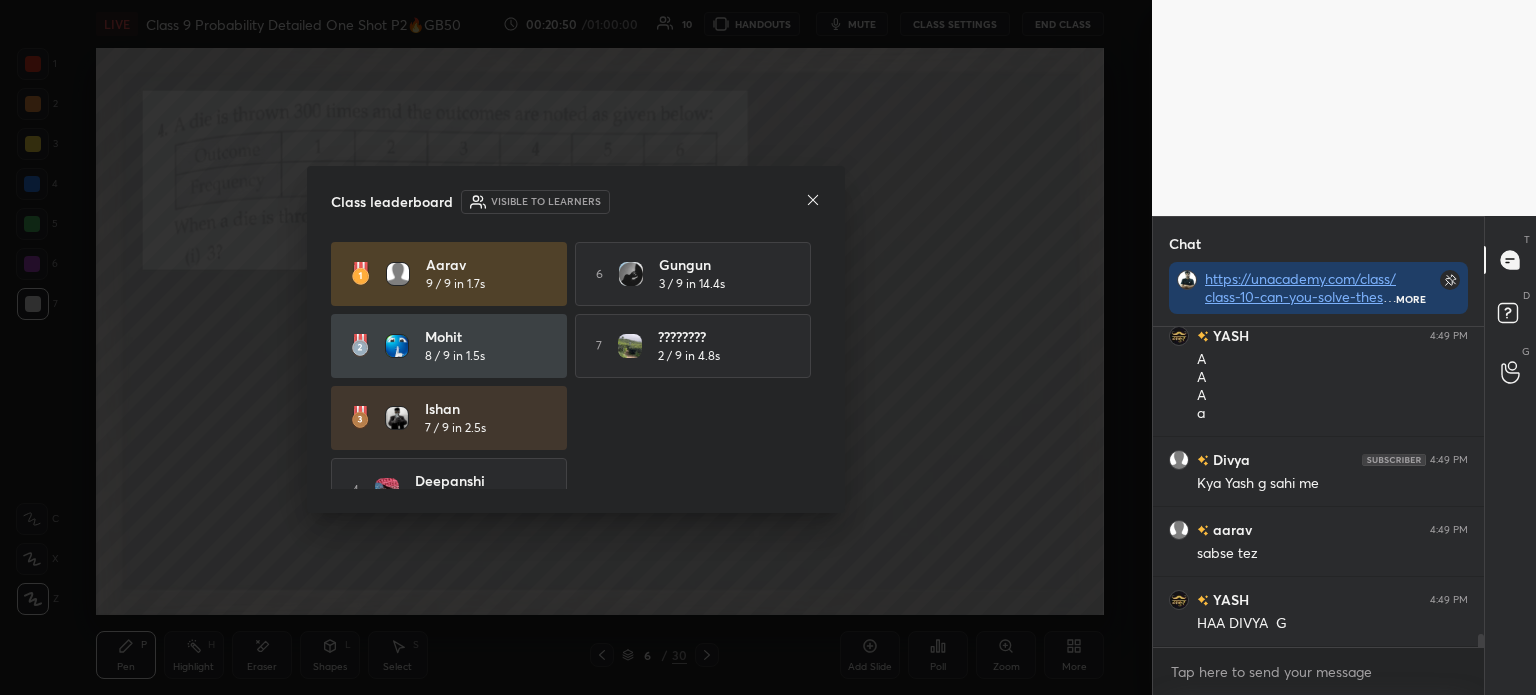 click 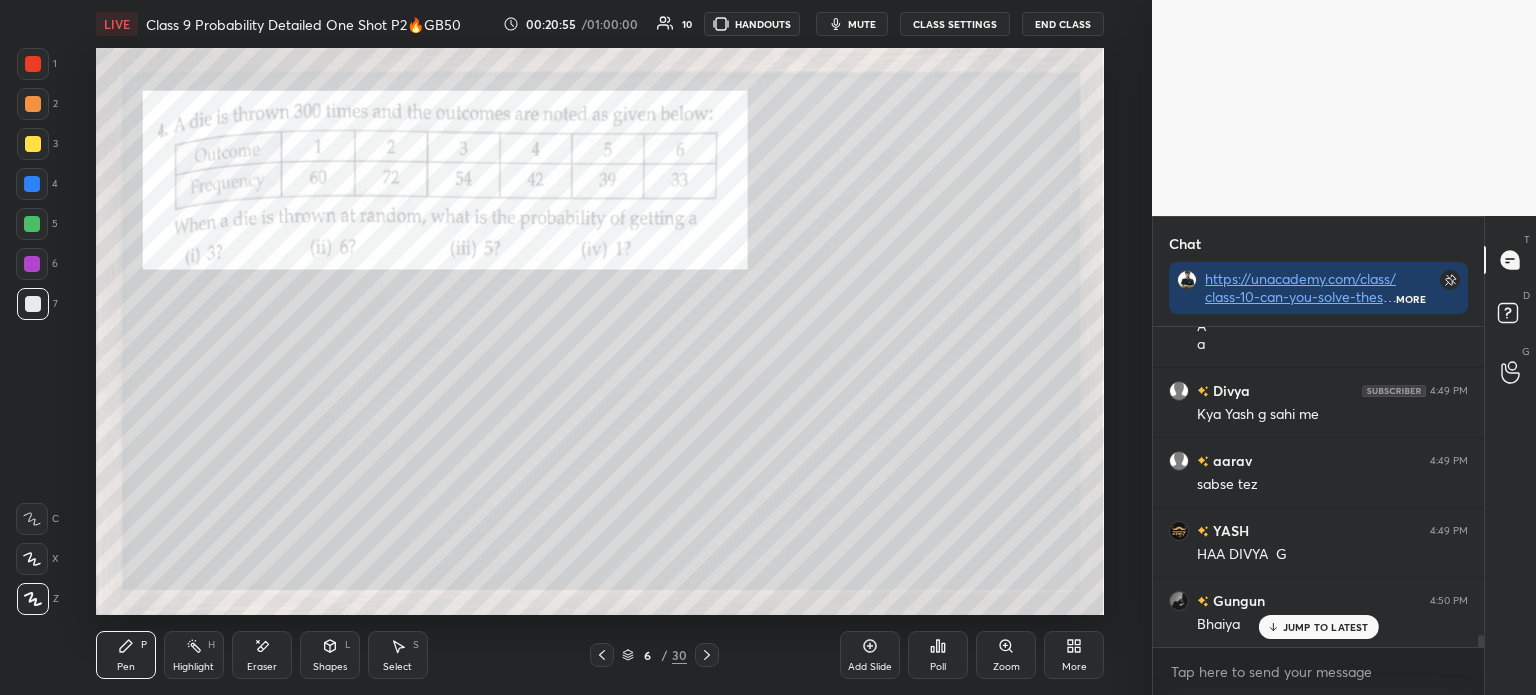 click on "Poll" at bounding box center [938, 655] 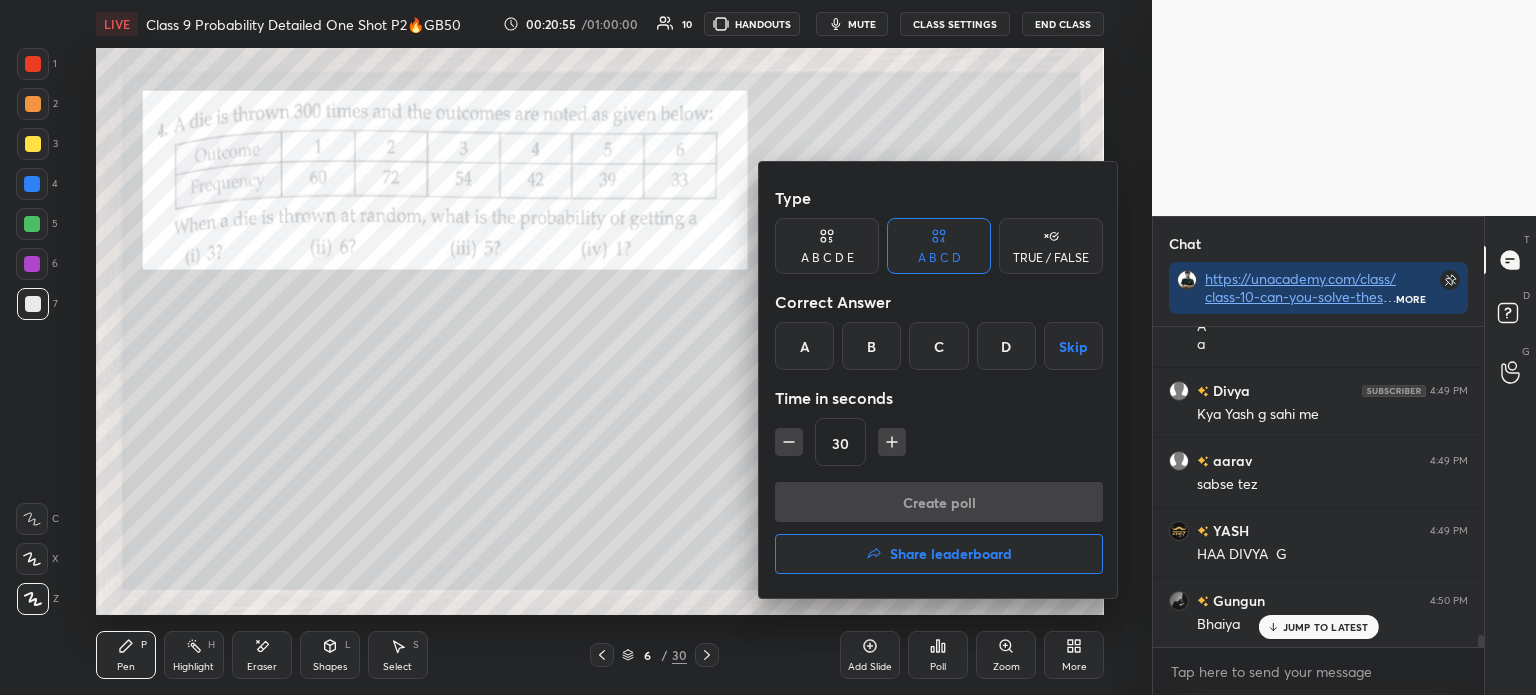 click on "C" at bounding box center [938, 346] 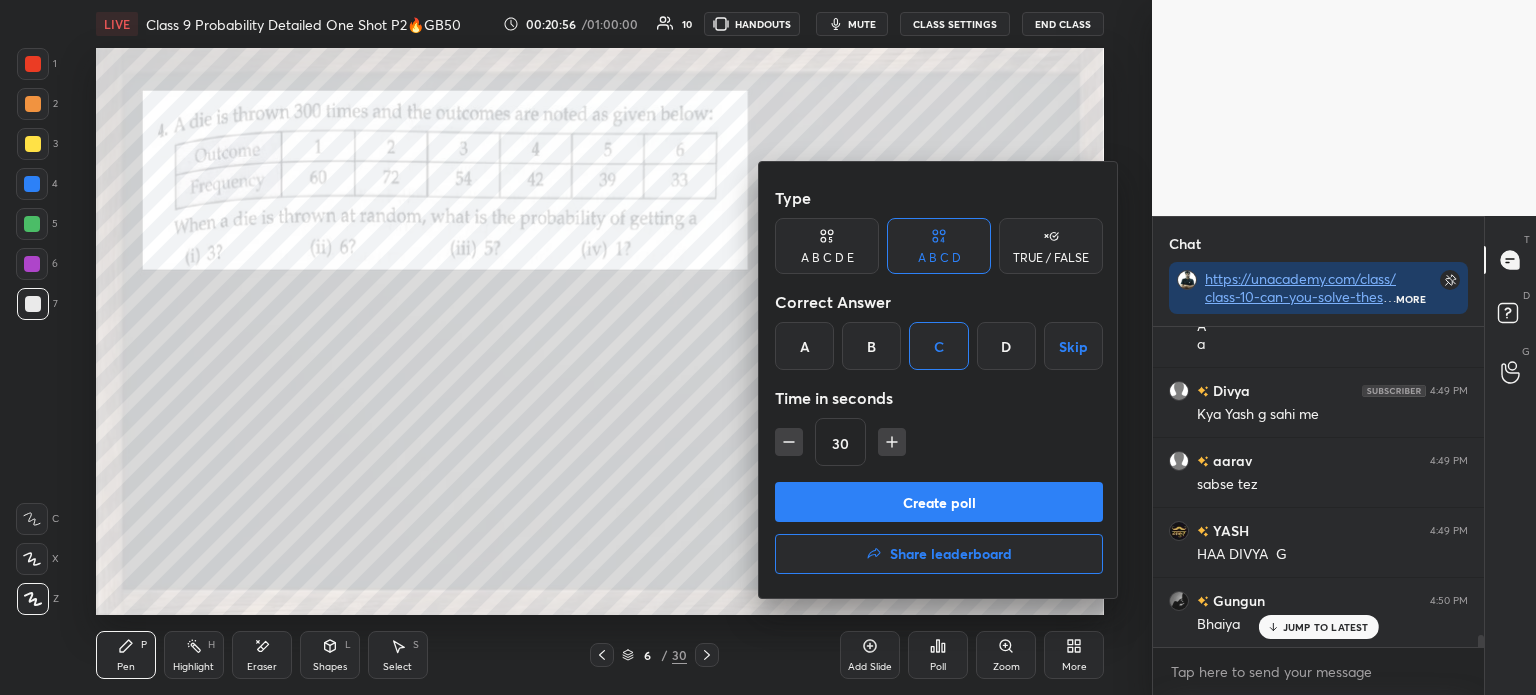 click on "Create poll" at bounding box center (939, 502) 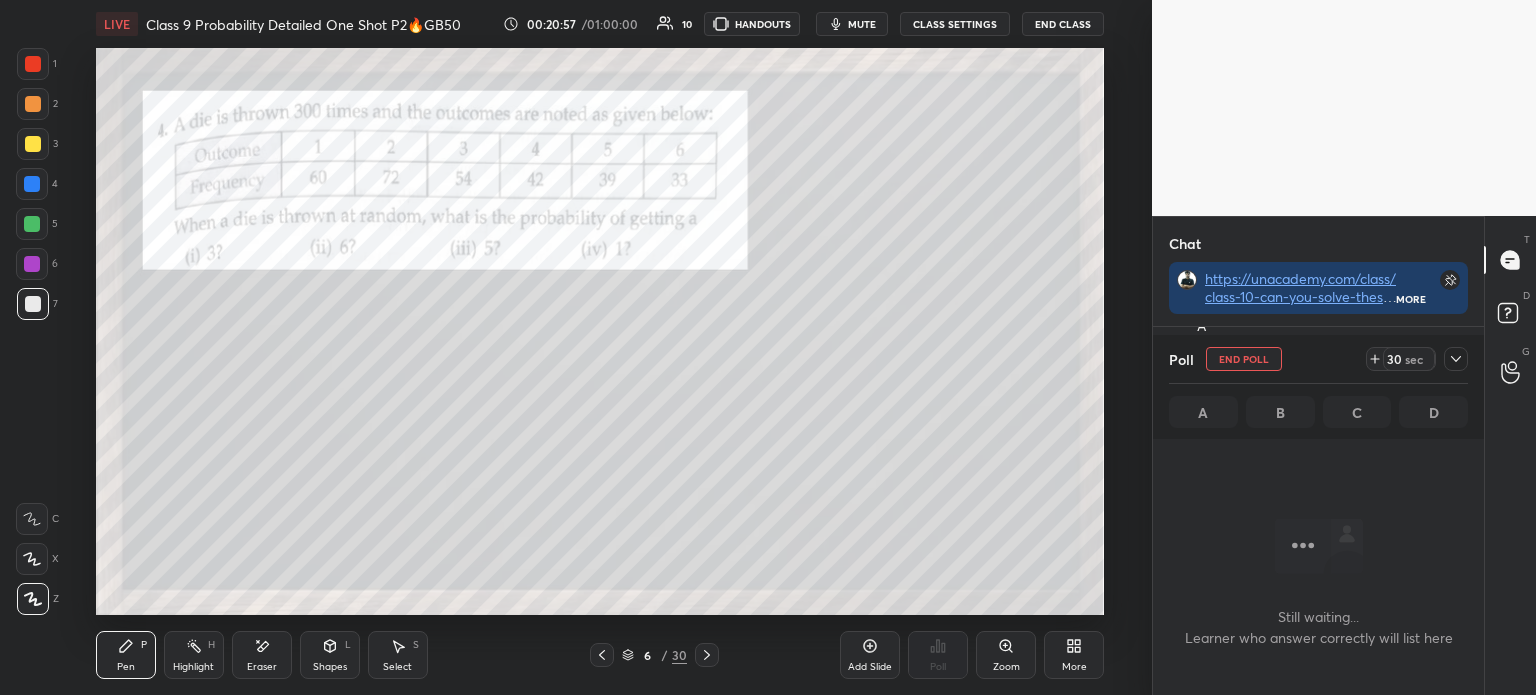 click 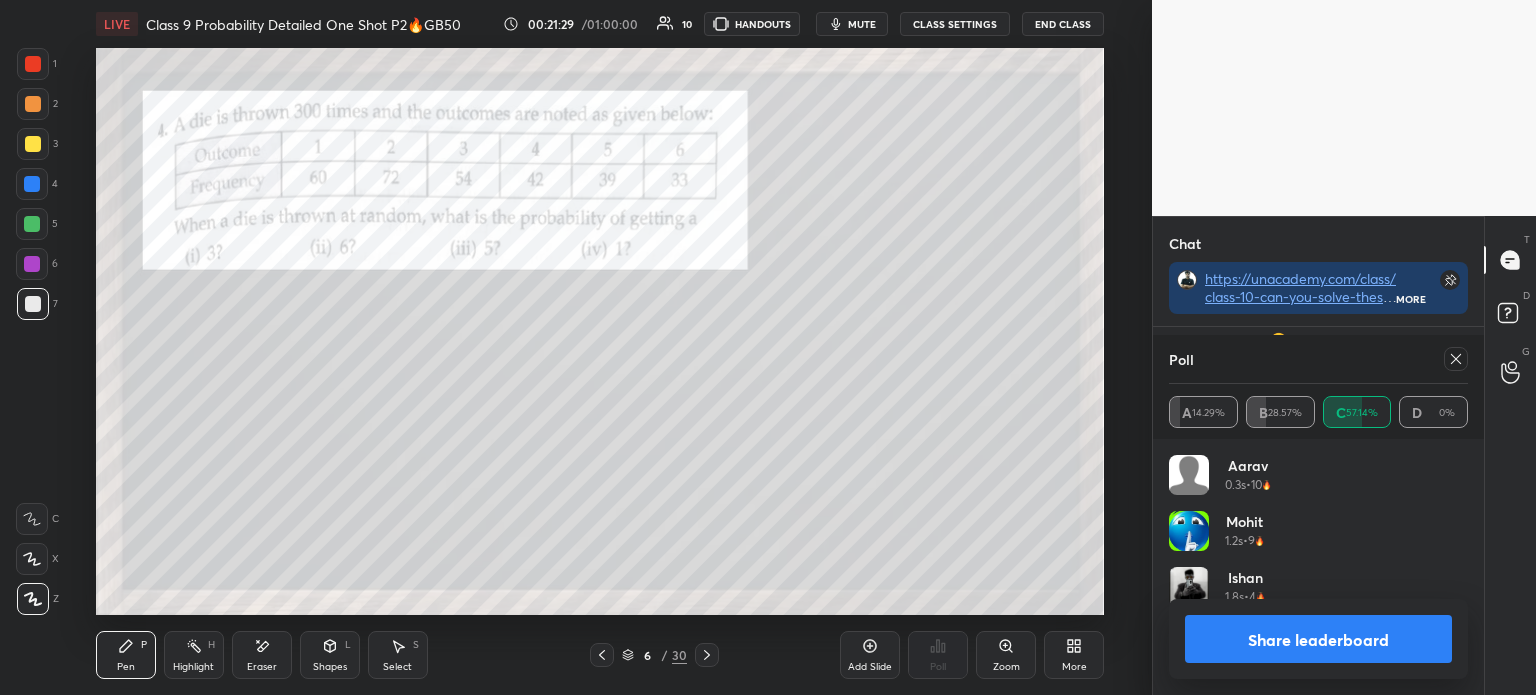 click on "Share leaderboard" at bounding box center (1318, 639) 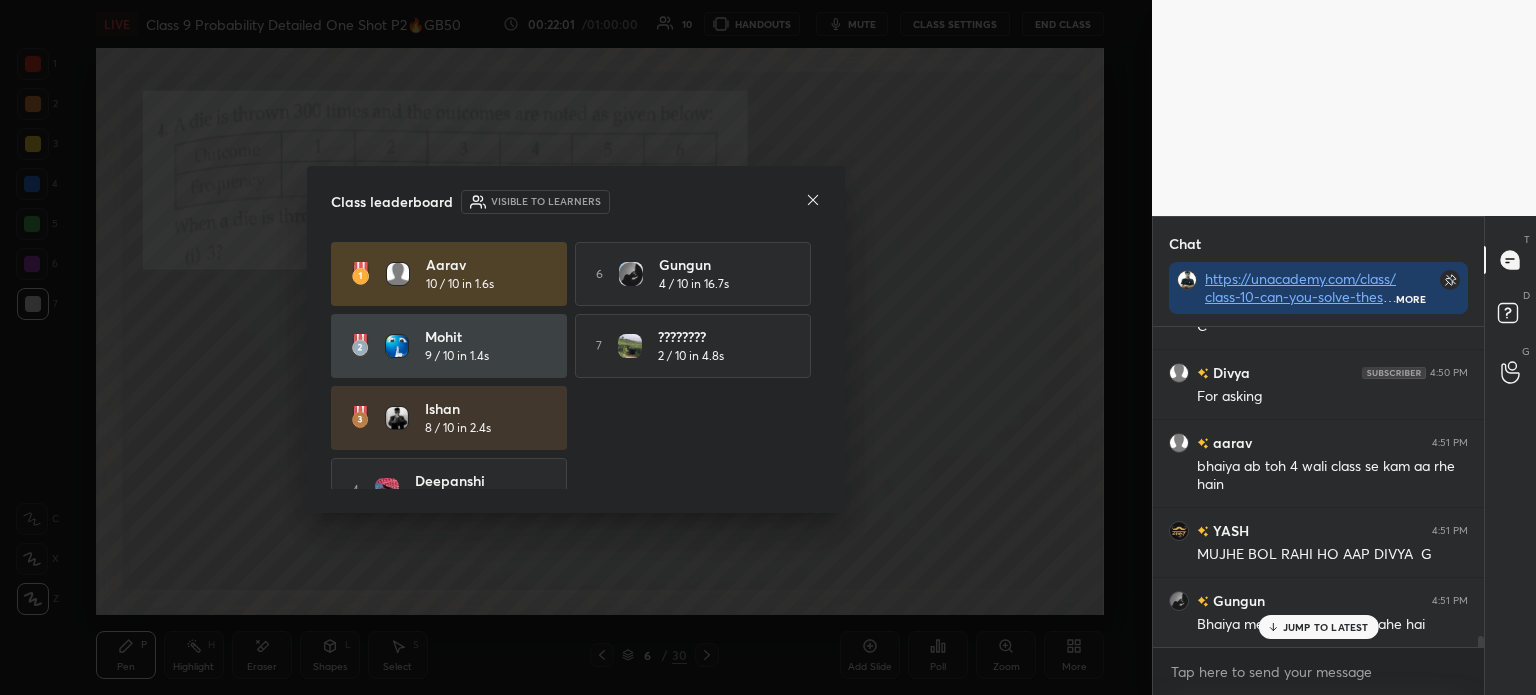 click 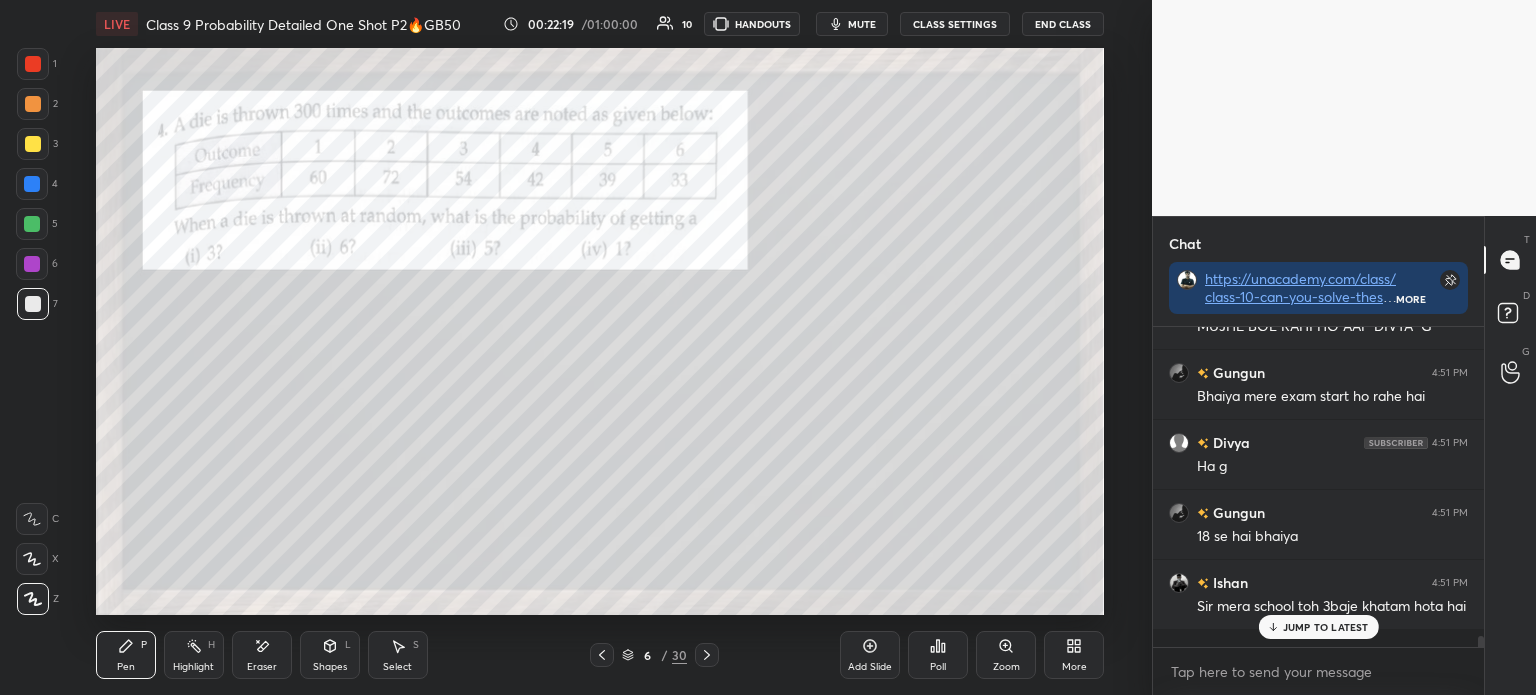 click 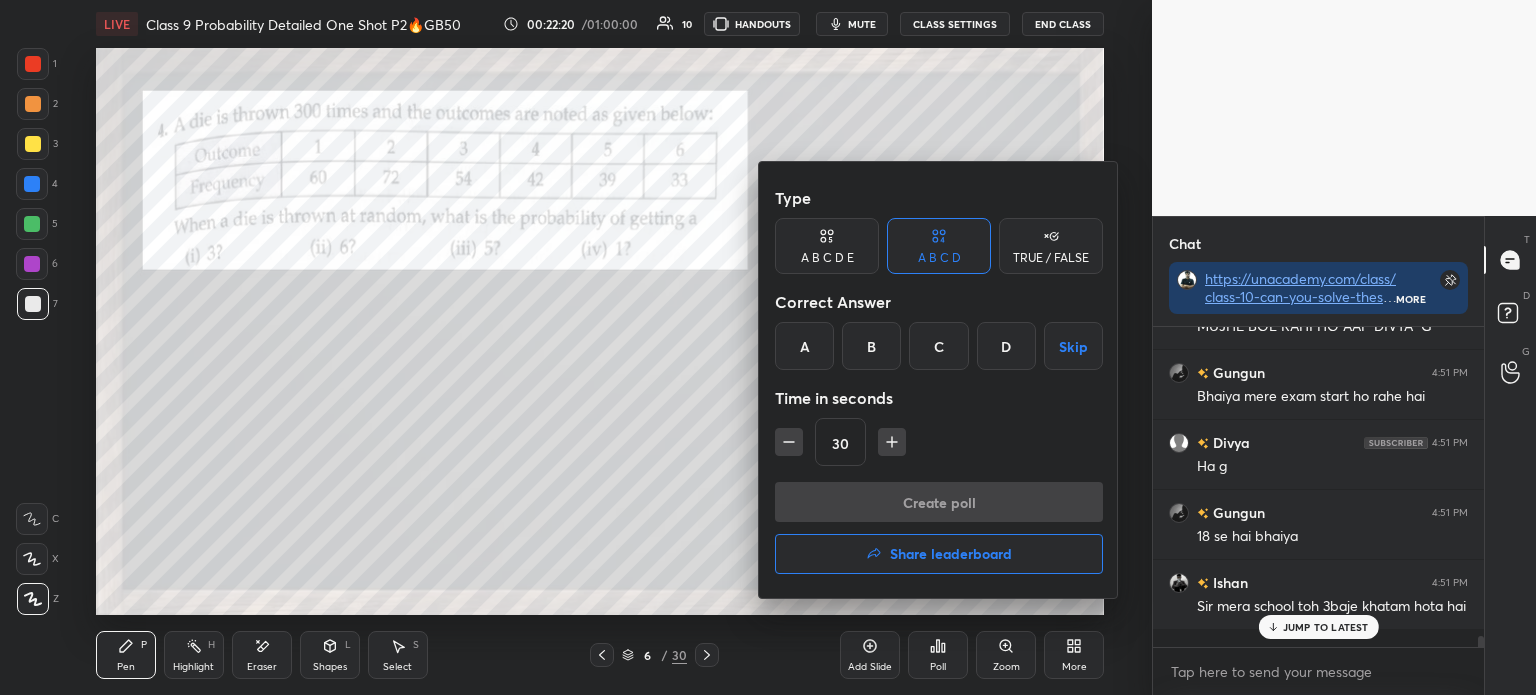 click on "A" at bounding box center (804, 346) 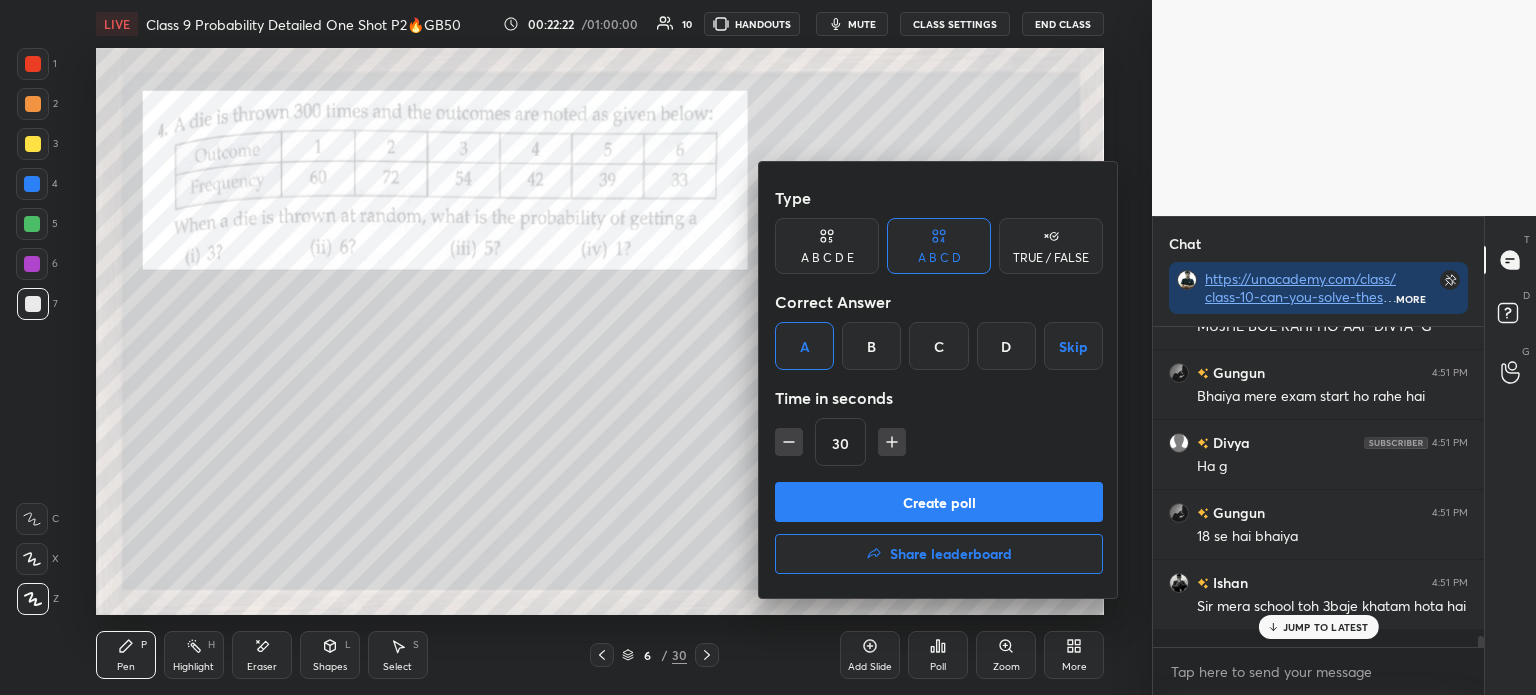 click on "Create poll" at bounding box center (939, 502) 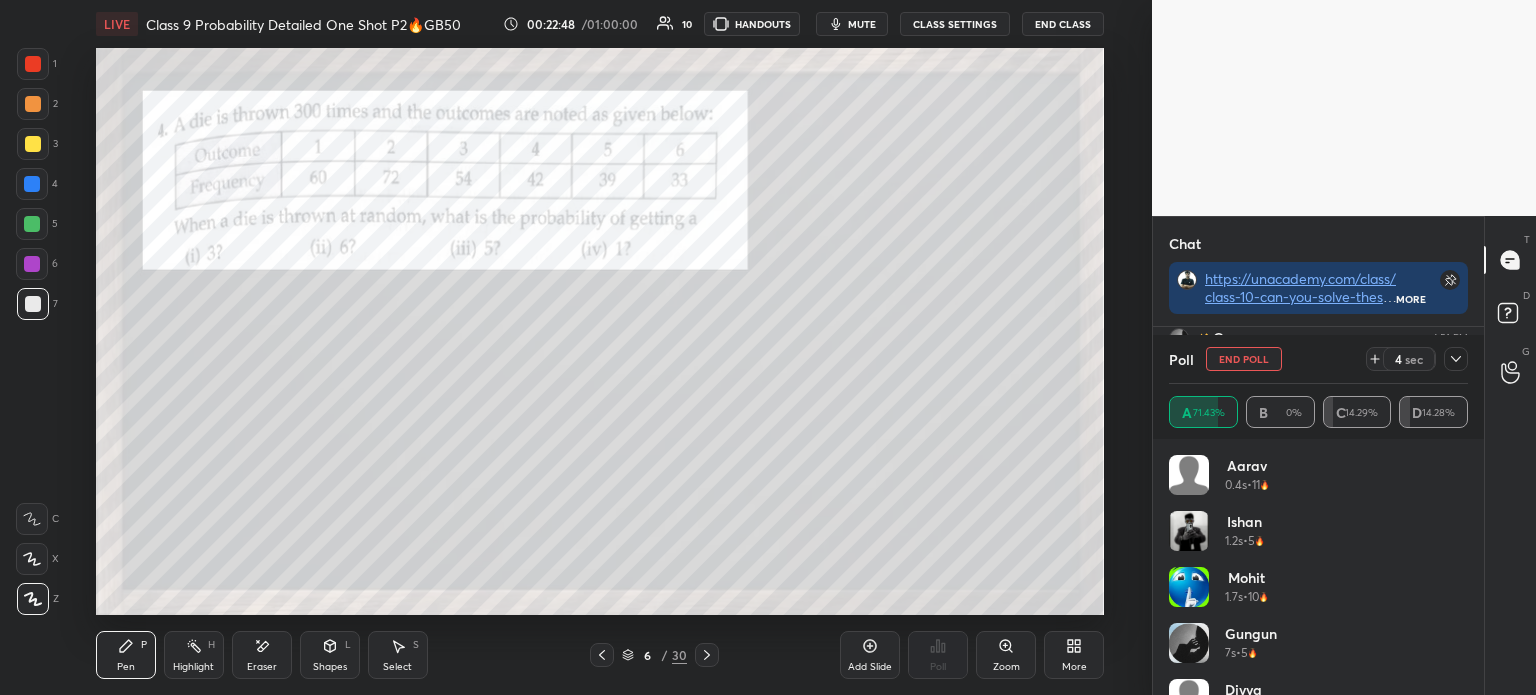 click 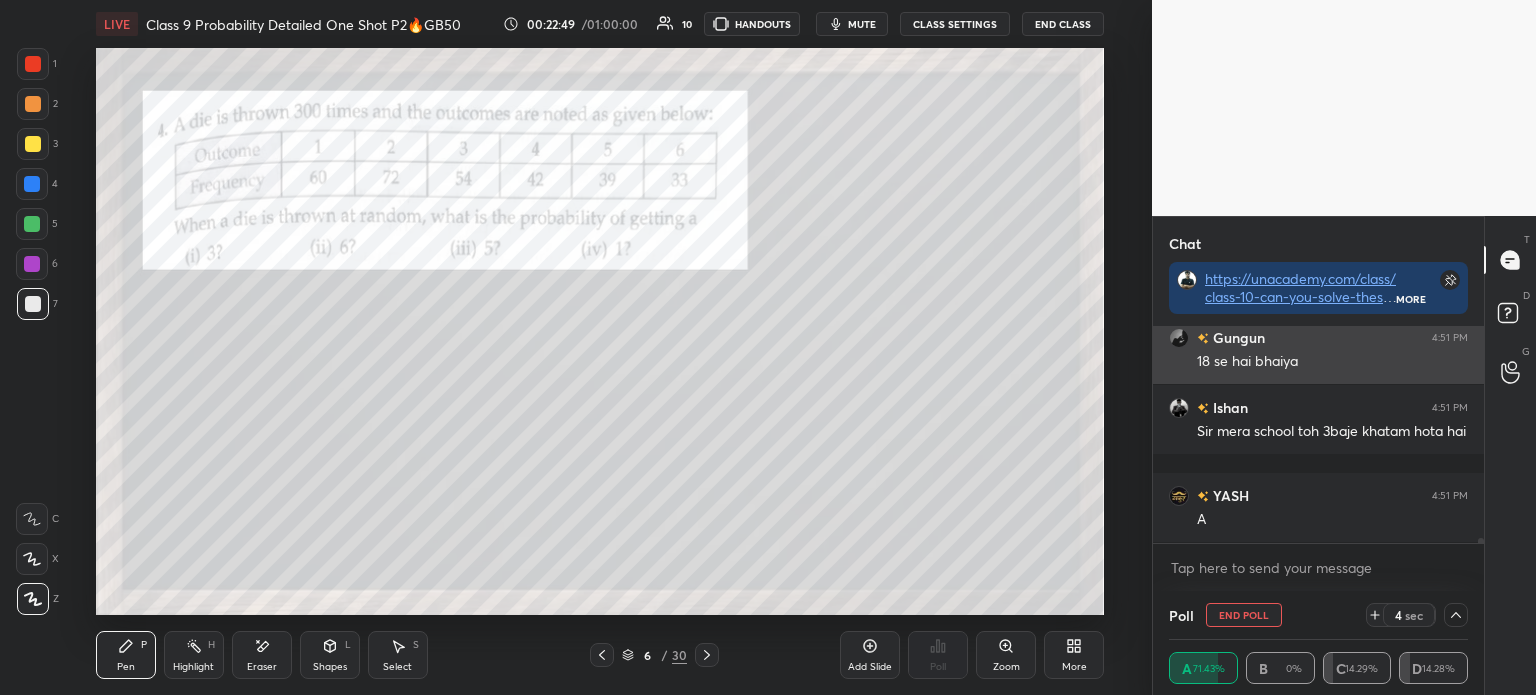 scroll, scrollTop: 0, scrollLeft: 0, axis: both 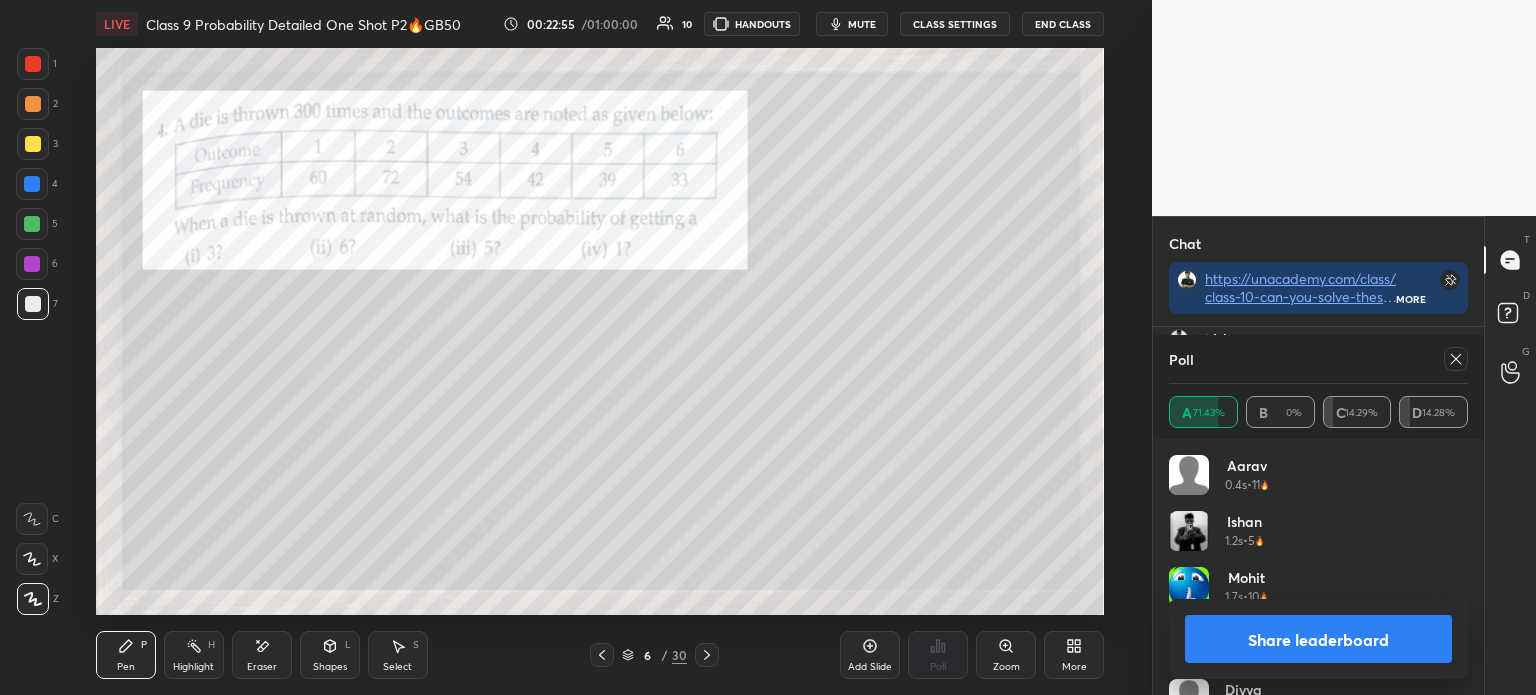 click on "Share leaderboard" at bounding box center [1318, 639] 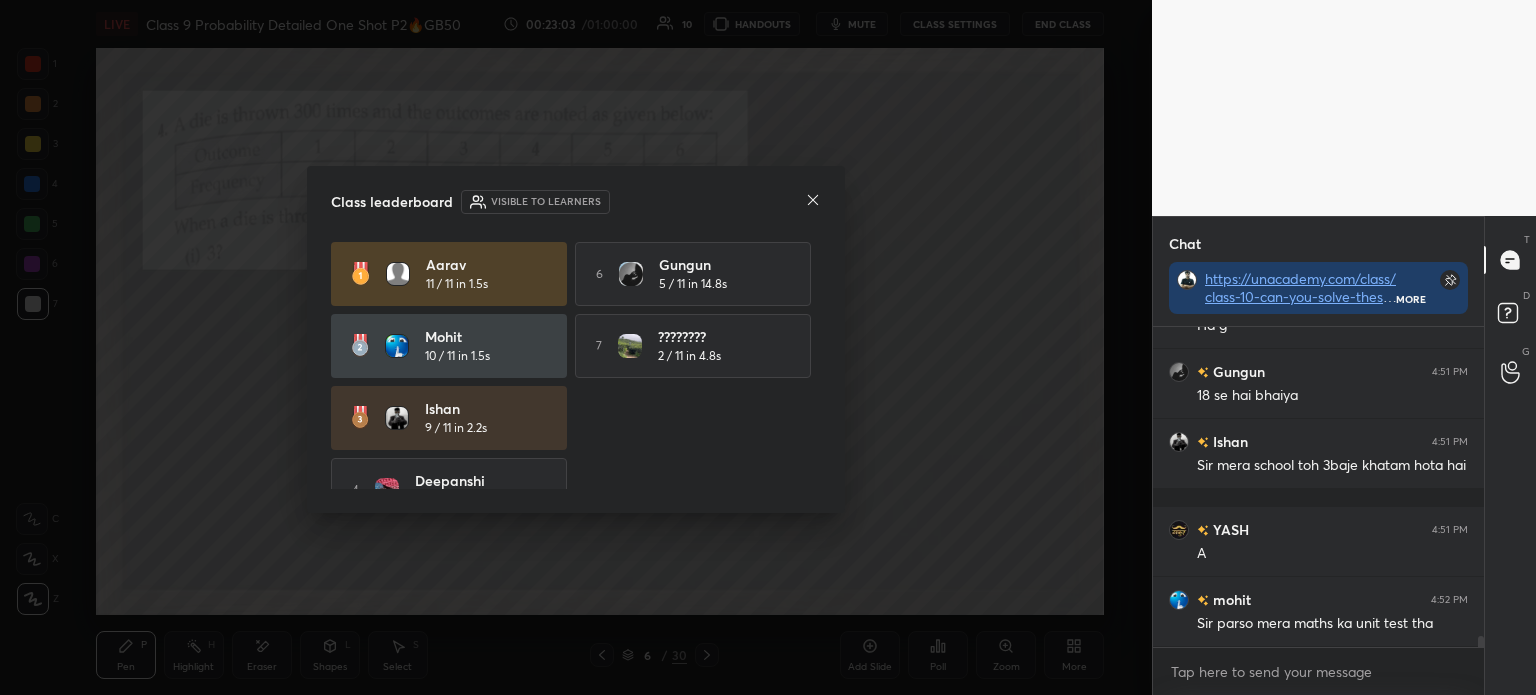 click 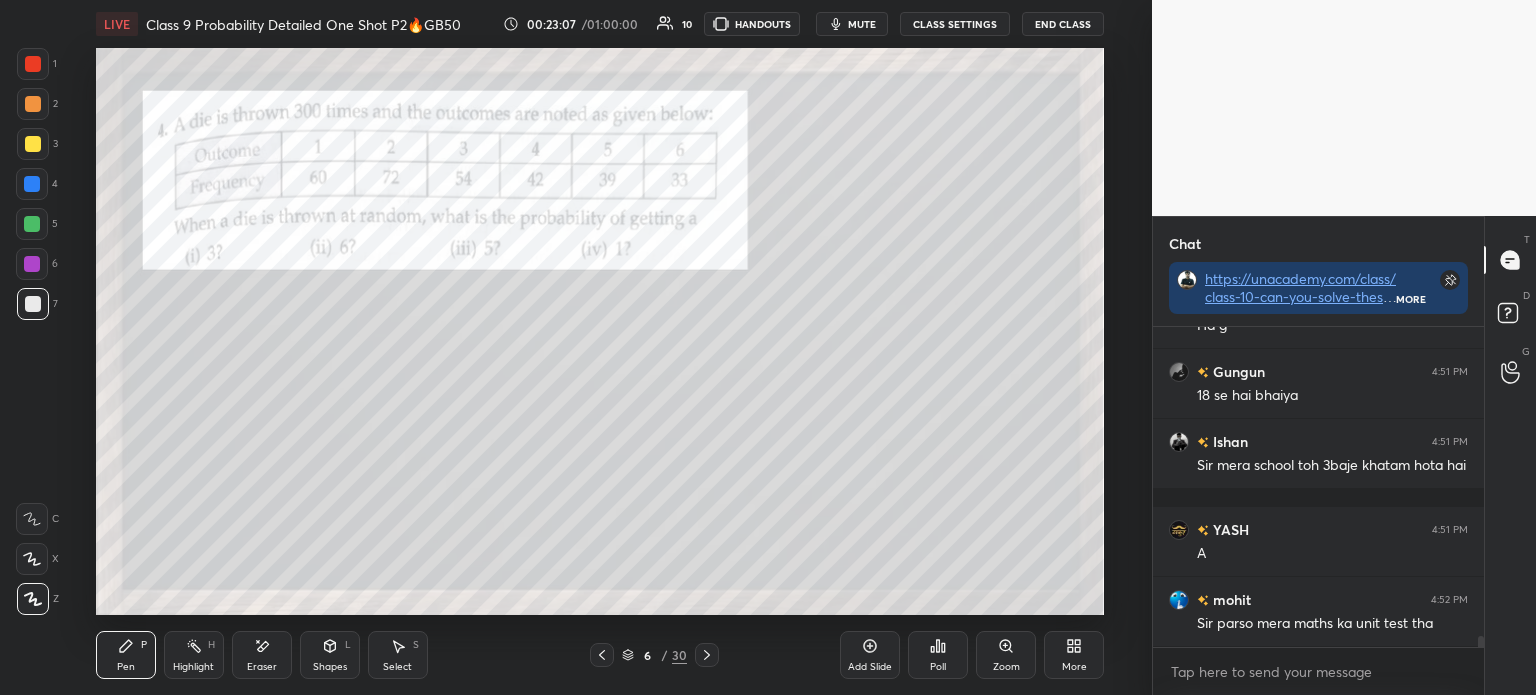 click 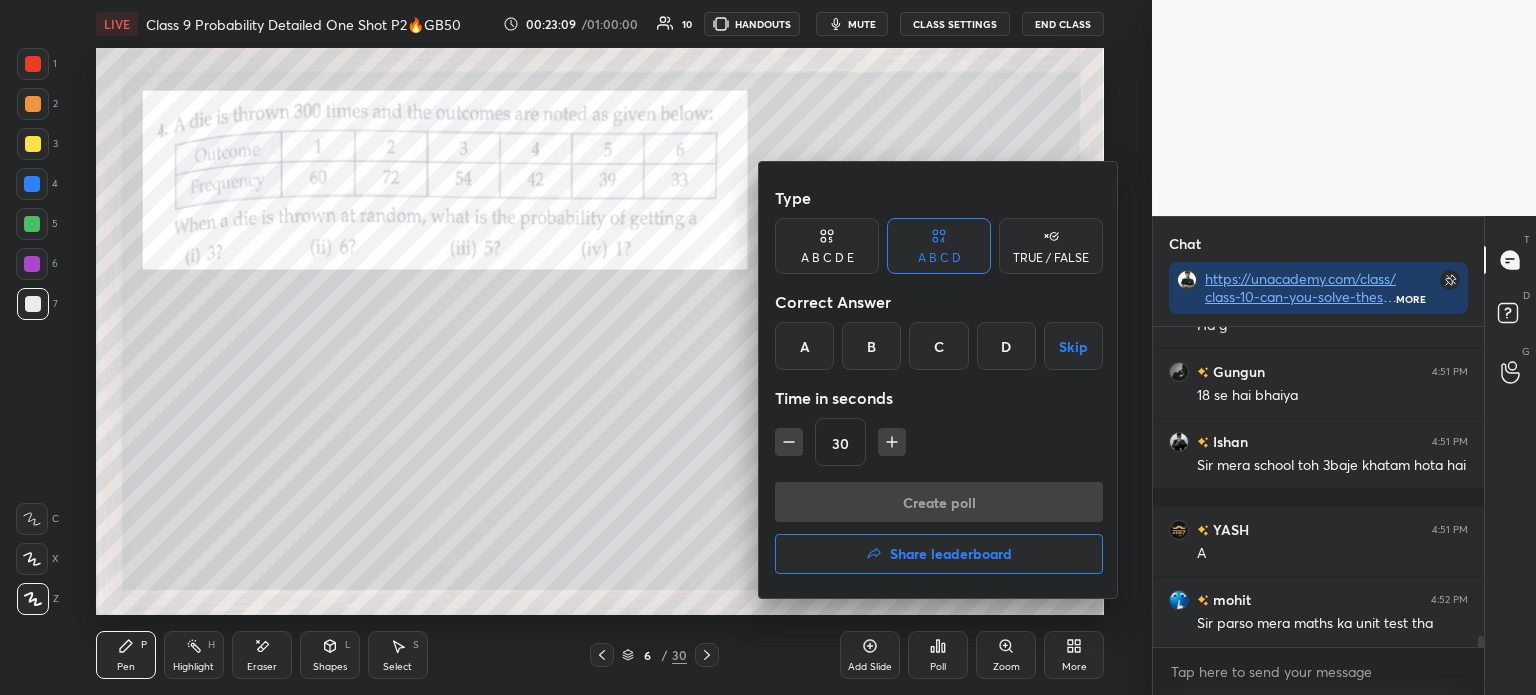 click on "D" at bounding box center (1006, 346) 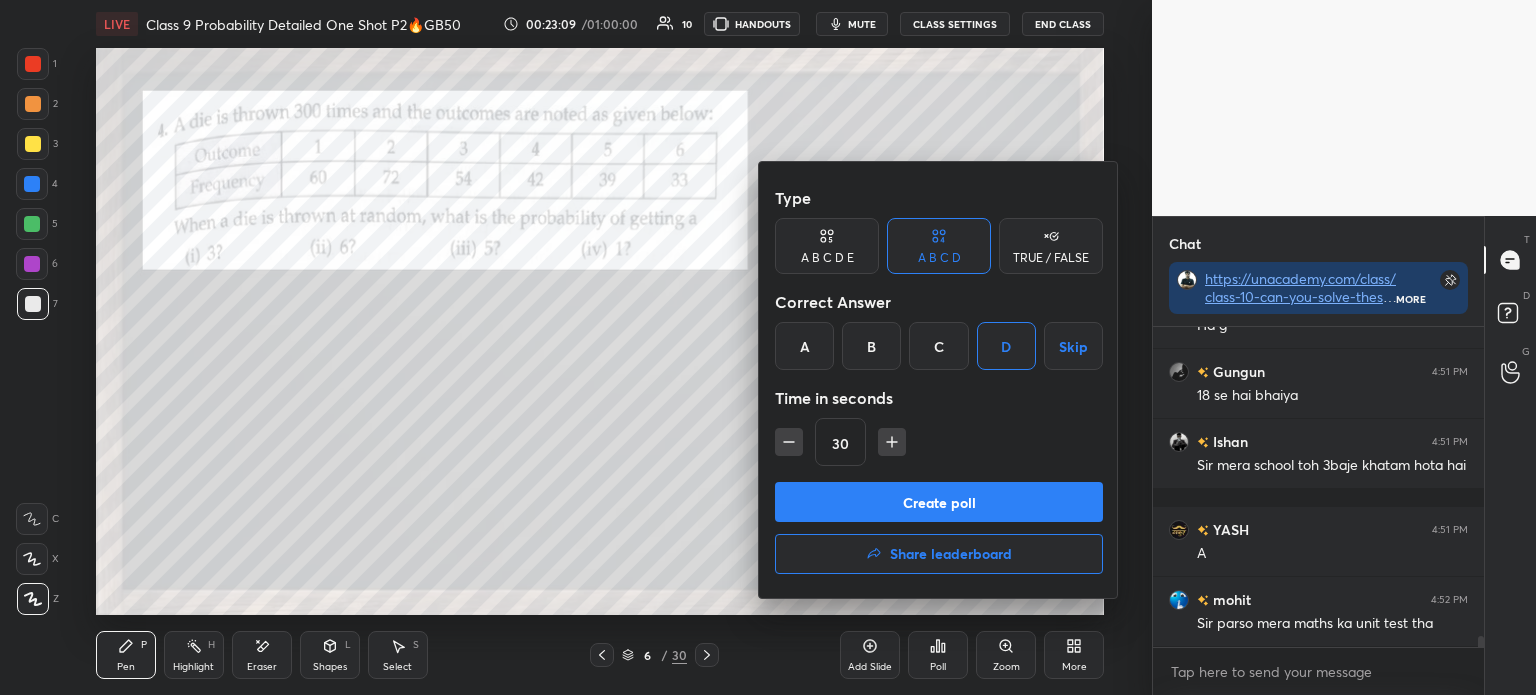 click on "Create poll" at bounding box center [939, 502] 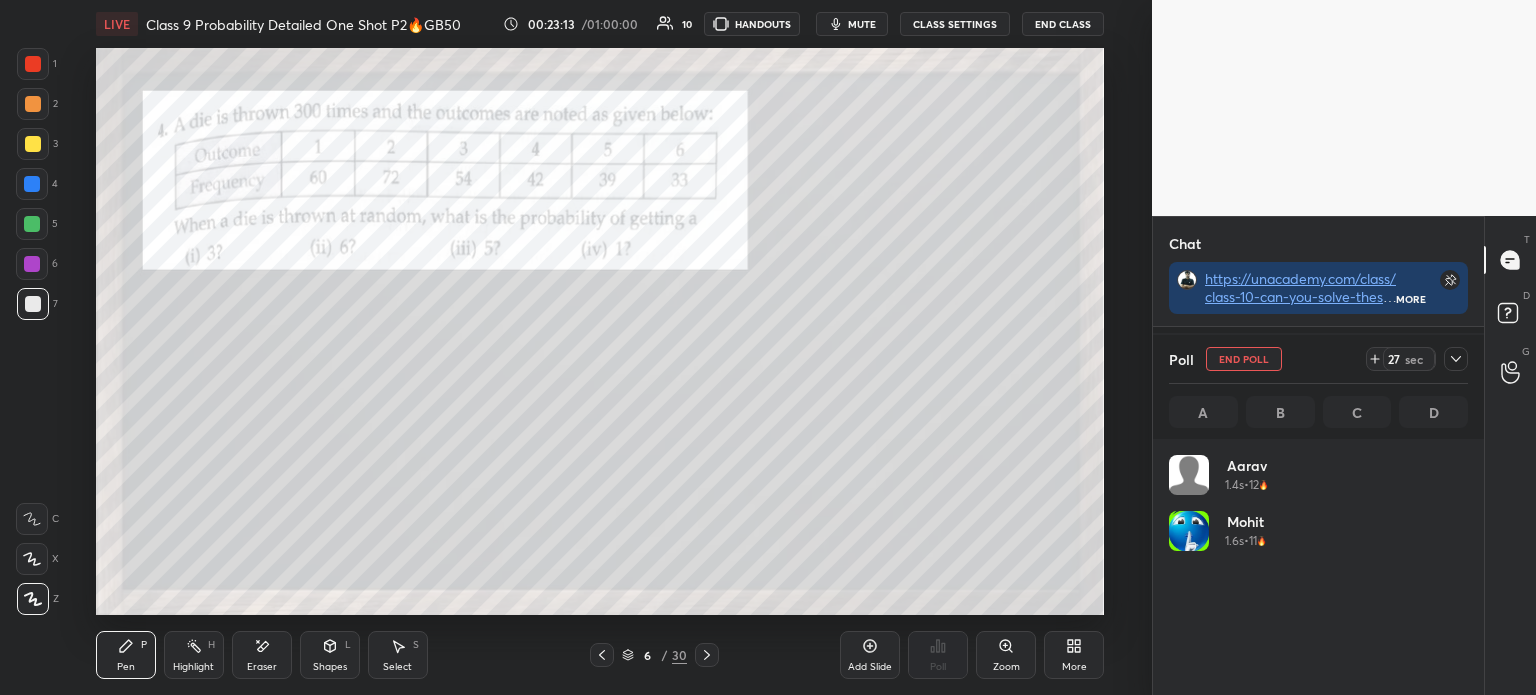 click 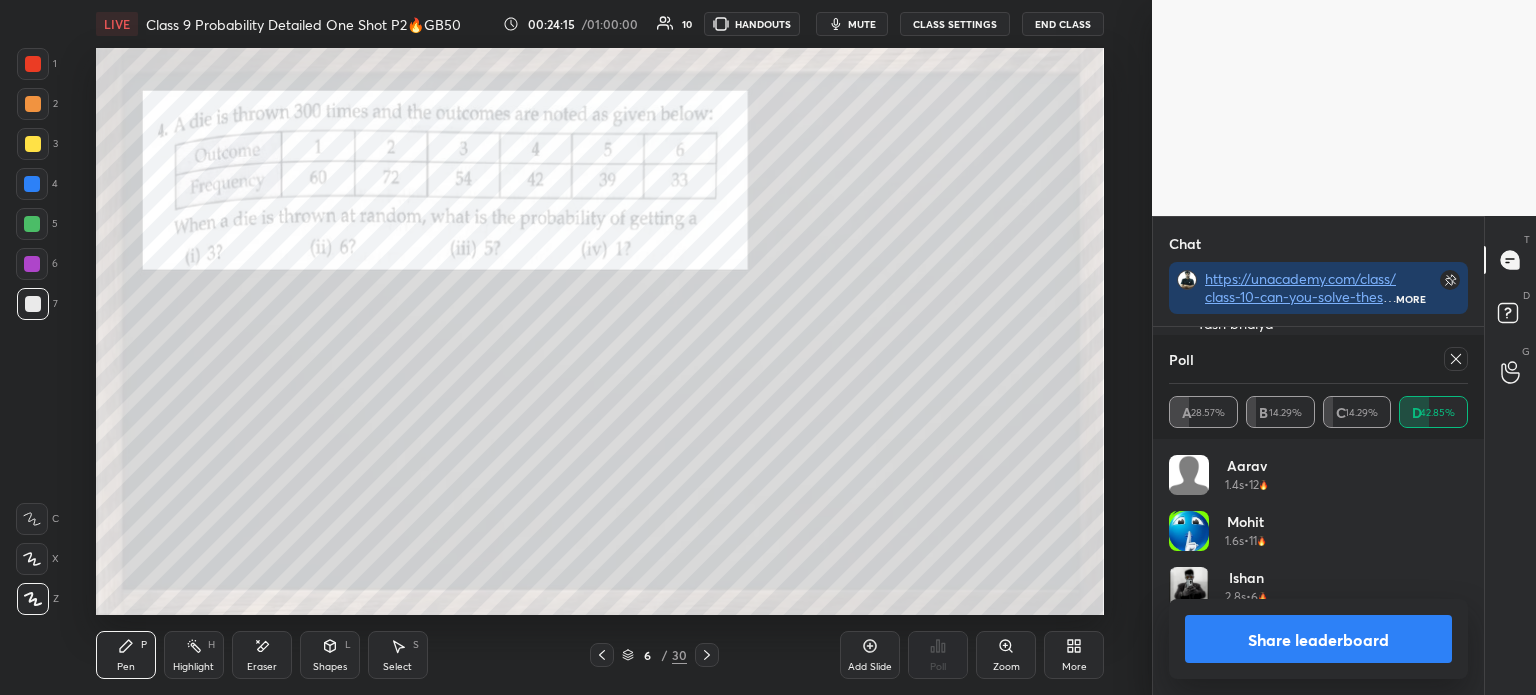 scroll, scrollTop: 9504, scrollLeft: 0, axis: vertical 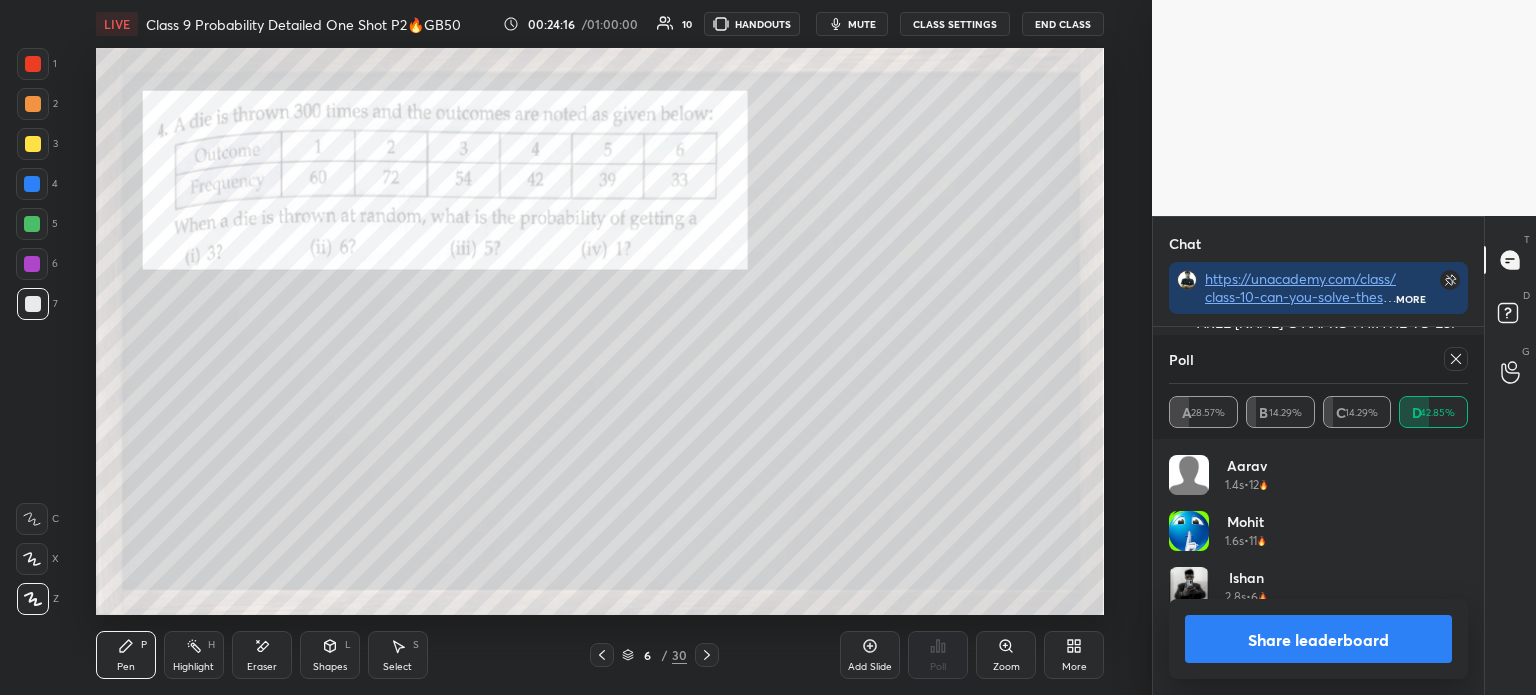 click at bounding box center [707, 655] 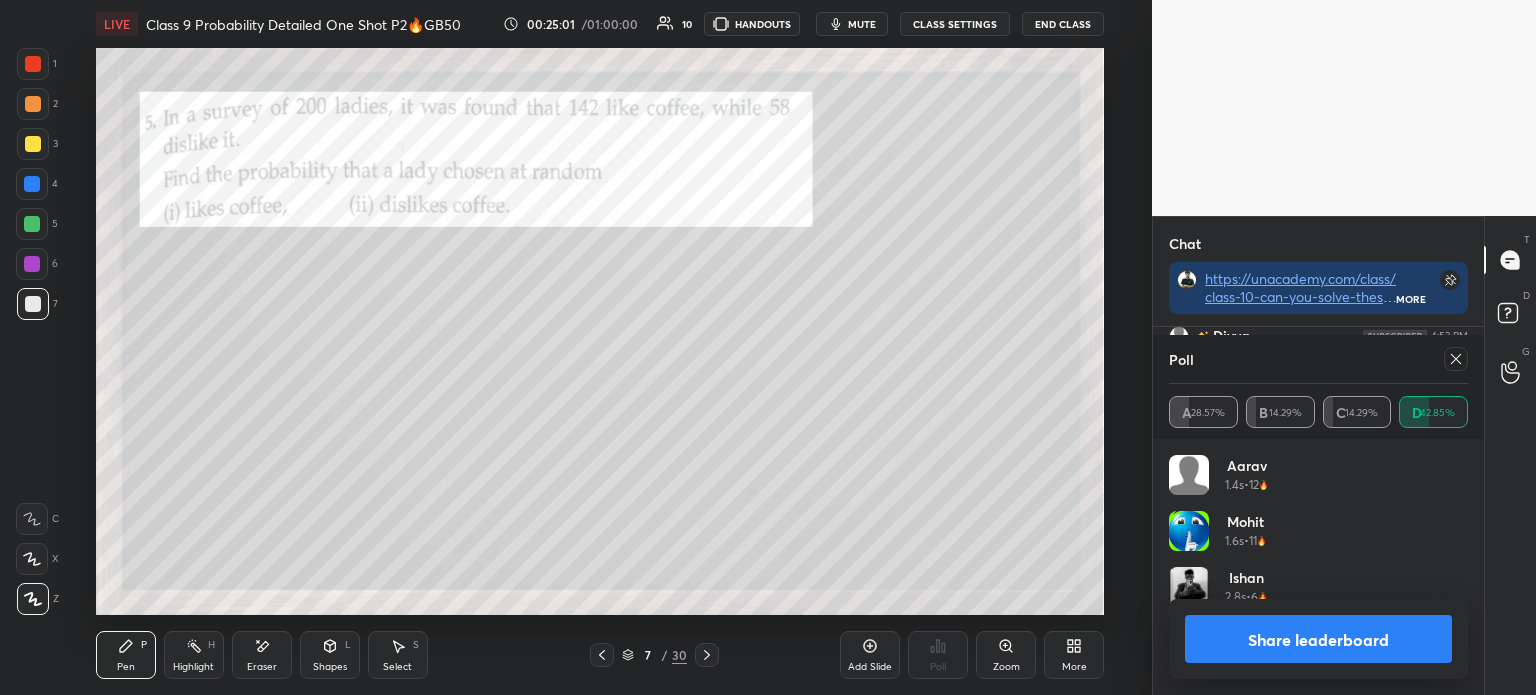 scroll, scrollTop: 9873, scrollLeft: 0, axis: vertical 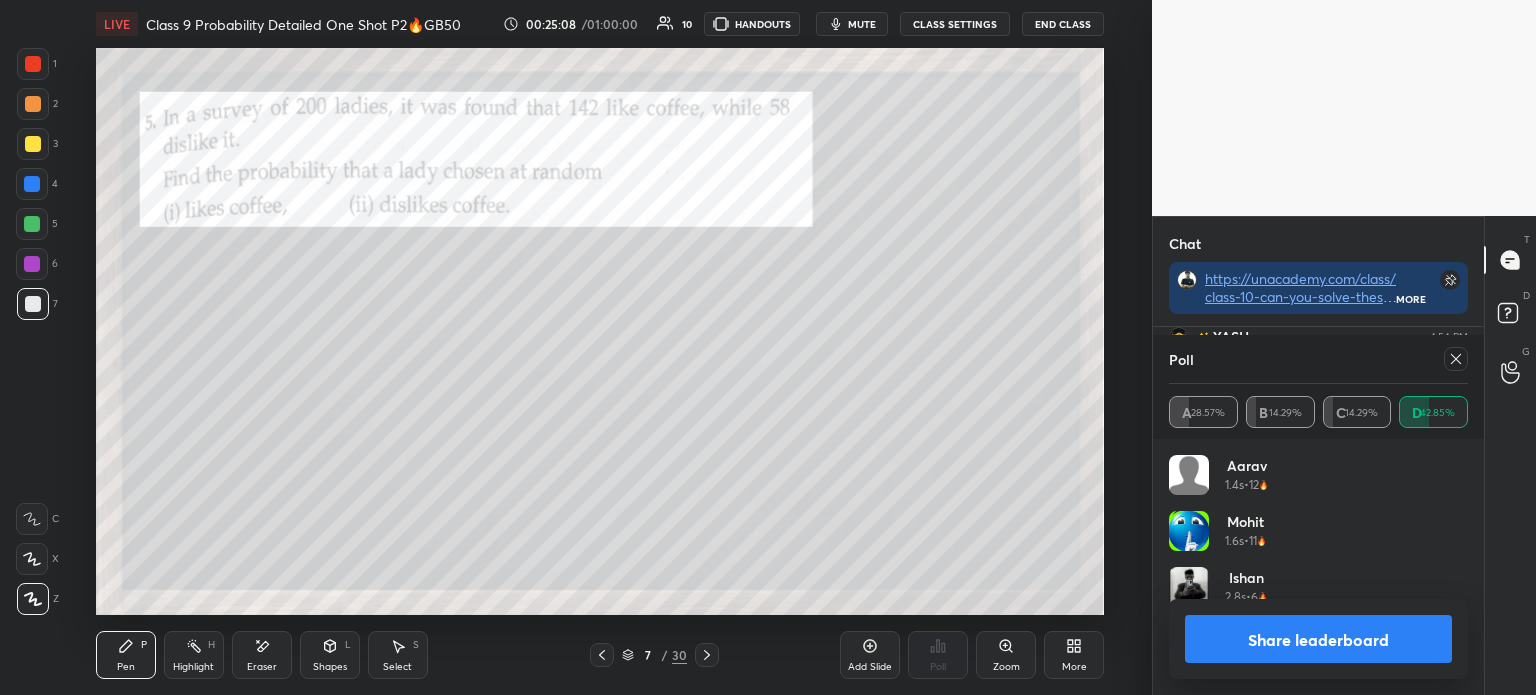 click on "Share leaderboard" at bounding box center (1318, 639) 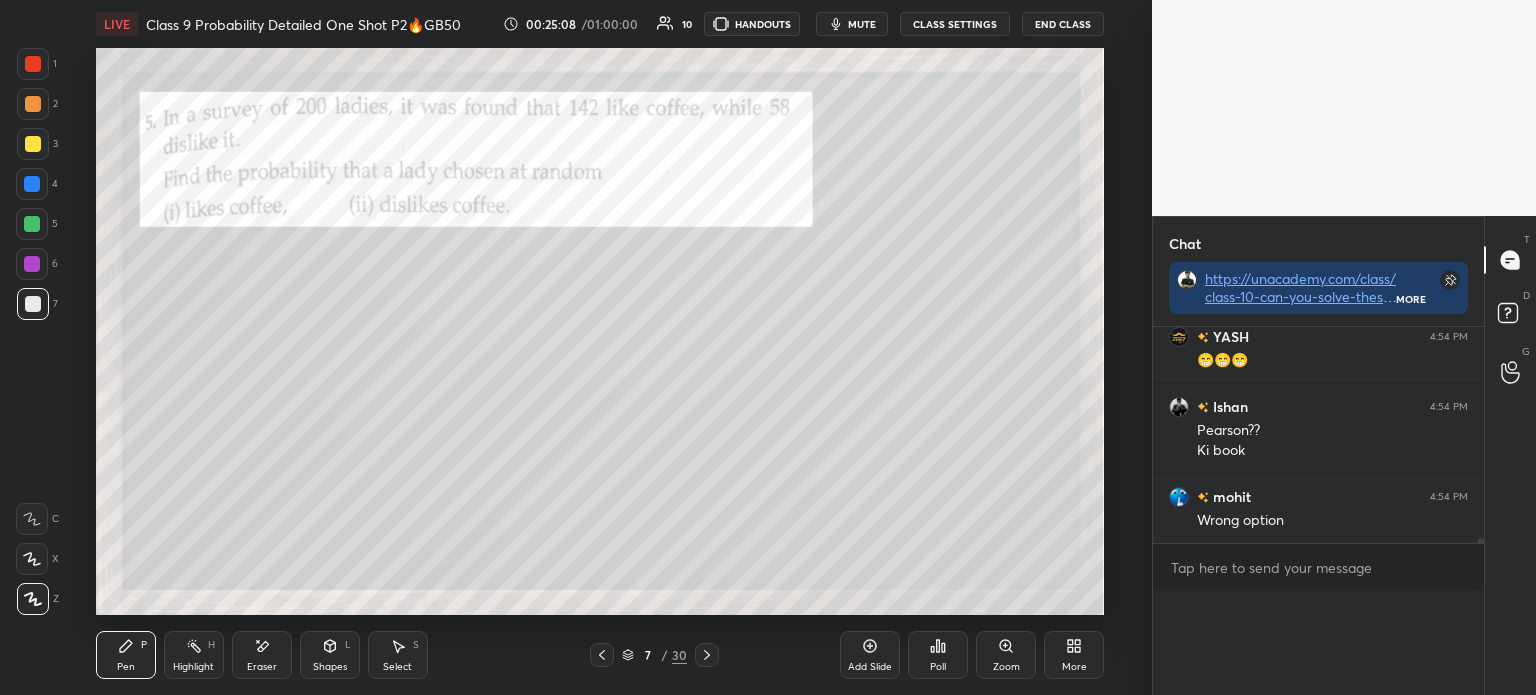 scroll, scrollTop: 122, scrollLeft: 293, axis: both 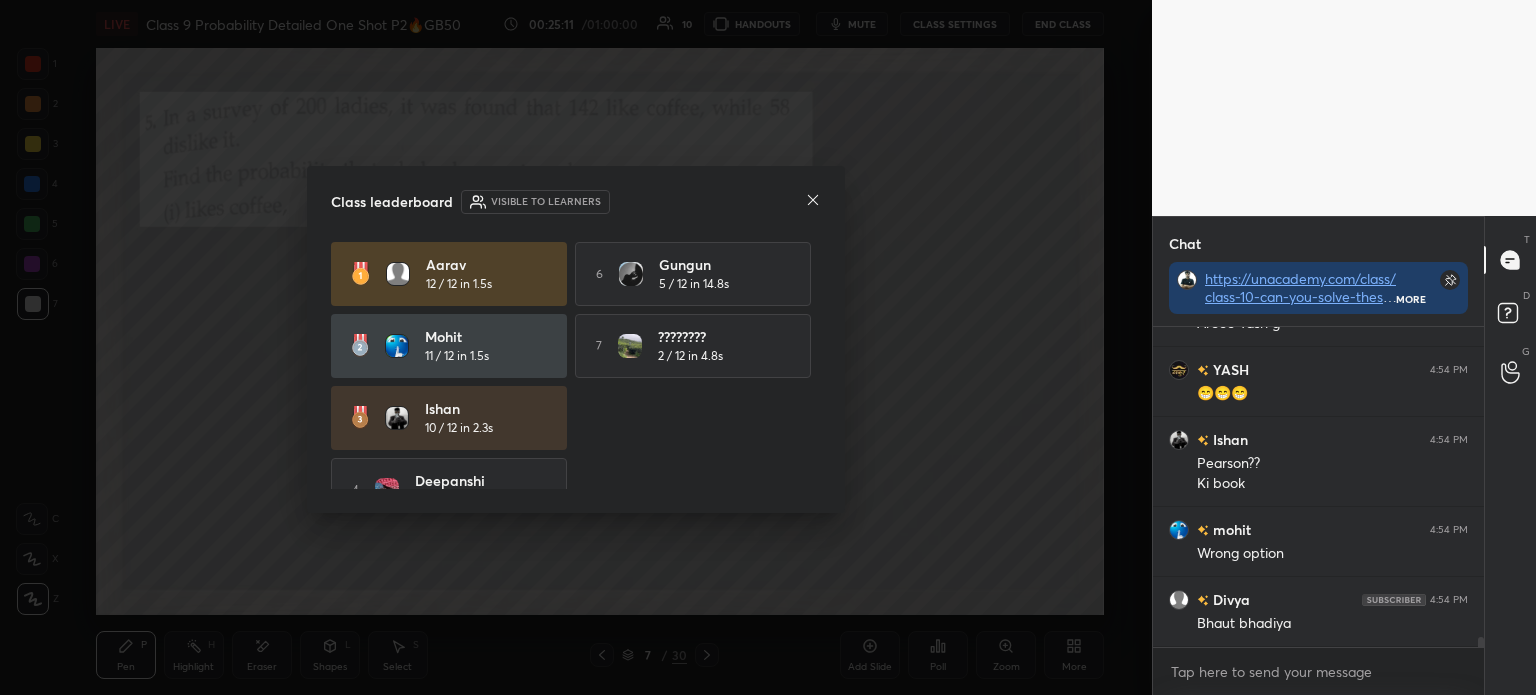 click 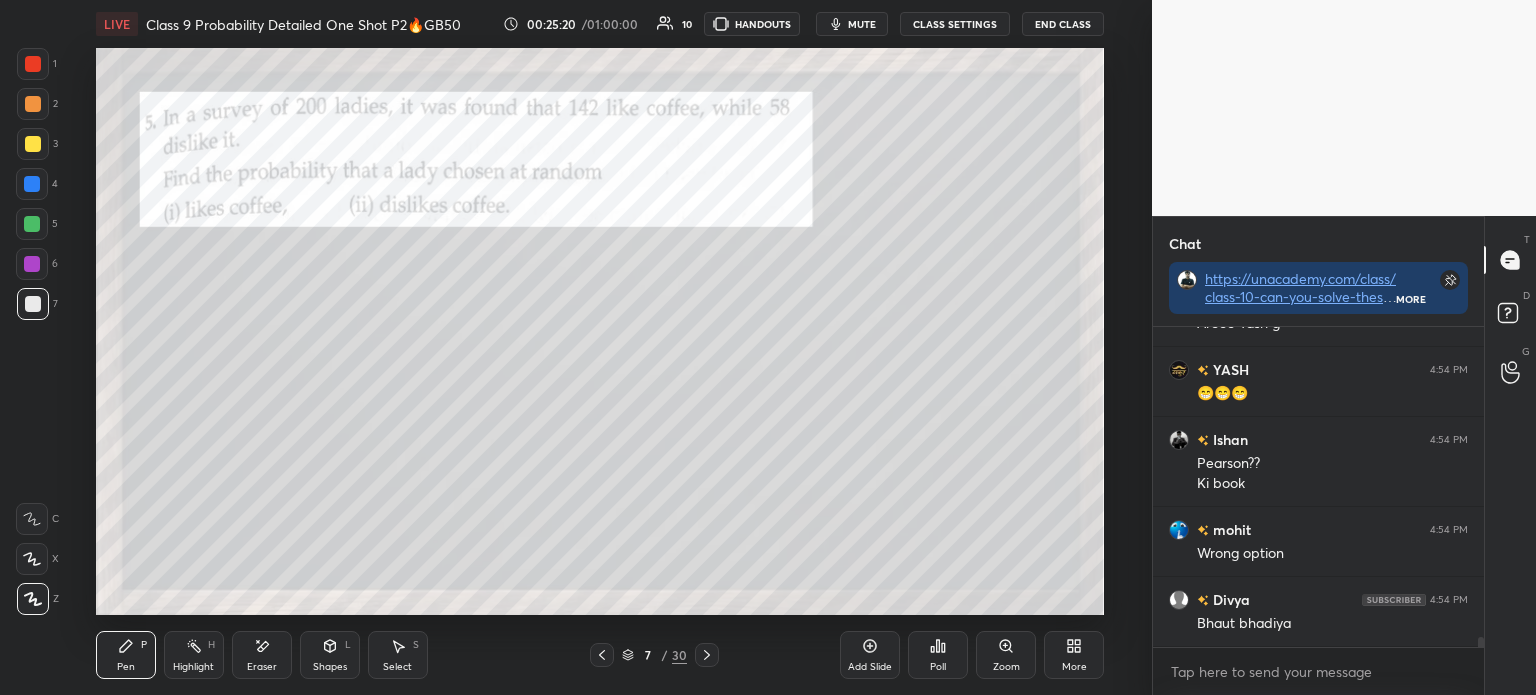 click 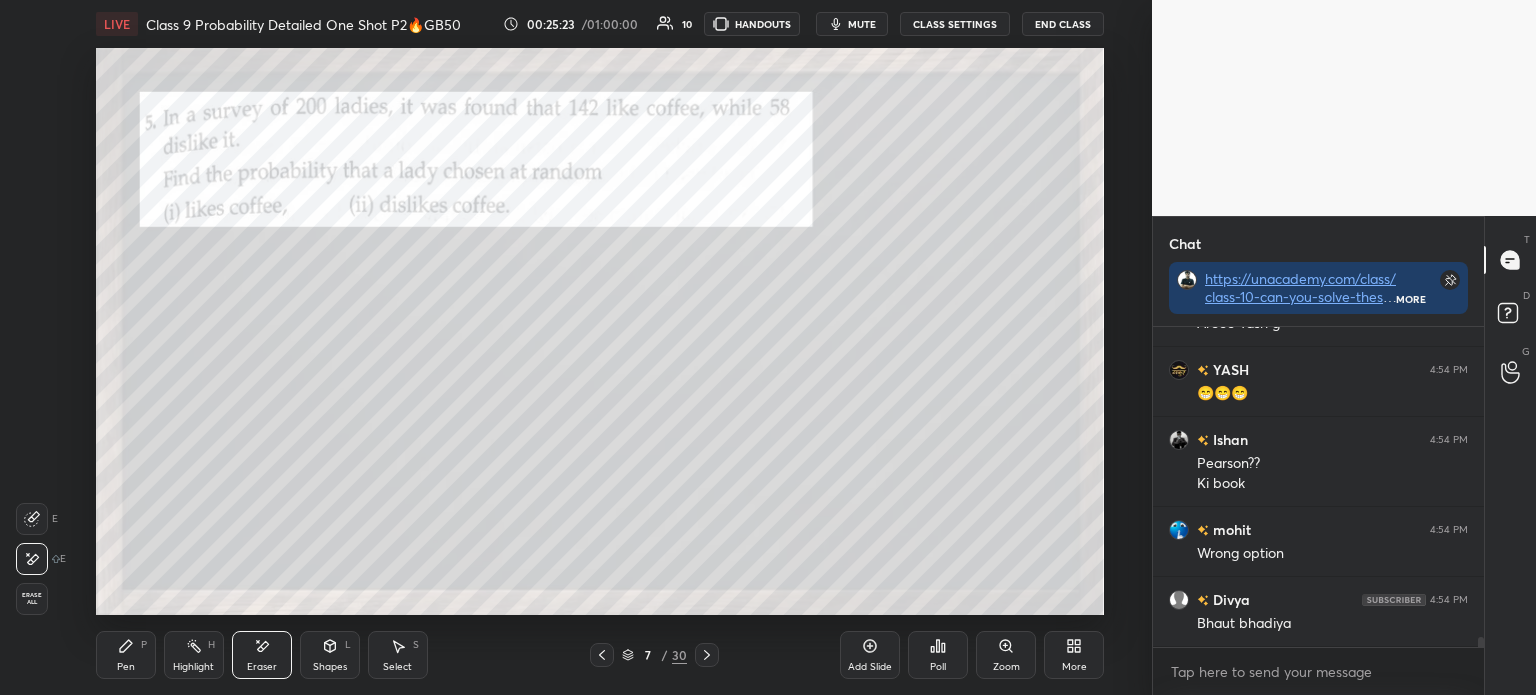 click 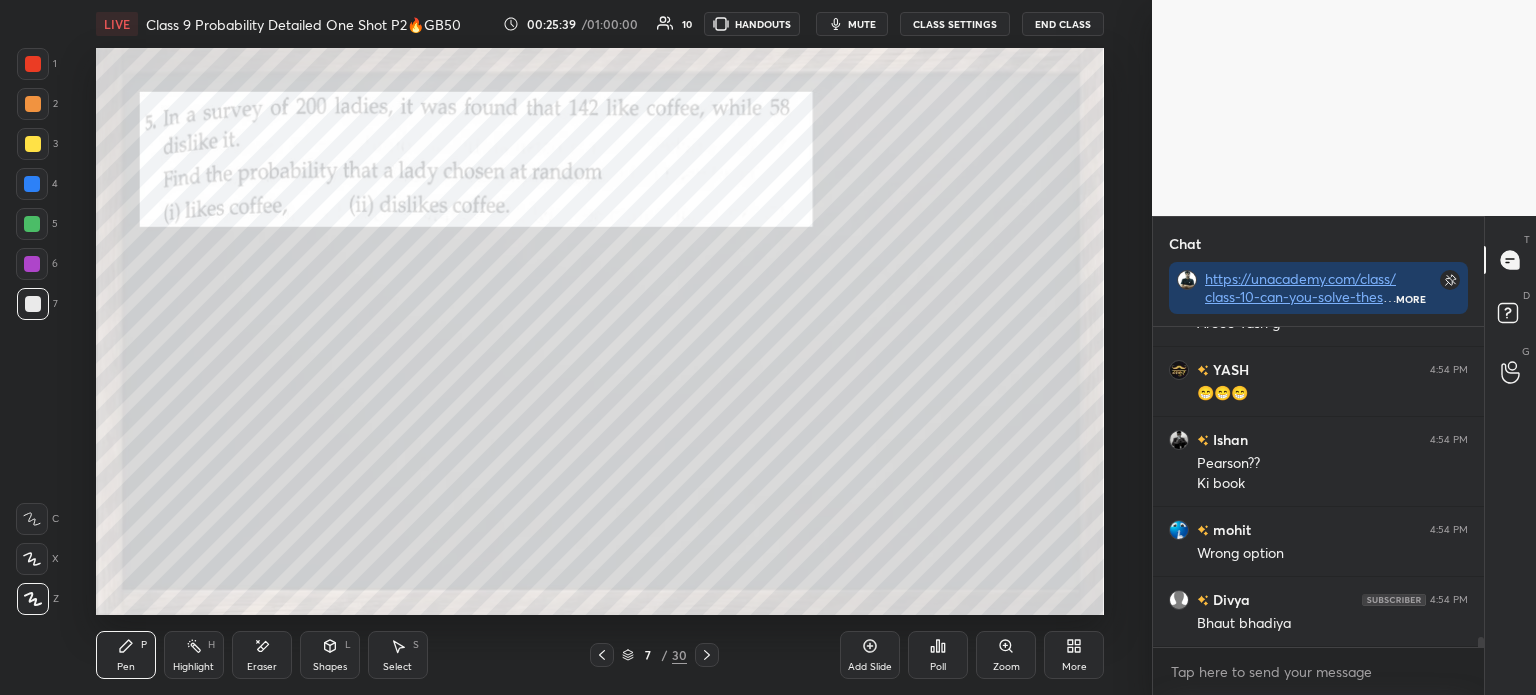 click on "Poll" at bounding box center [938, 655] 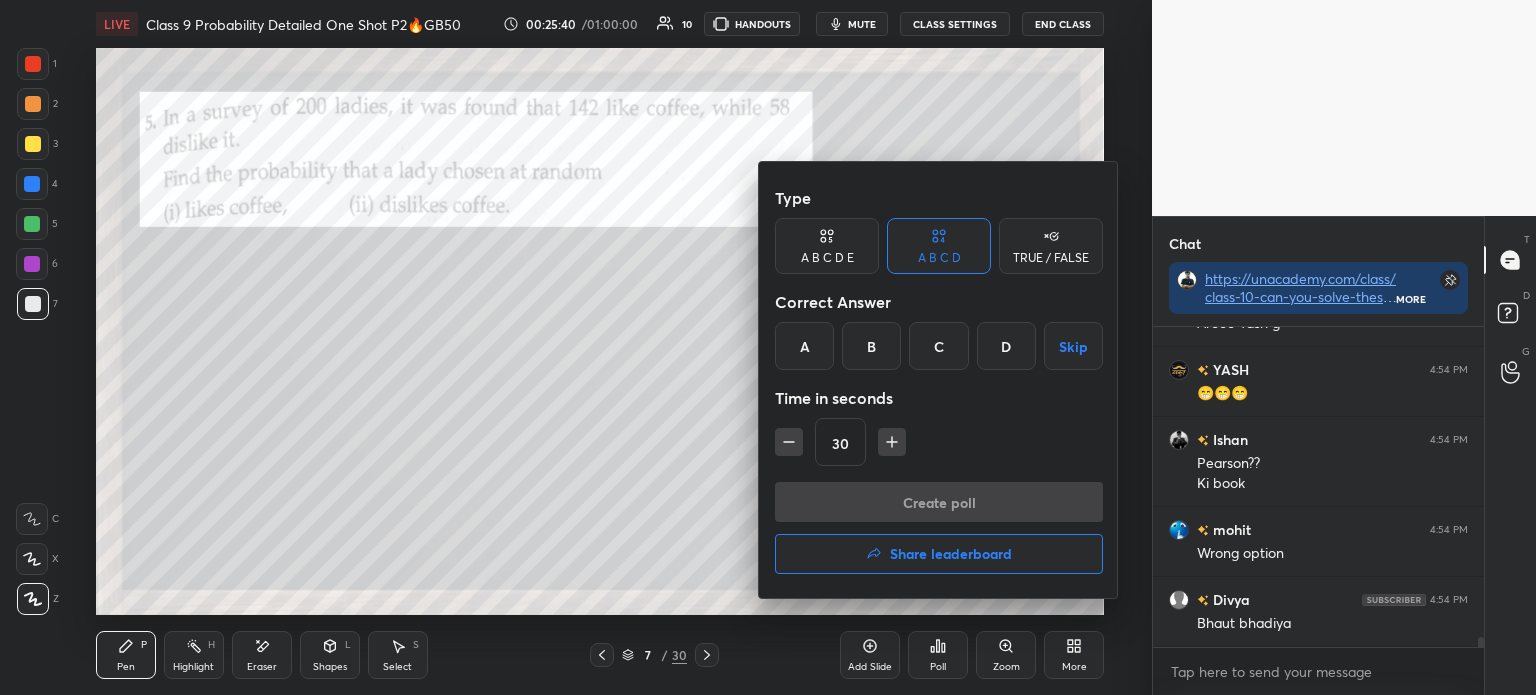 click on "B" at bounding box center (871, 346) 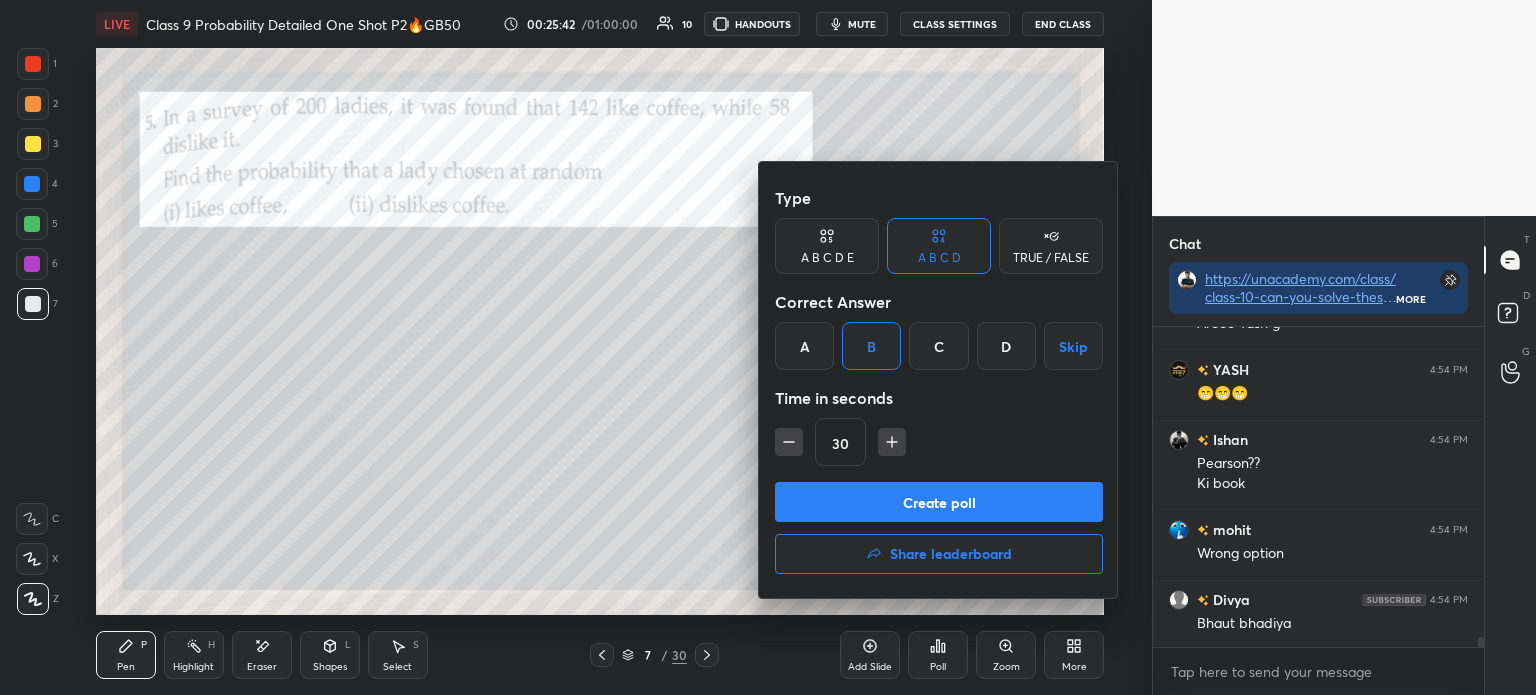 click on "Create poll" at bounding box center (939, 502) 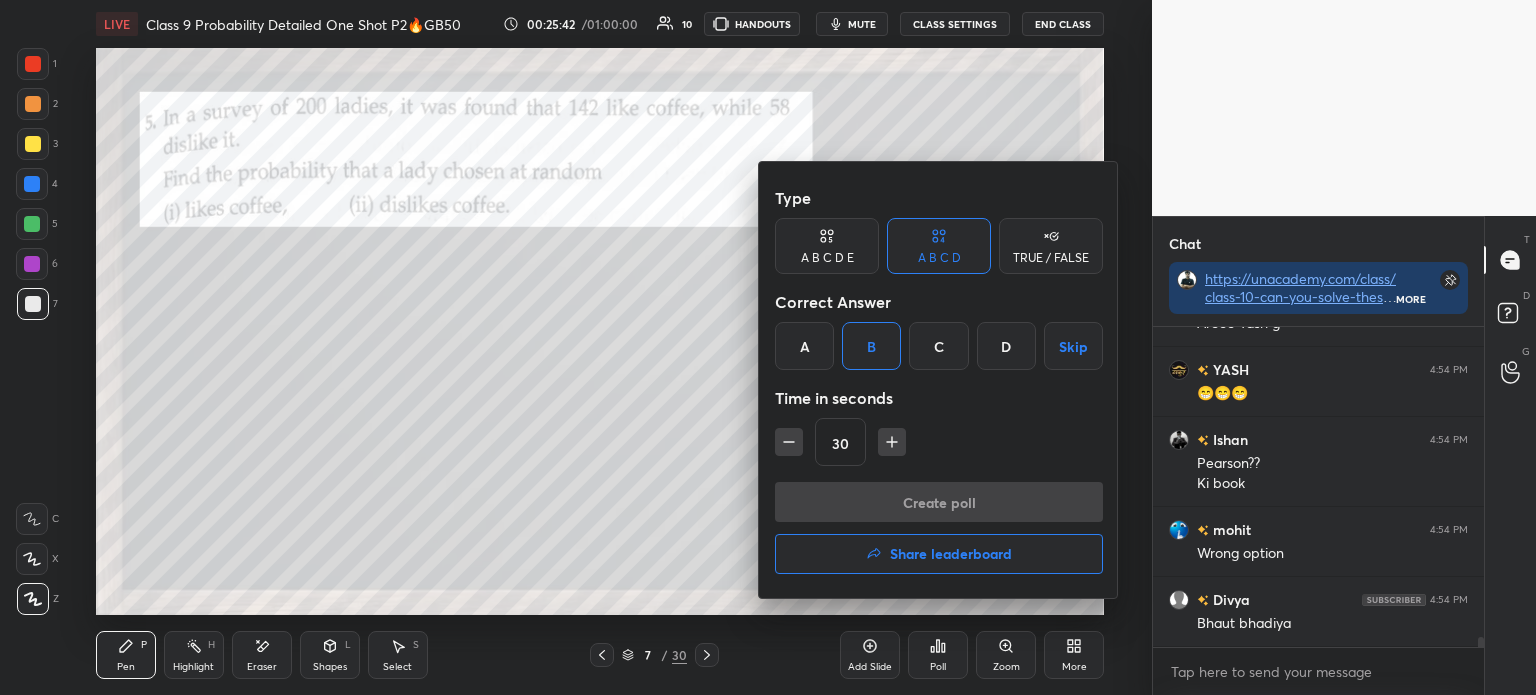 scroll, scrollTop: 281, scrollLeft: 325, axis: both 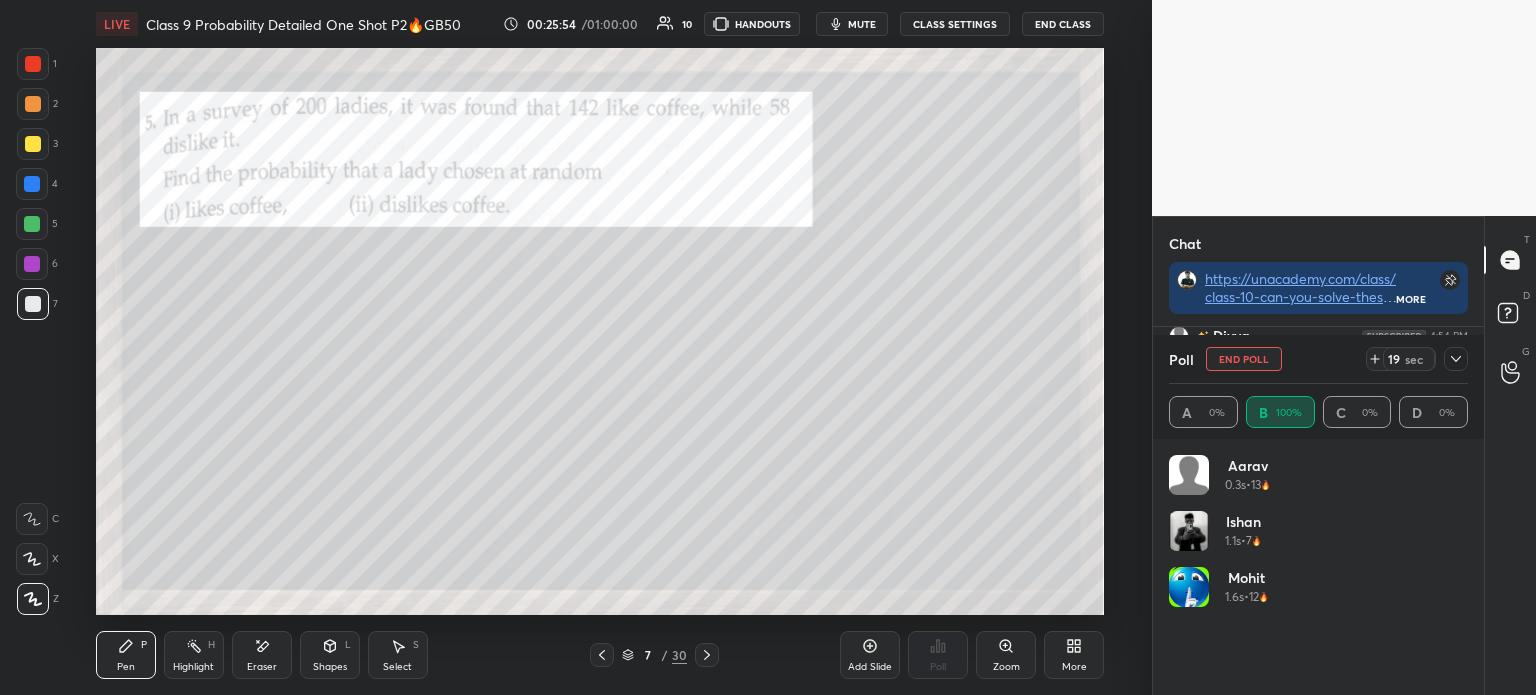 click 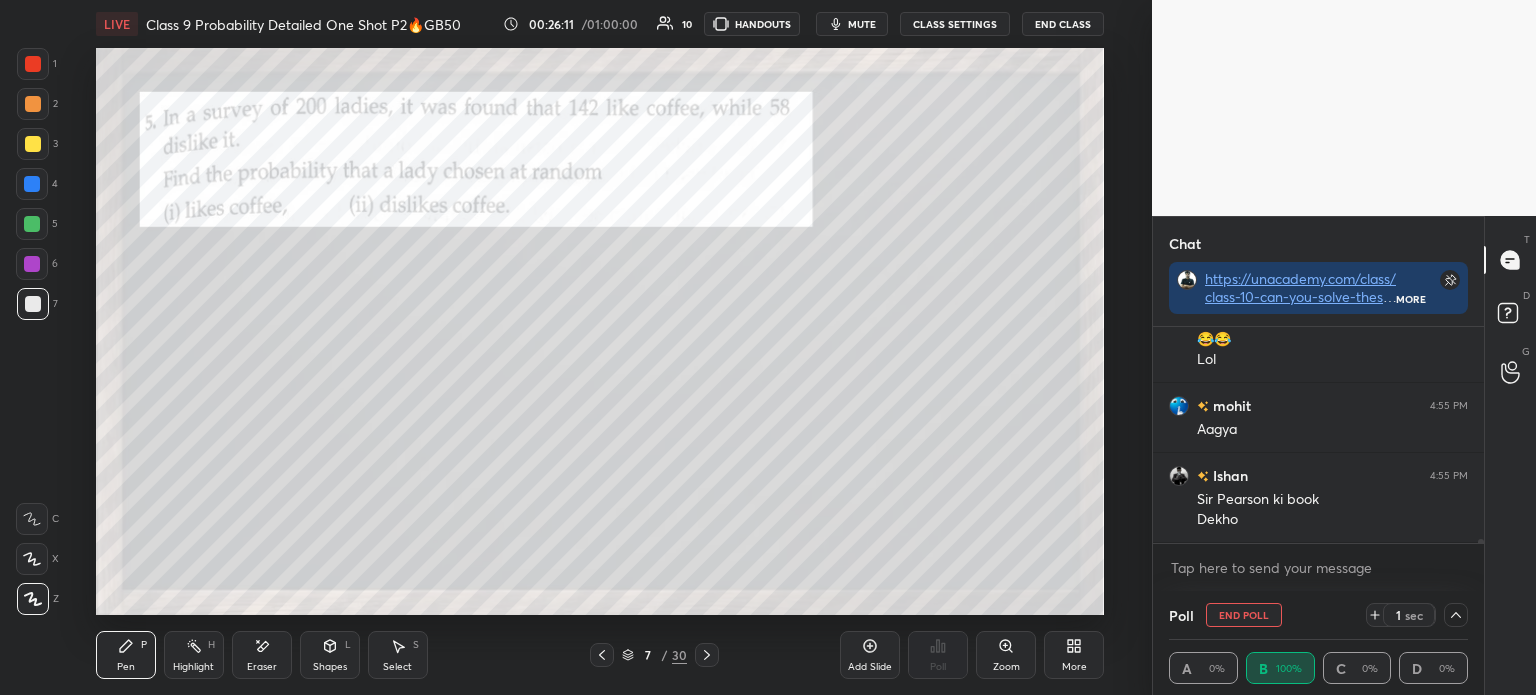 scroll, scrollTop: 10213, scrollLeft: 0, axis: vertical 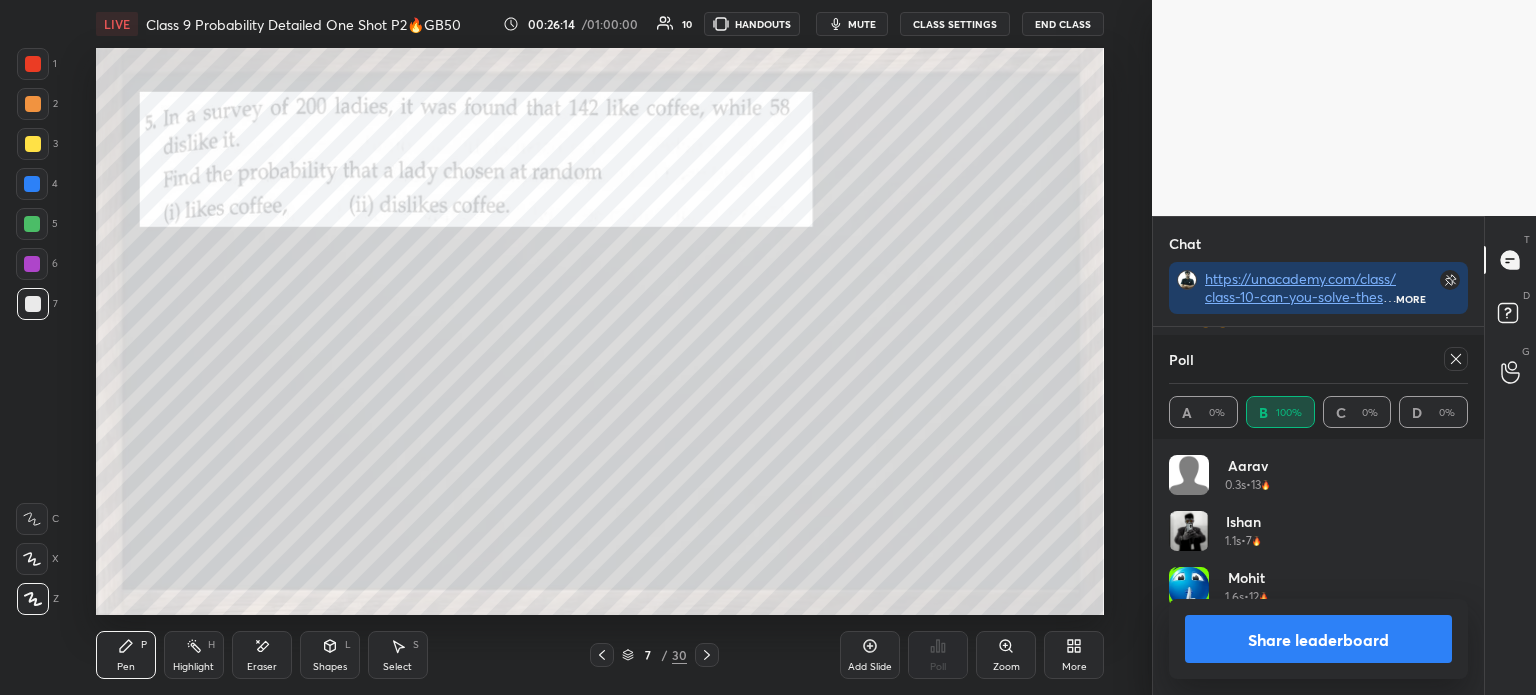 click on "Share leaderboard" at bounding box center (1318, 639) 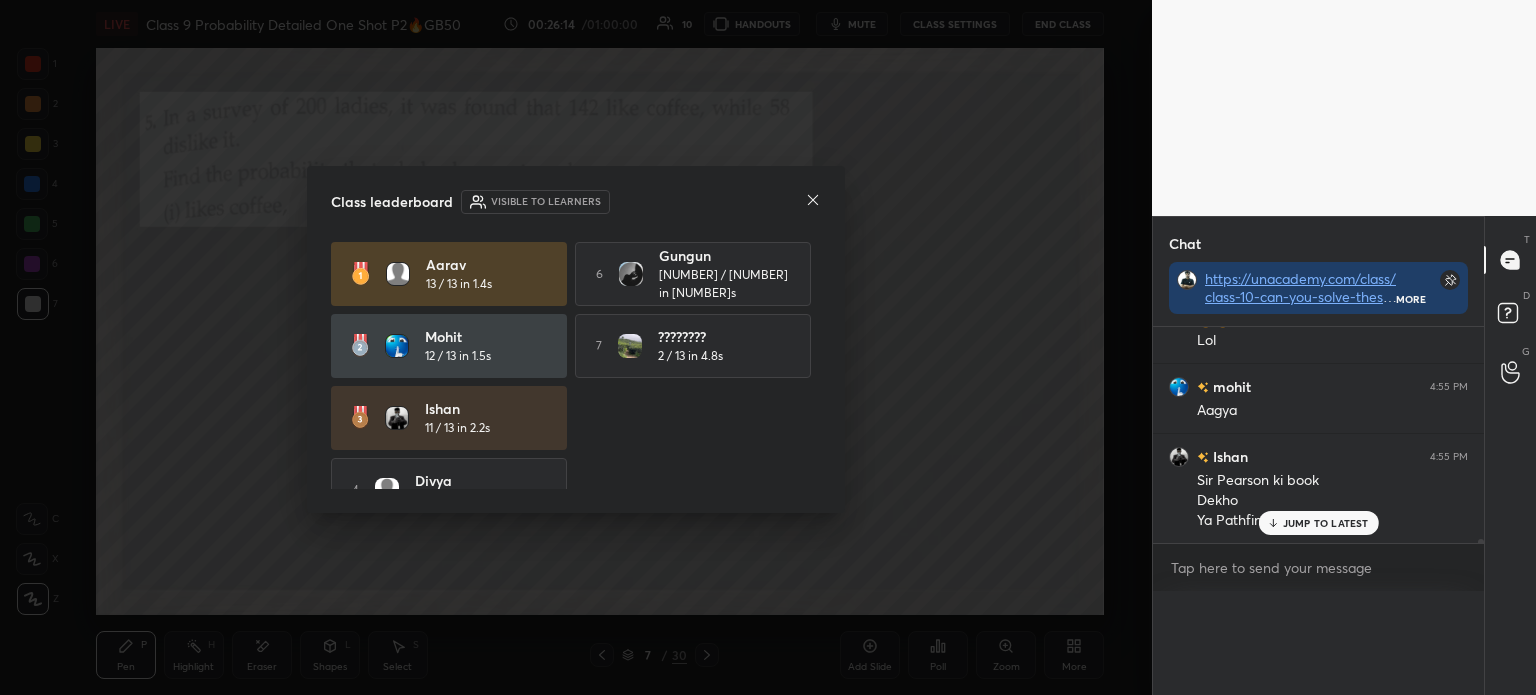 scroll, scrollTop: 0, scrollLeft: 0, axis: both 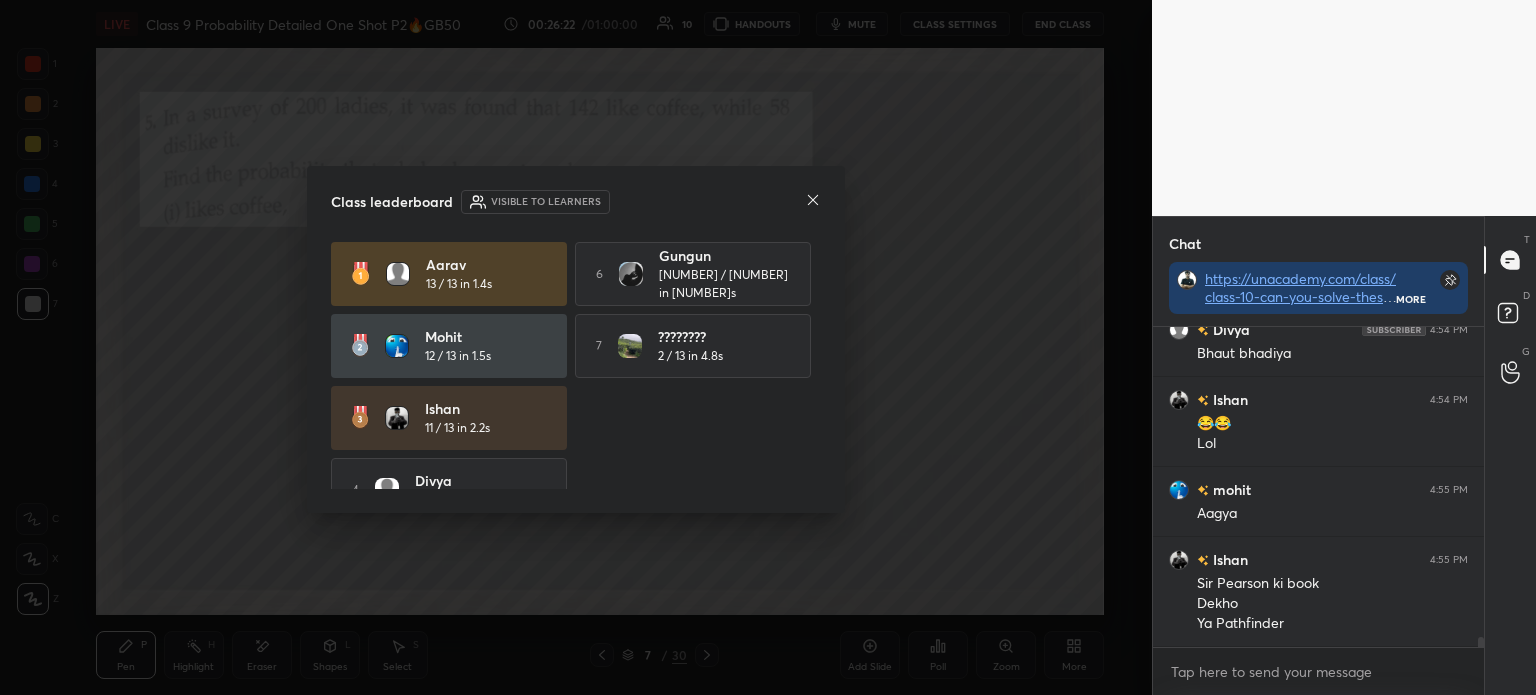 click 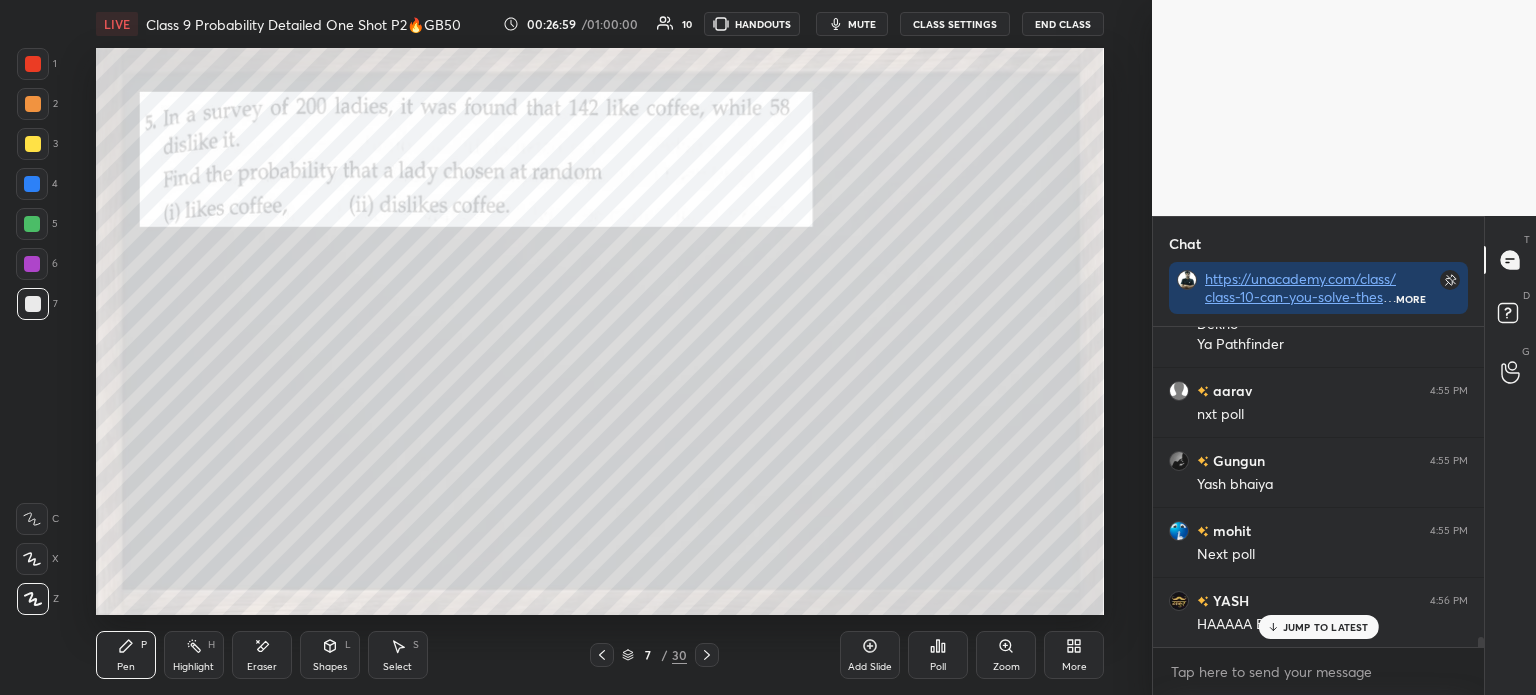scroll, scrollTop: 10477, scrollLeft: 0, axis: vertical 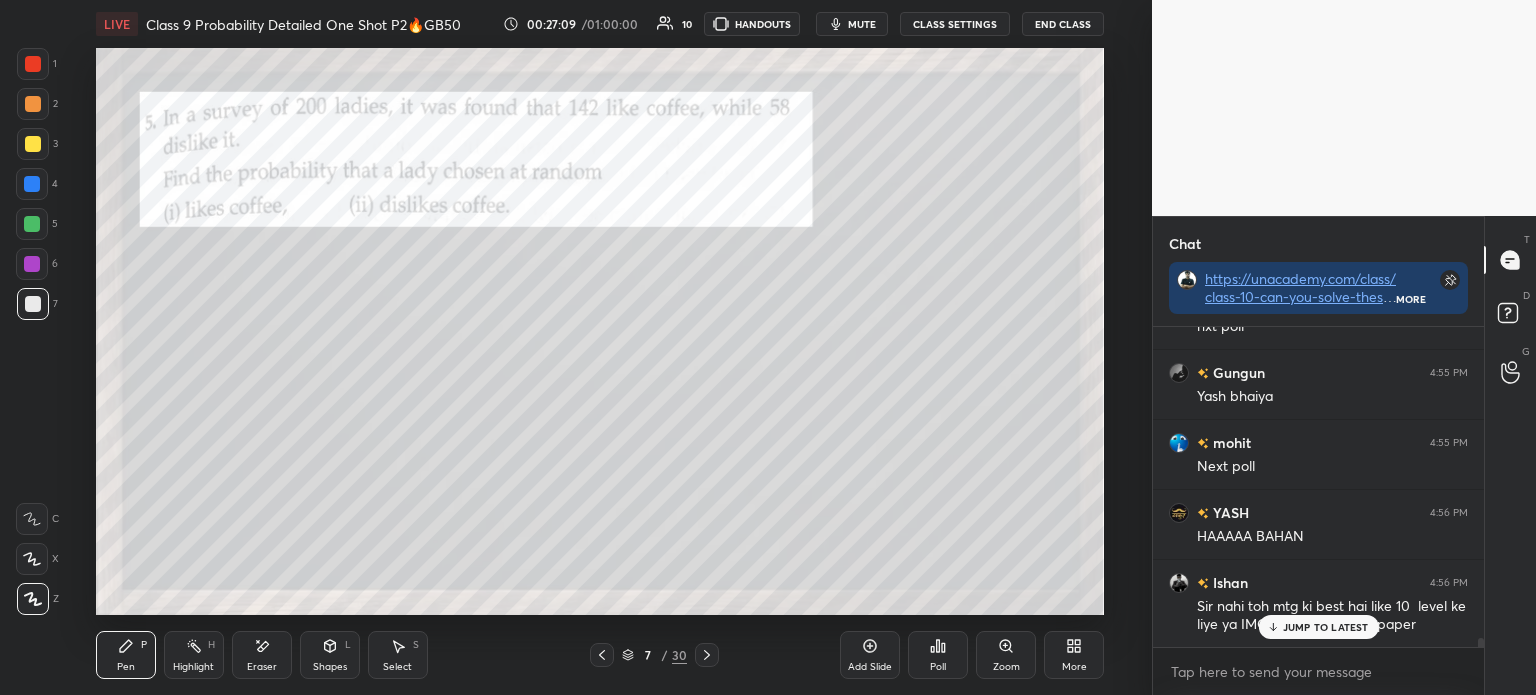 click on "7 / 30" at bounding box center [654, 655] 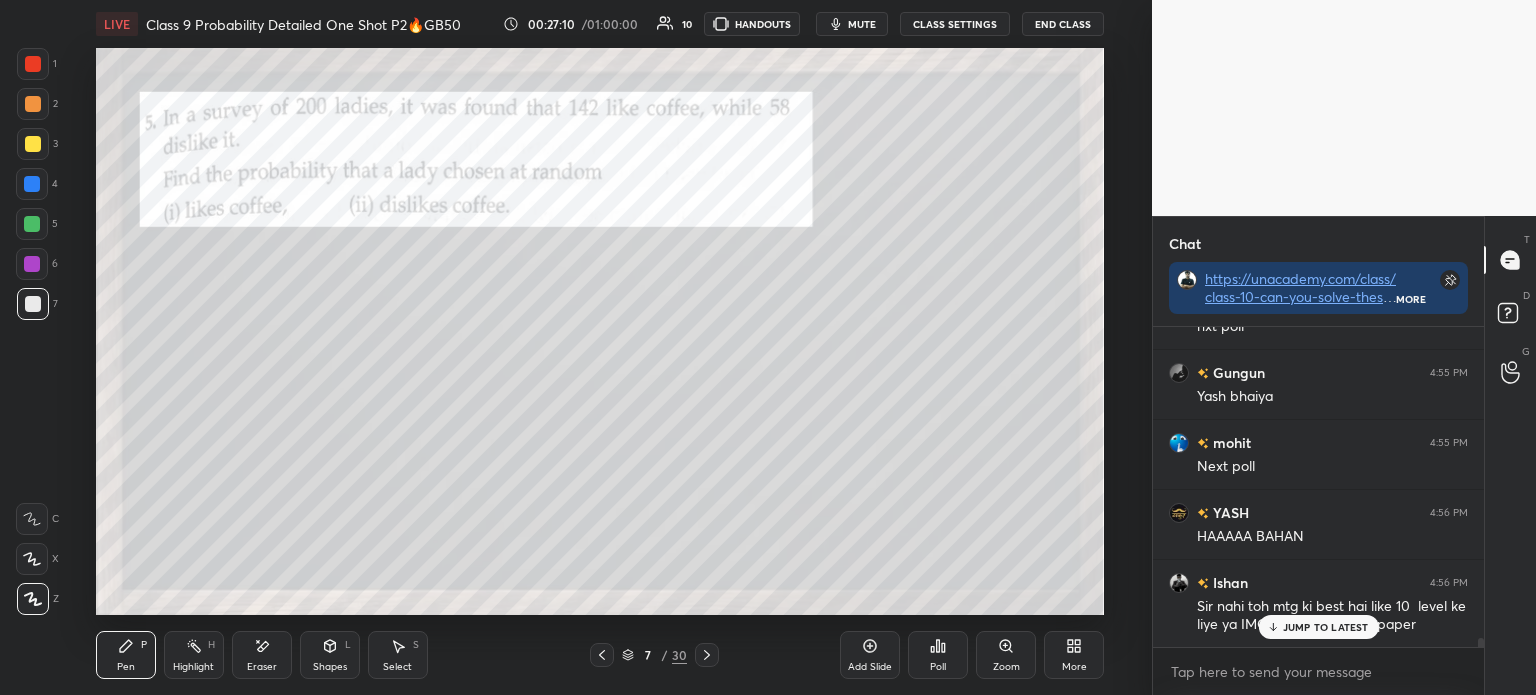 click 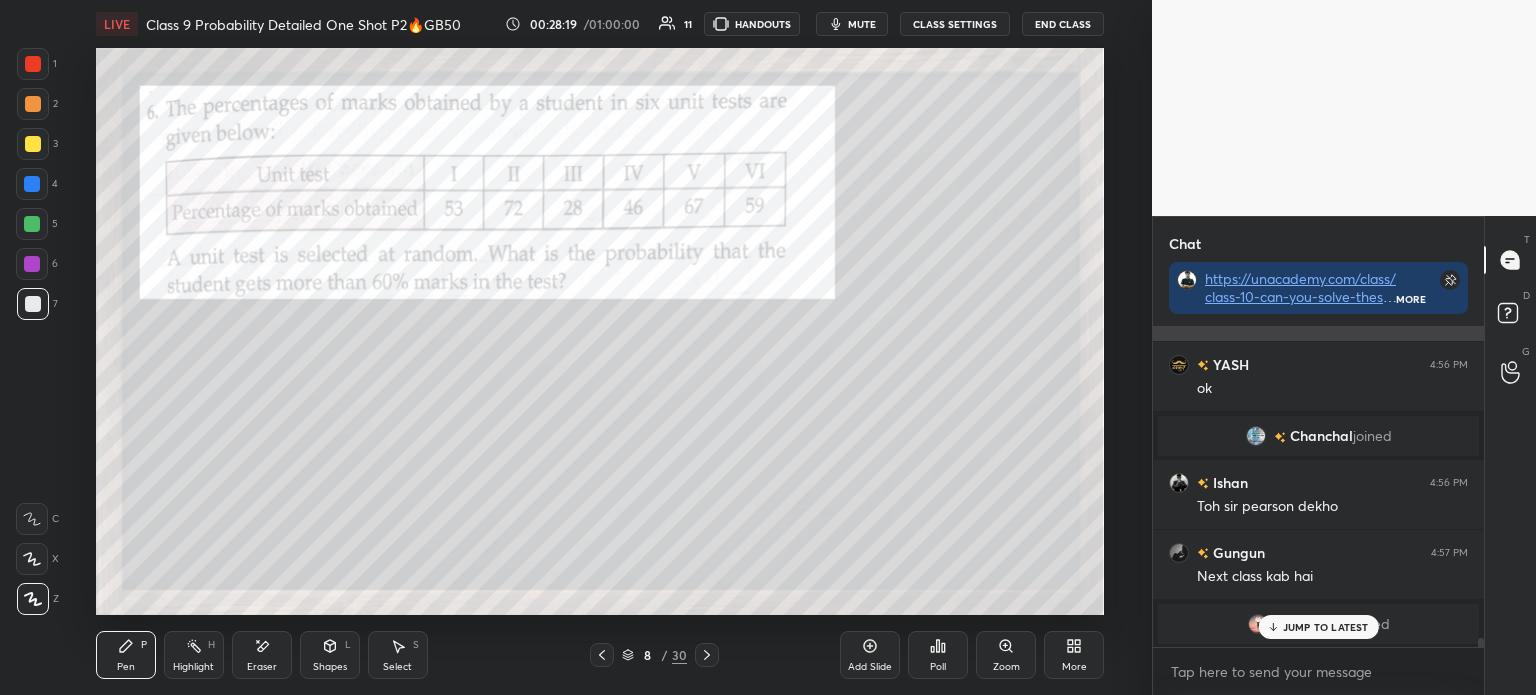 scroll, scrollTop: 10941, scrollLeft: 0, axis: vertical 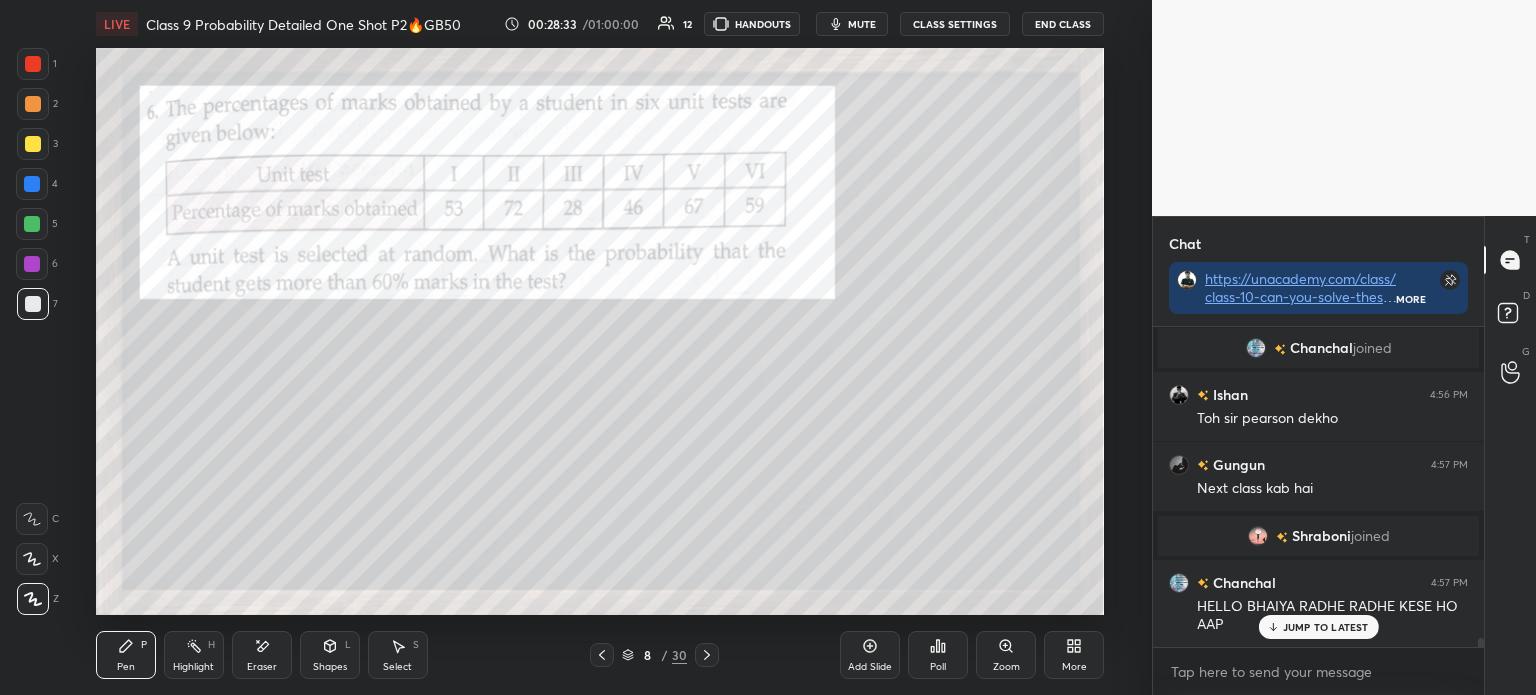 click 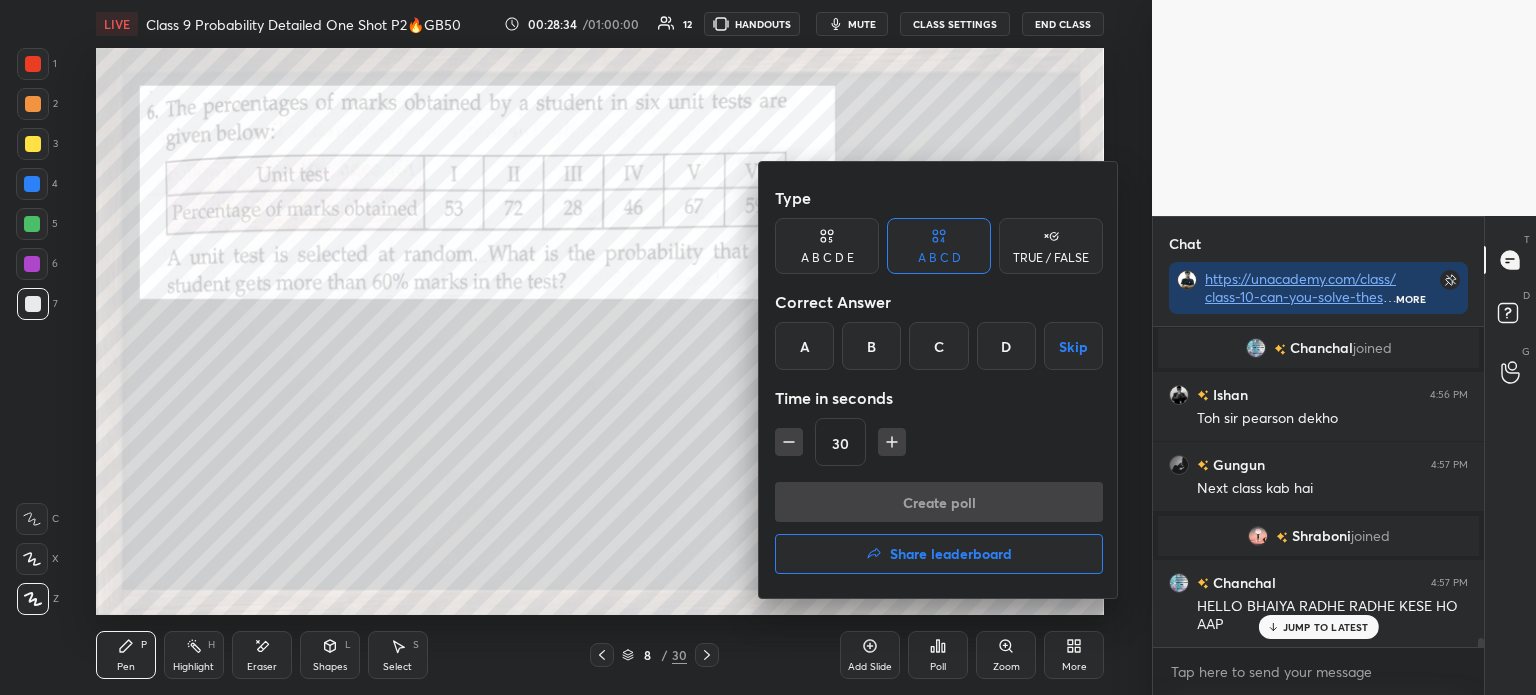 click on "A" at bounding box center (804, 346) 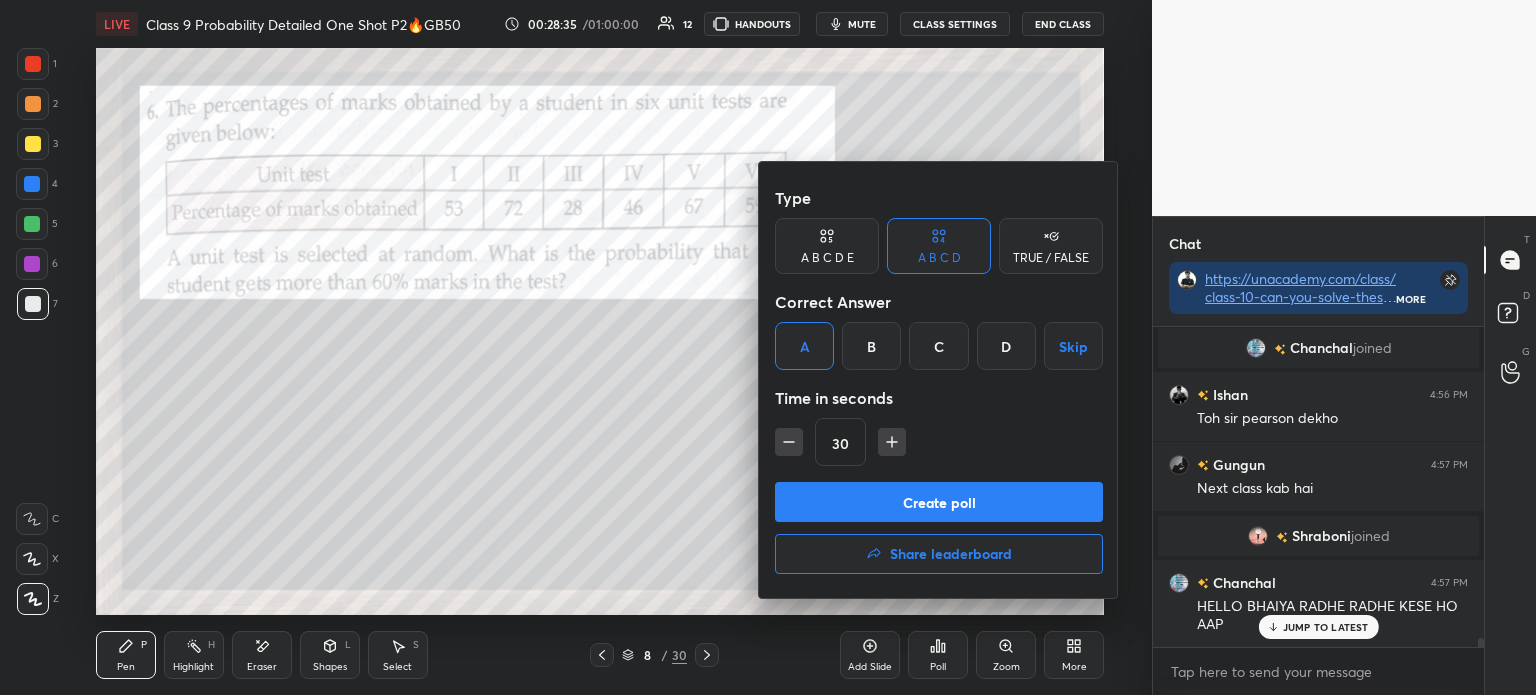 click on "Create poll" at bounding box center (939, 502) 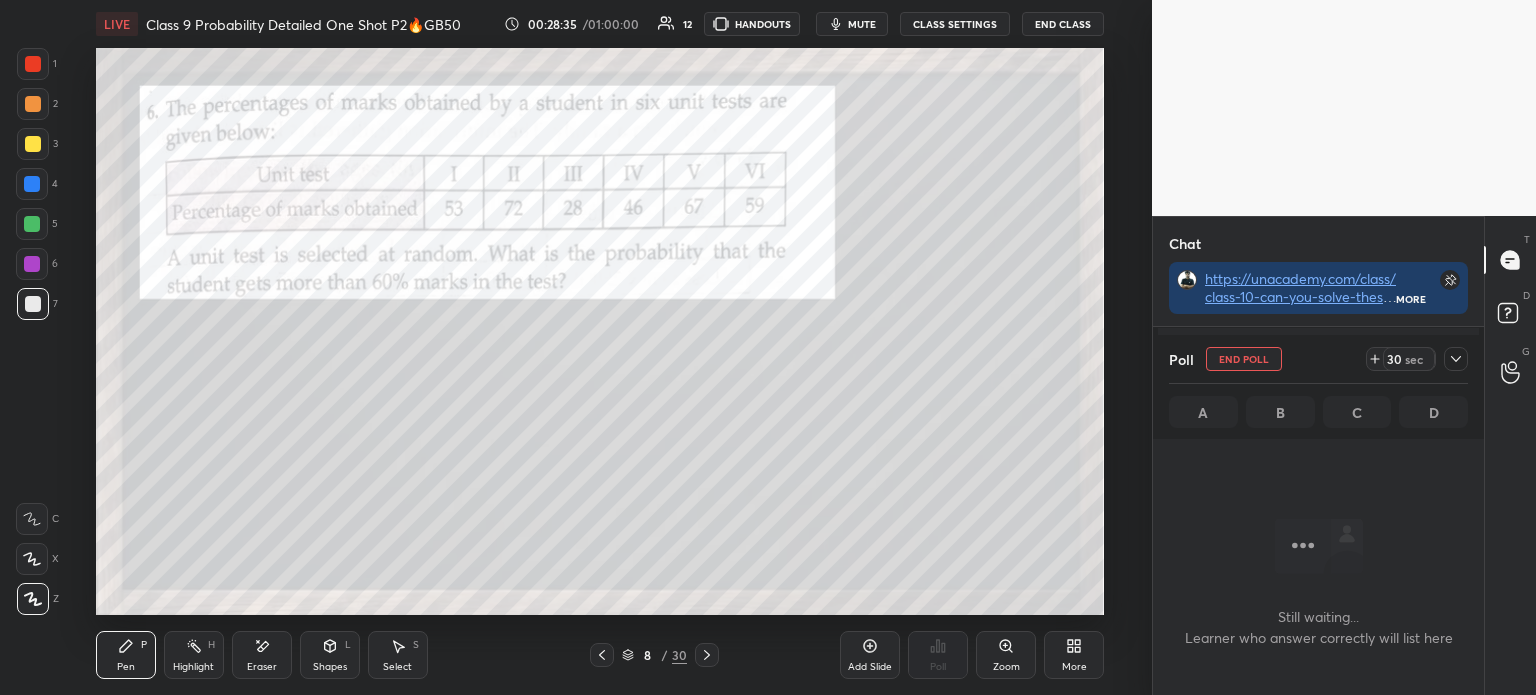 scroll, scrollTop: 272, scrollLeft: 325, axis: both 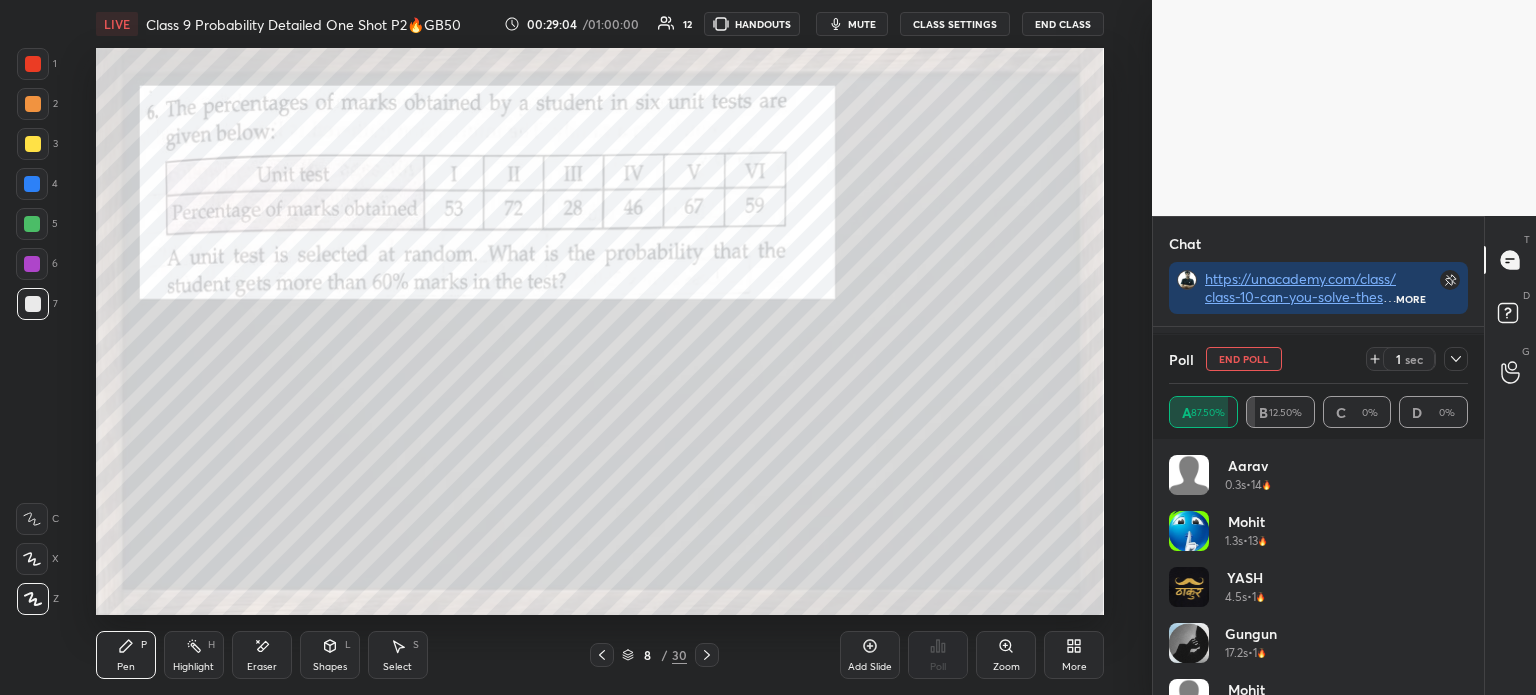 click at bounding box center (1456, 359) 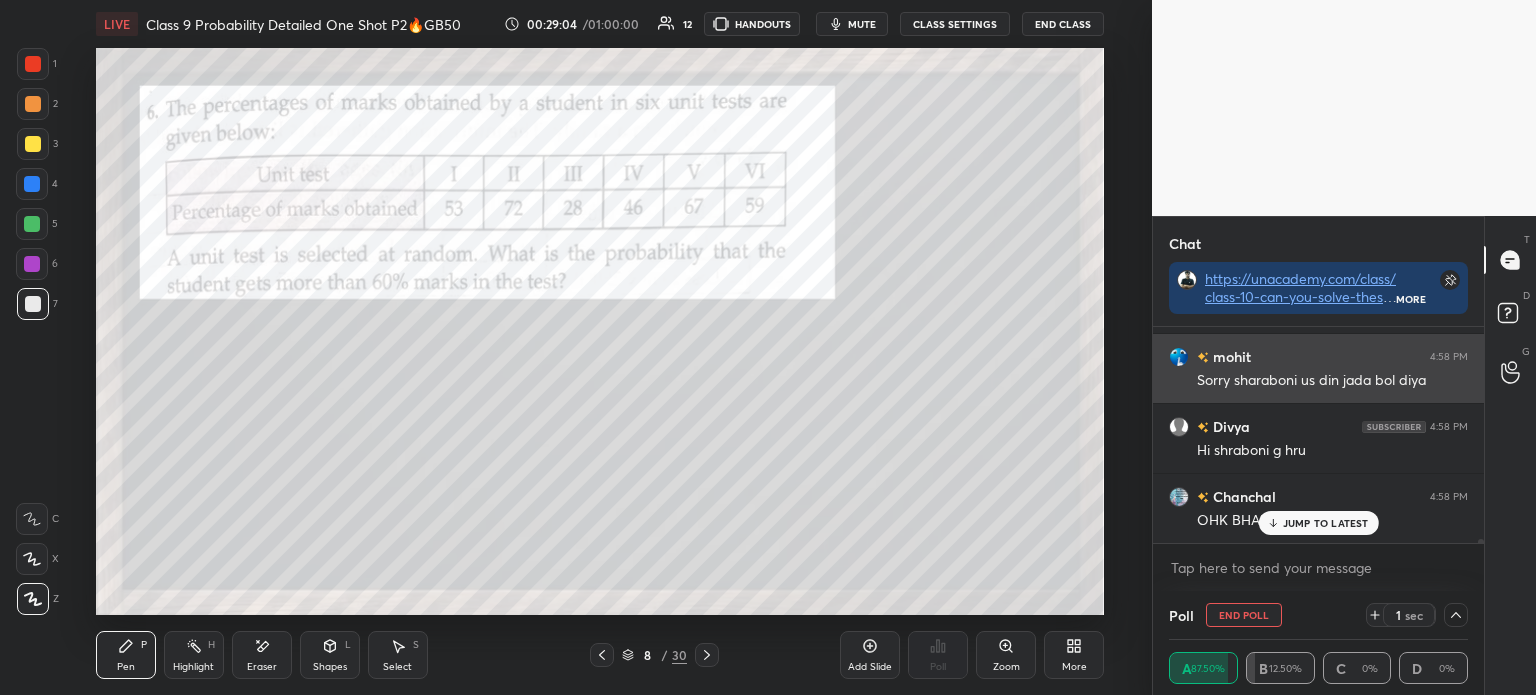 scroll, scrollTop: 131, scrollLeft: 293, axis: both 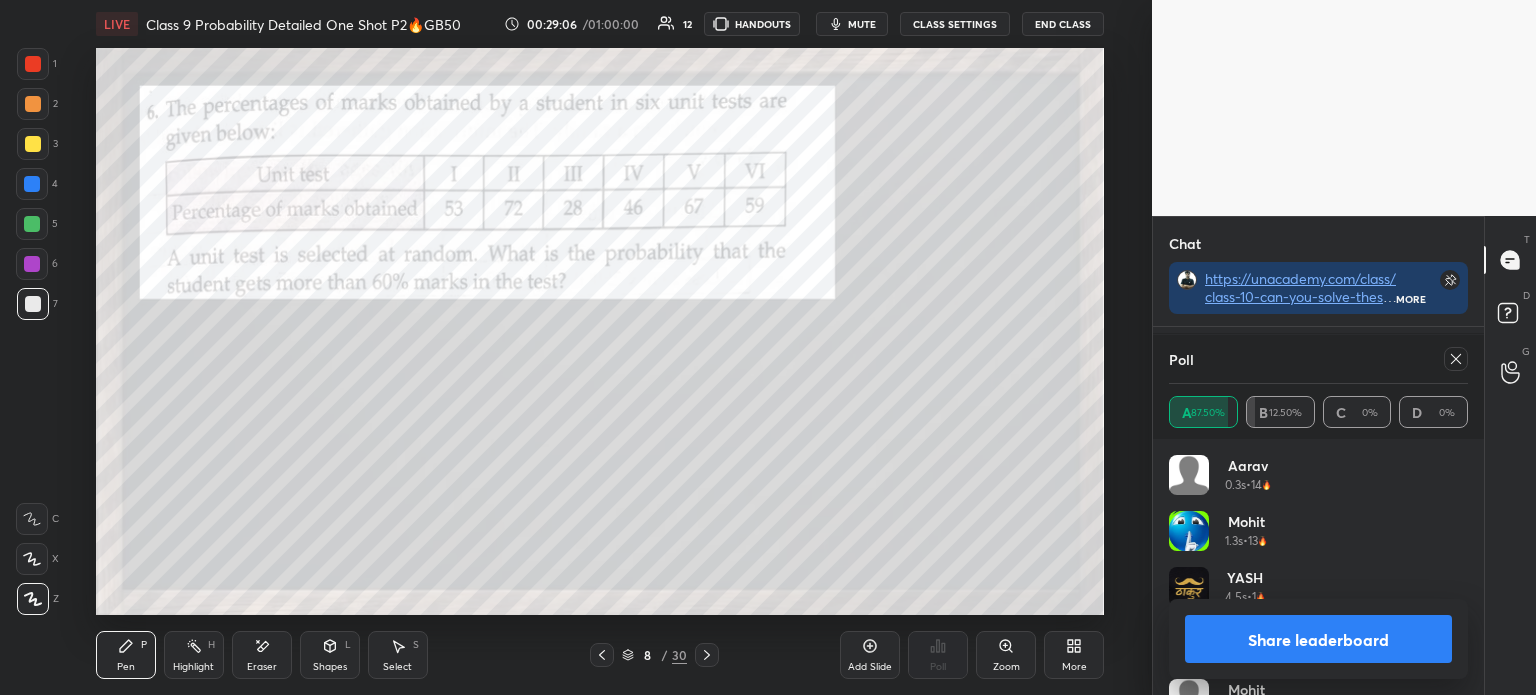 click on "Share leaderboard" at bounding box center (1318, 639) 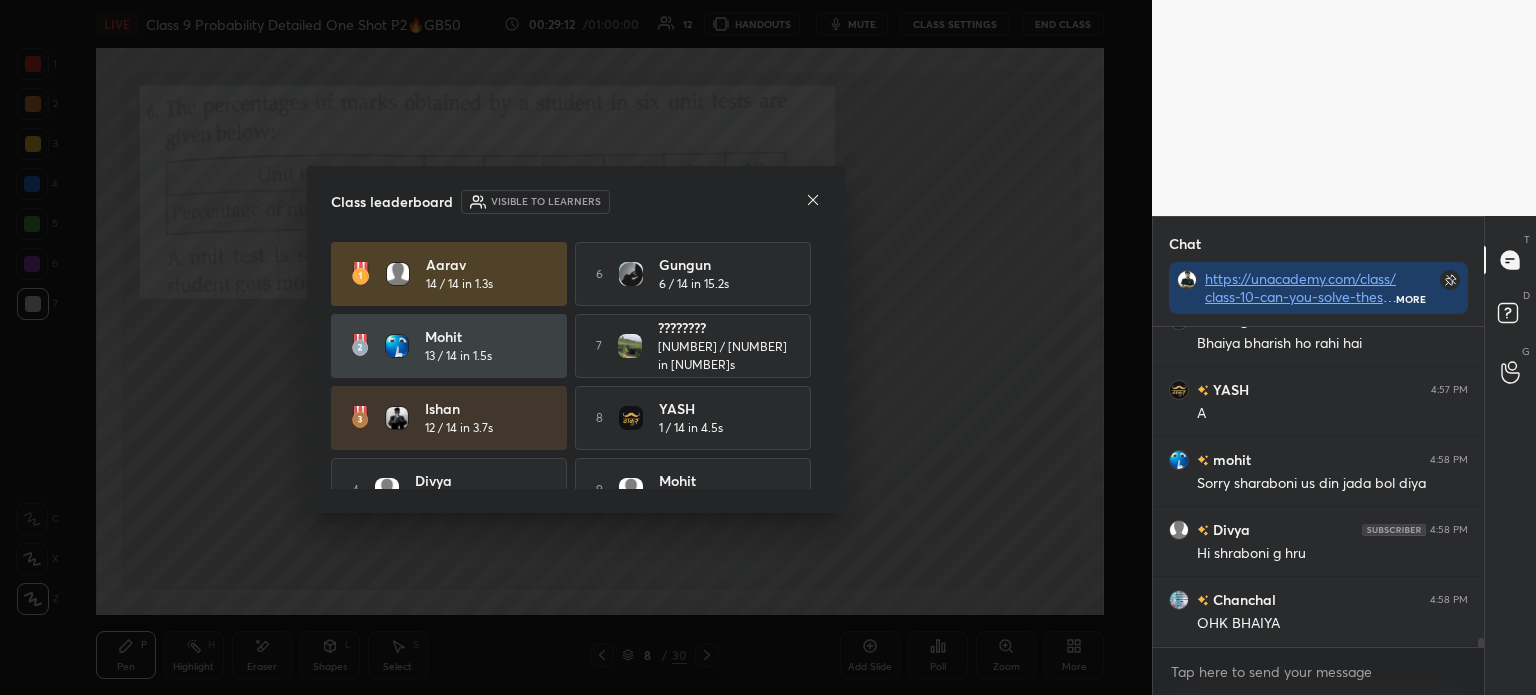 click 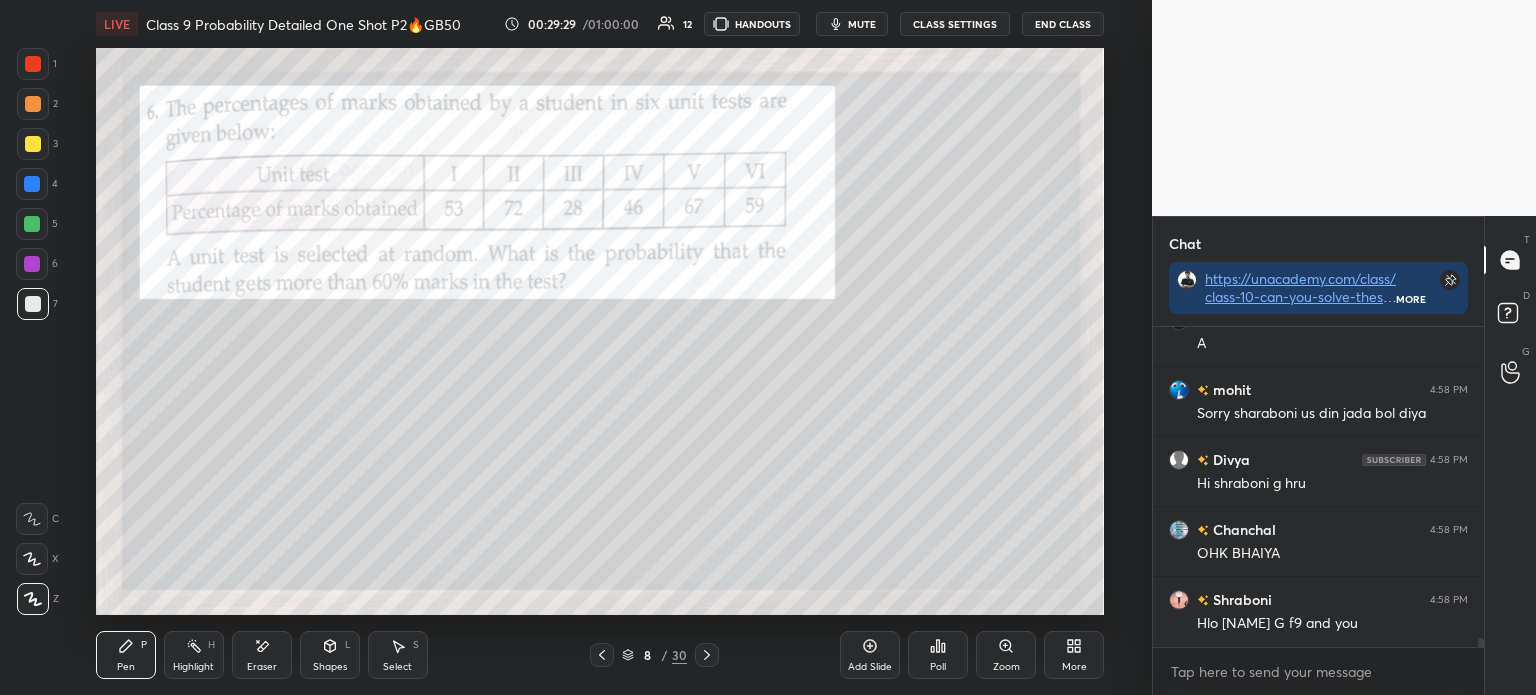 click at bounding box center (33, 64) 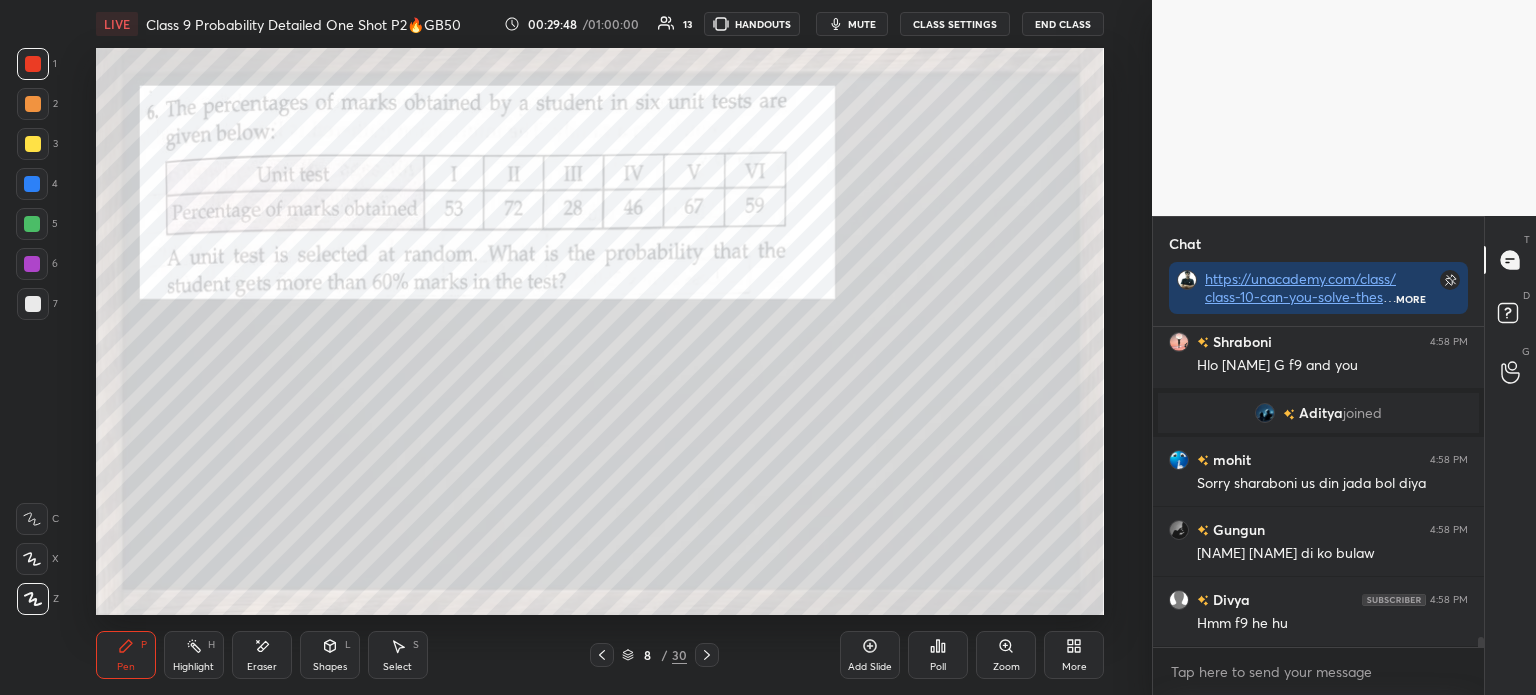 click at bounding box center (32, 184) 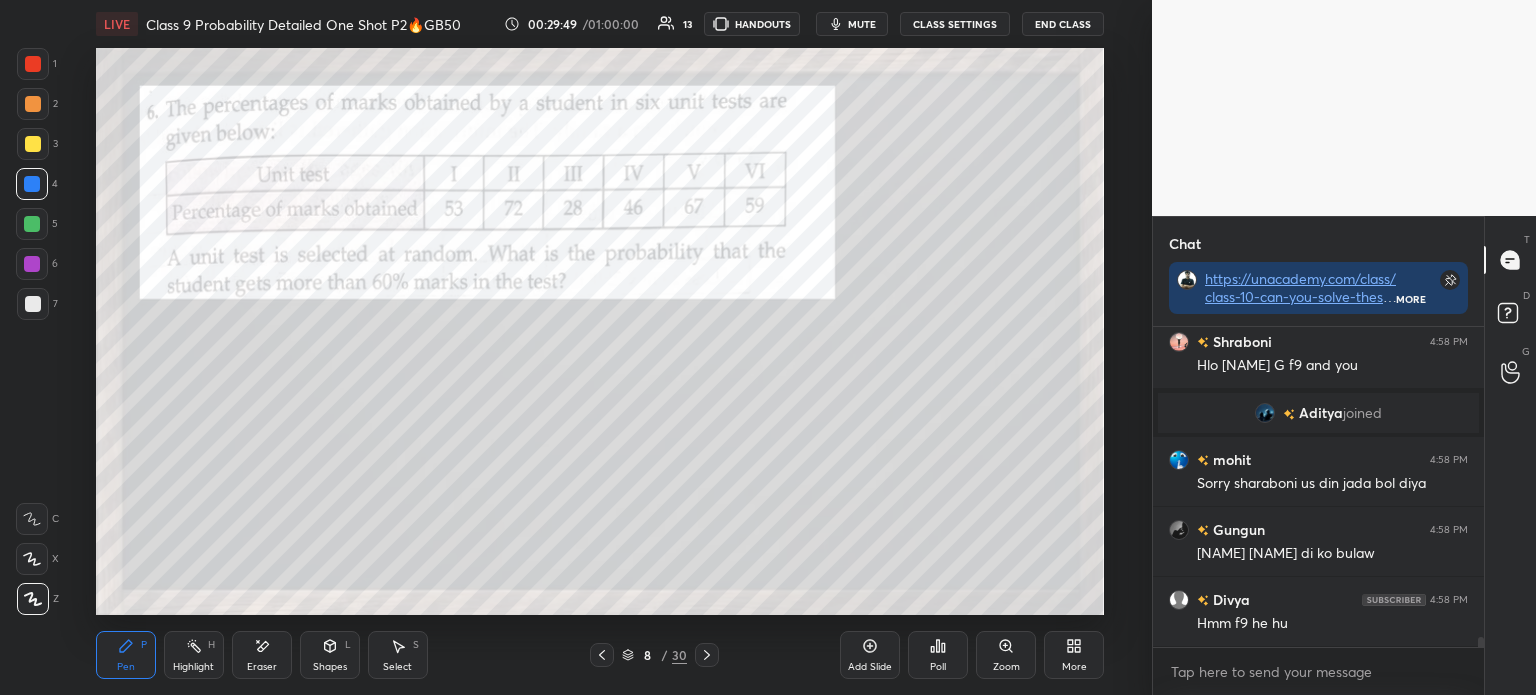 click at bounding box center [33, 144] 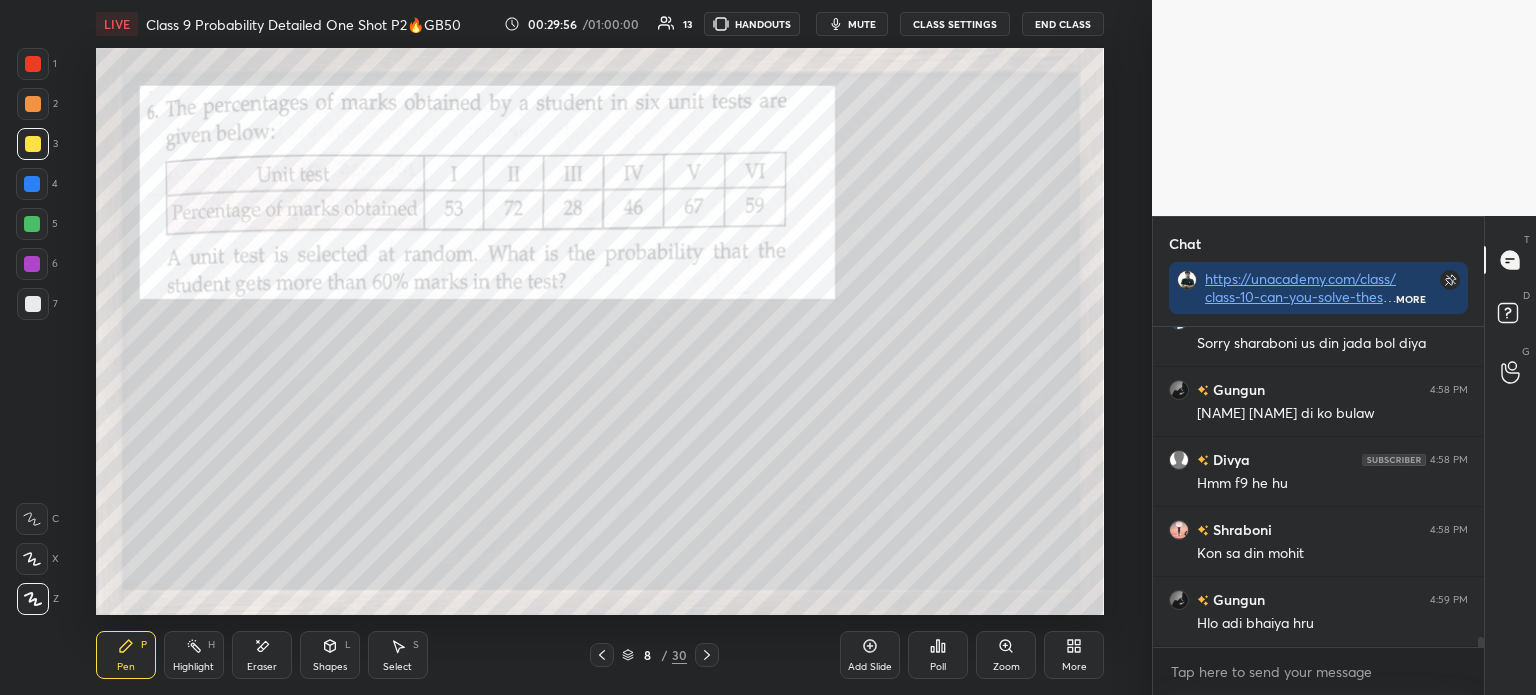 click 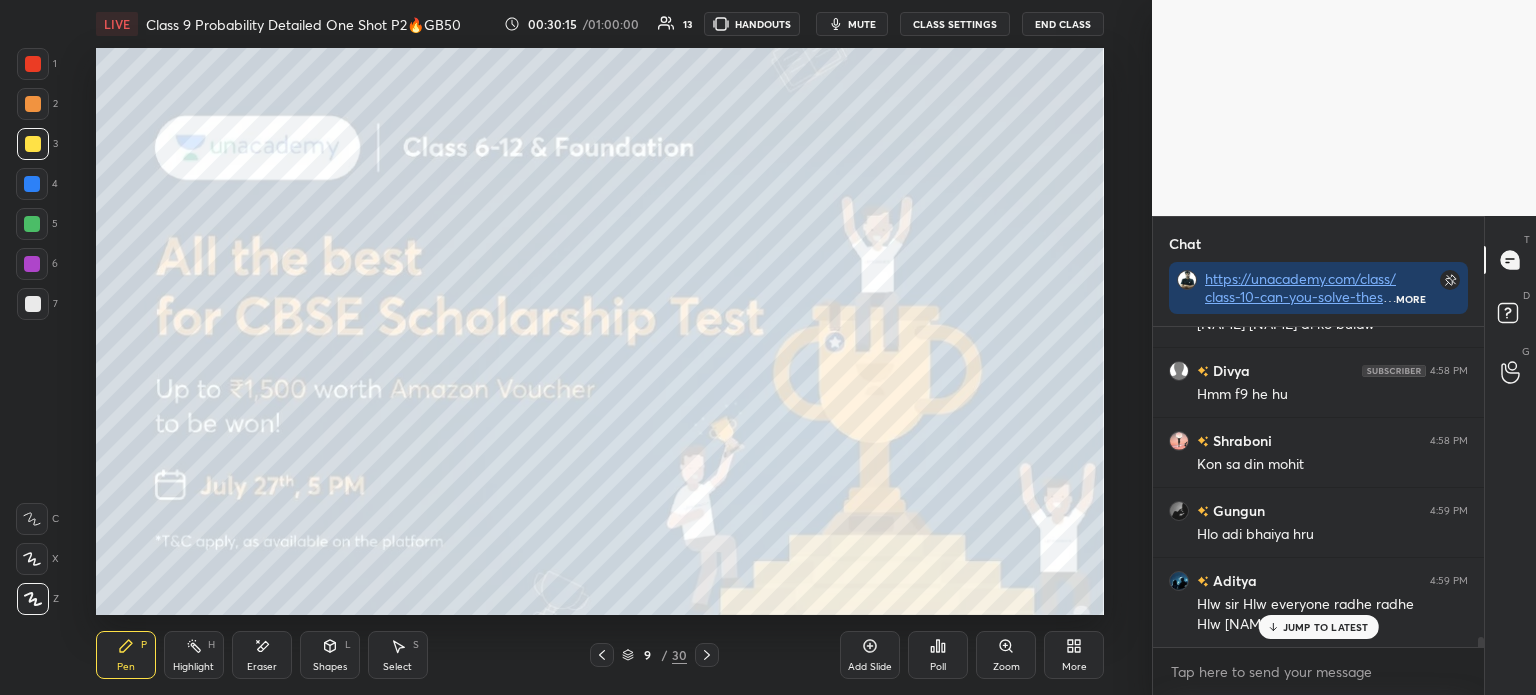 scroll, scrollTop: 10049, scrollLeft: 0, axis: vertical 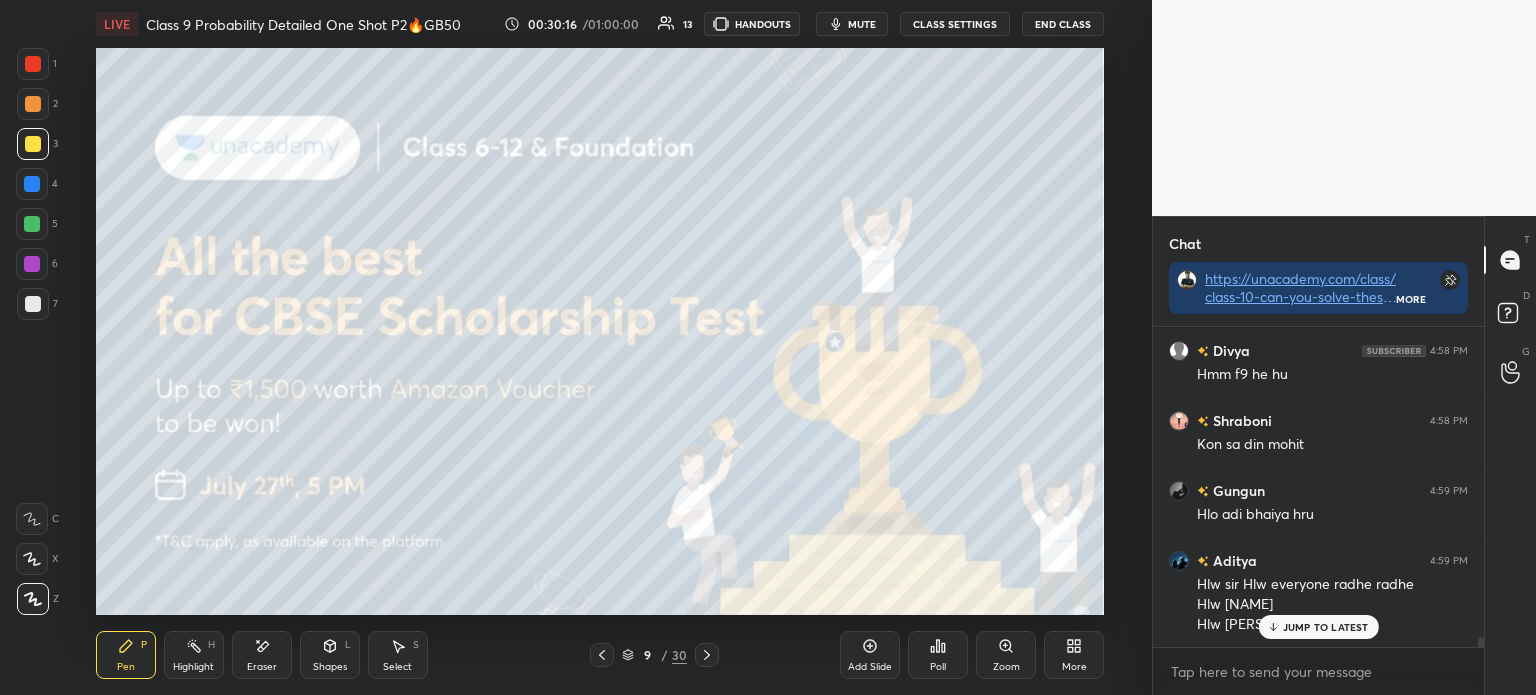 click at bounding box center (707, 655) 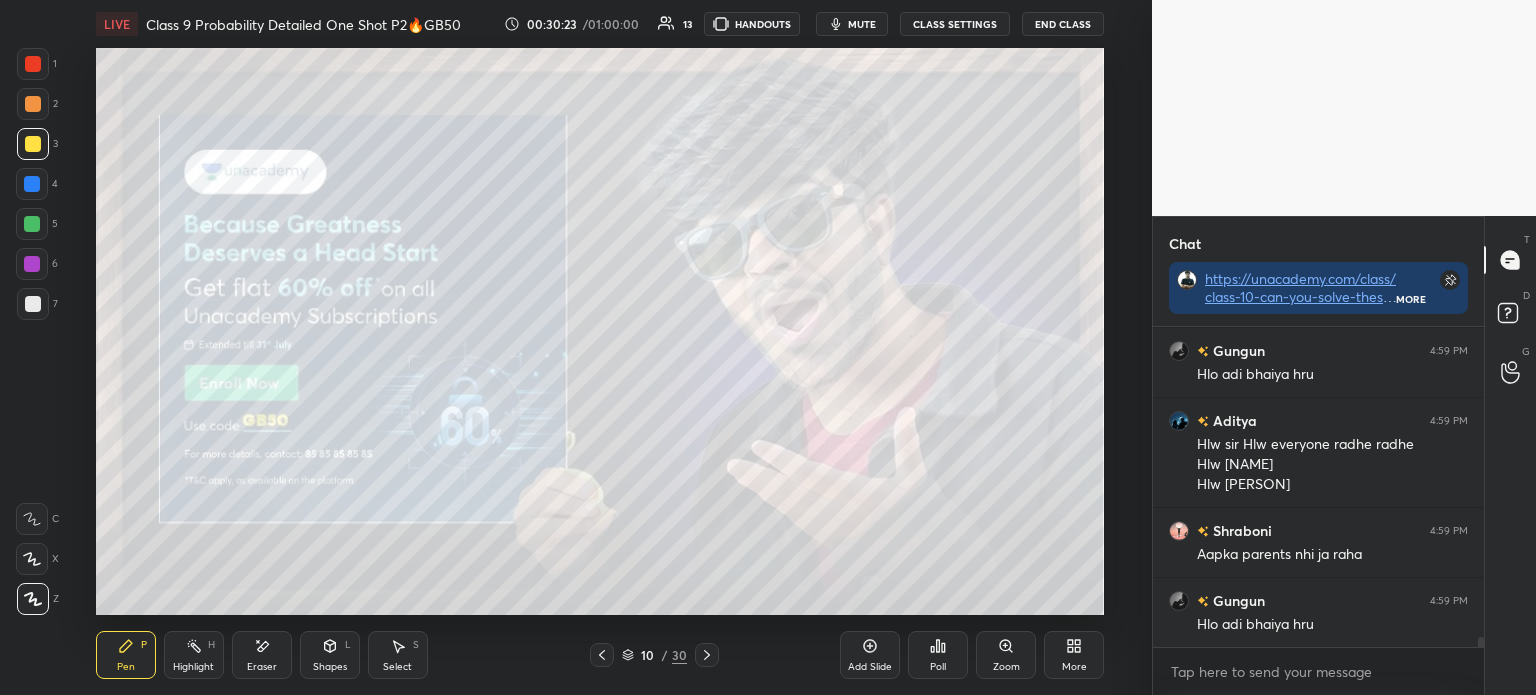 scroll, scrollTop: 10260, scrollLeft: 0, axis: vertical 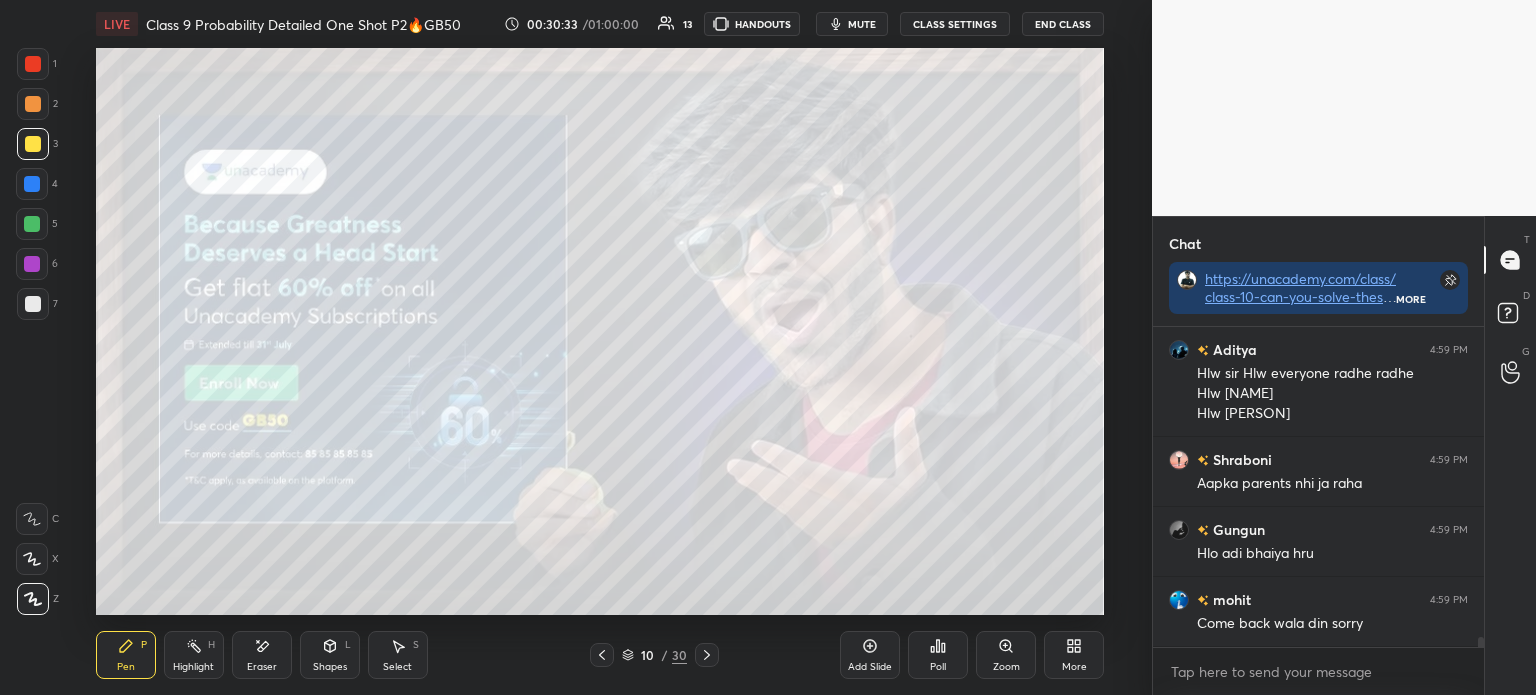 click 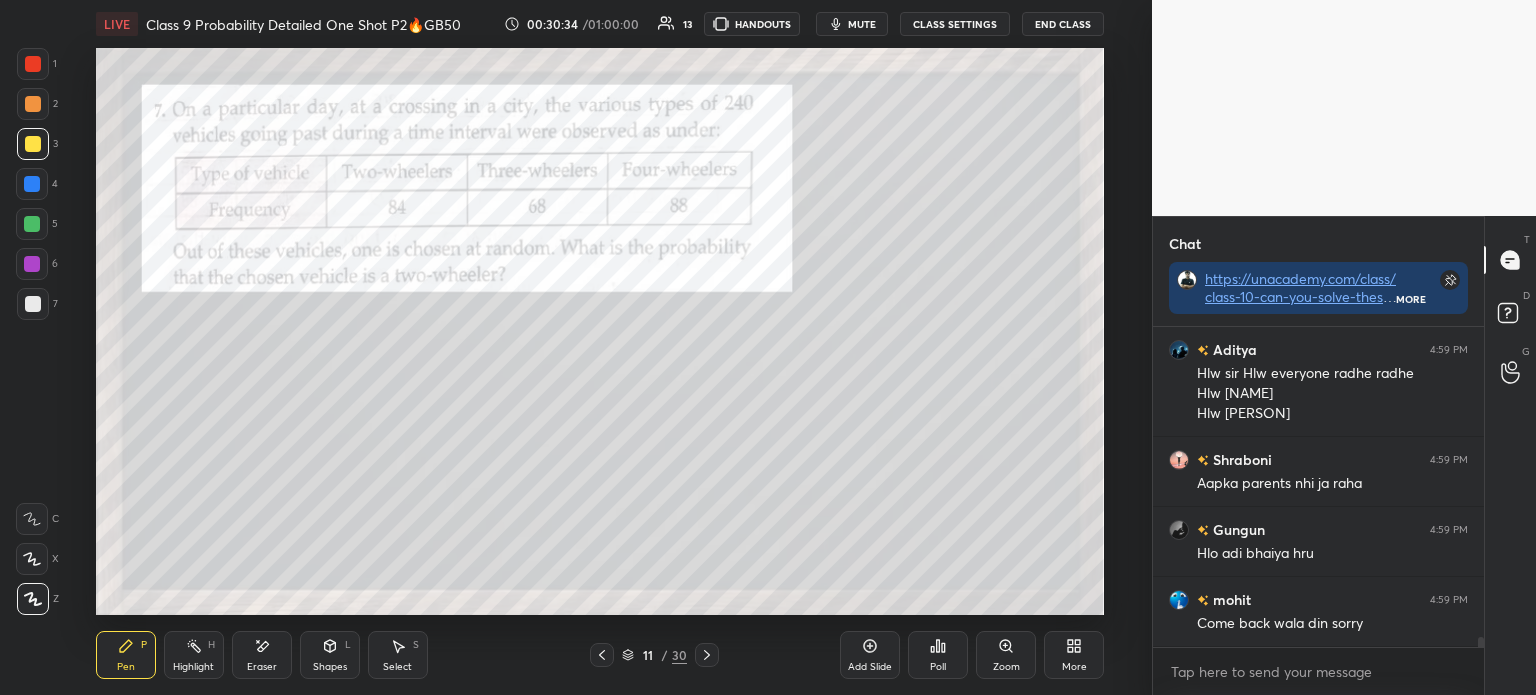 scroll, scrollTop: 10329, scrollLeft: 0, axis: vertical 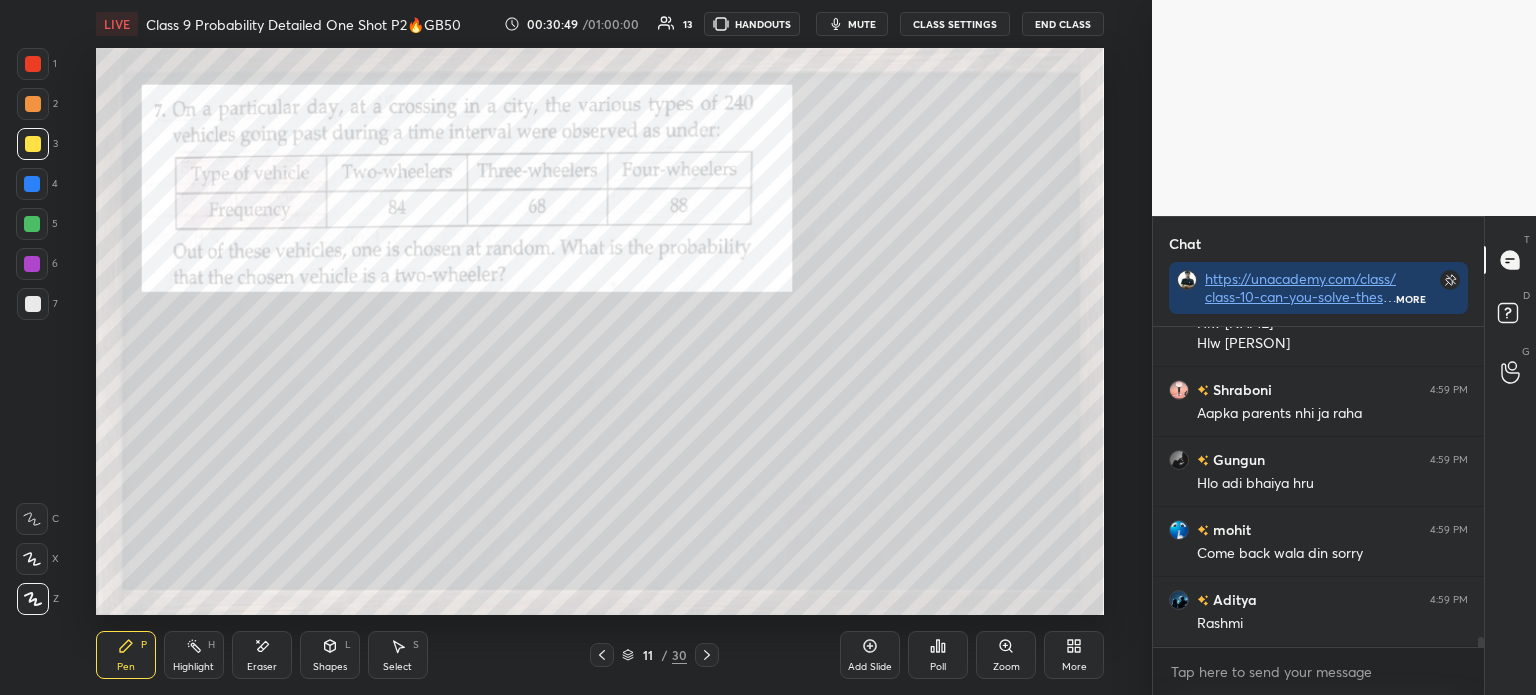 click at bounding box center [33, 304] 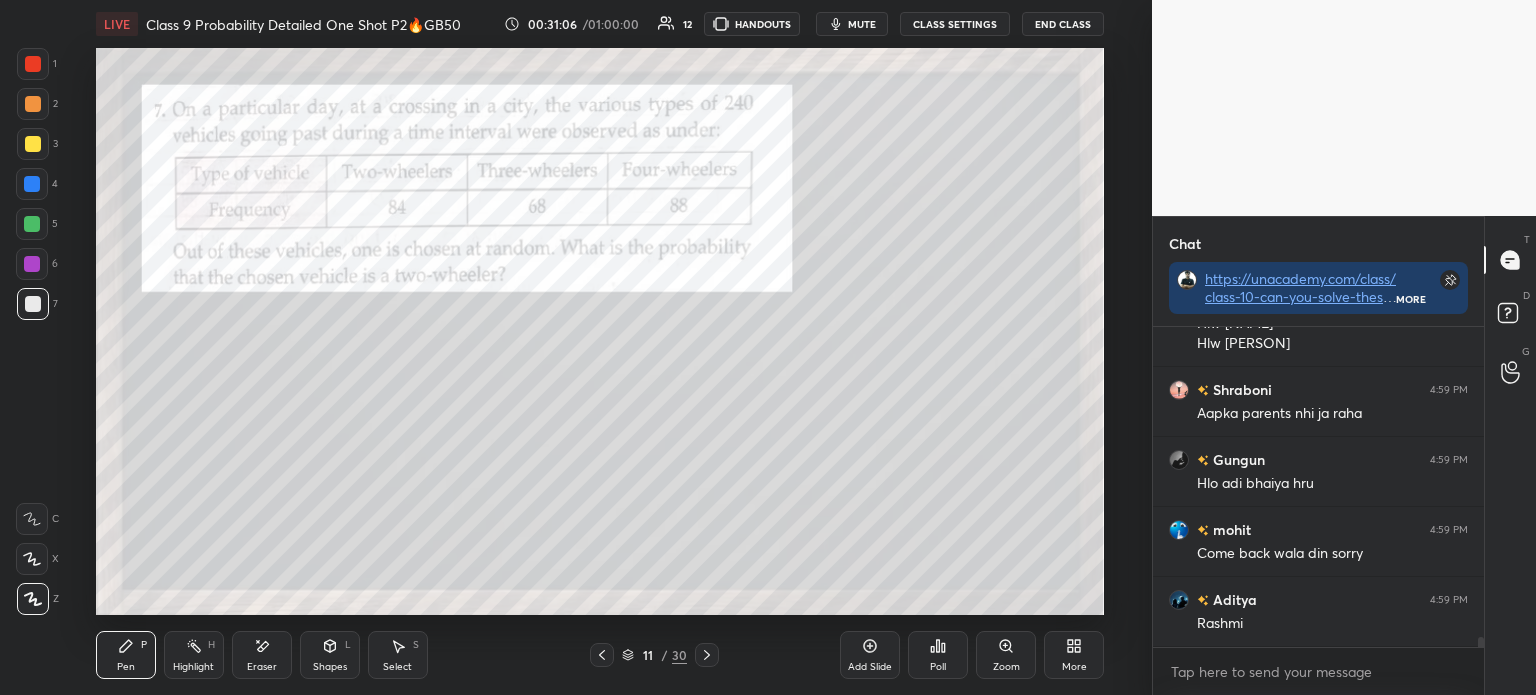 scroll, scrollTop: 10400, scrollLeft: 0, axis: vertical 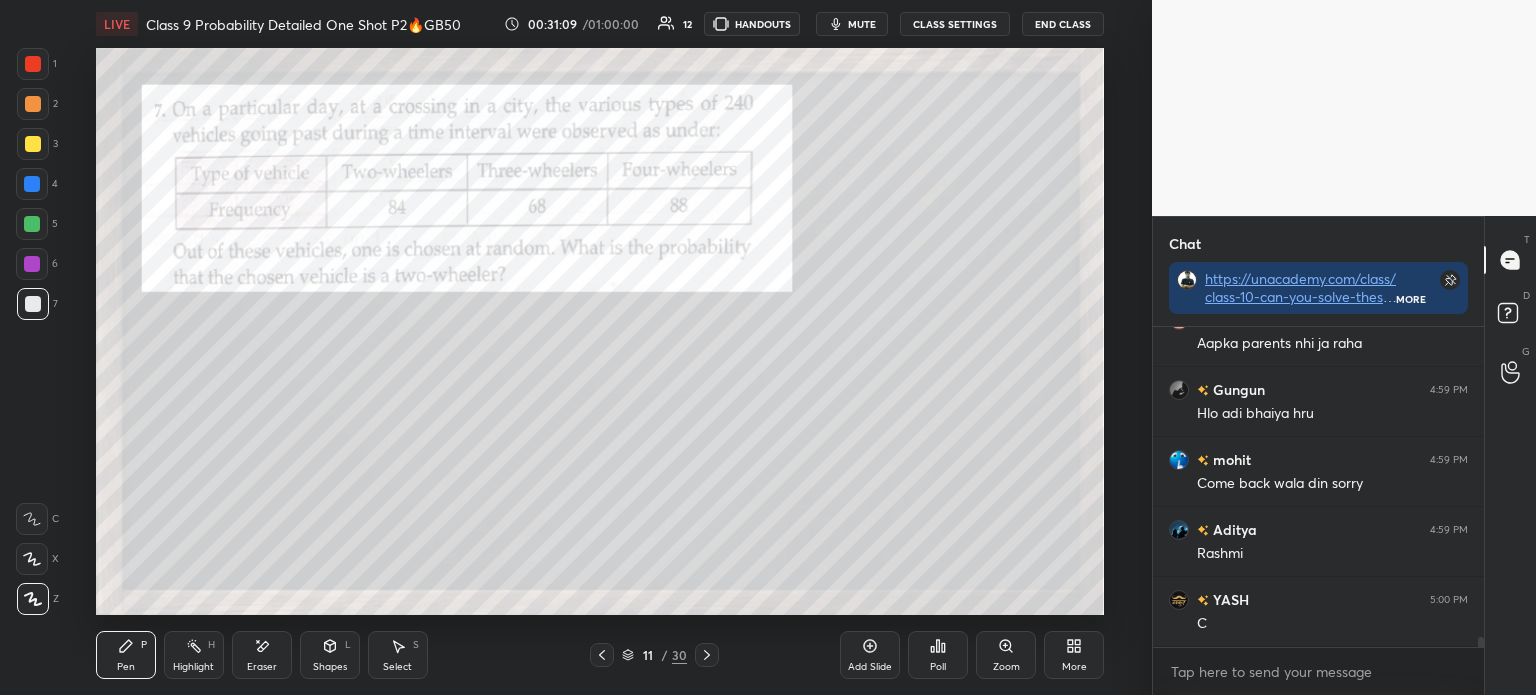click on "Poll" at bounding box center [938, 655] 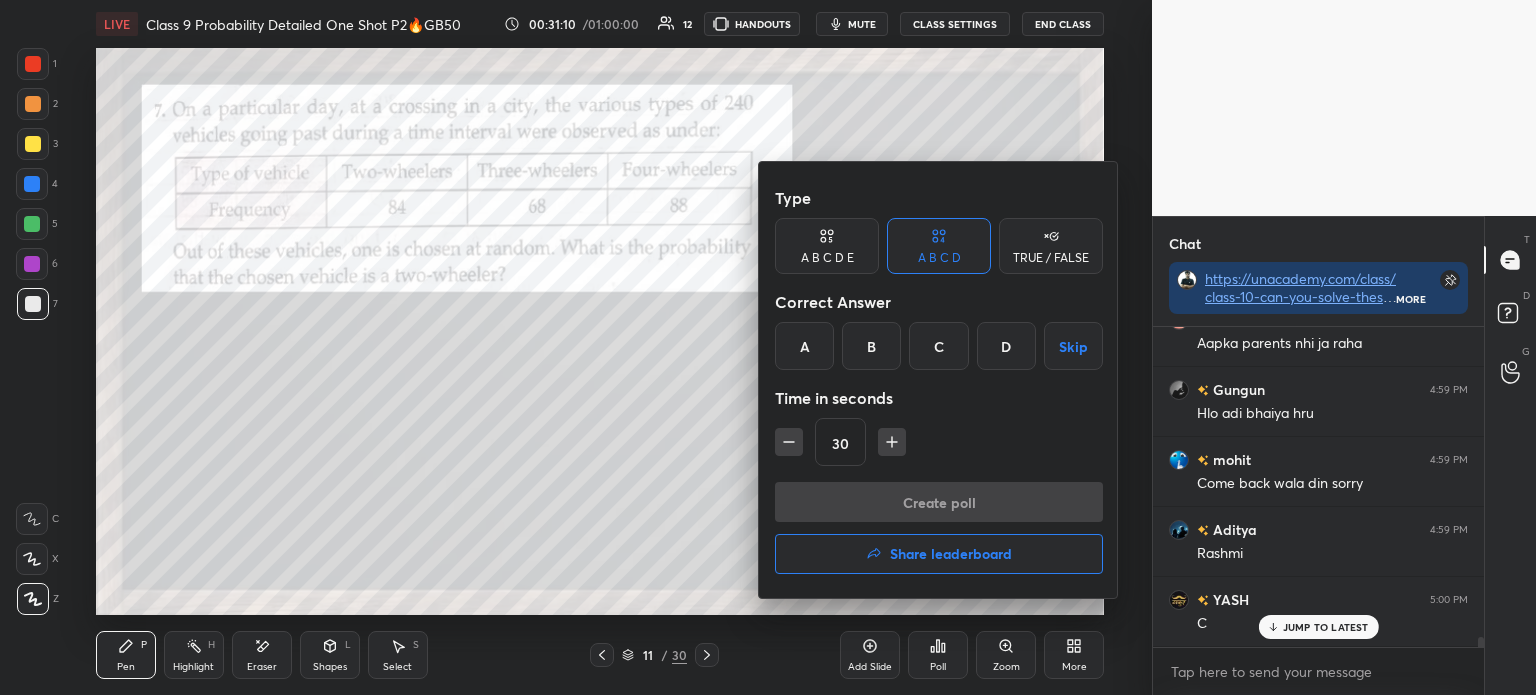 scroll, scrollTop: 10469, scrollLeft: 0, axis: vertical 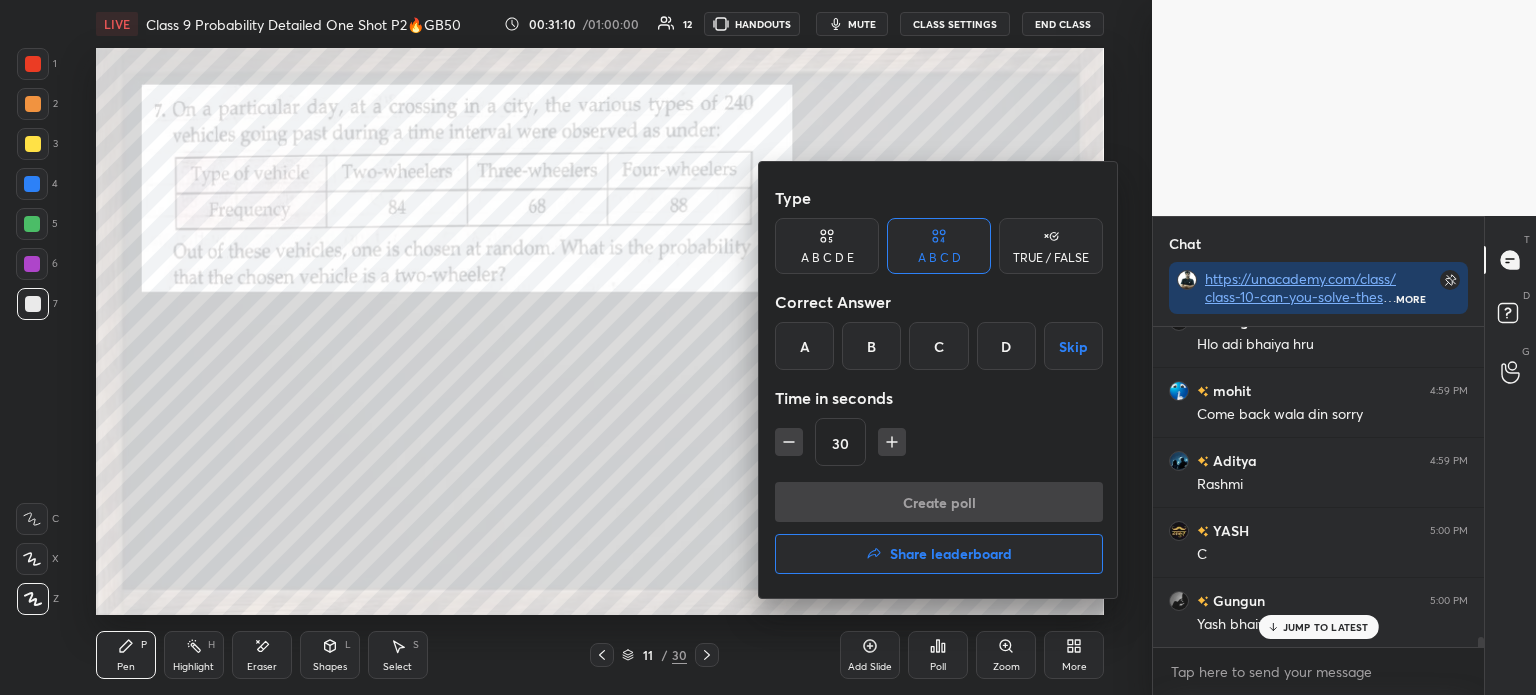 click on "C" at bounding box center [938, 346] 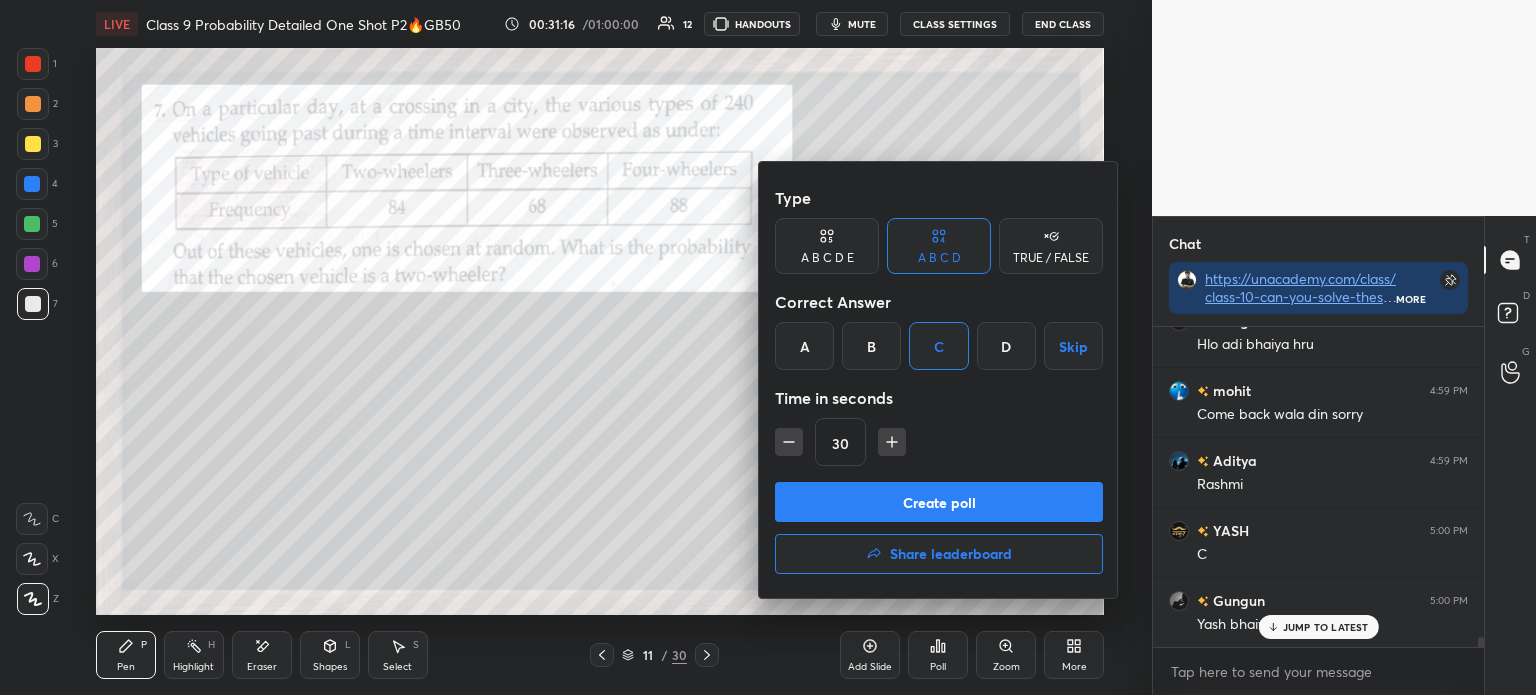 click on "Create poll" at bounding box center [939, 502] 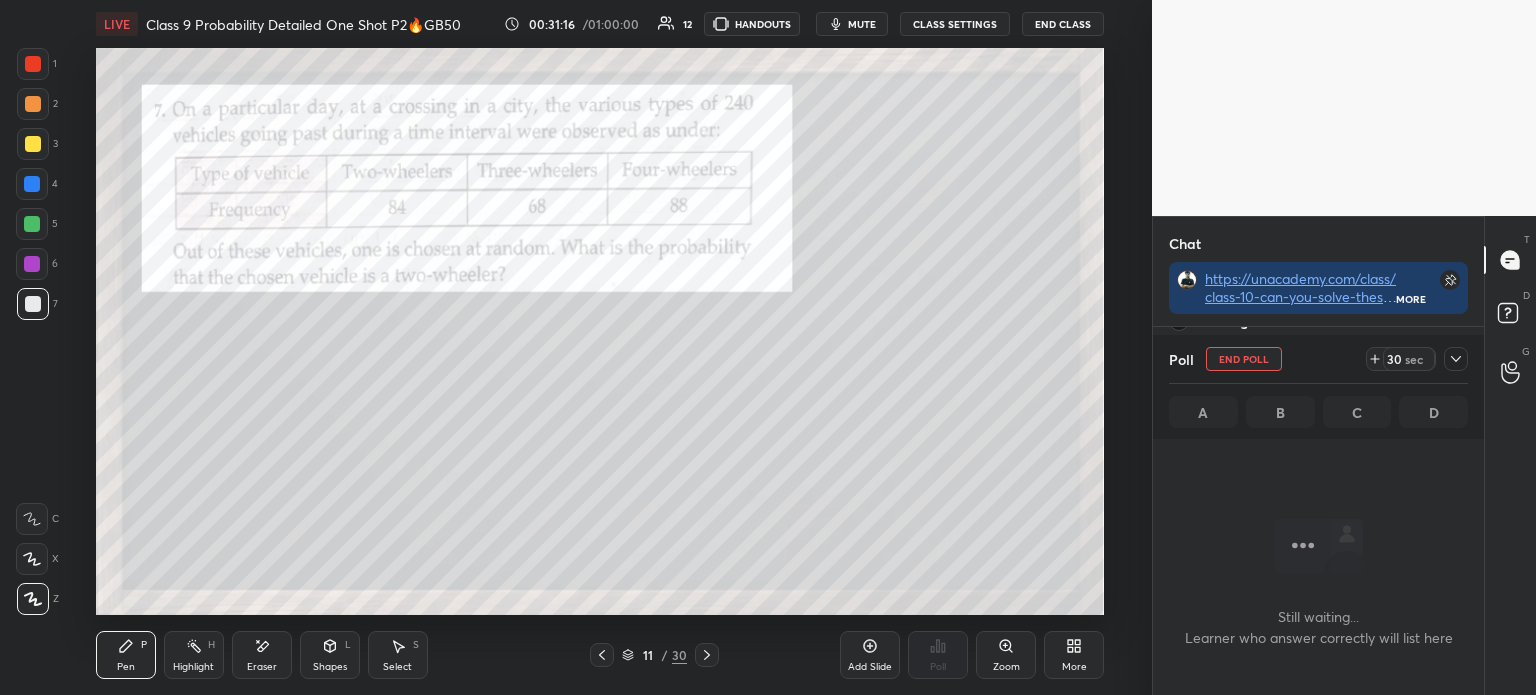 scroll, scrollTop: 281, scrollLeft: 325, axis: both 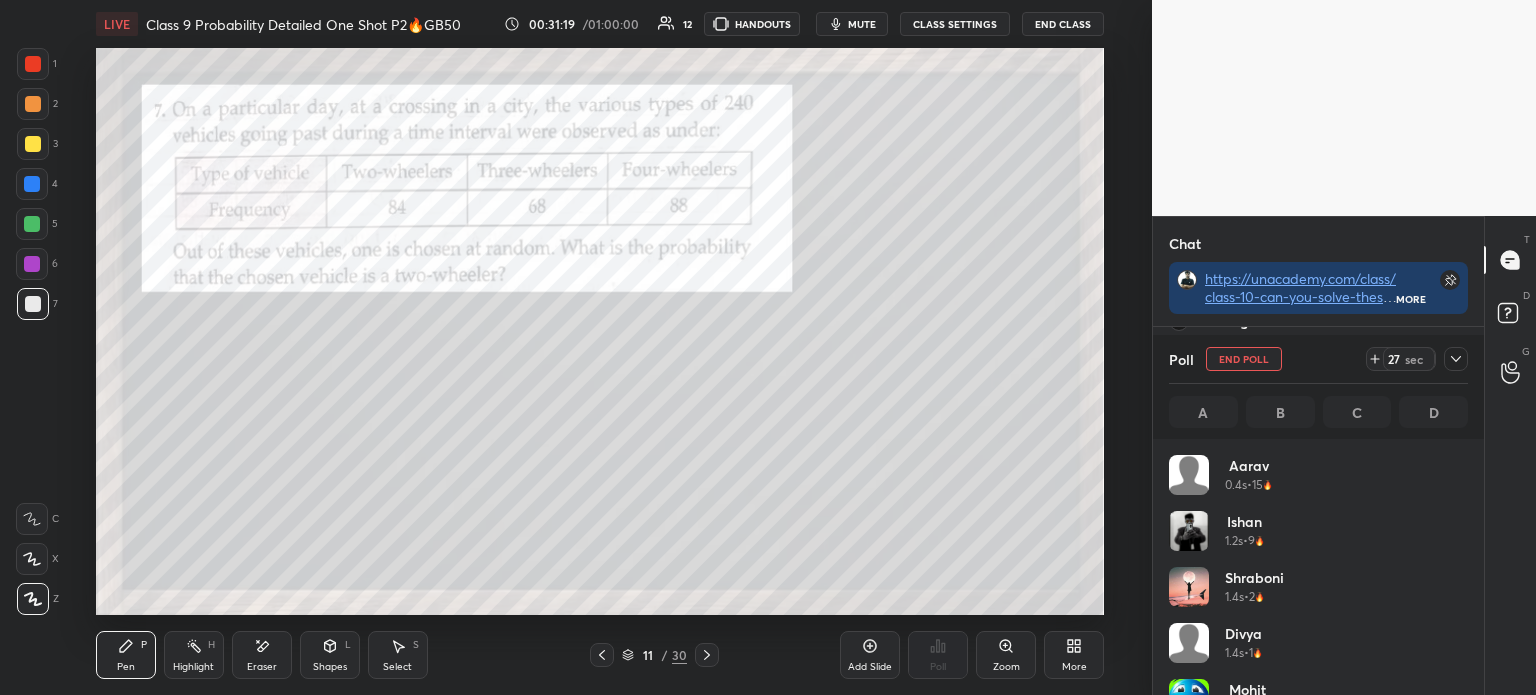 click at bounding box center [1456, 359] 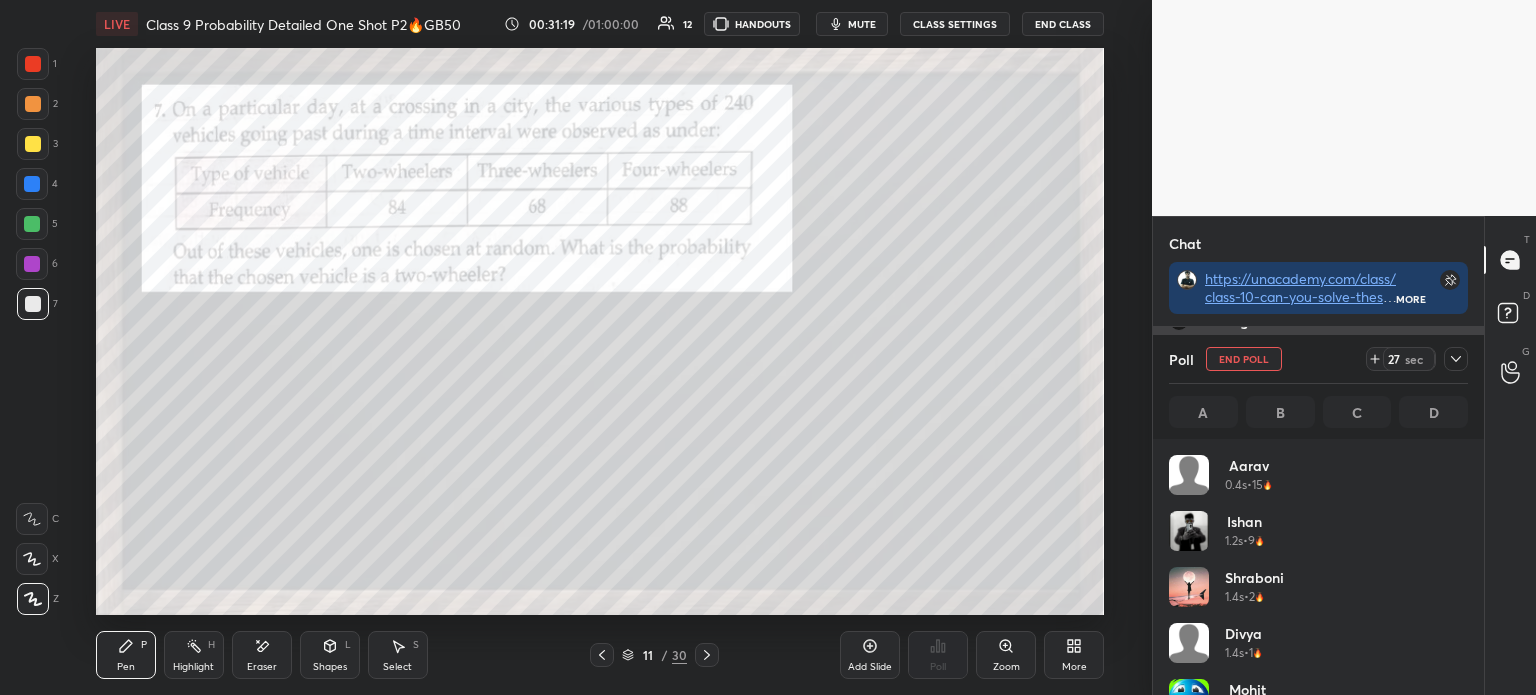 scroll, scrollTop: 130, scrollLeft: 293, axis: both 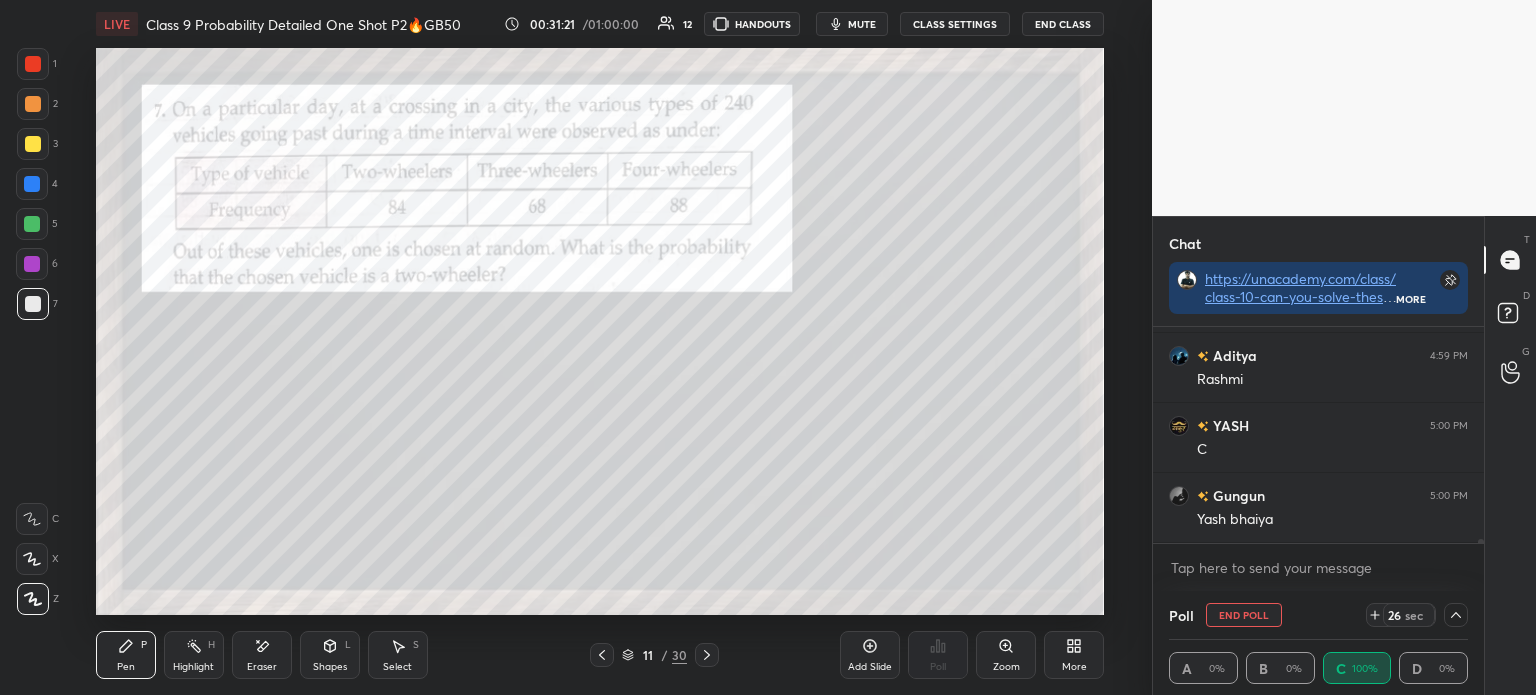 click 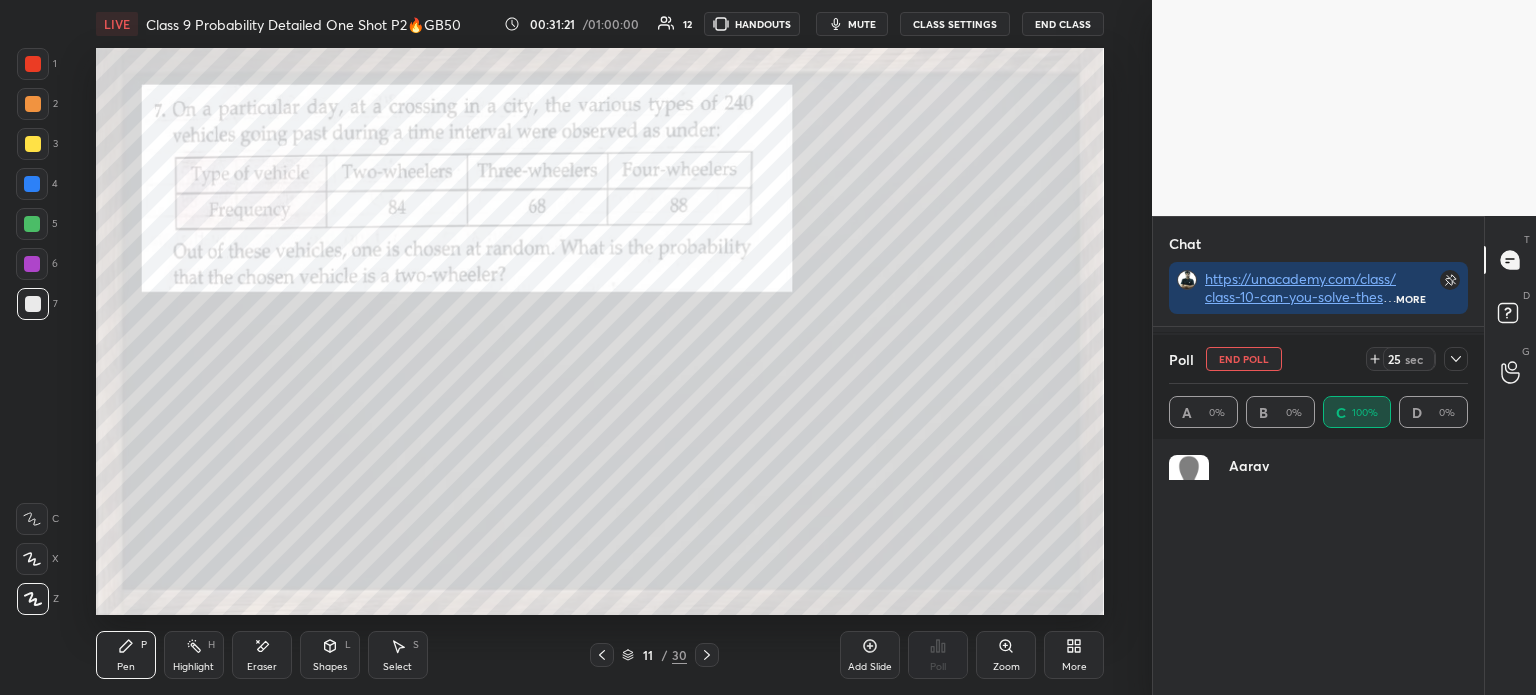 scroll, scrollTop: 6, scrollLeft: 6, axis: both 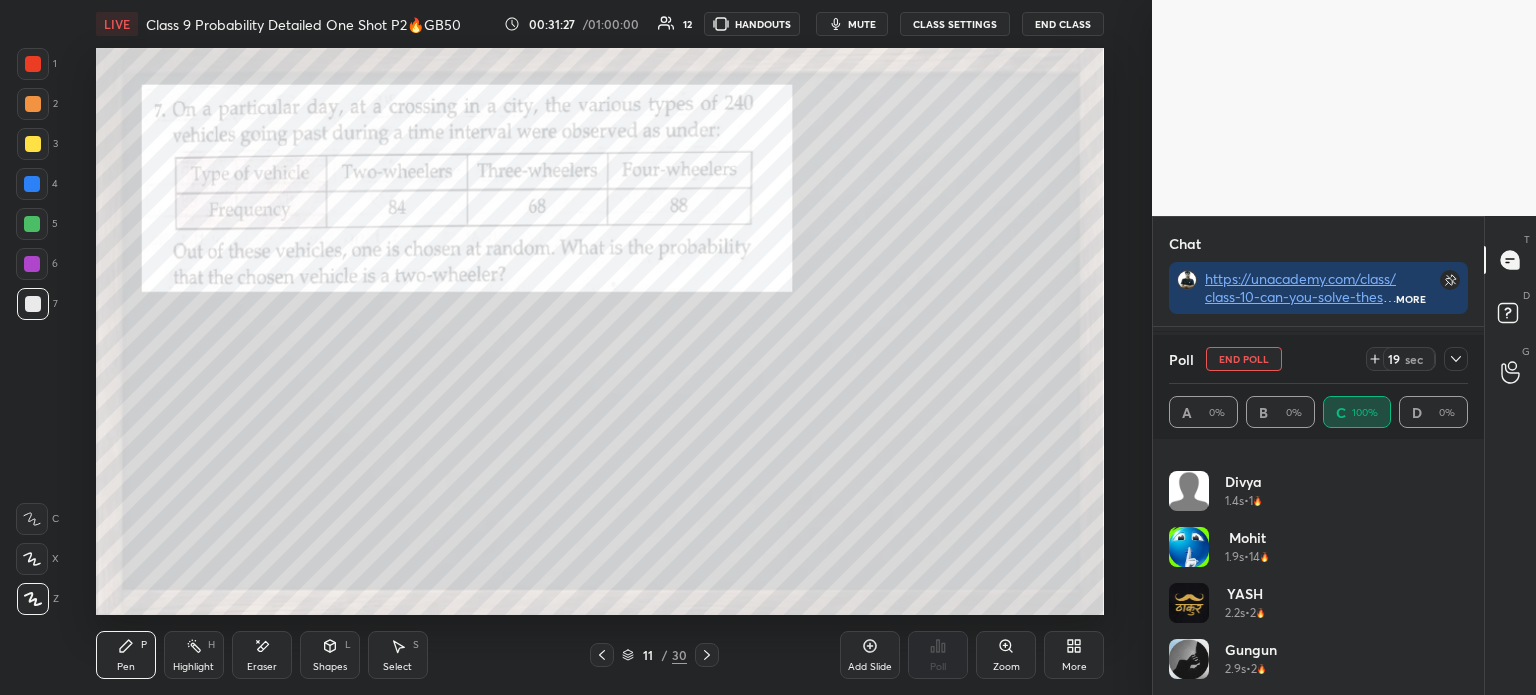 click at bounding box center (1456, 359) 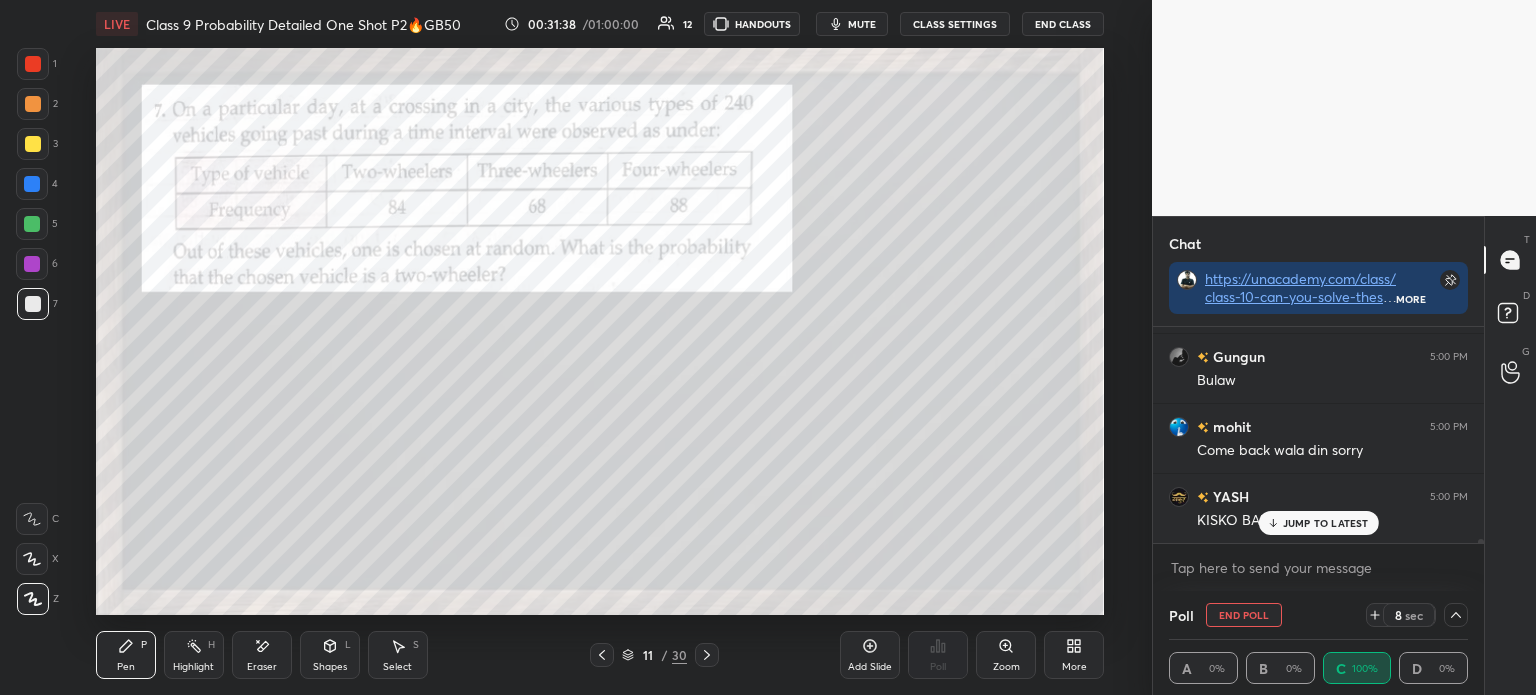 click at bounding box center [33, 144] 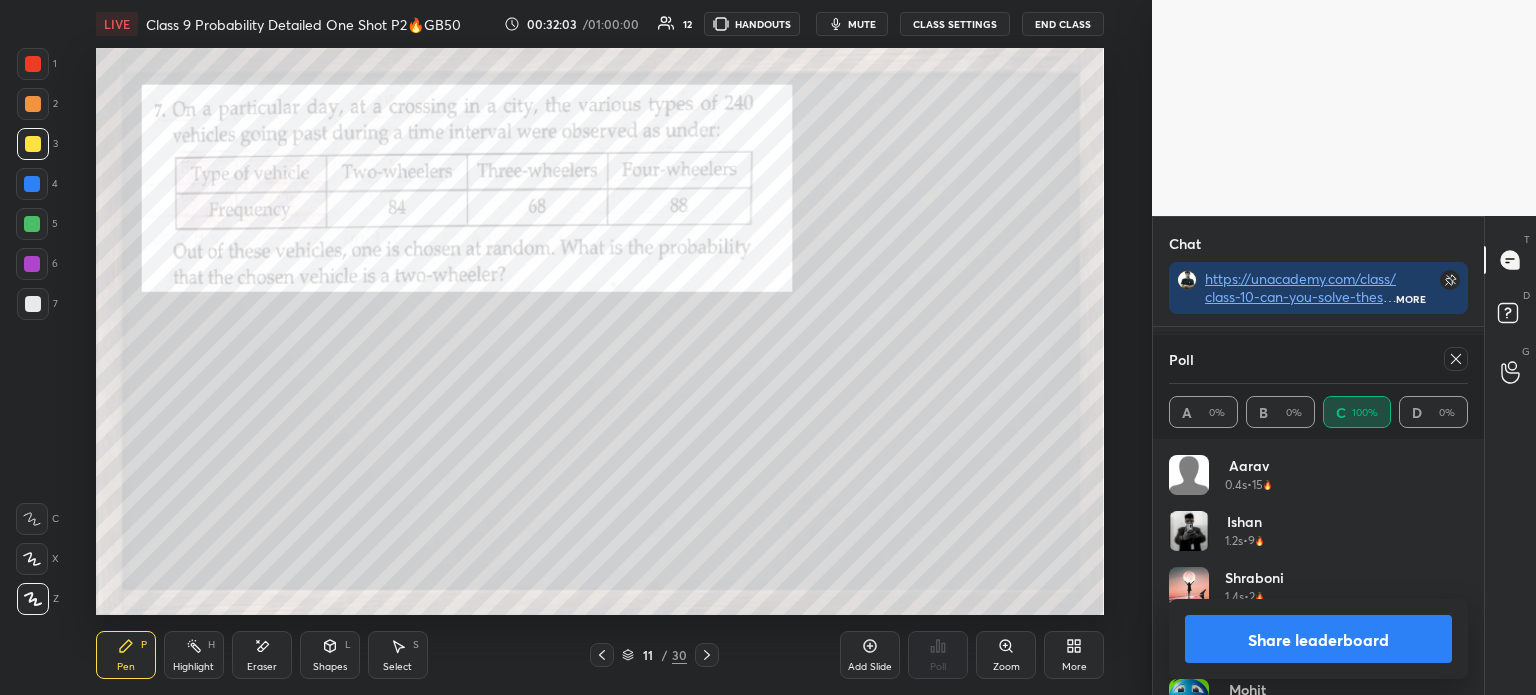 click on "Share leaderboard" at bounding box center (1318, 639) 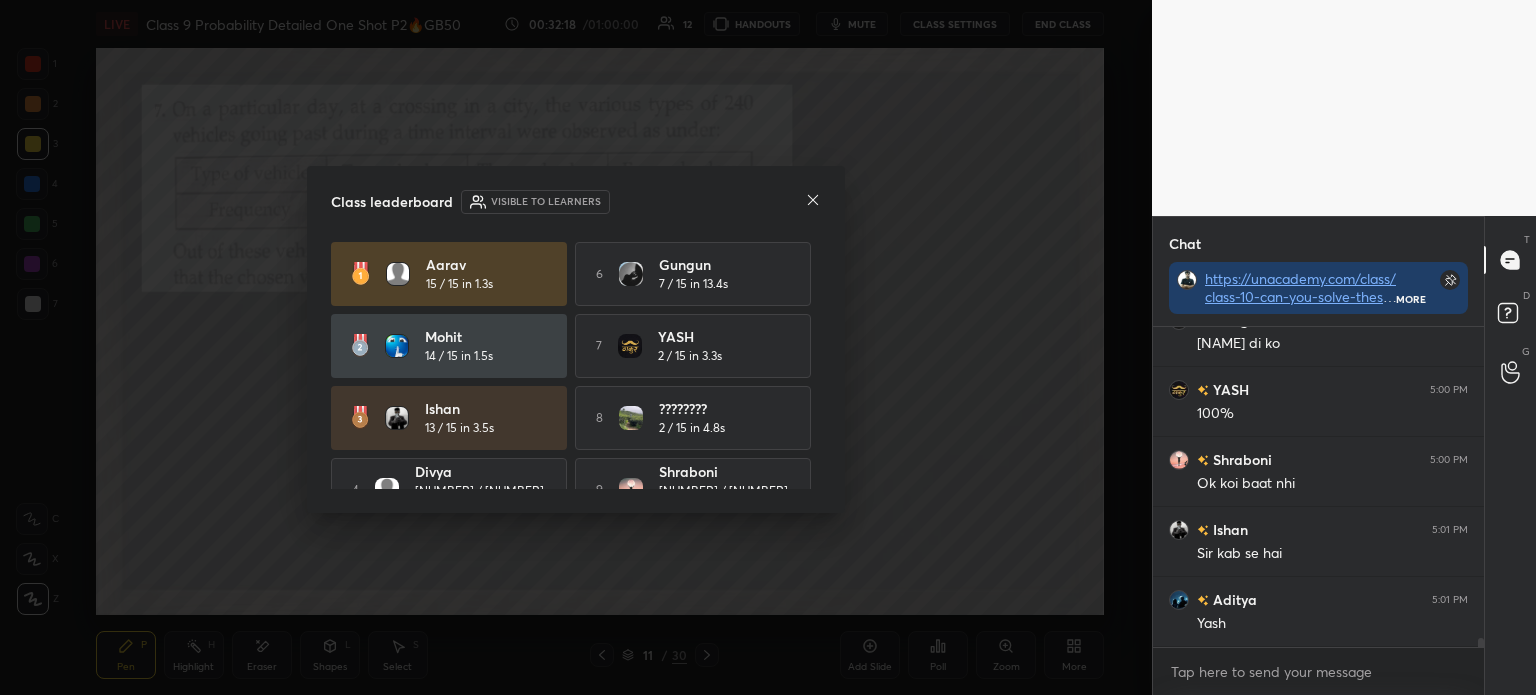 click 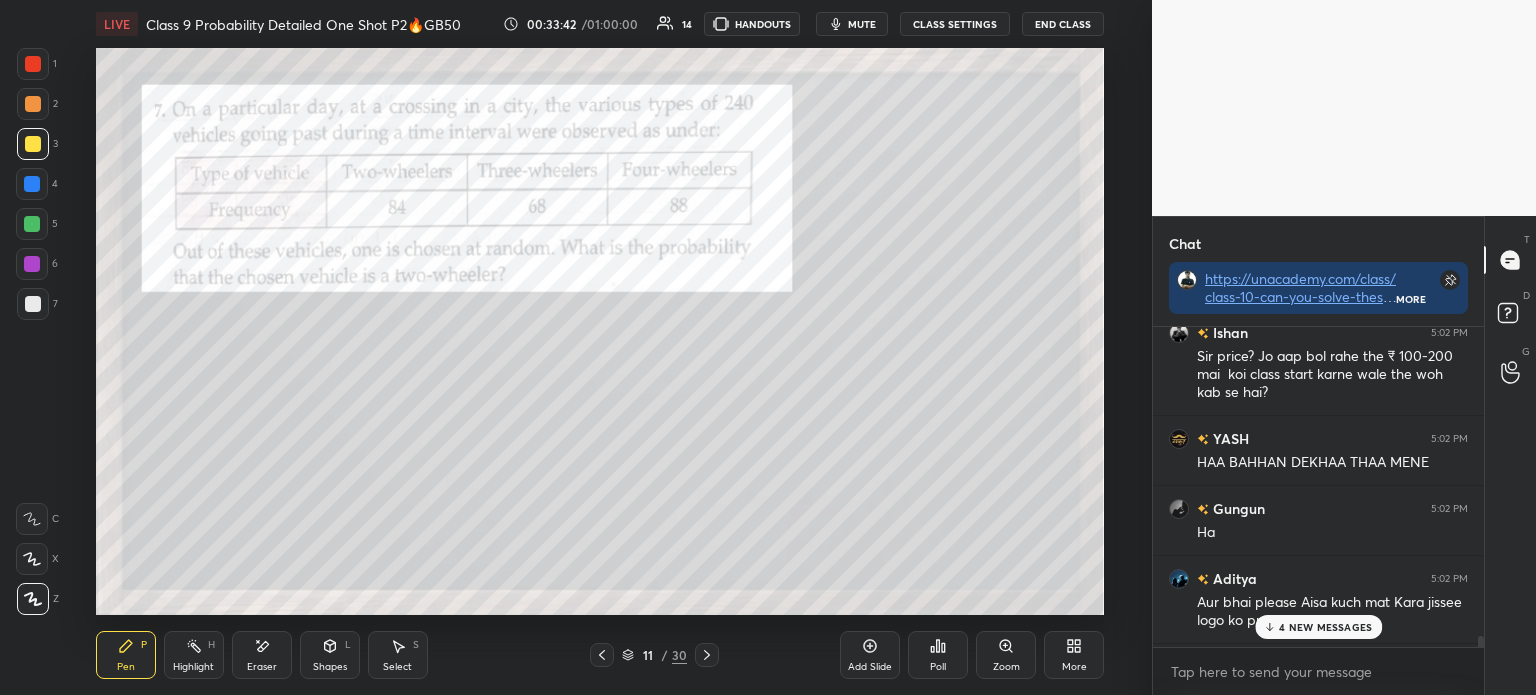 scroll, scrollTop: 11702, scrollLeft: 0, axis: vertical 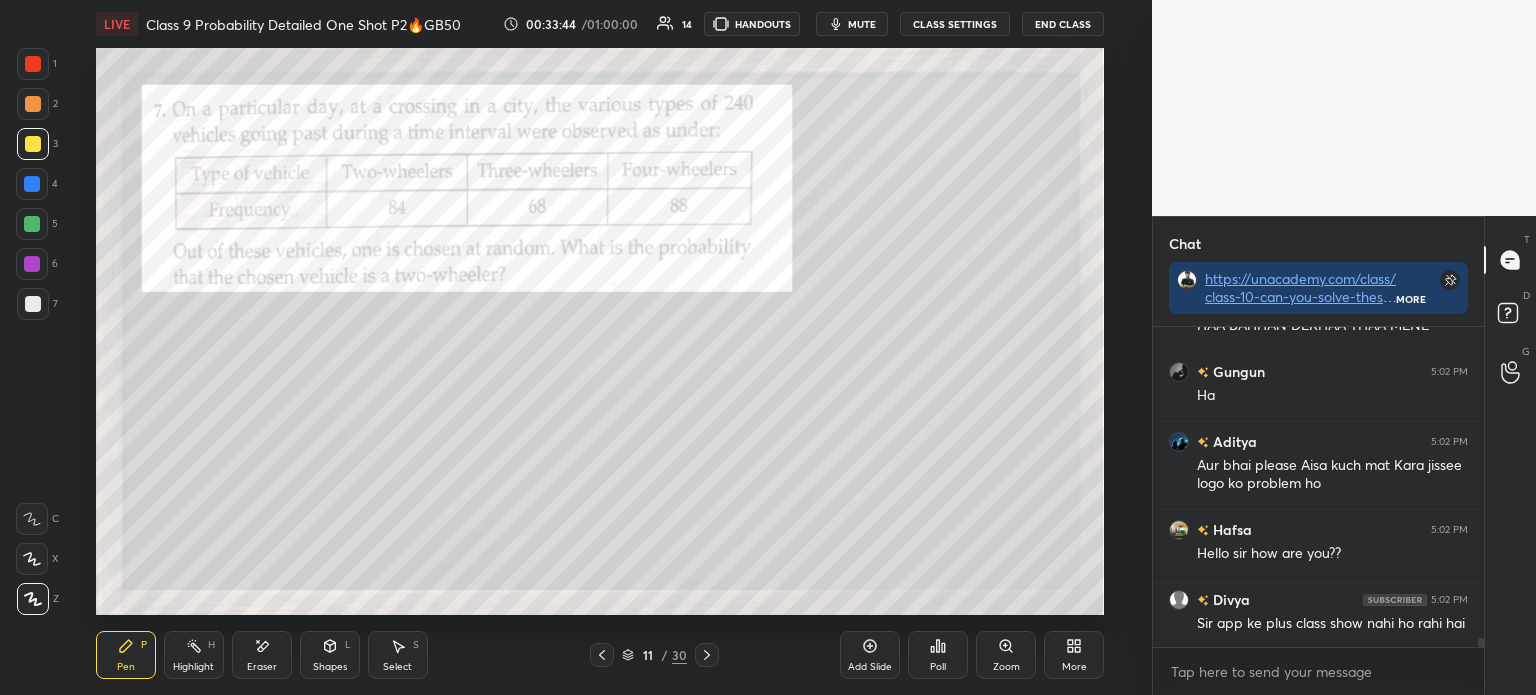 click on "Add Slide" at bounding box center (870, 655) 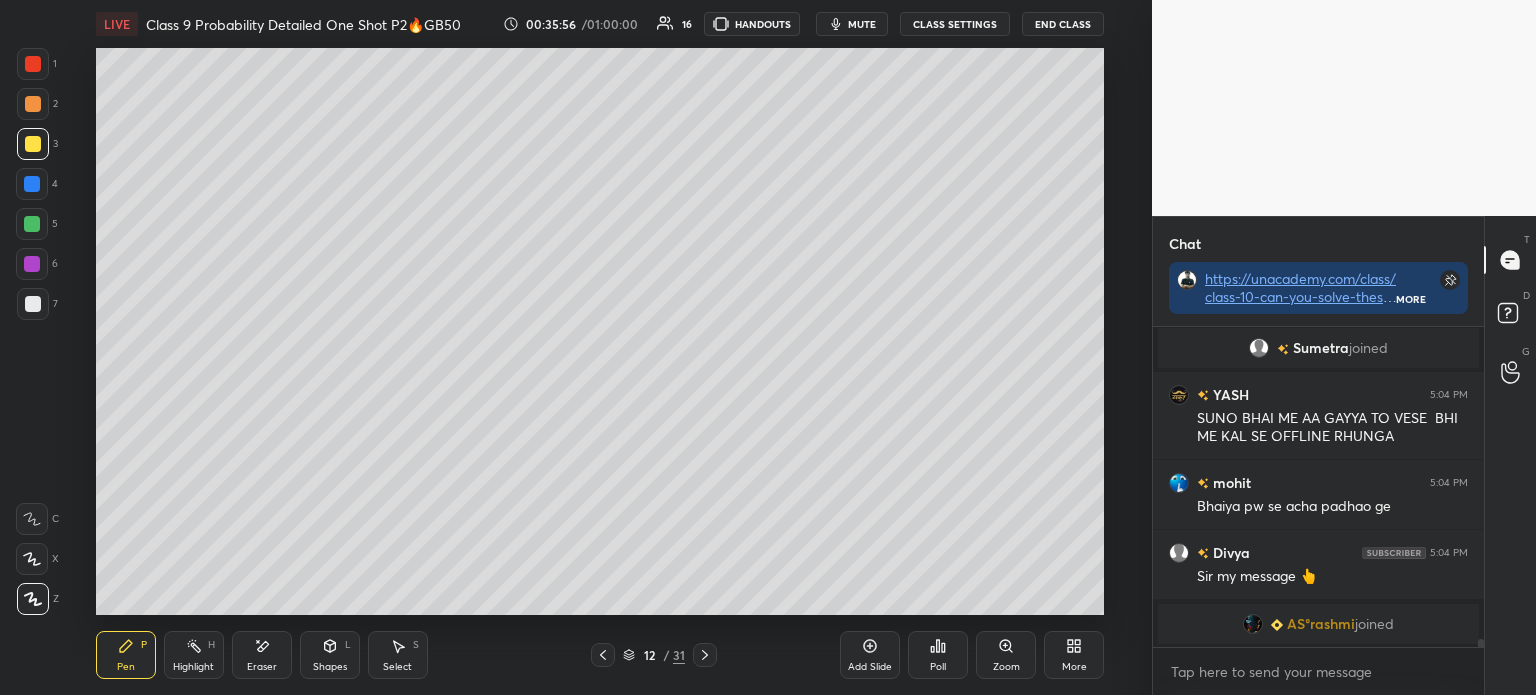 scroll, scrollTop: 12500, scrollLeft: 0, axis: vertical 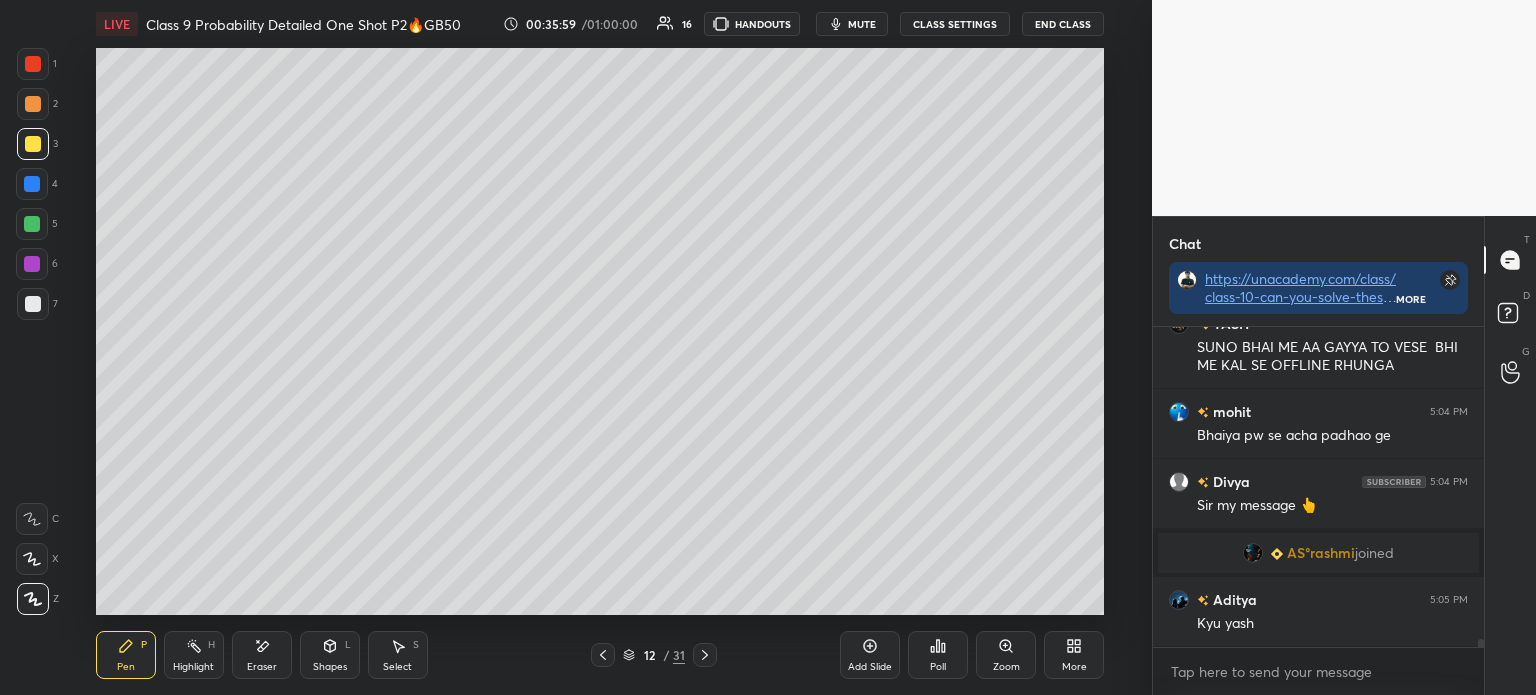 click on "Eraser" at bounding box center [262, 655] 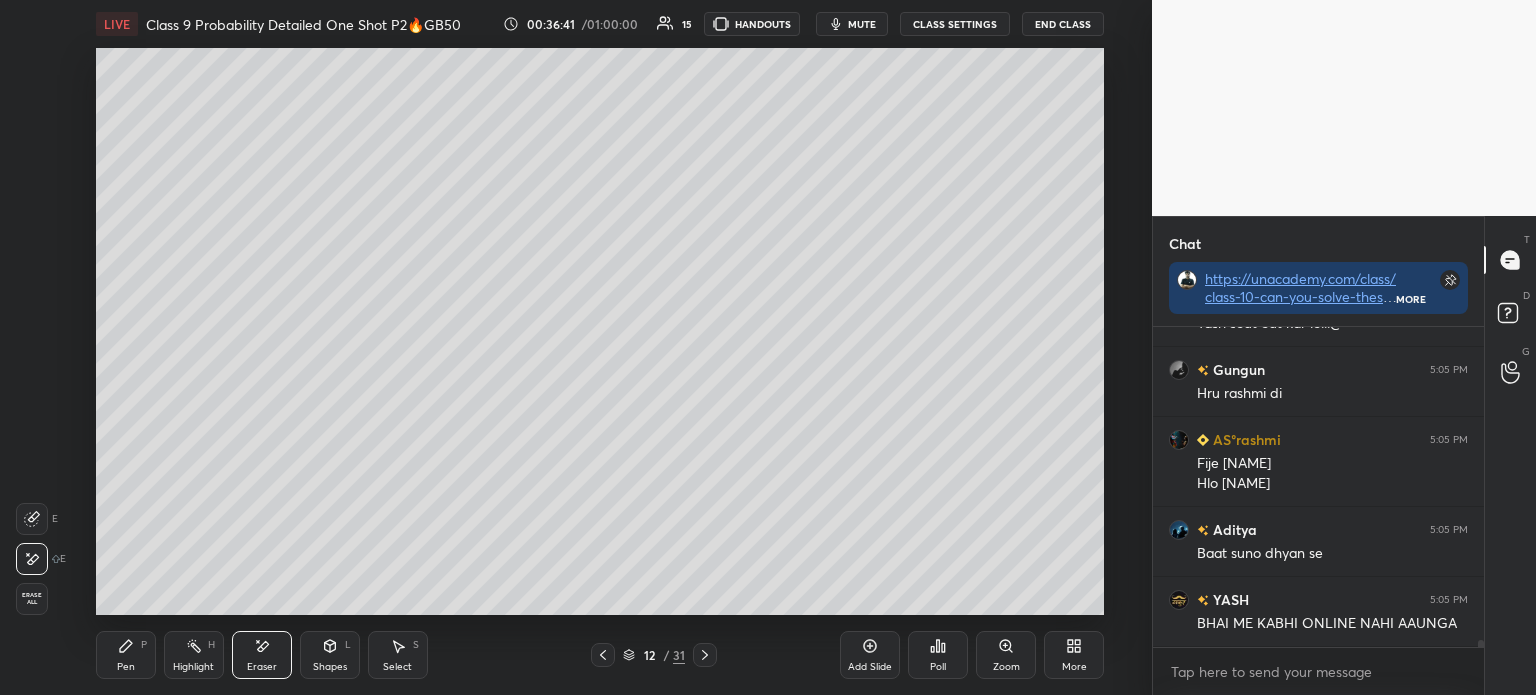 scroll, scrollTop: 13572, scrollLeft: 0, axis: vertical 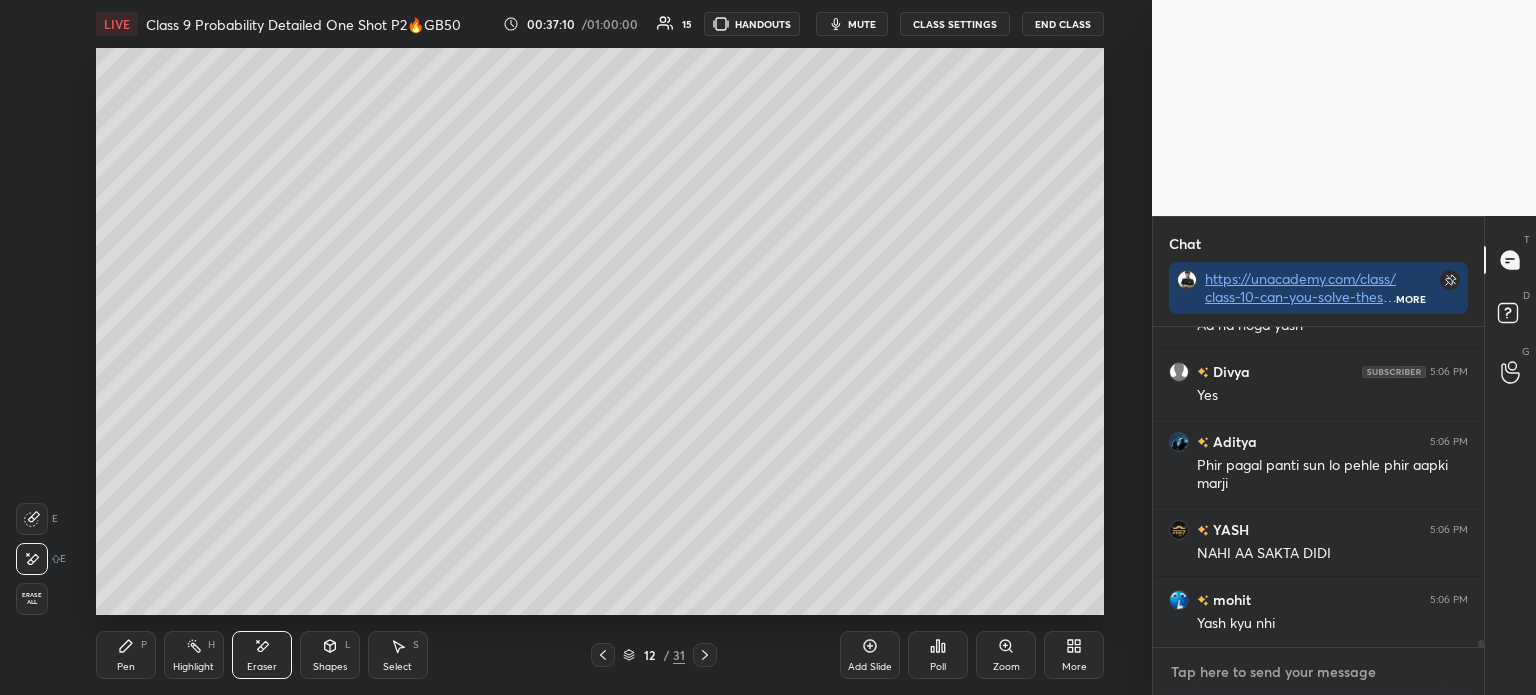 click at bounding box center [1318, 672] 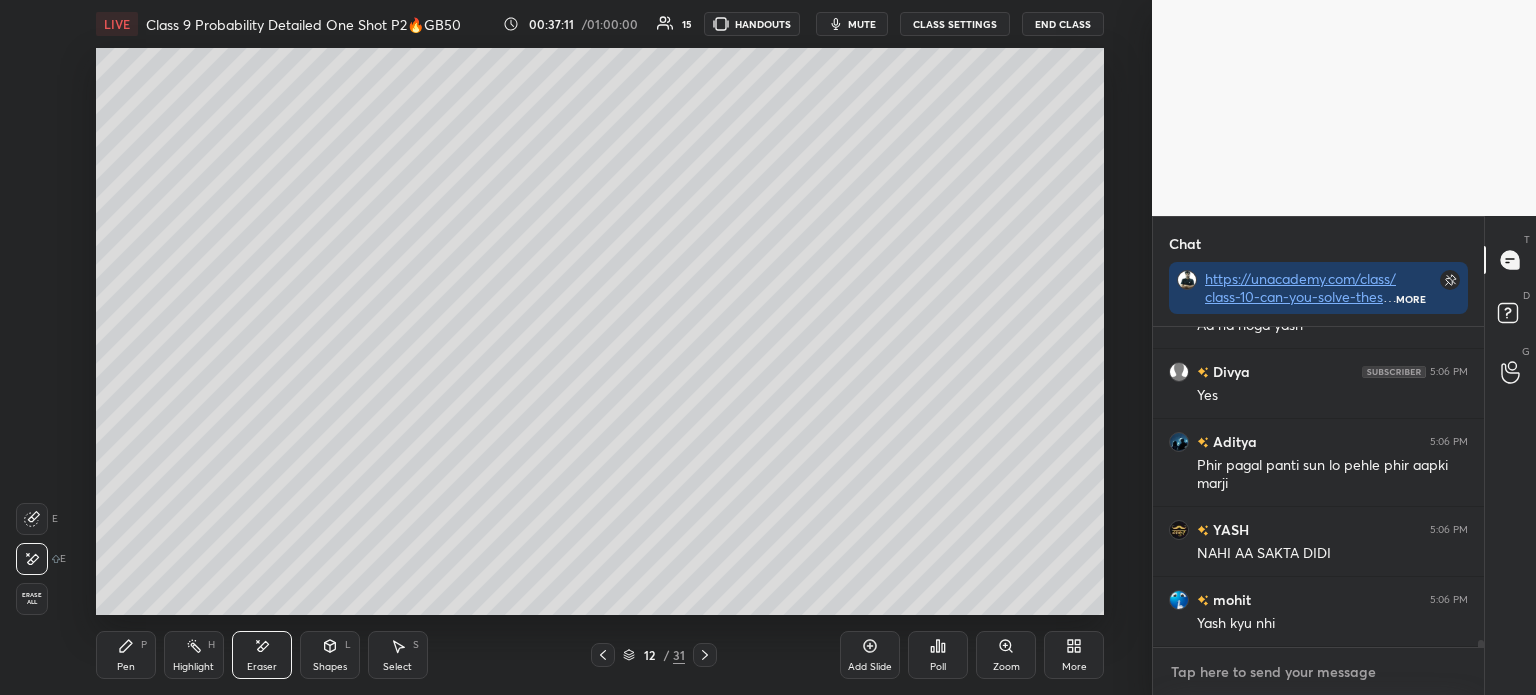 paste on "https://unacademy.com/course/class-10-circles-basic-se-advanced-by-gourav-bhaiya/56UD6CX8" 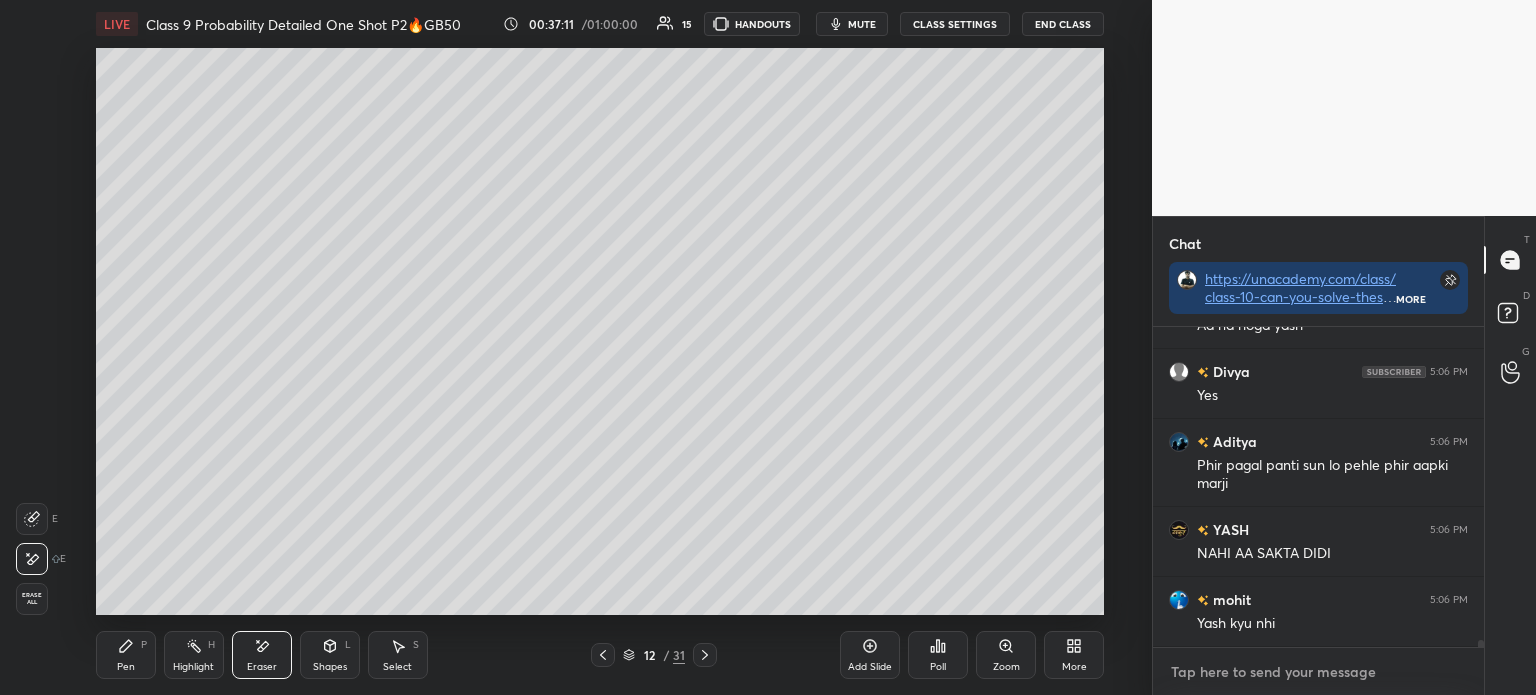 type on "https://unacademy.com/course/class-10-circles-basic-se-advanced-by-gourav-bhaiya/56UD6CX8" 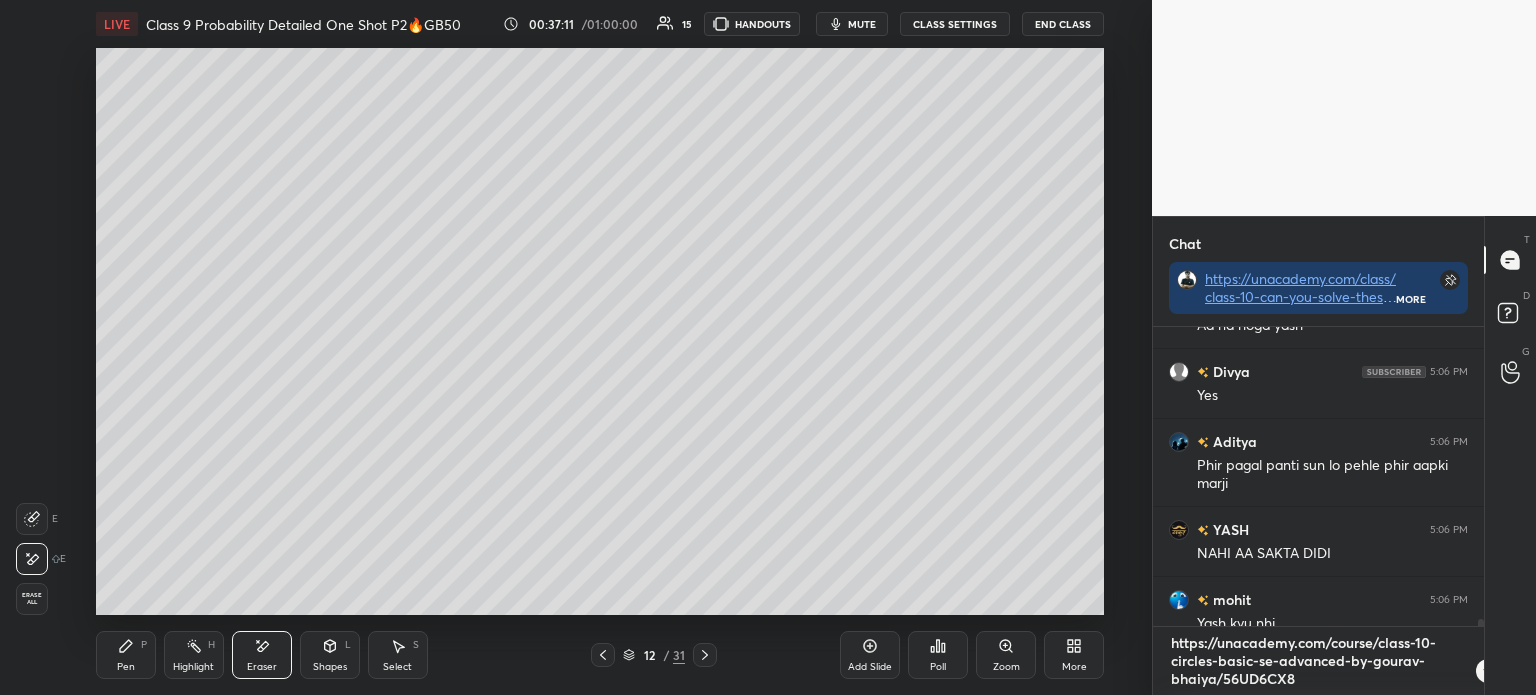 scroll, scrollTop: 0, scrollLeft: 0, axis: both 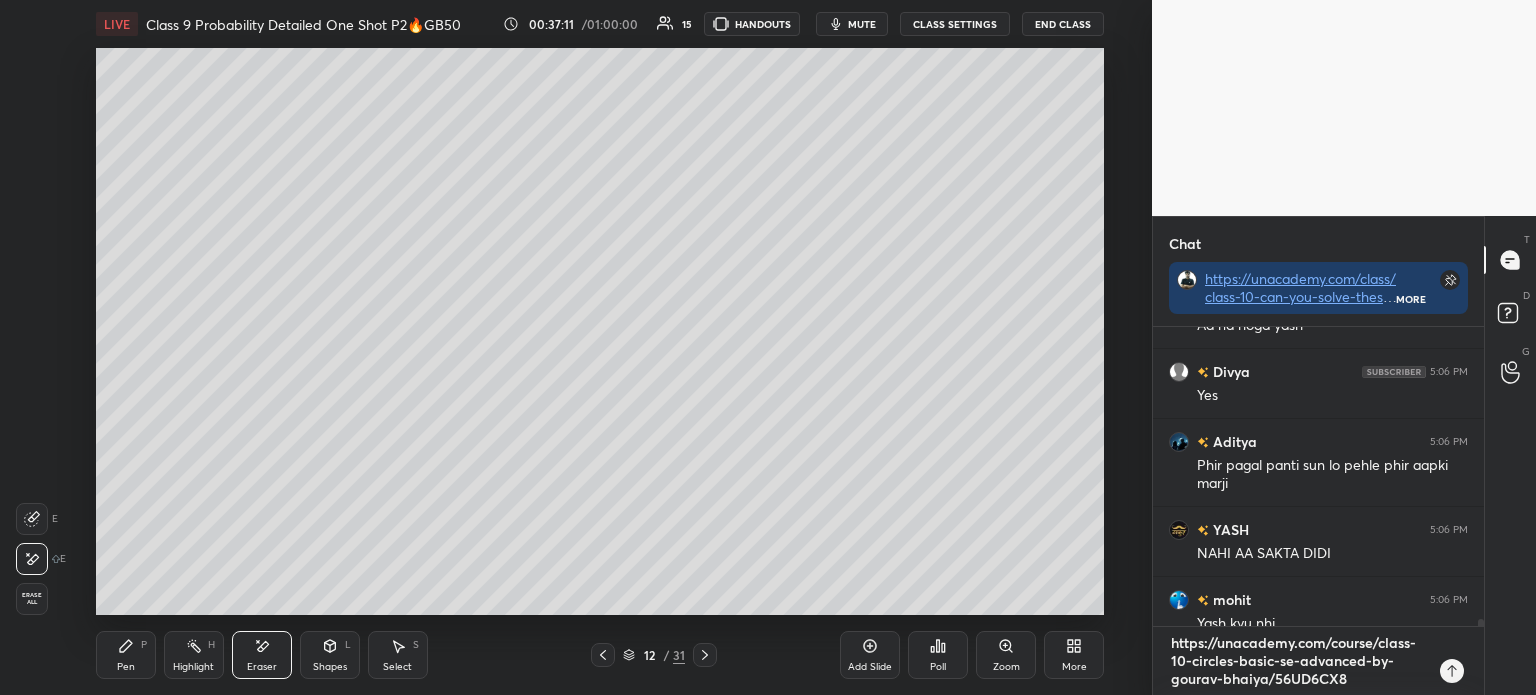 type 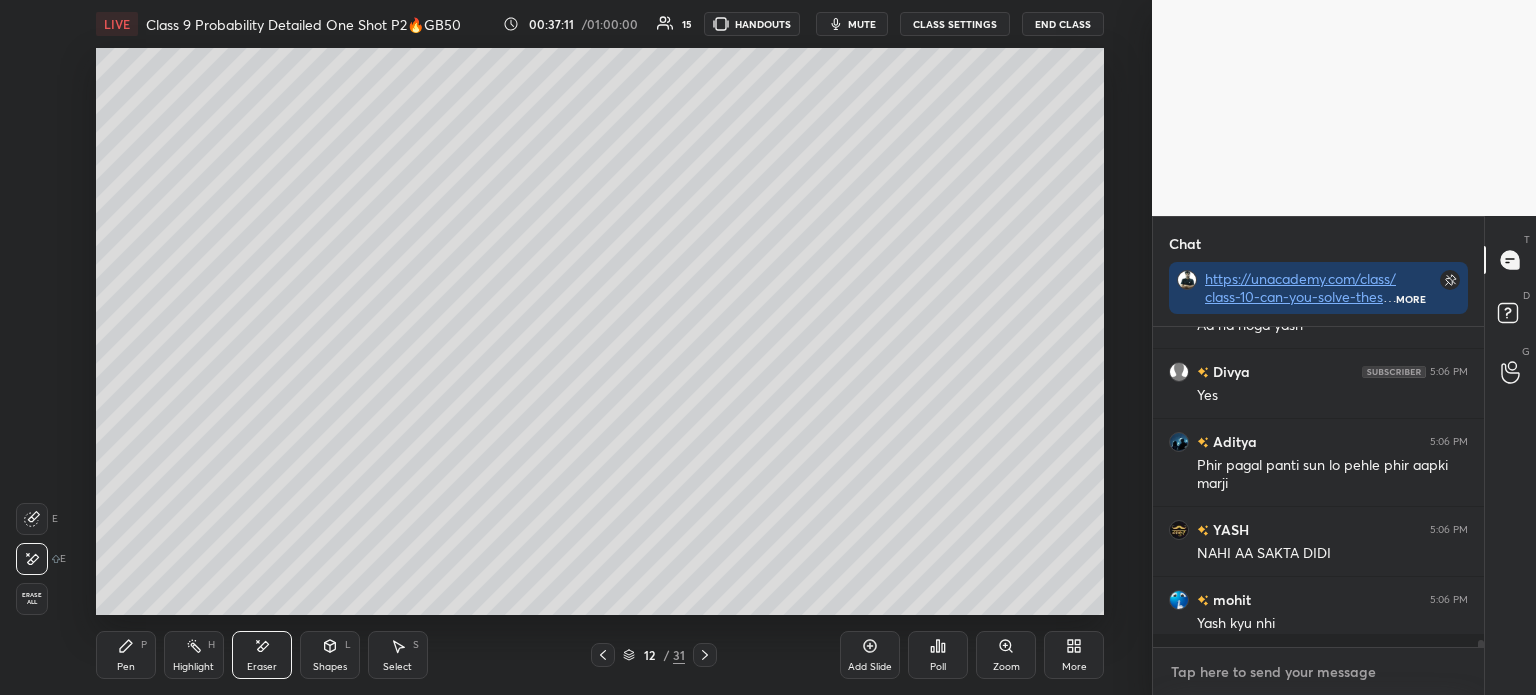 scroll, scrollTop: 5, scrollLeft: 6, axis: both 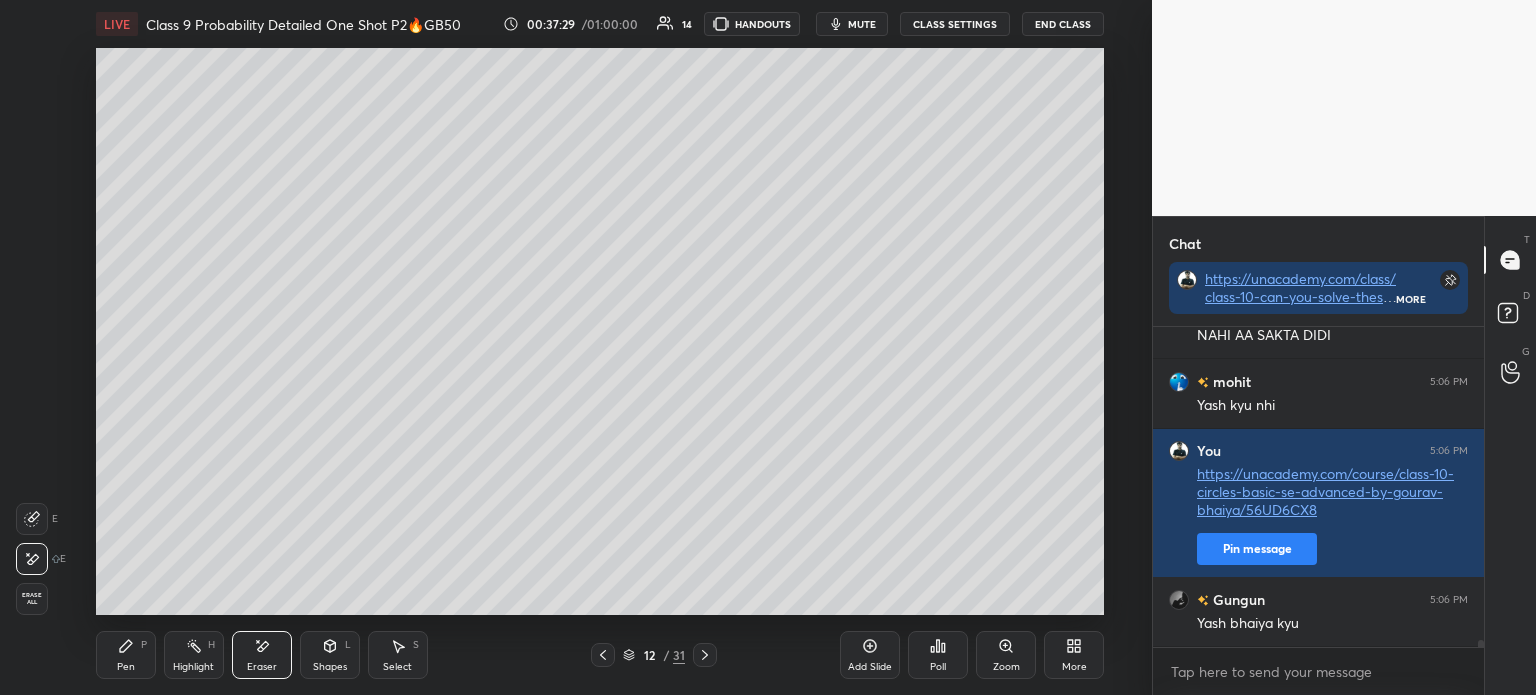 click 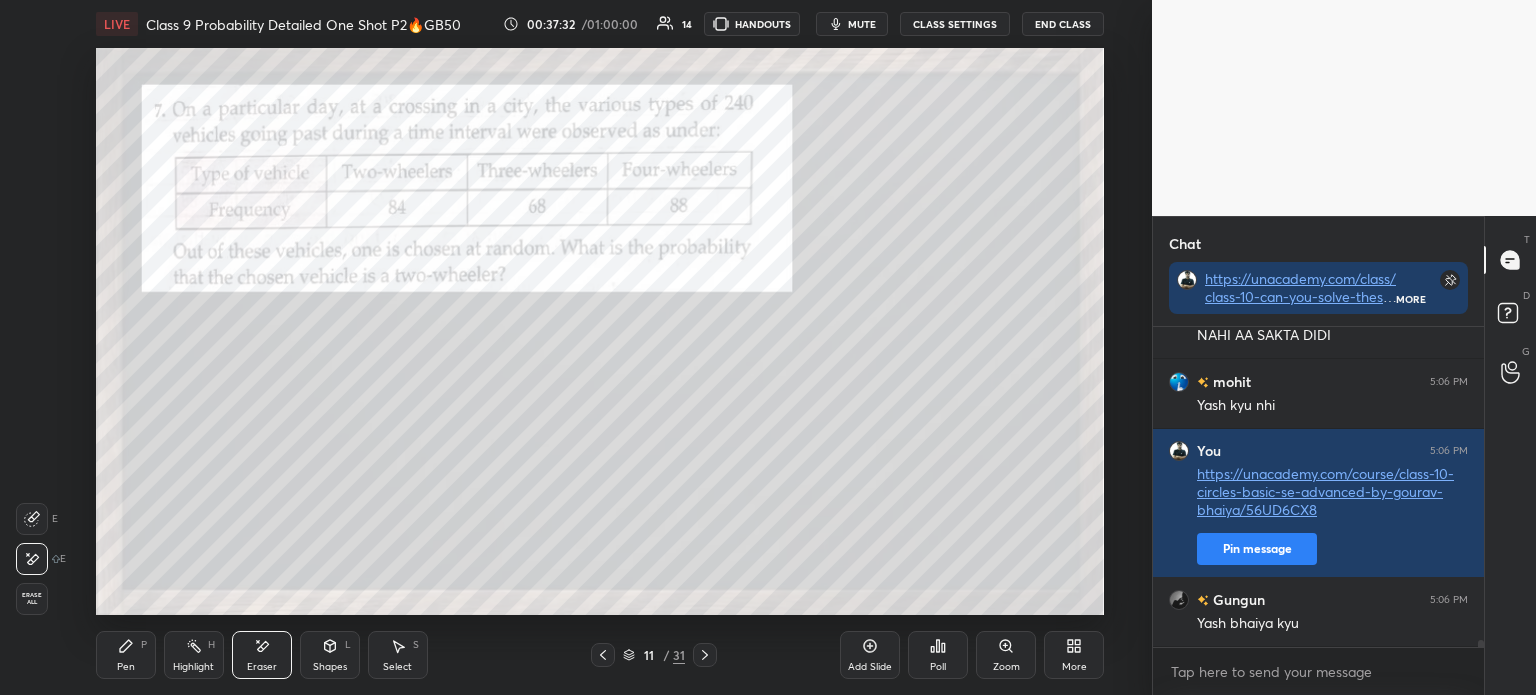 click 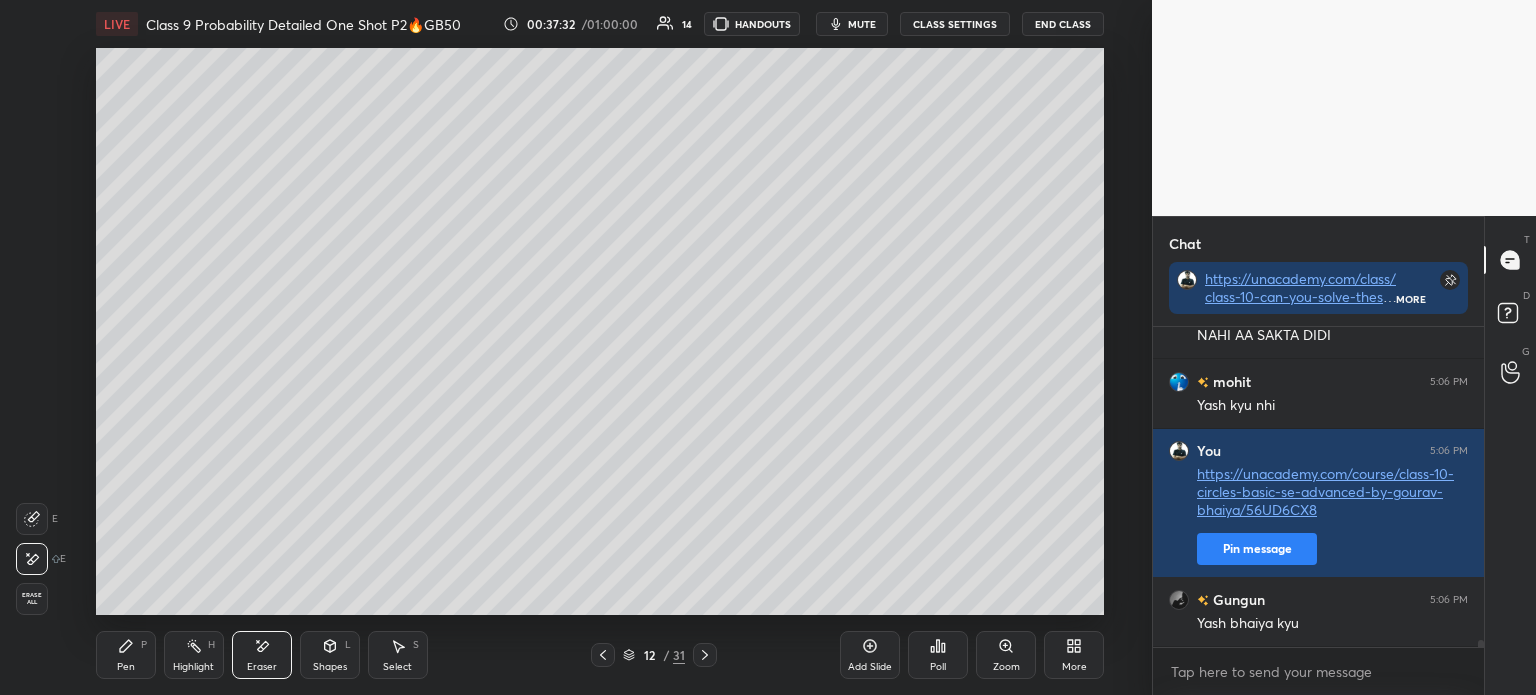 click 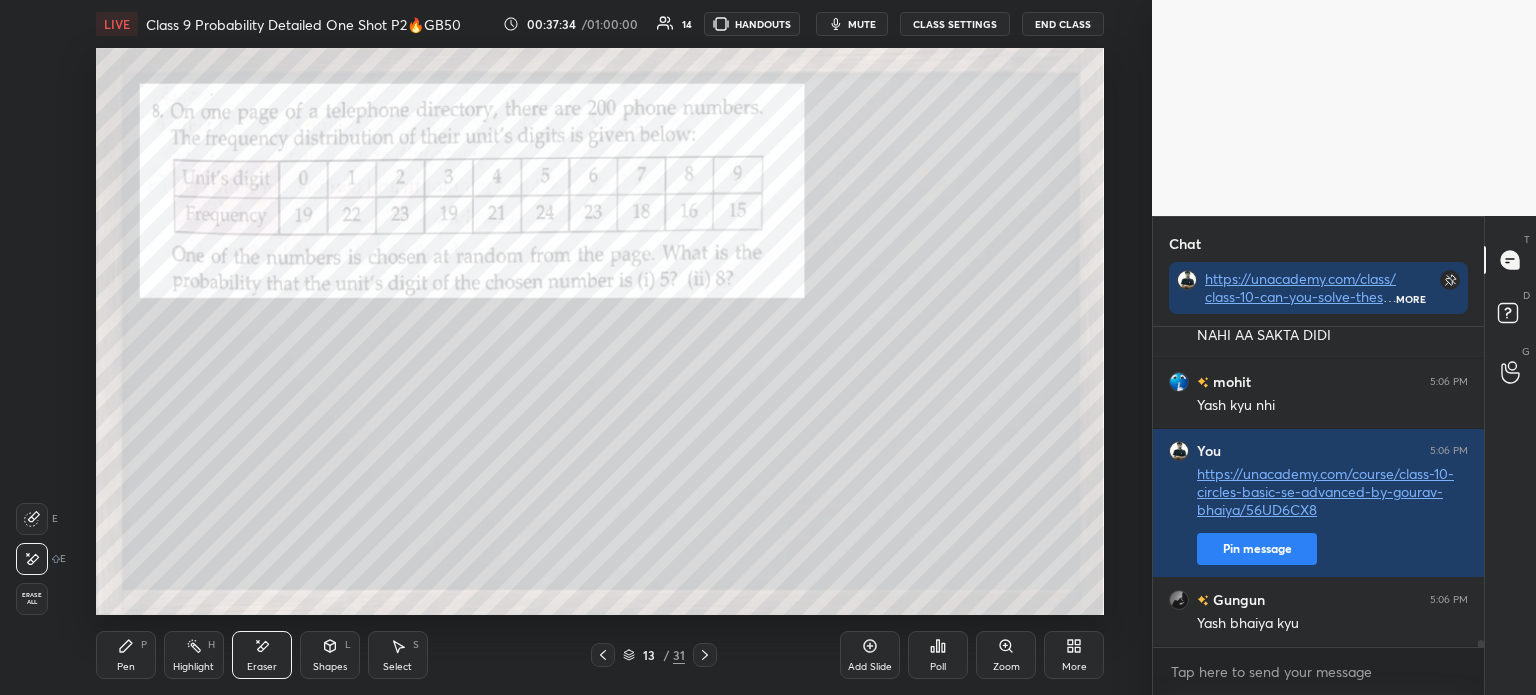 click on "Pen P" at bounding box center (126, 655) 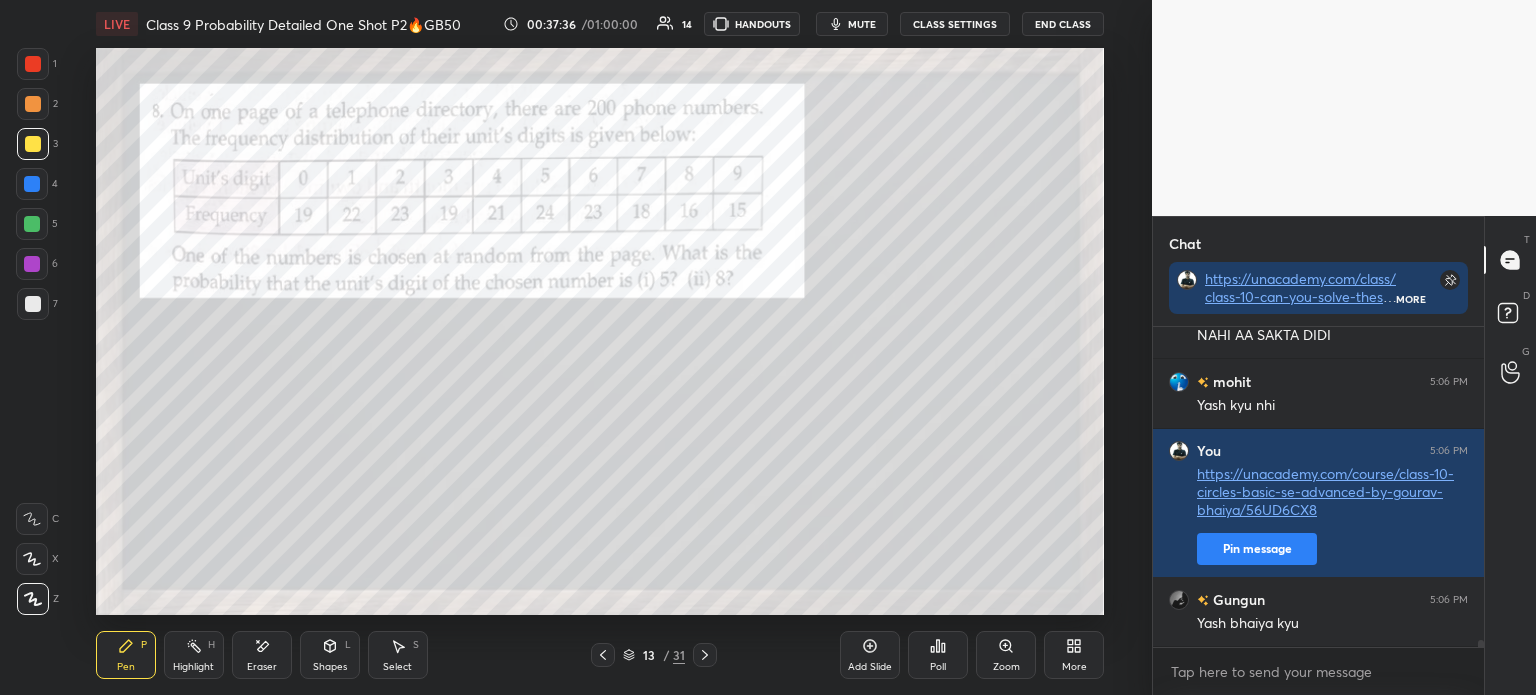 click at bounding box center [33, 304] 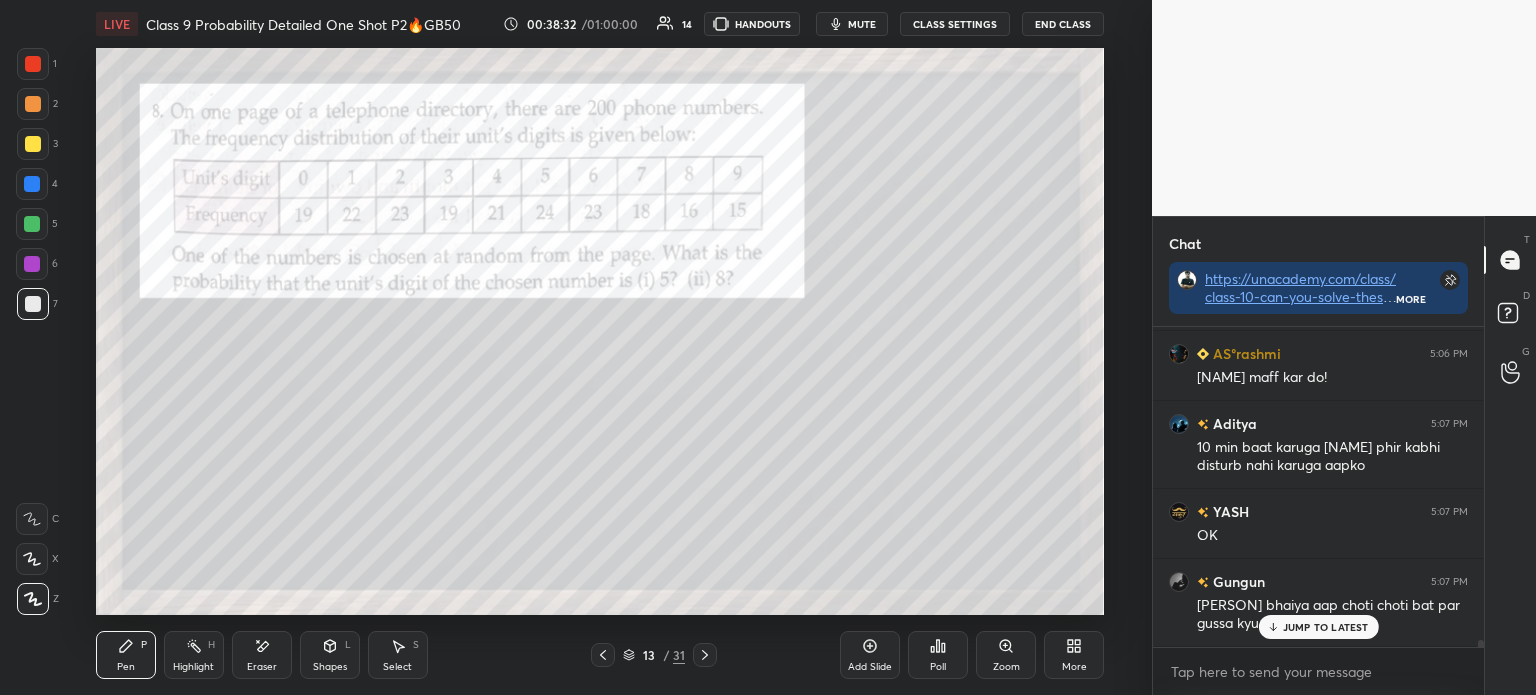 scroll, scrollTop: 14613, scrollLeft: 0, axis: vertical 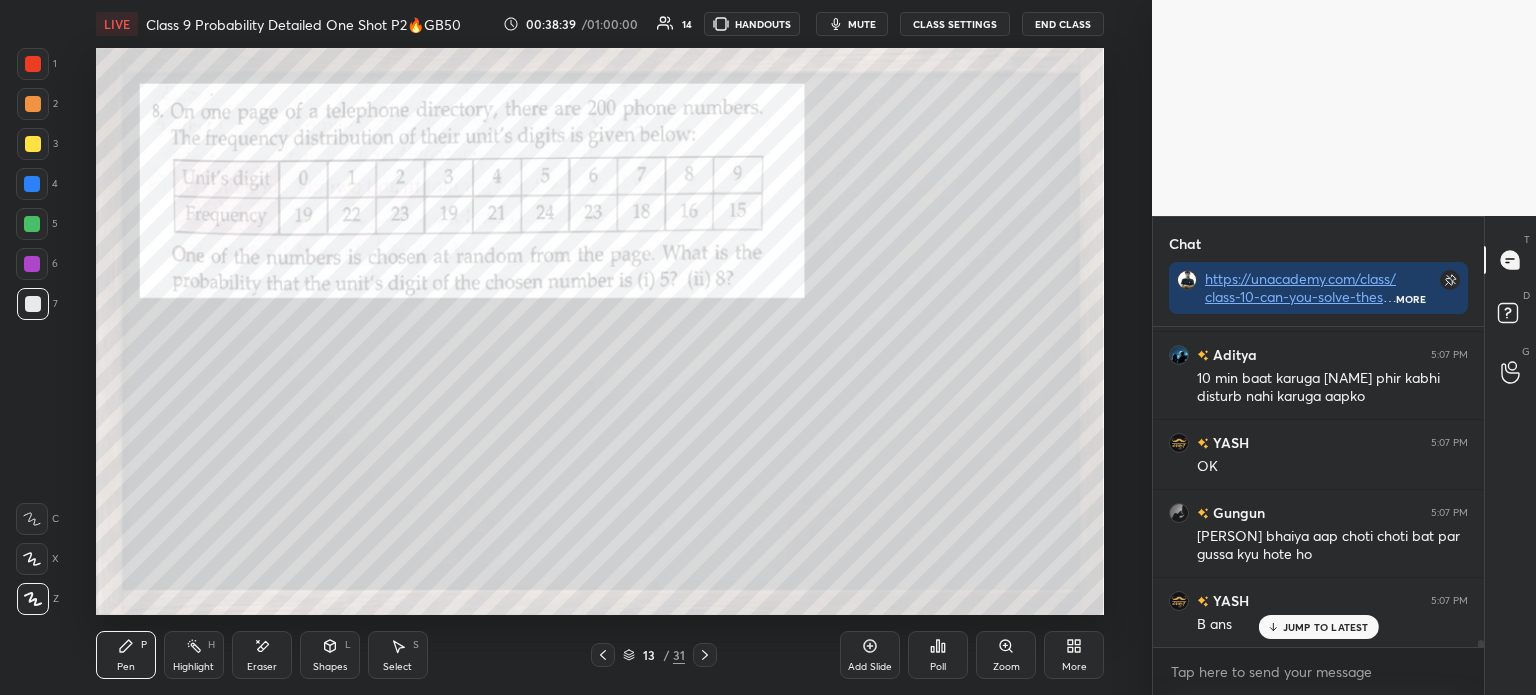 click on "Poll" at bounding box center (938, 667) 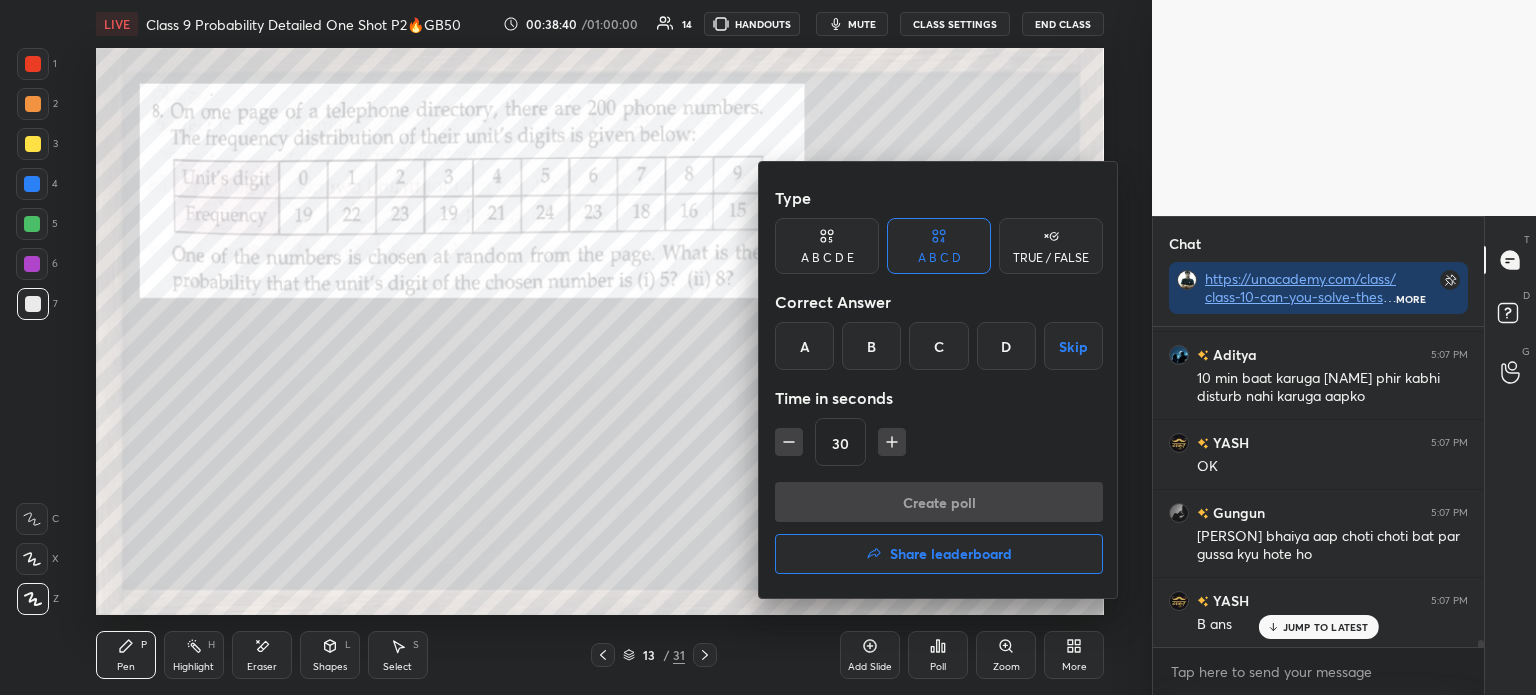 click on "B" at bounding box center (871, 346) 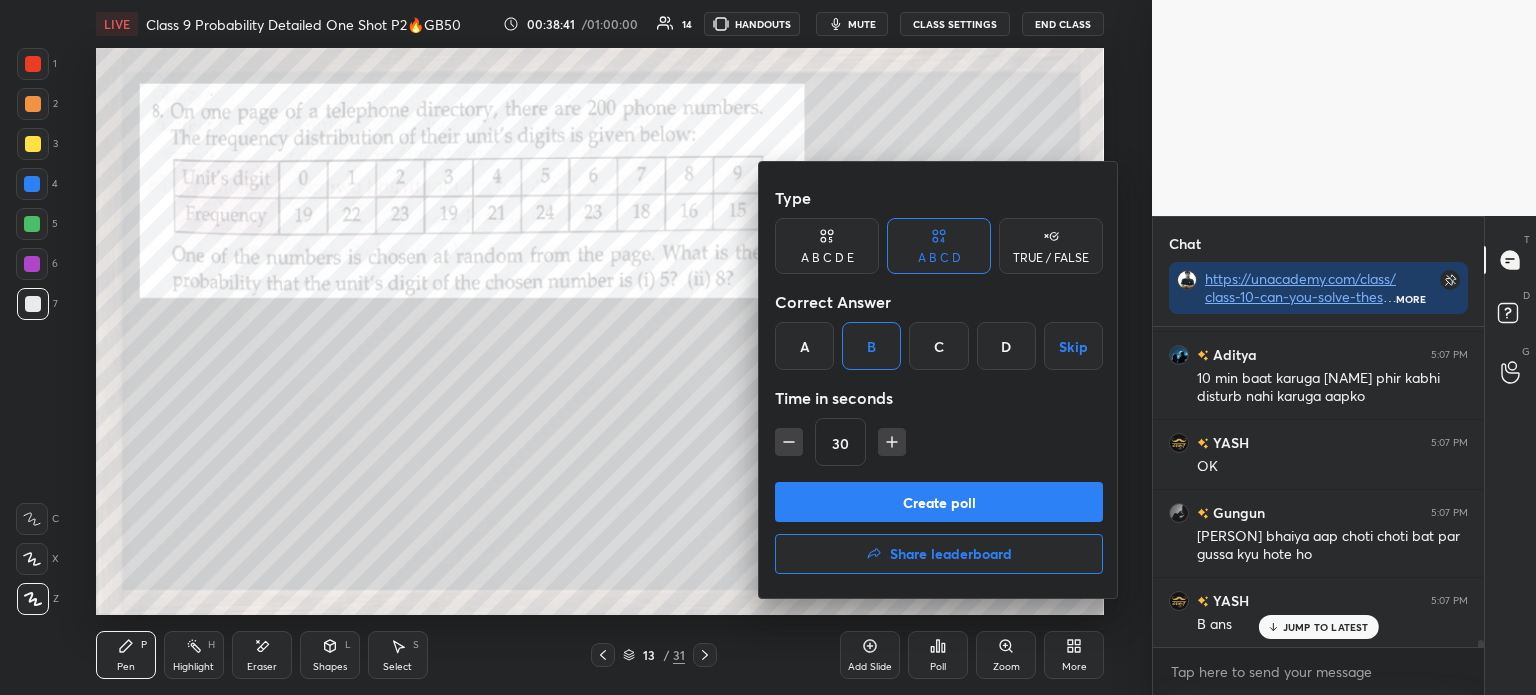 click on "Create poll" at bounding box center (939, 502) 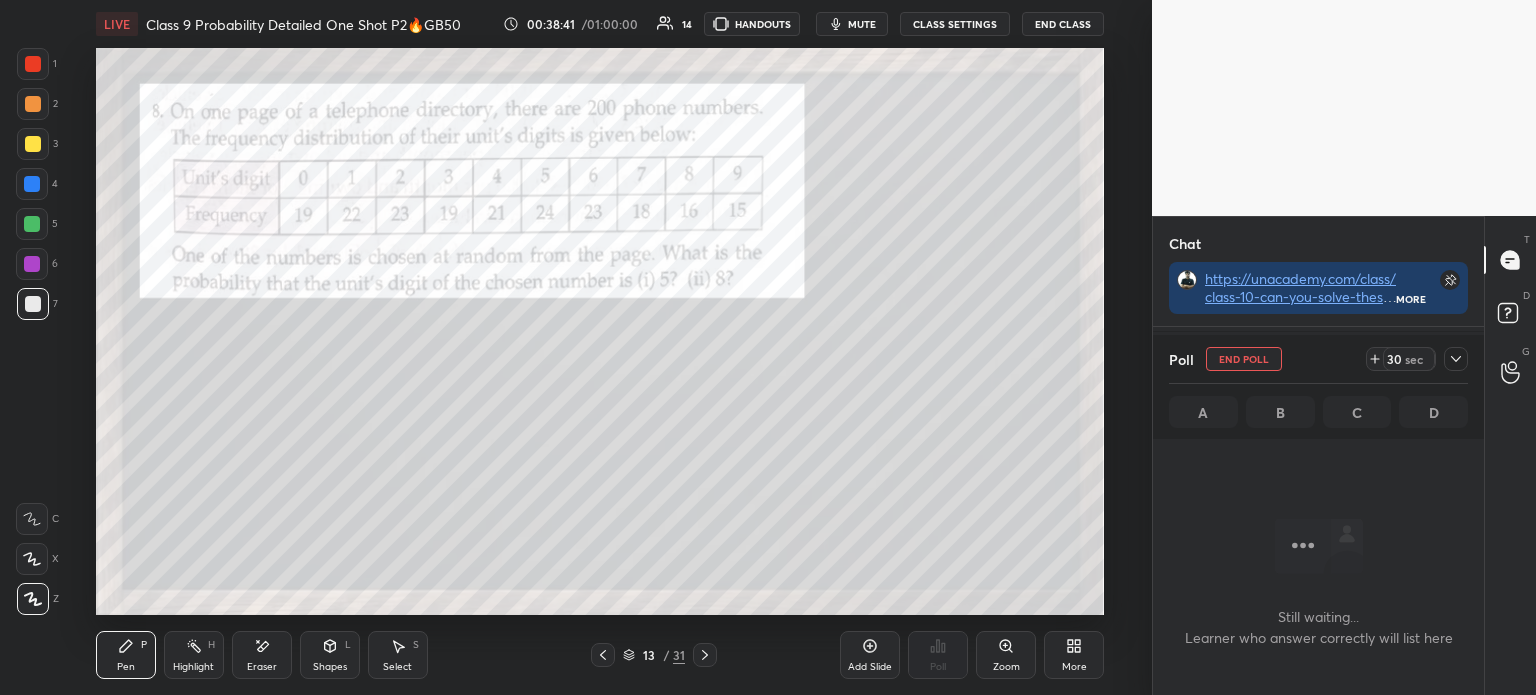 scroll, scrollTop: 272, scrollLeft: 325, axis: both 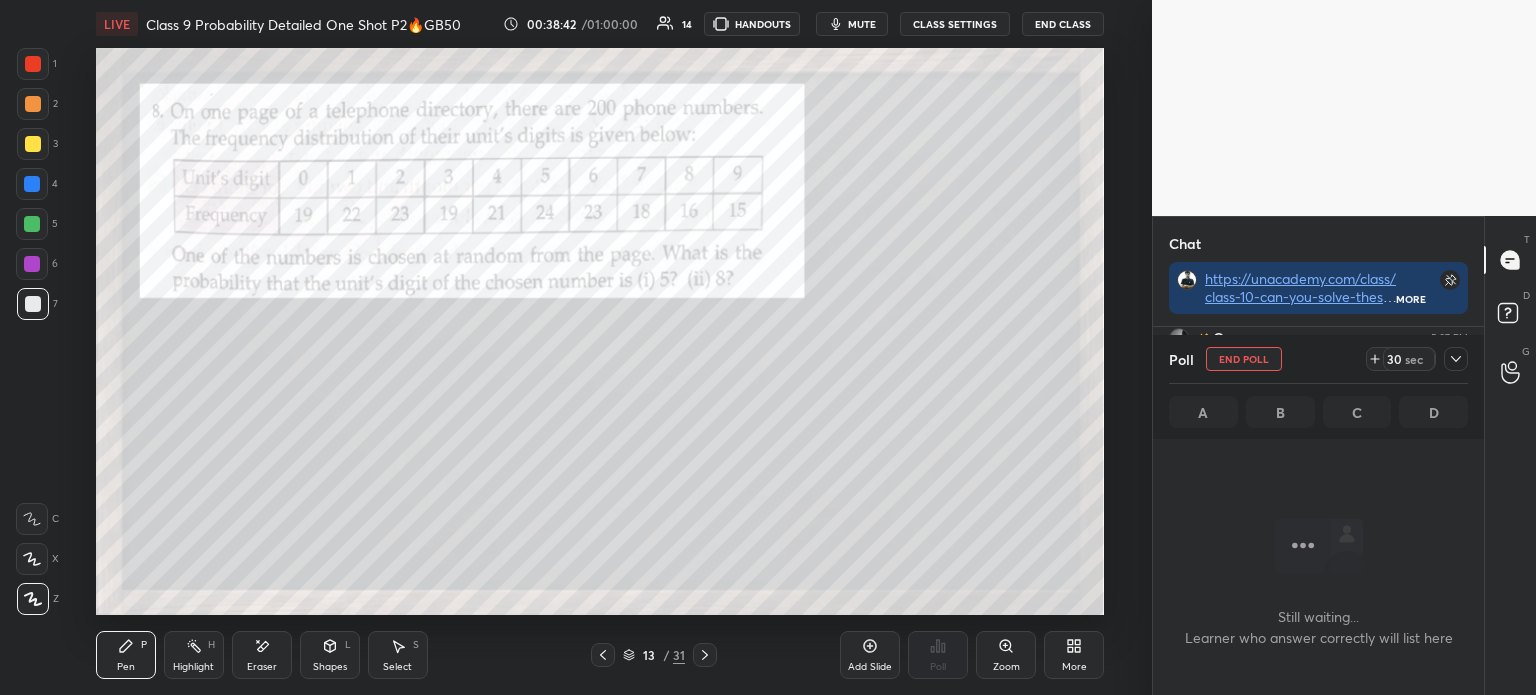 click 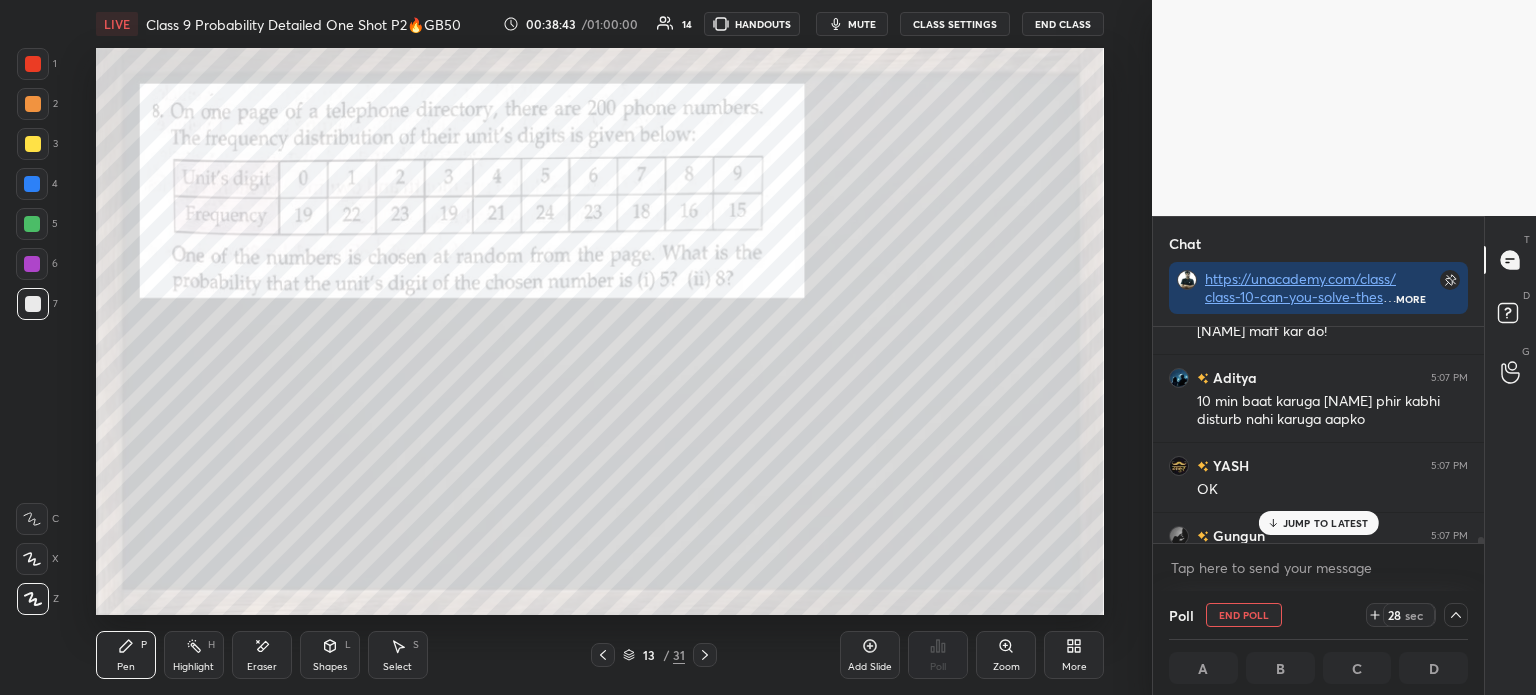 scroll, scrollTop: 14566, scrollLeft: 0, axis: vertical 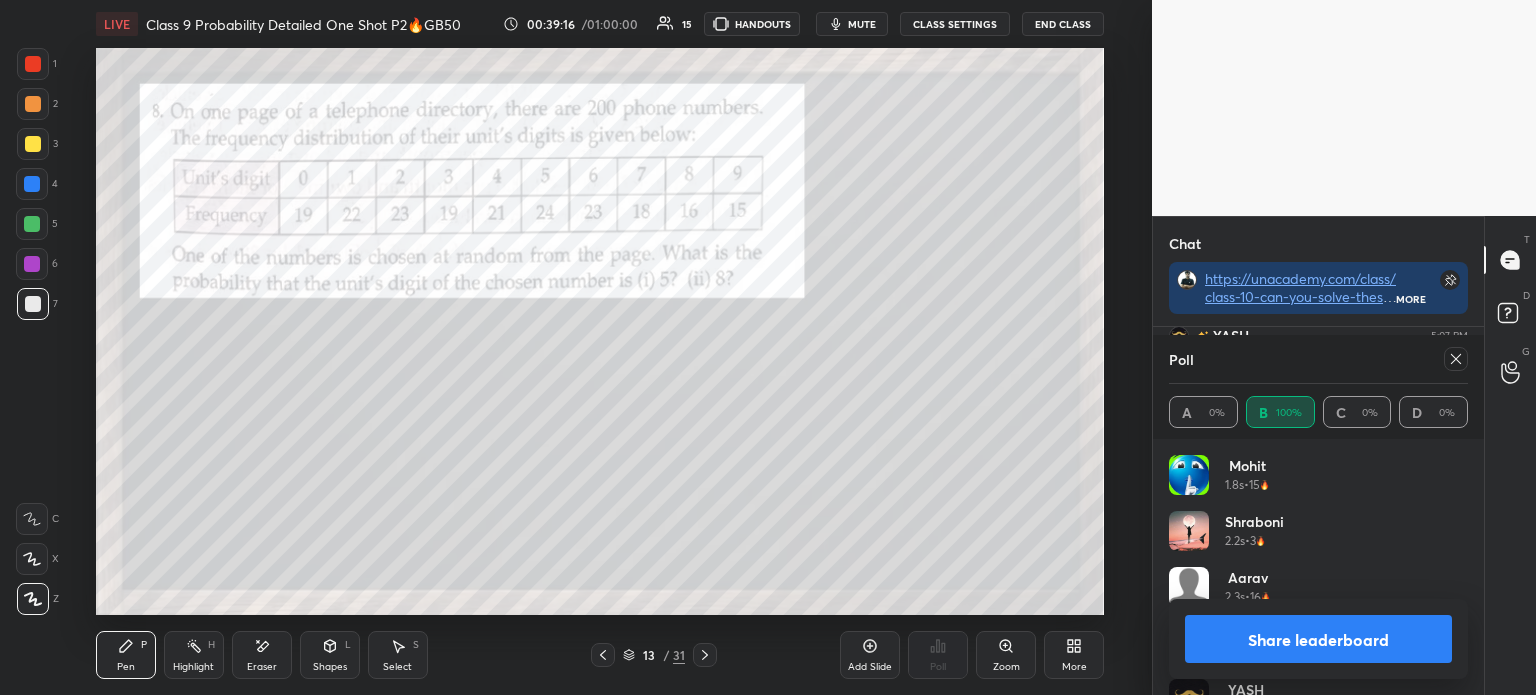 click on "Share leaderboard" at bounding box center (1318, 639) 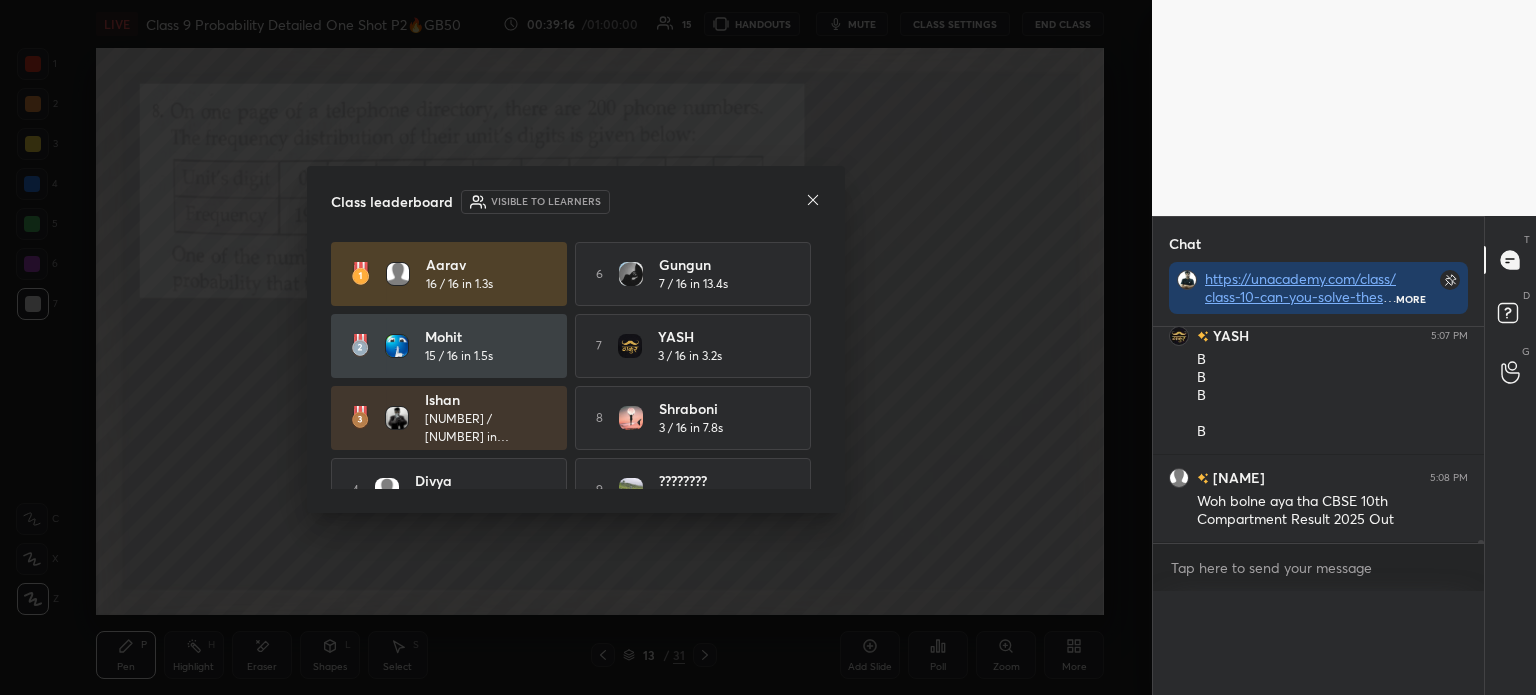 scroll, scrollTop: 55, scrollLeft: 293, axis: both 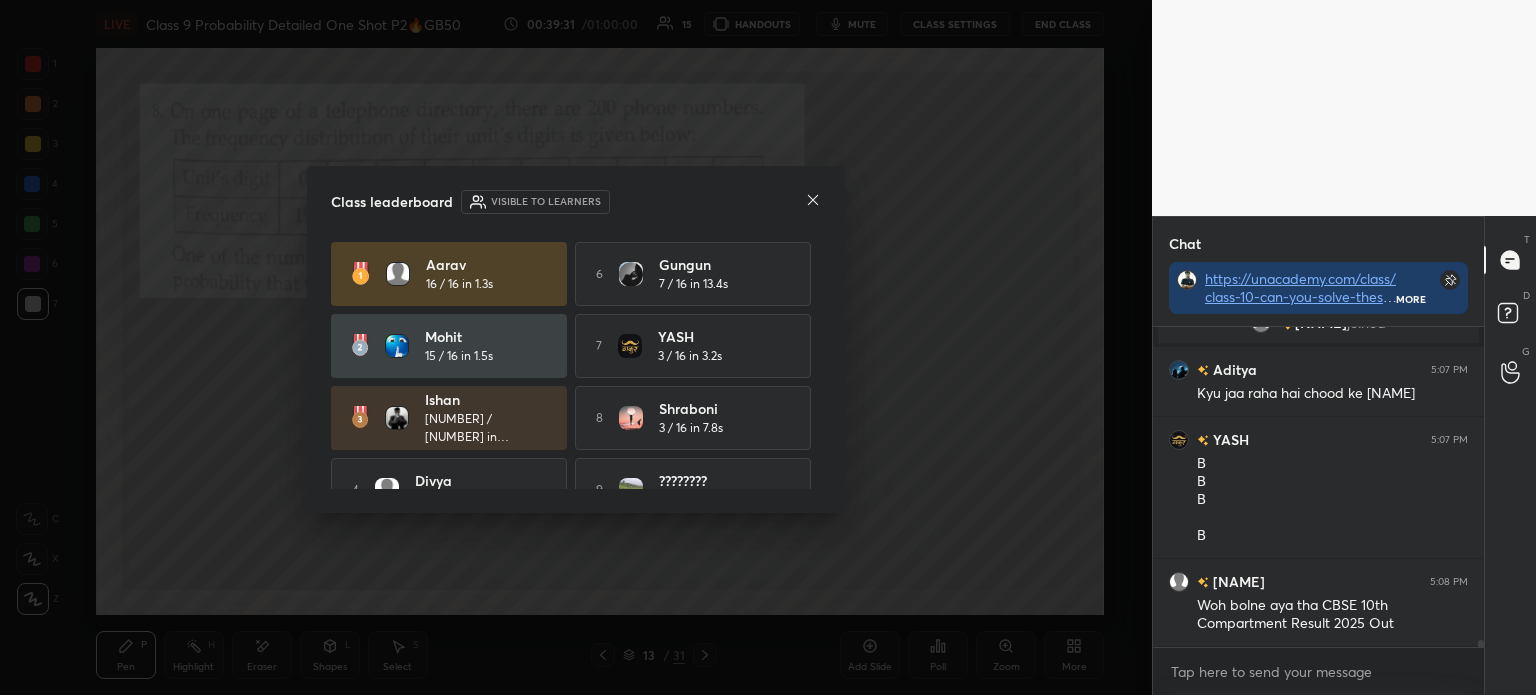 click on "Class leaderboard Visible to learners" at bounding box center [576, 202] 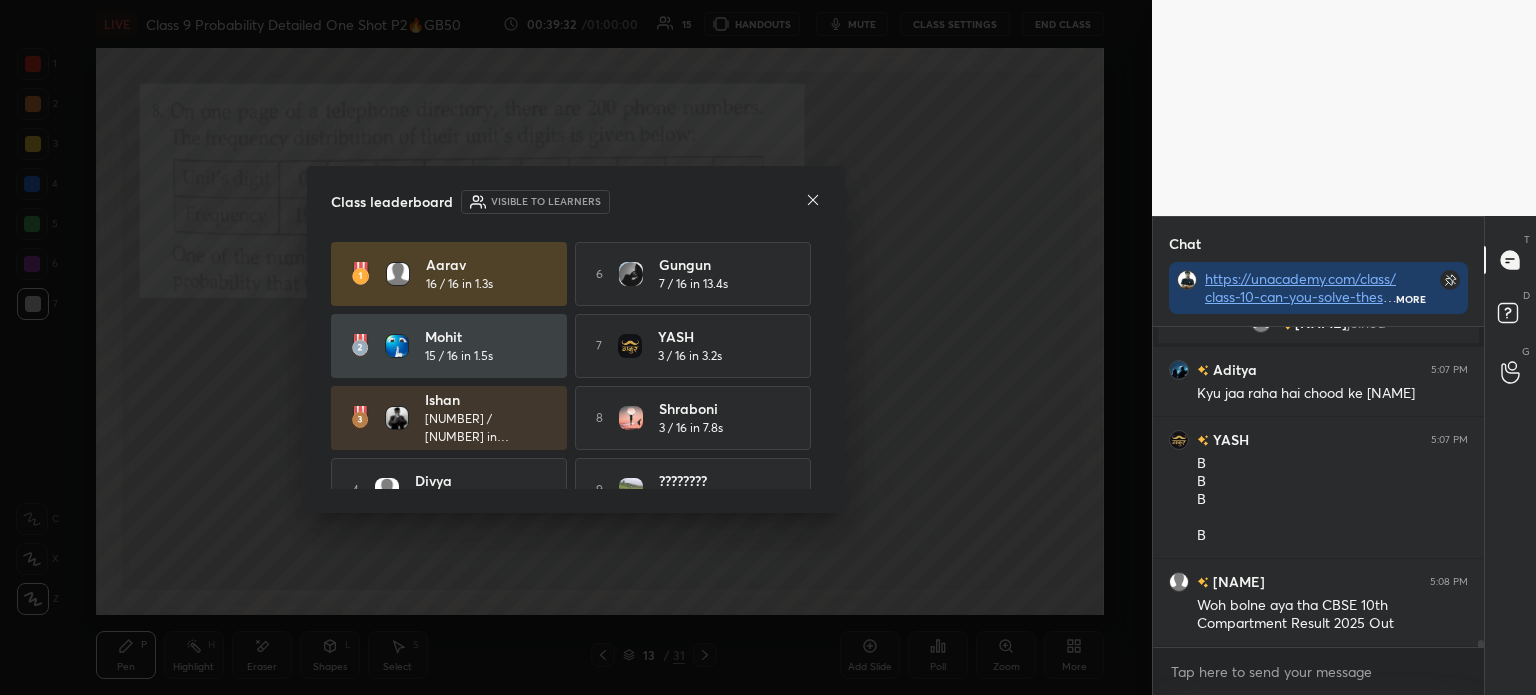 click 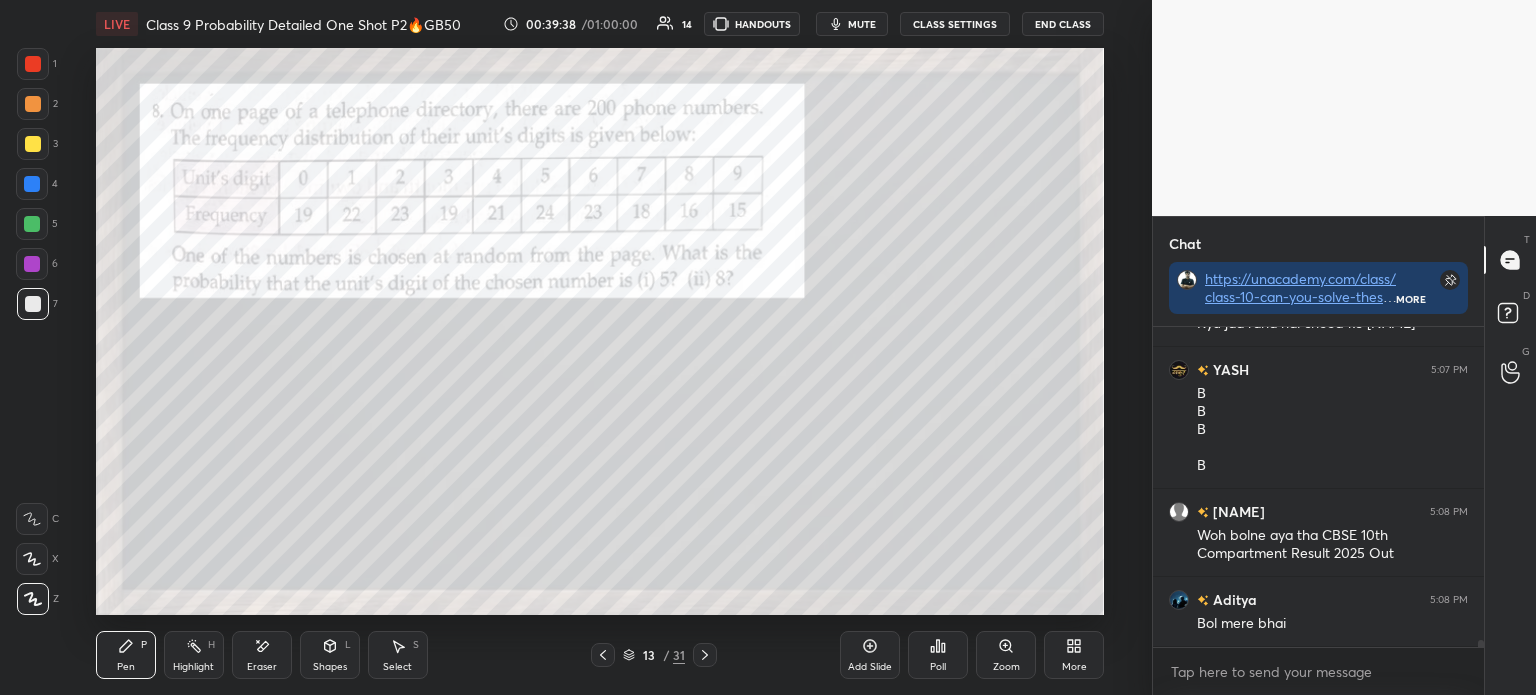 click at bounding box center [33, 144] 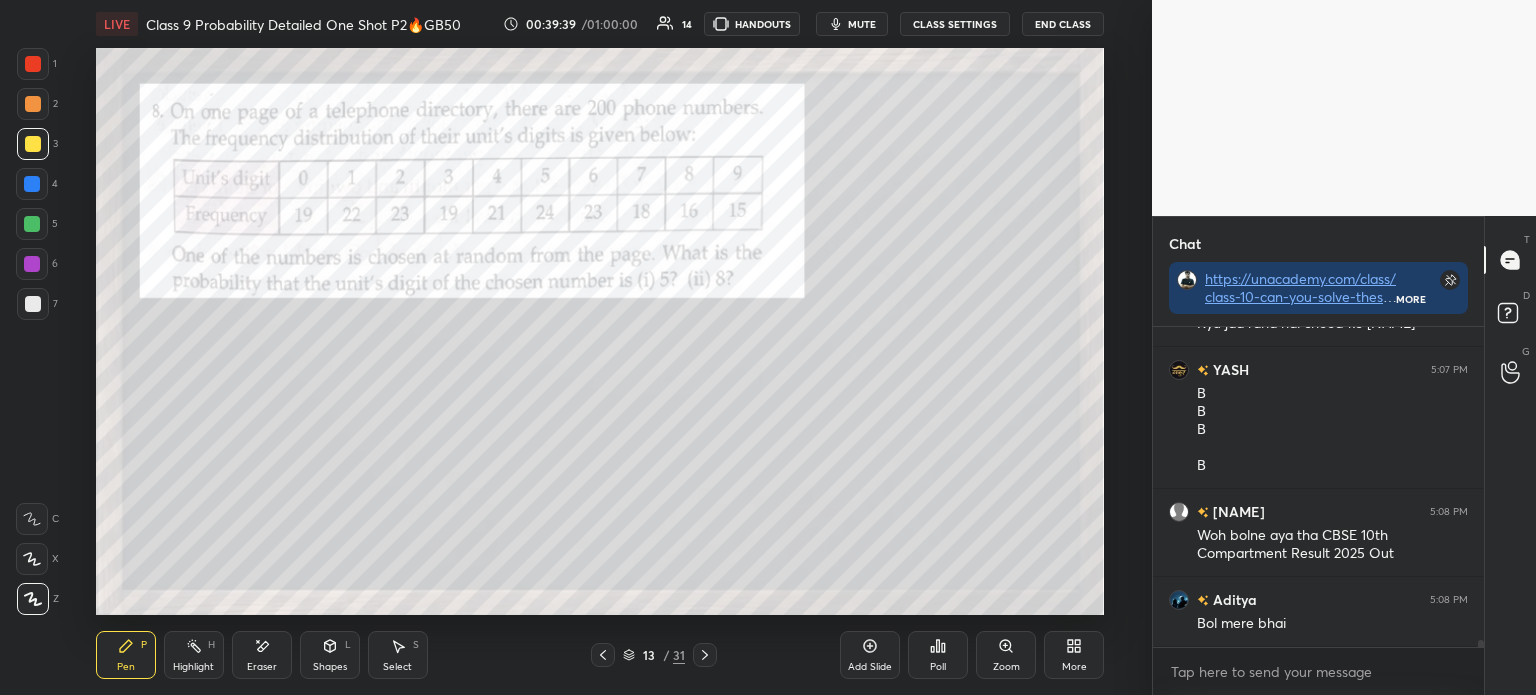 click at bounding box center (32, 184) 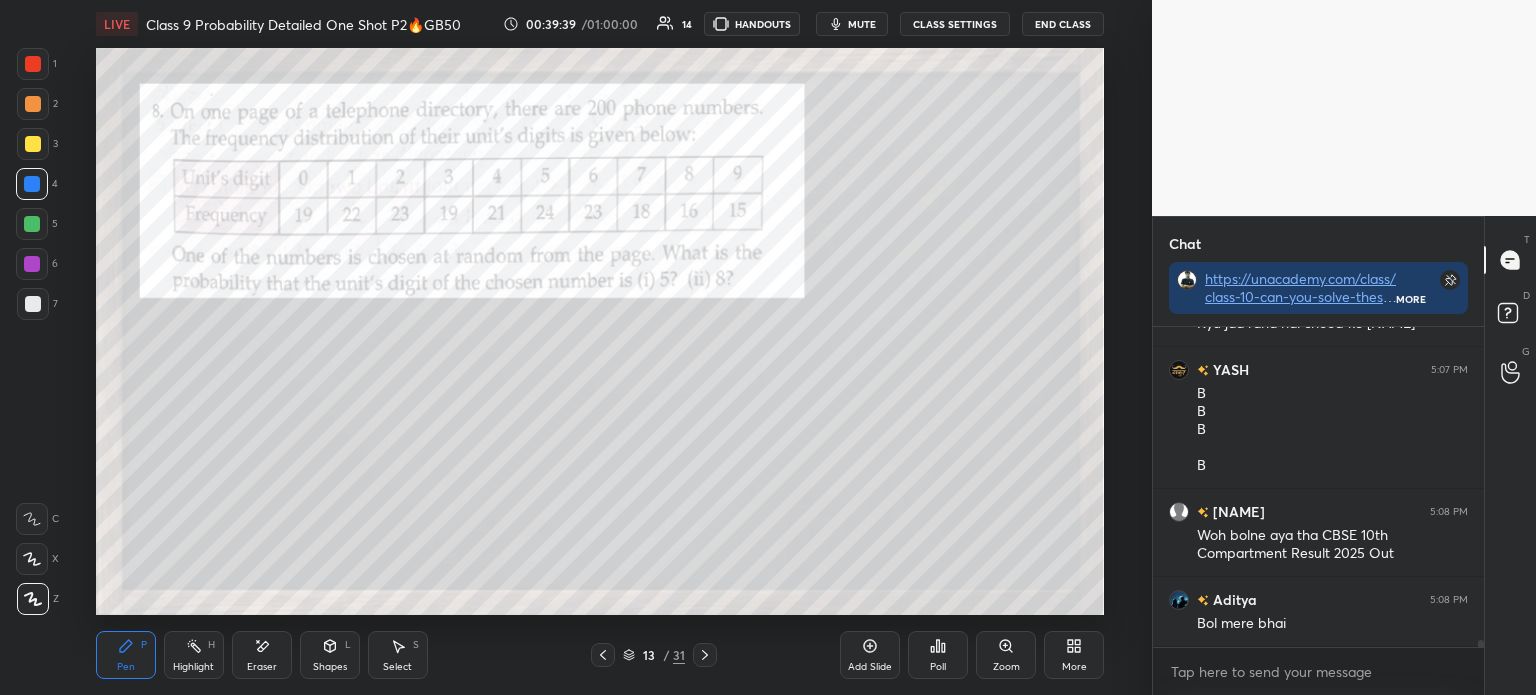 click at bounding box center (33, 144) 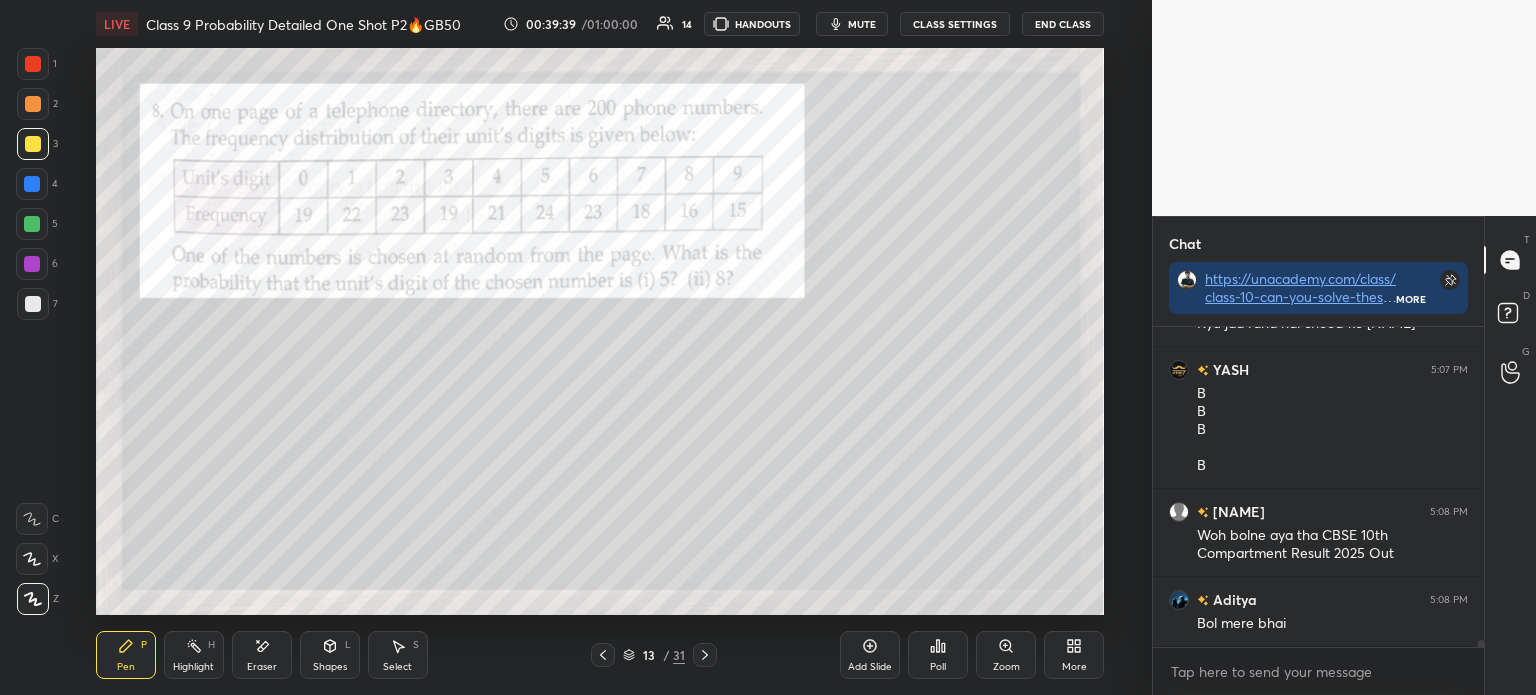 click at bounding box center [33, 104] 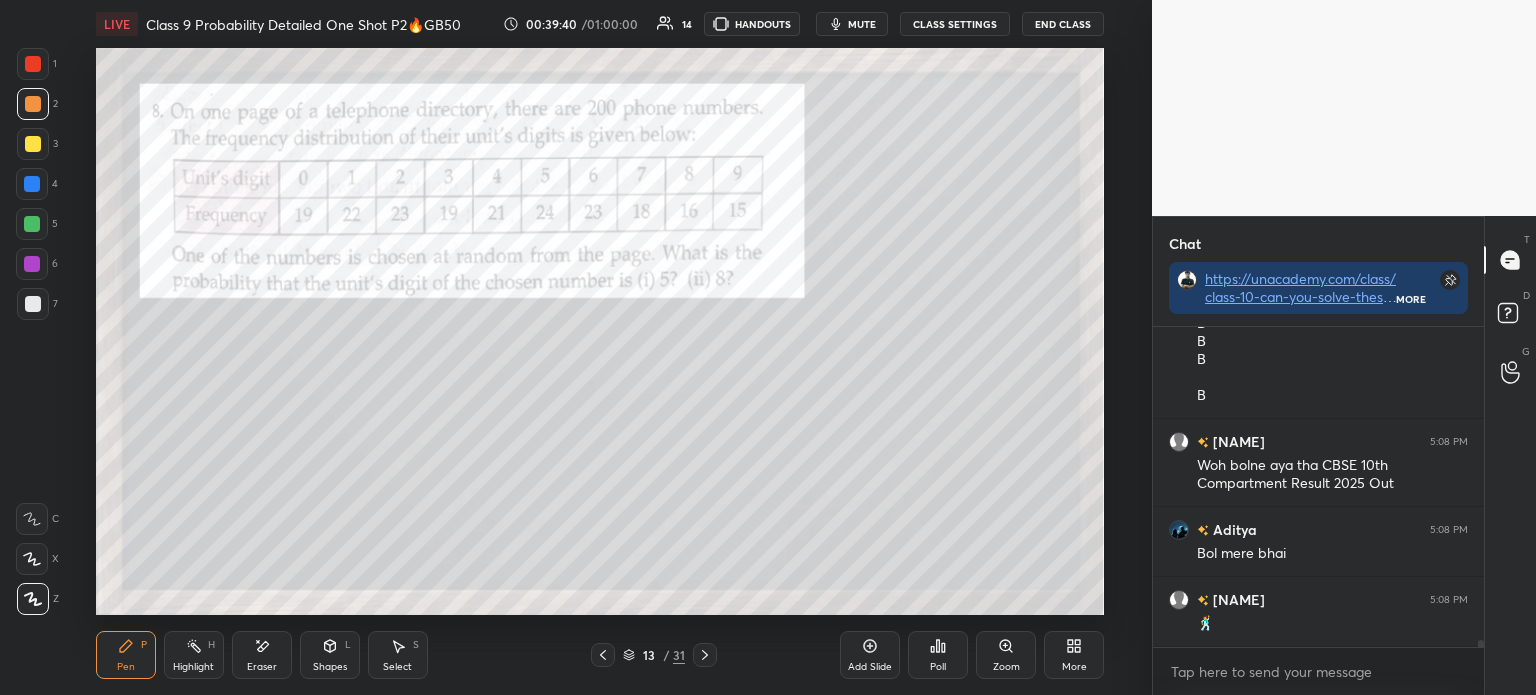 click at bounding box center [33, 144] 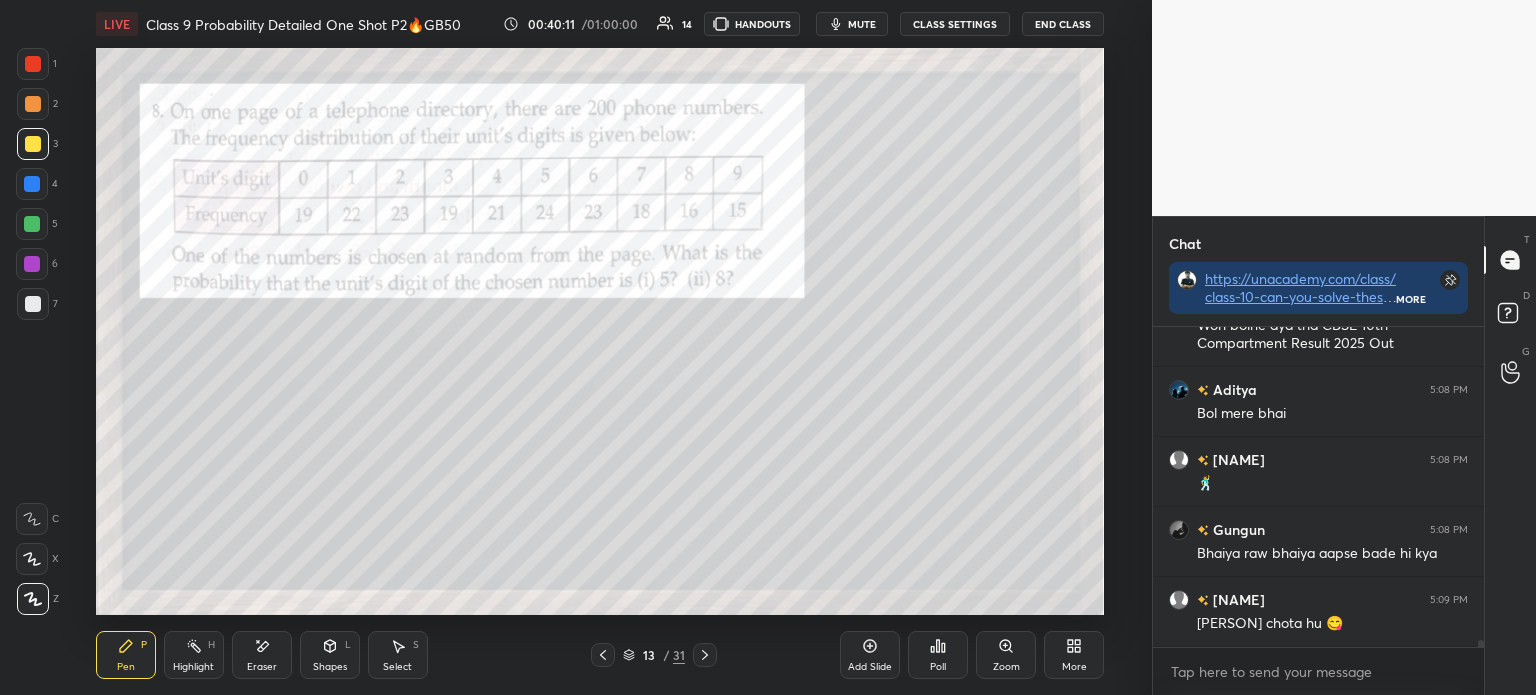 click 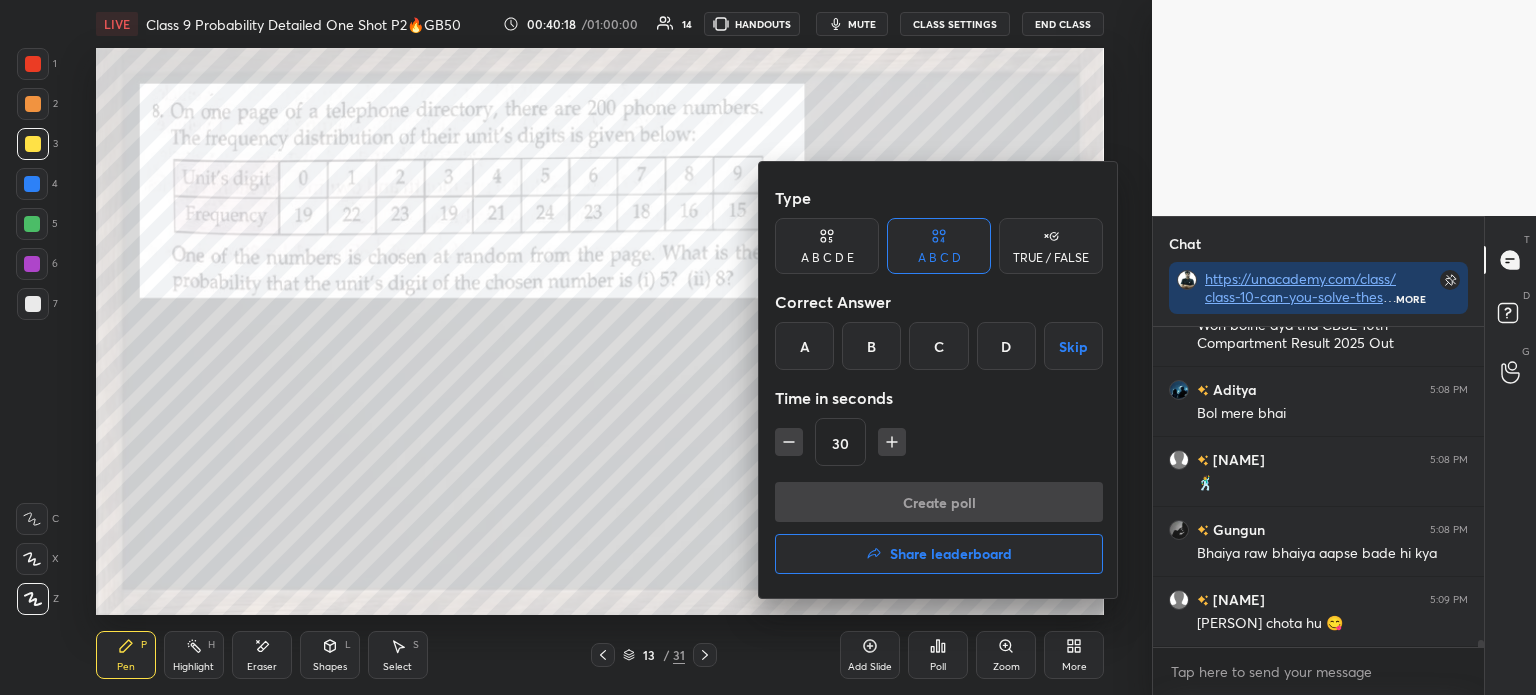 scroll, scrollTop: 15400, scrollLeft: 0, axis: vertical 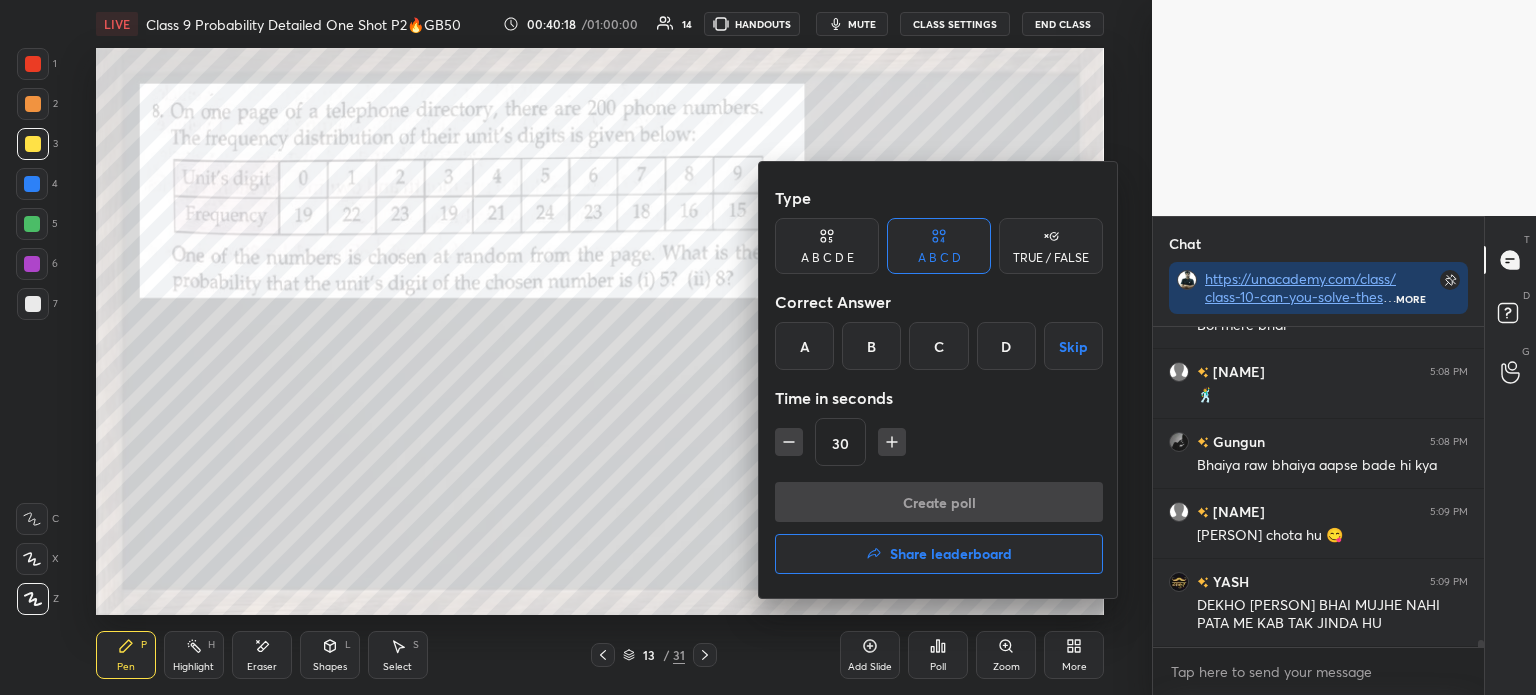 click on "A" at bounding box center [804, 346] 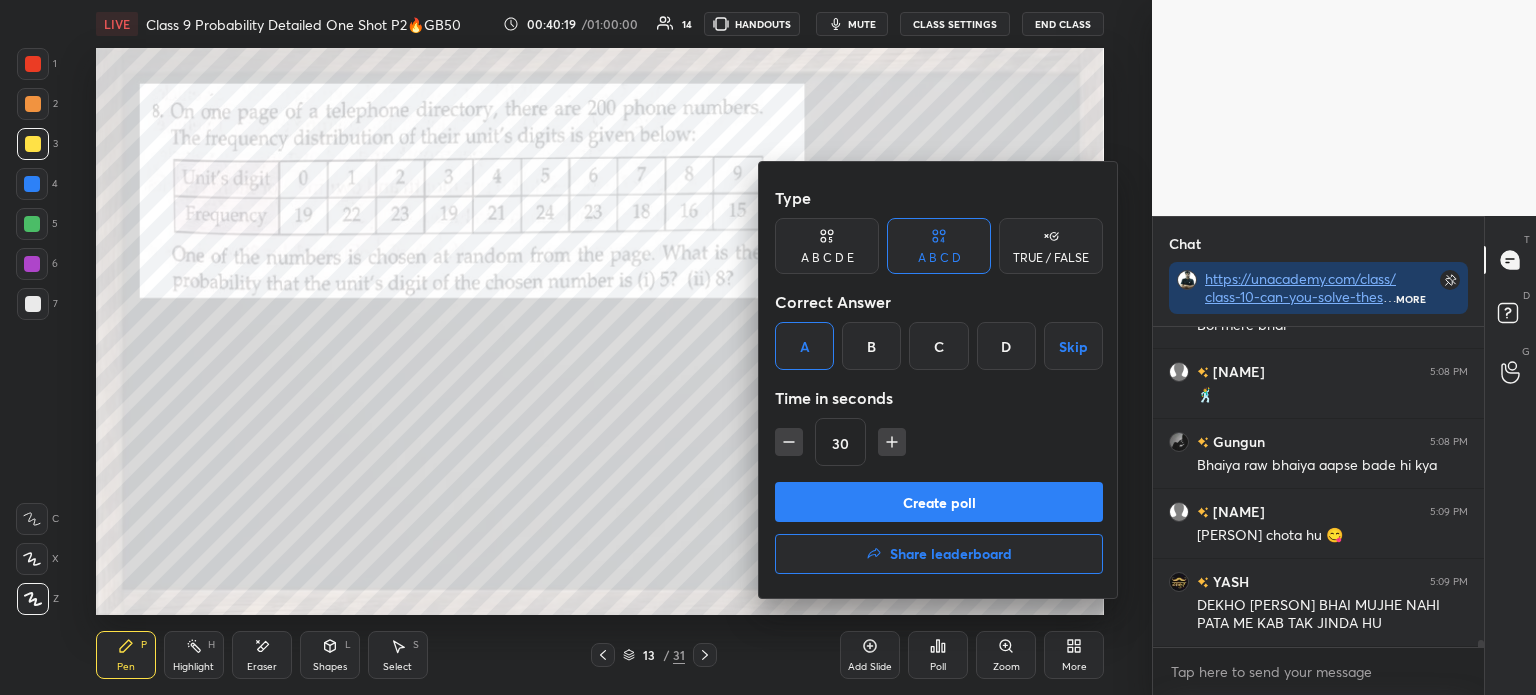 click on "Create poll" at bounding box center [939, 502] 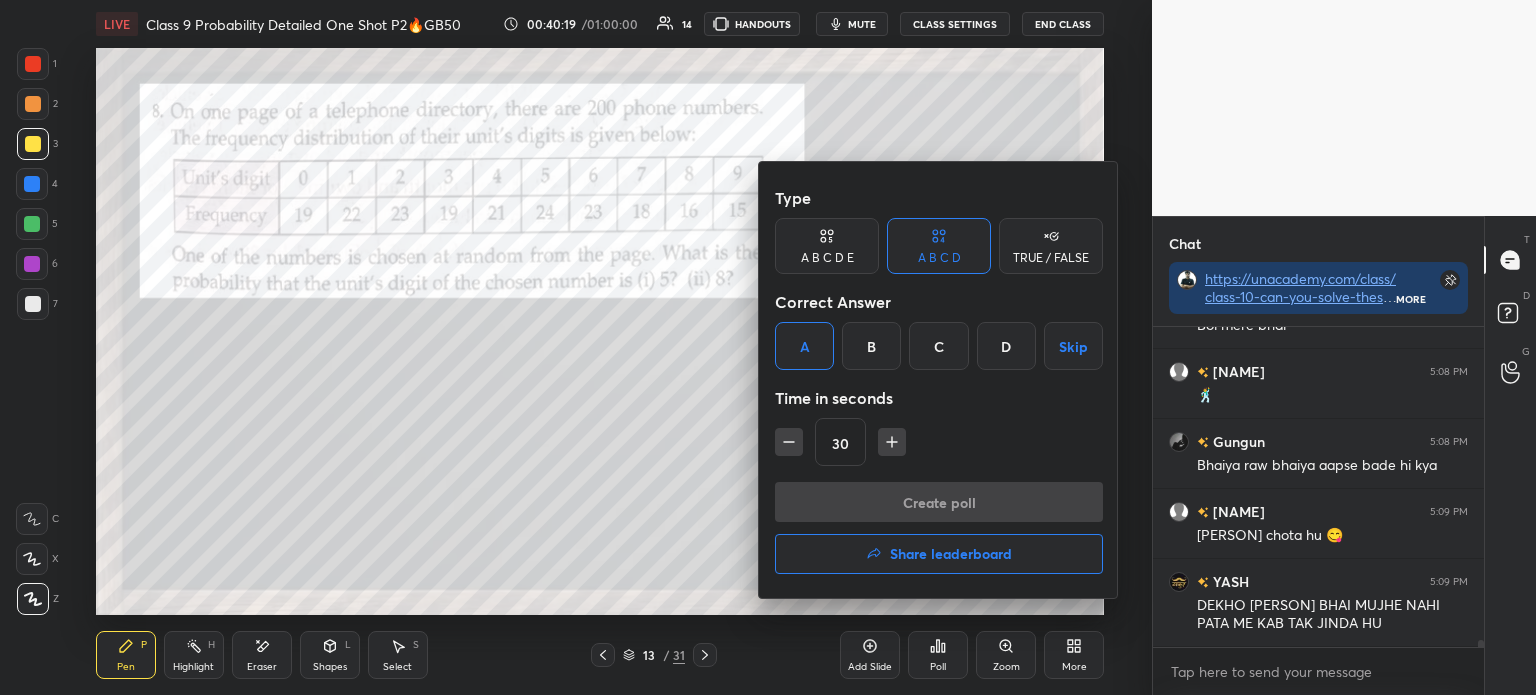 scroll, scrollTop: 105, scrollLeft: 325, axis: both 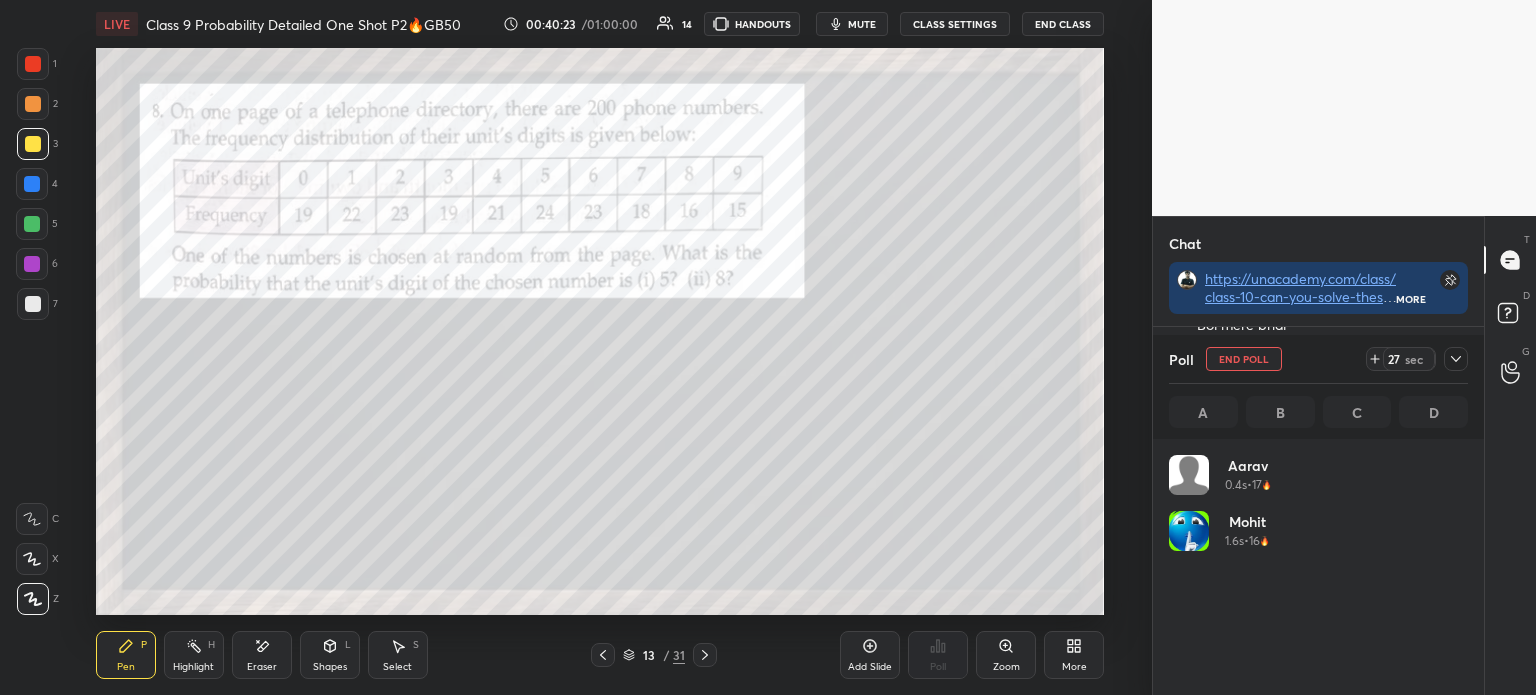 click 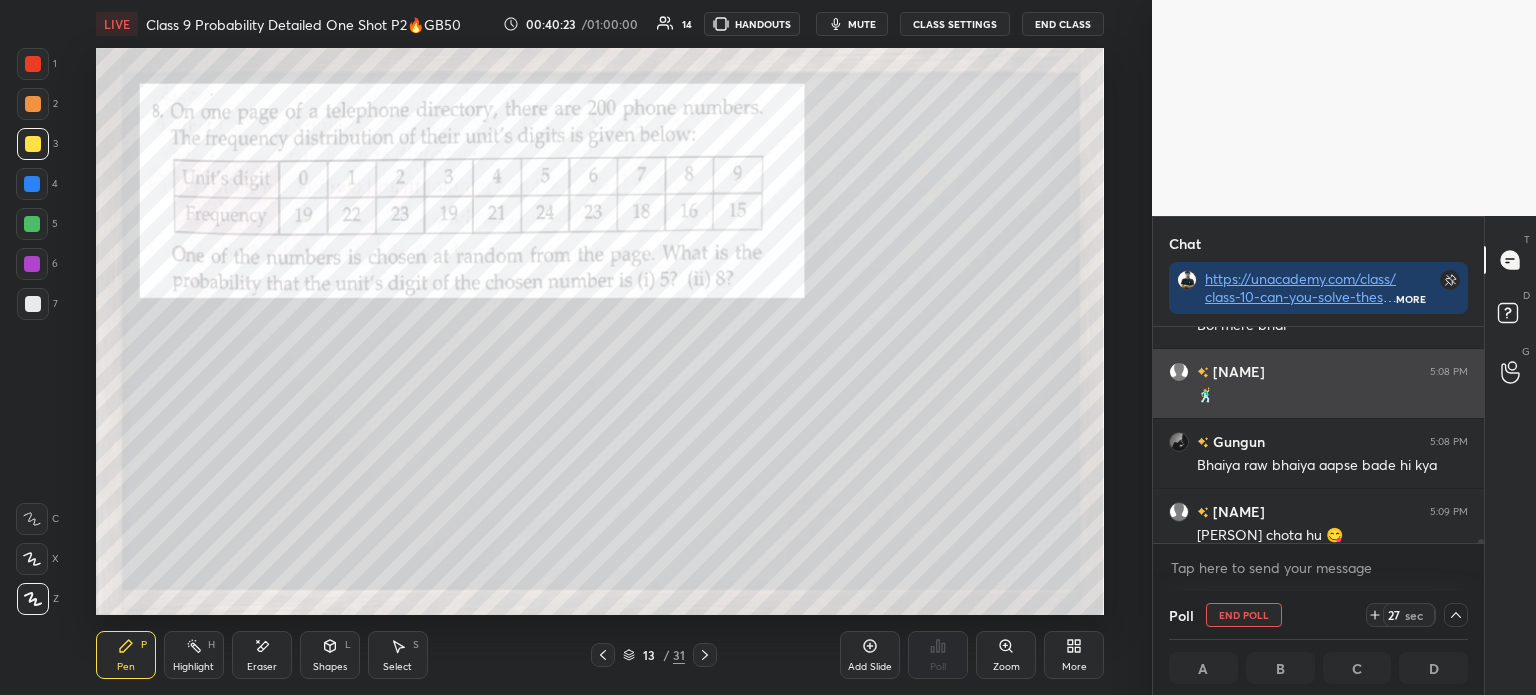 scroll, scrollTop: 0, scrollLeft: 0, axis: both 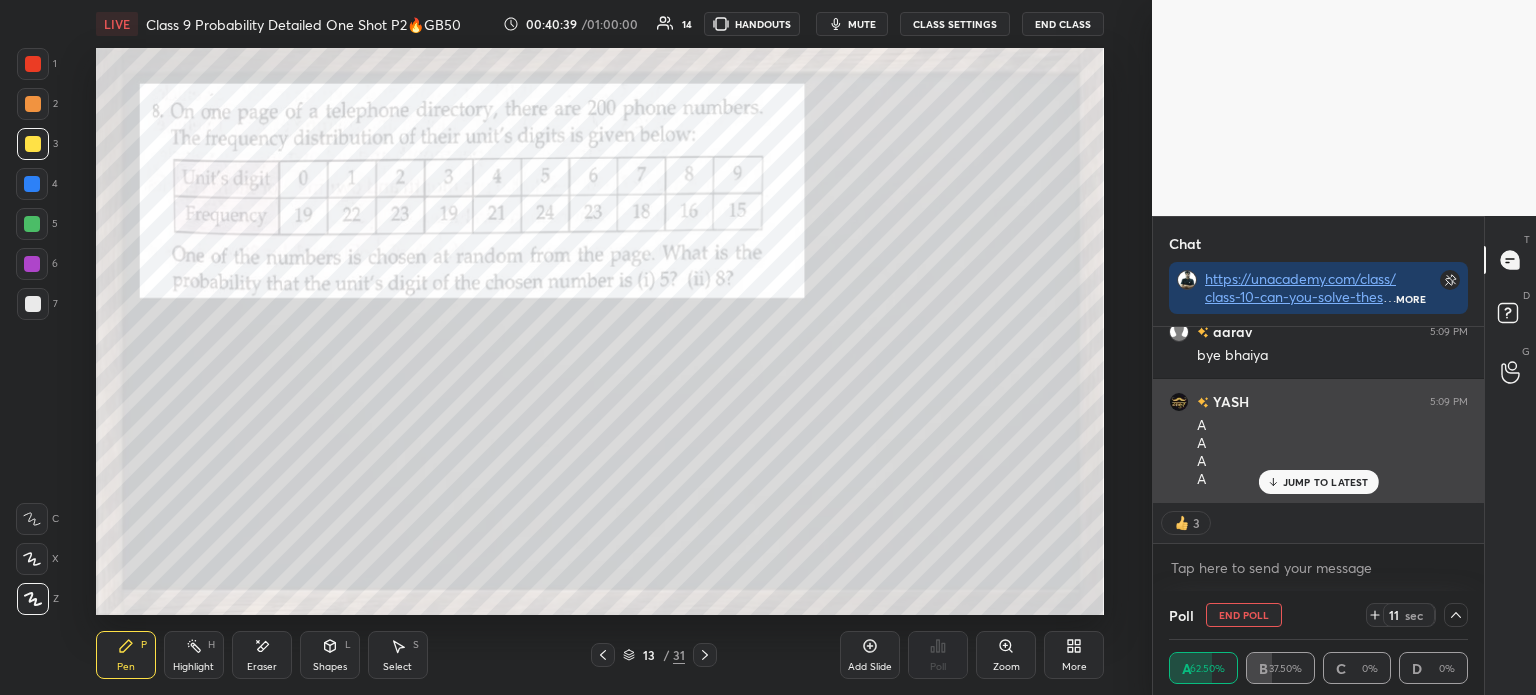 click on "JUMP TO LATEST" at bounding box center [1326, 482] 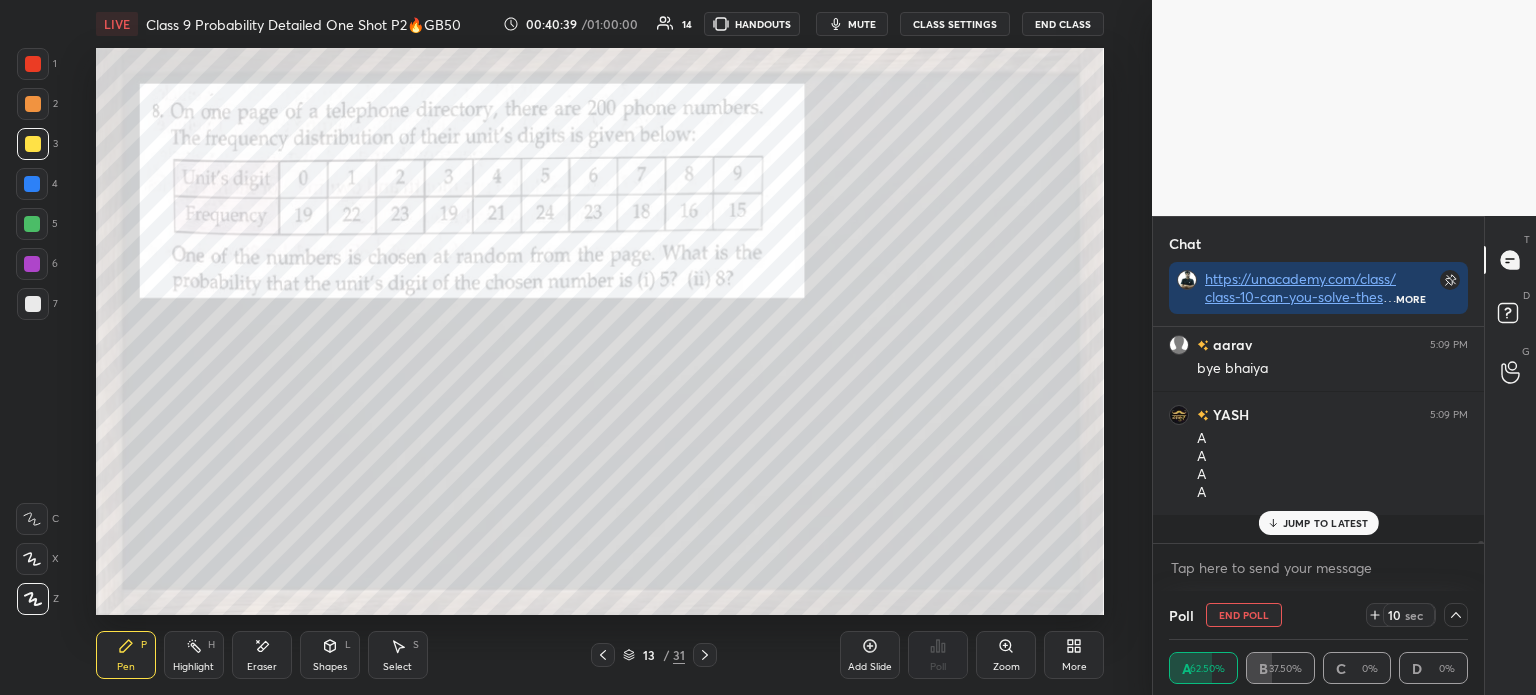 scroll, scrollTop: 5, scrollLeft: 6, axis: both 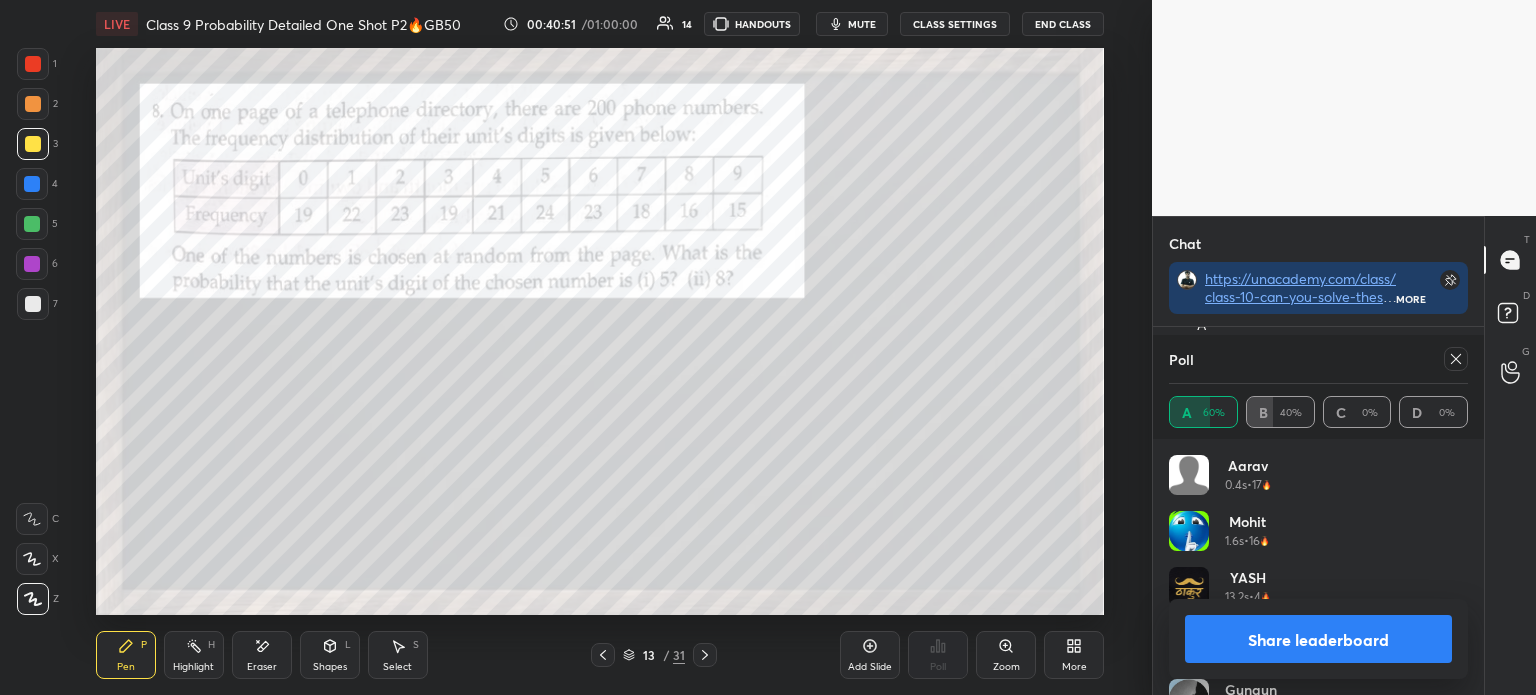 click on "Share leaderboard" at bounding box center (1318, 639) 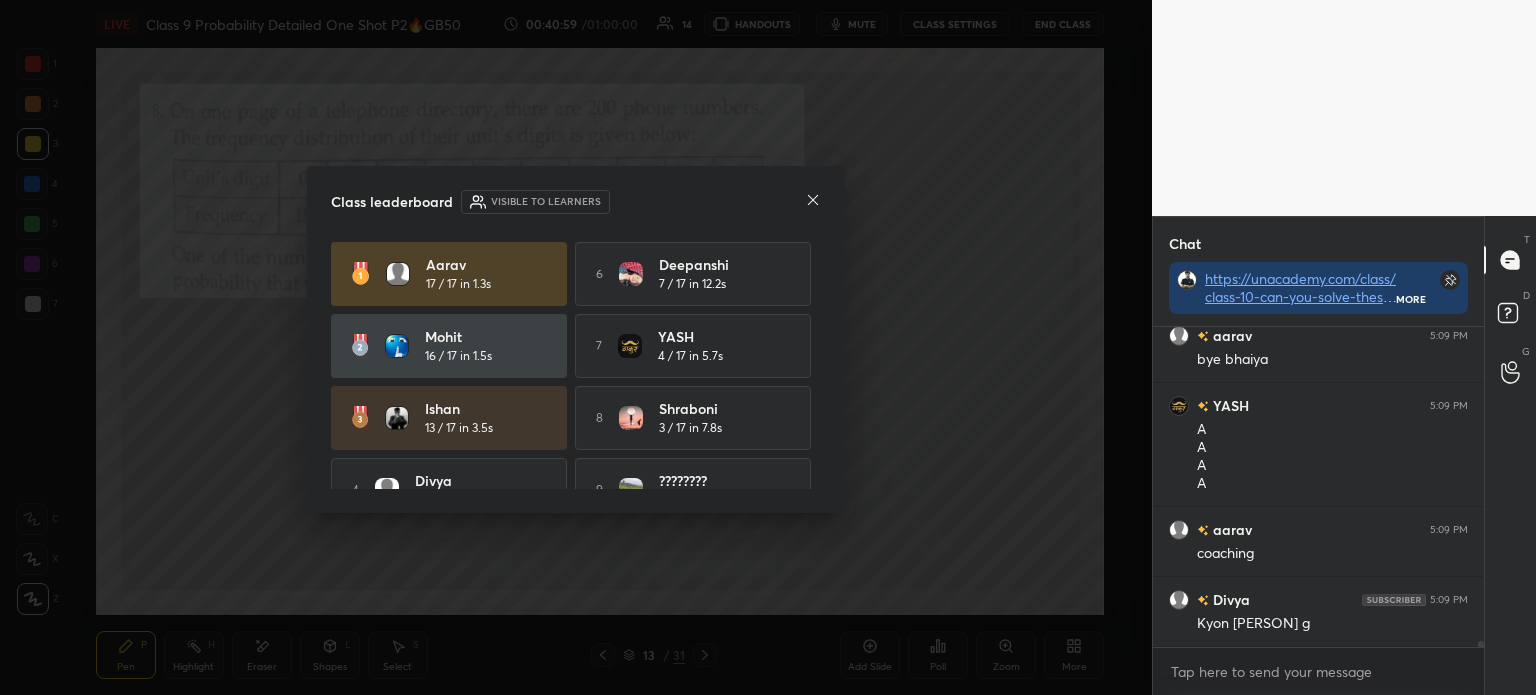 click 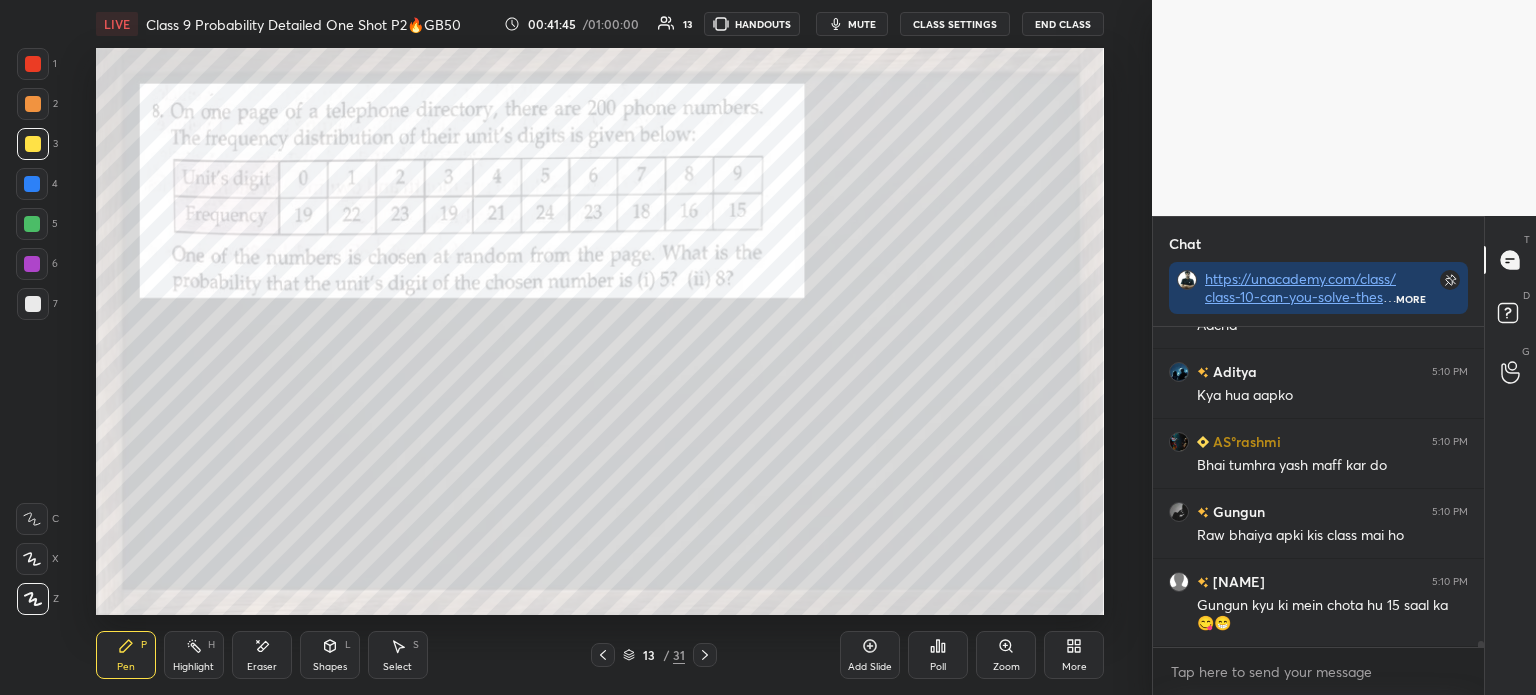 scroll, scrollTop: 16645, scrollLeft: 0, axis: vertical 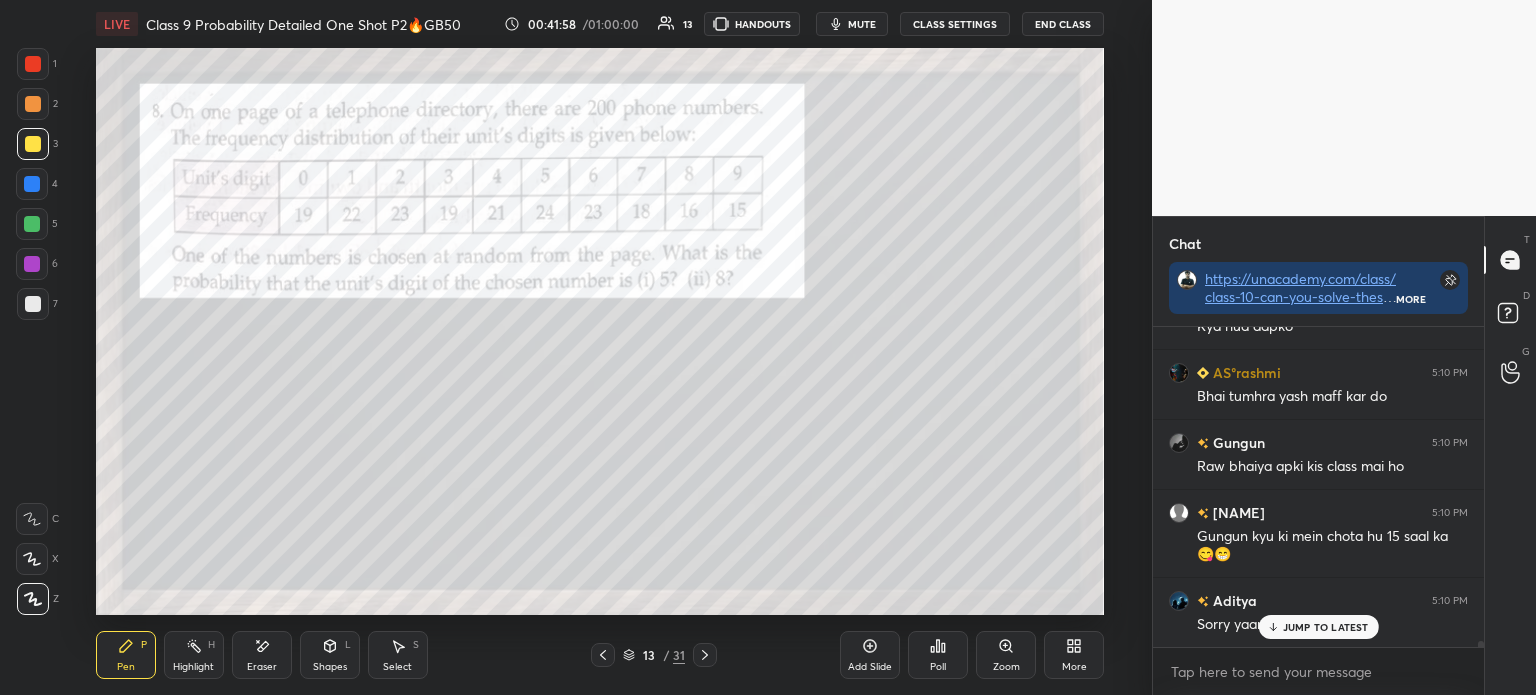 click 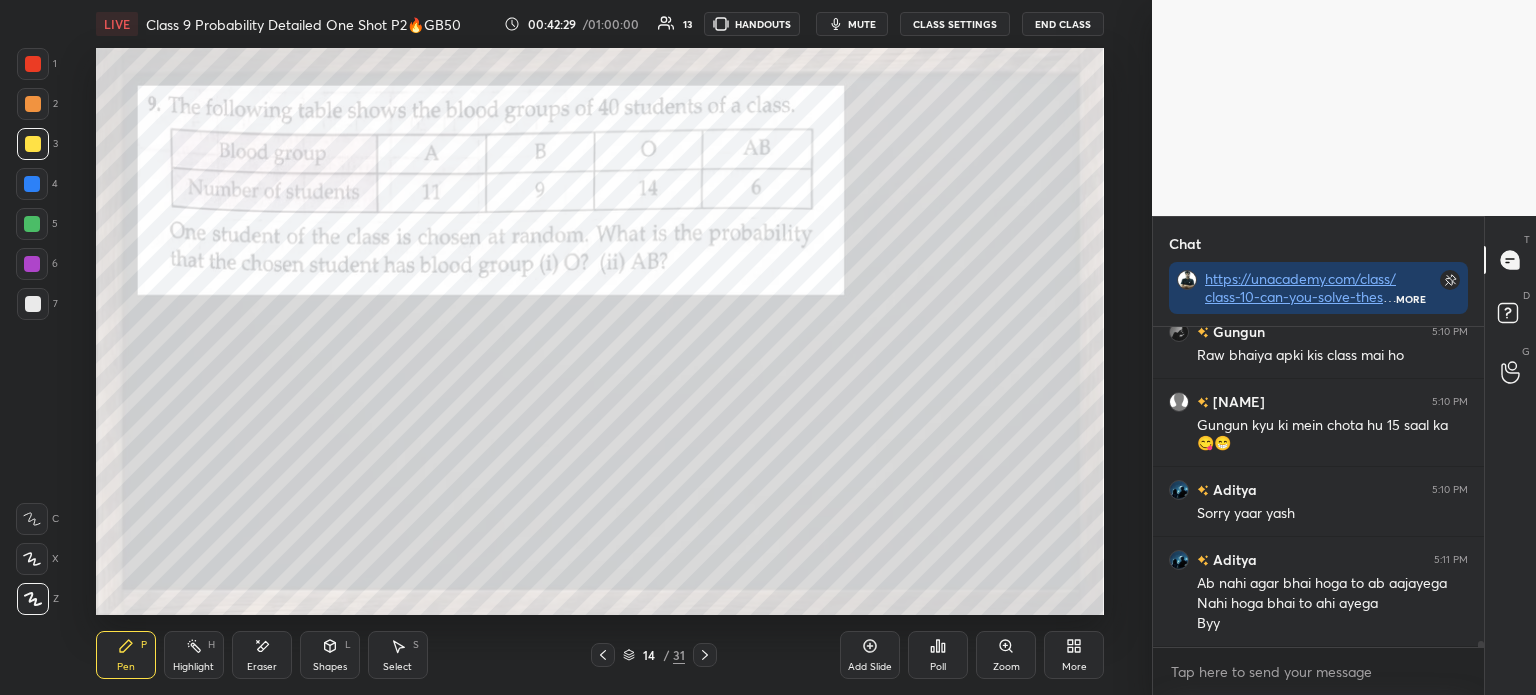scroll, scrollTop: 16776, scrollLeft: 0, axis: vertical 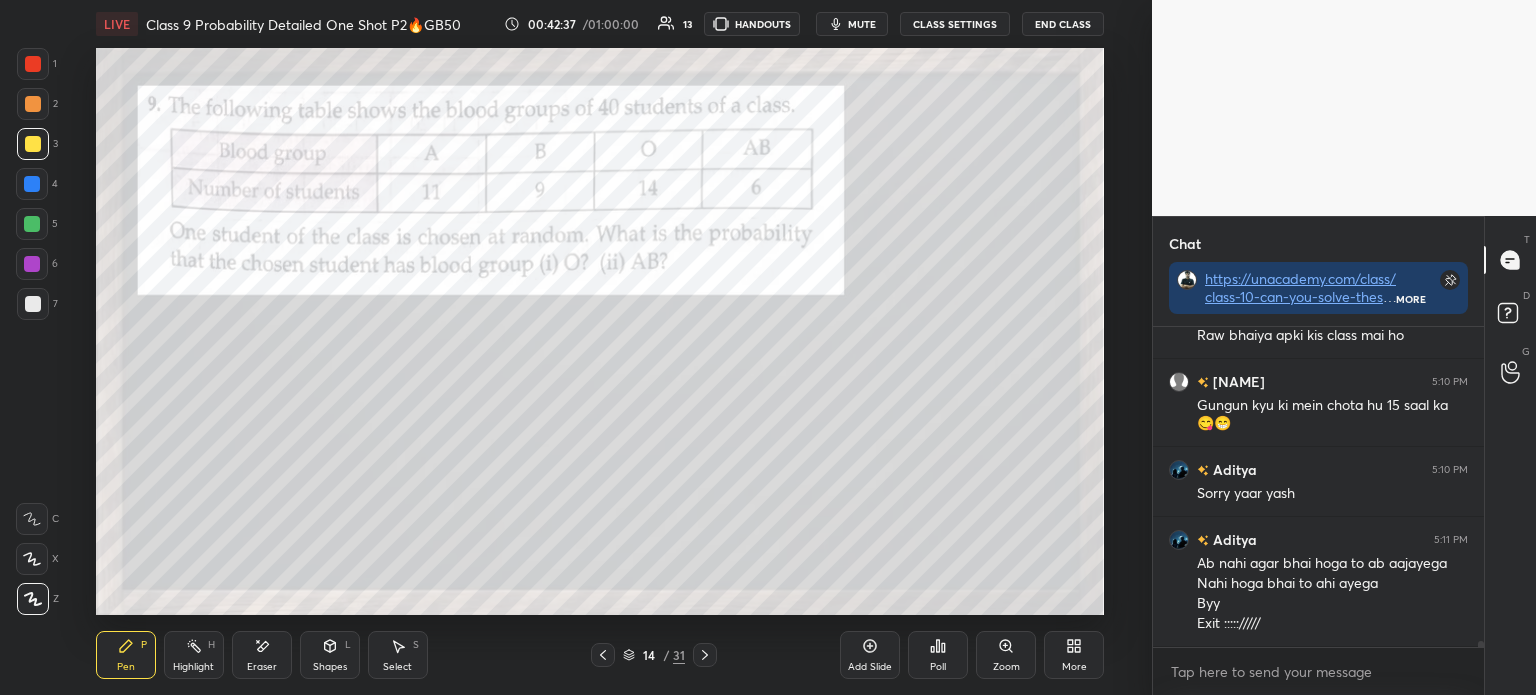 click on "Add Slide" at bounding box center (870, 655) 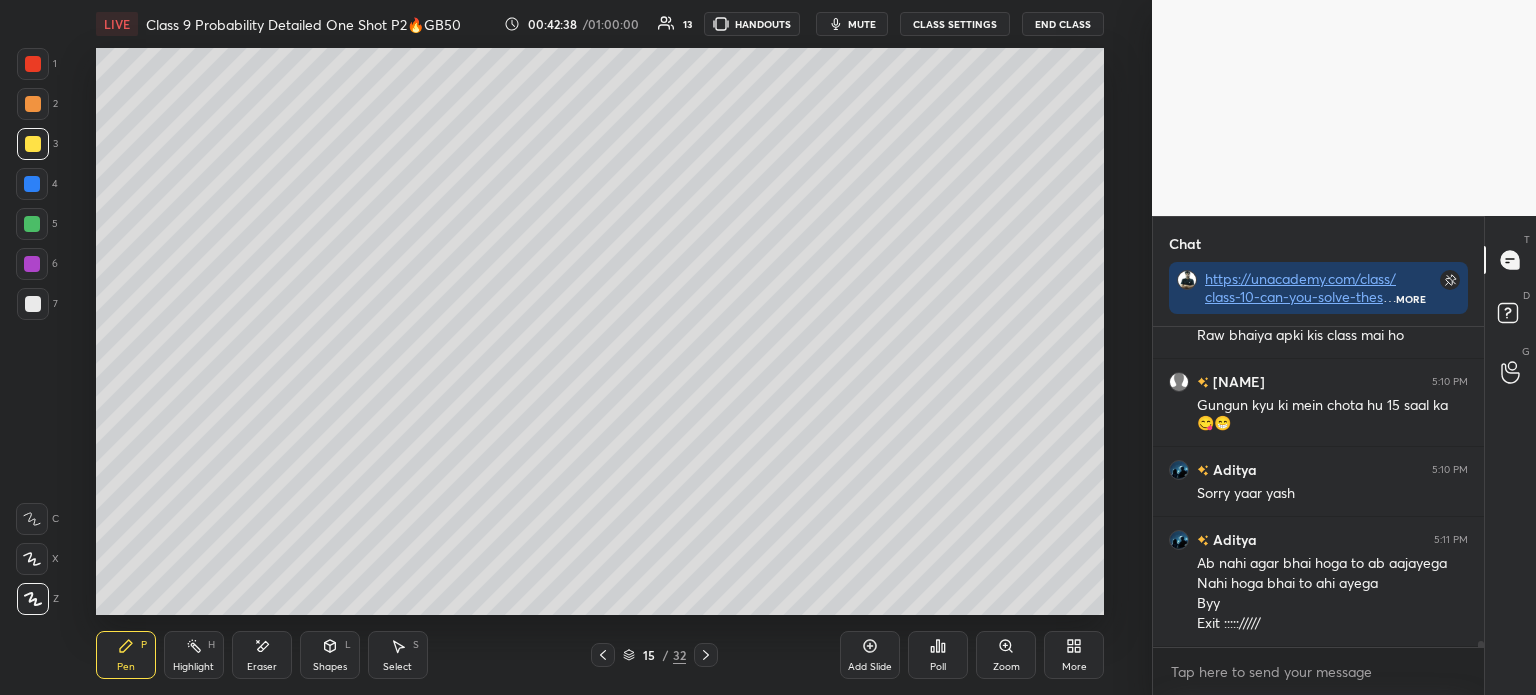 click 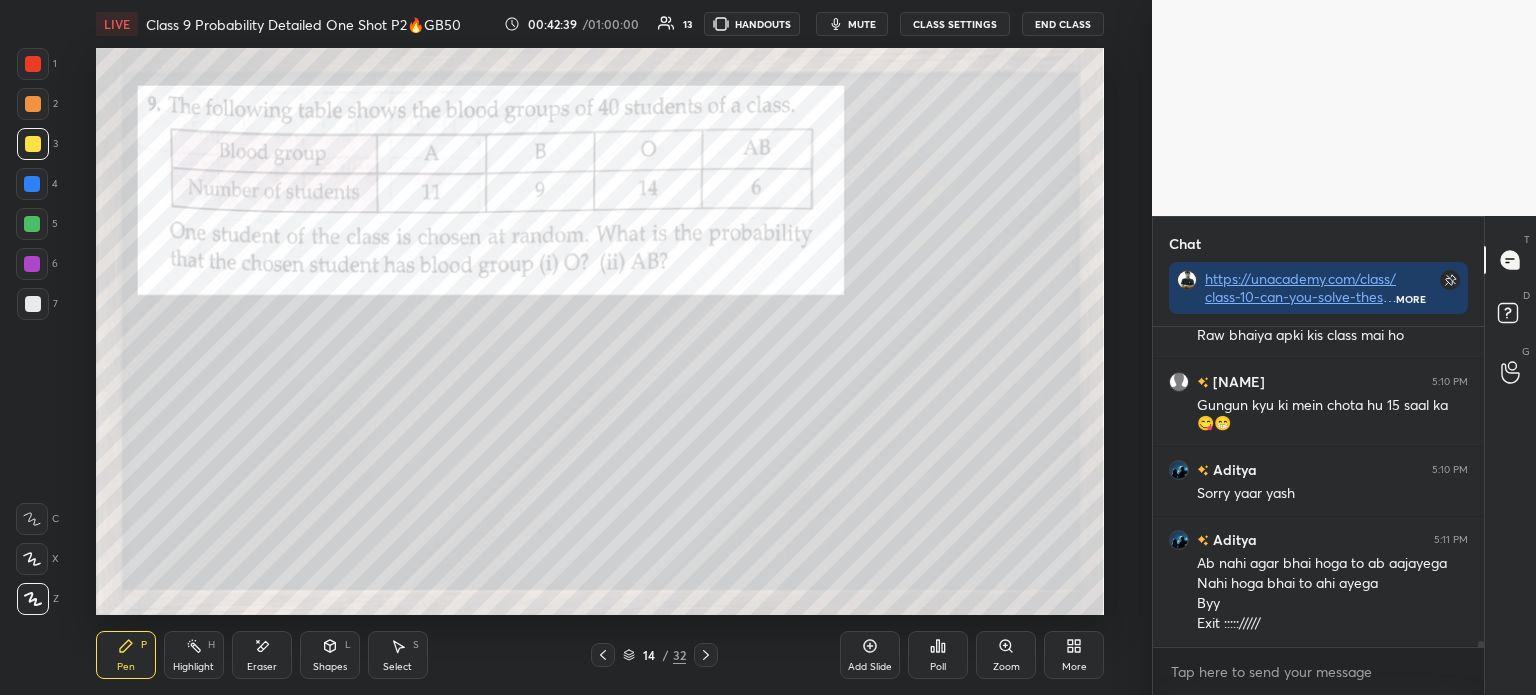 click on "Poll" at bounding box center (938, 655) 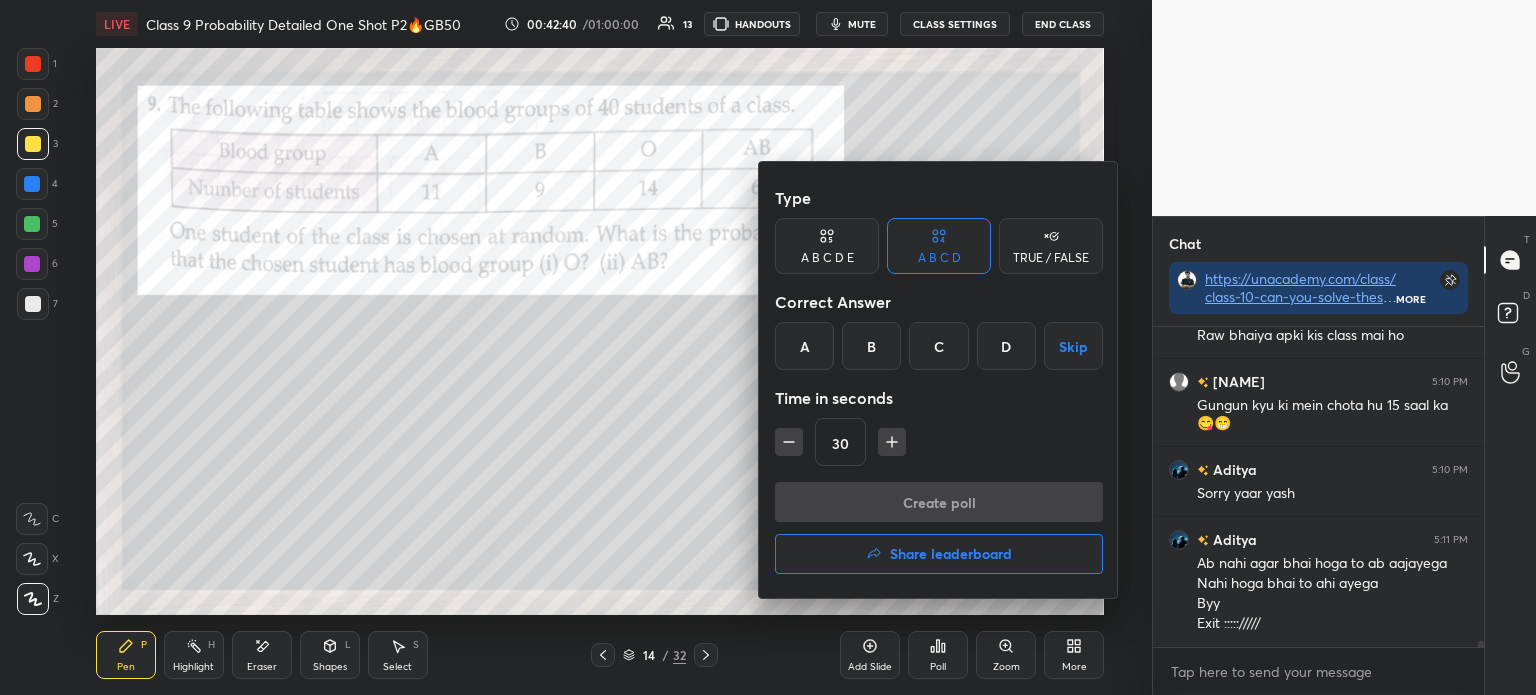 click on "D" at bounding box center [1006, 346] 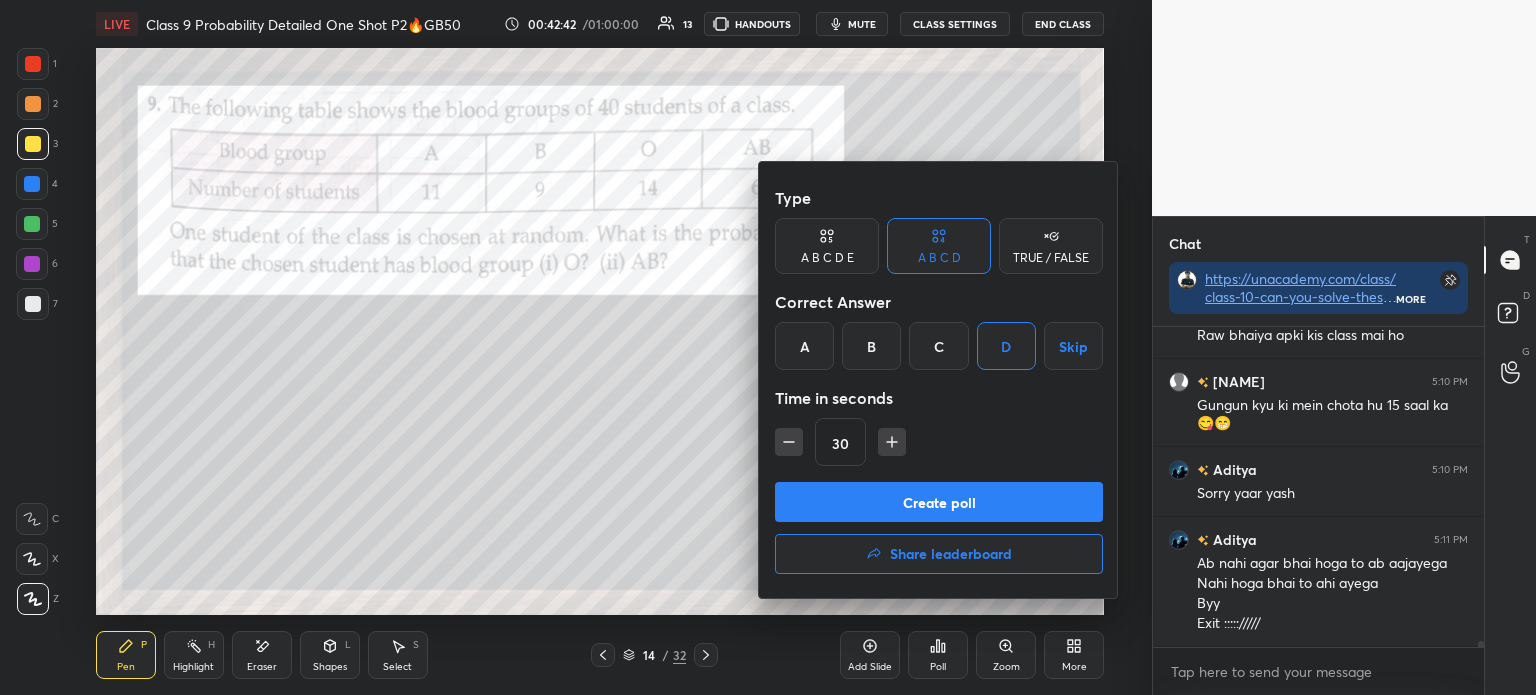 click on "Create poll" at bounding box center [939, 502] 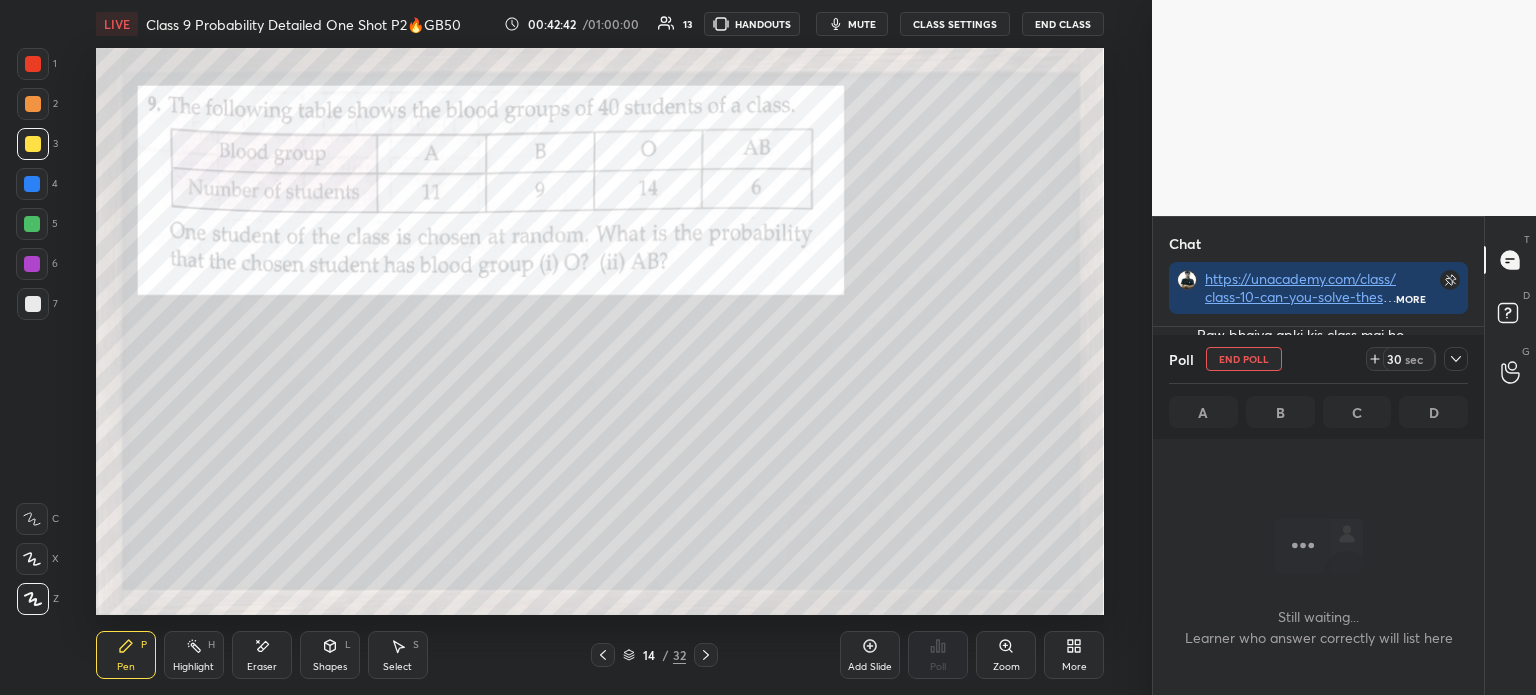 scroll, scrollTop: 228, scrollLeft: 325, axis: both 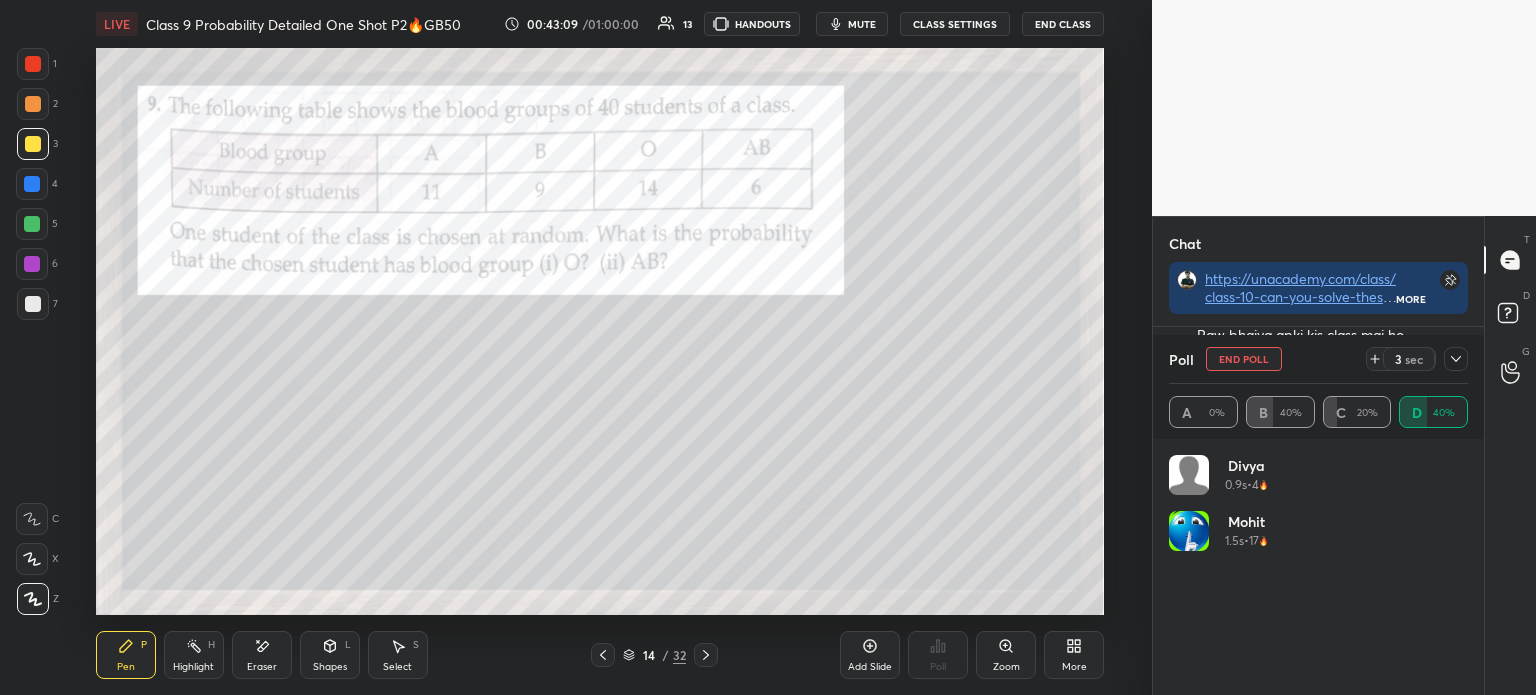 click at bounding box center [1456, 359] 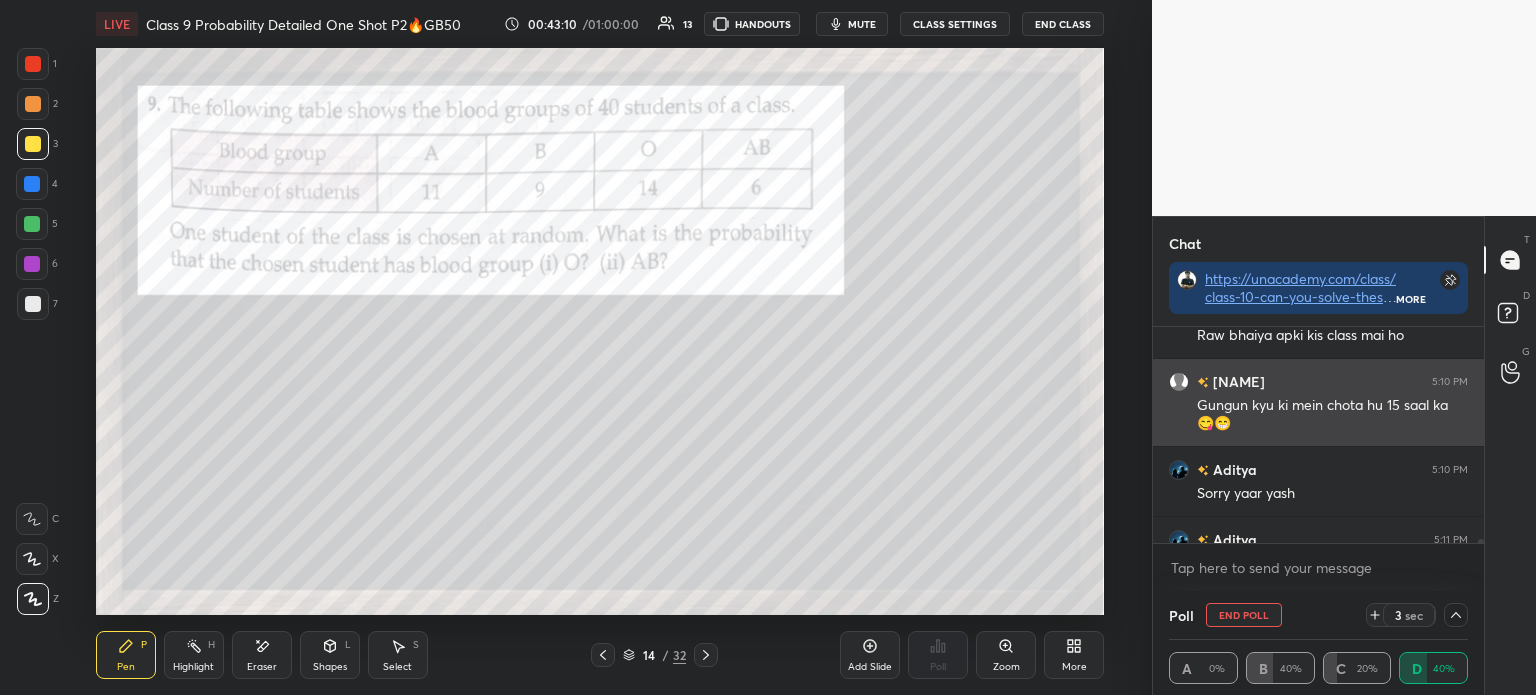 scroll, scrollTop: 37, scrollLeft: 293, axis: both 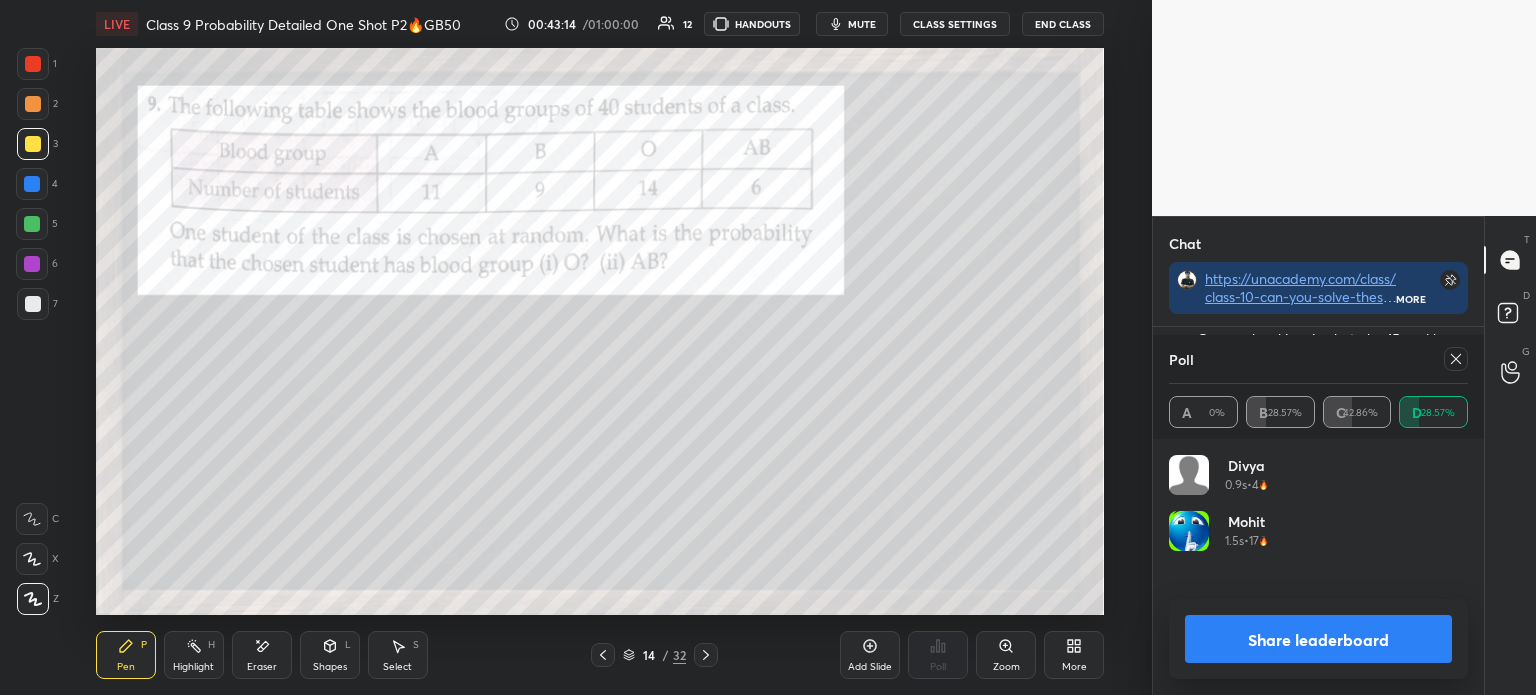 click on "Share leaderboard" at bounding box center (1318, 639) 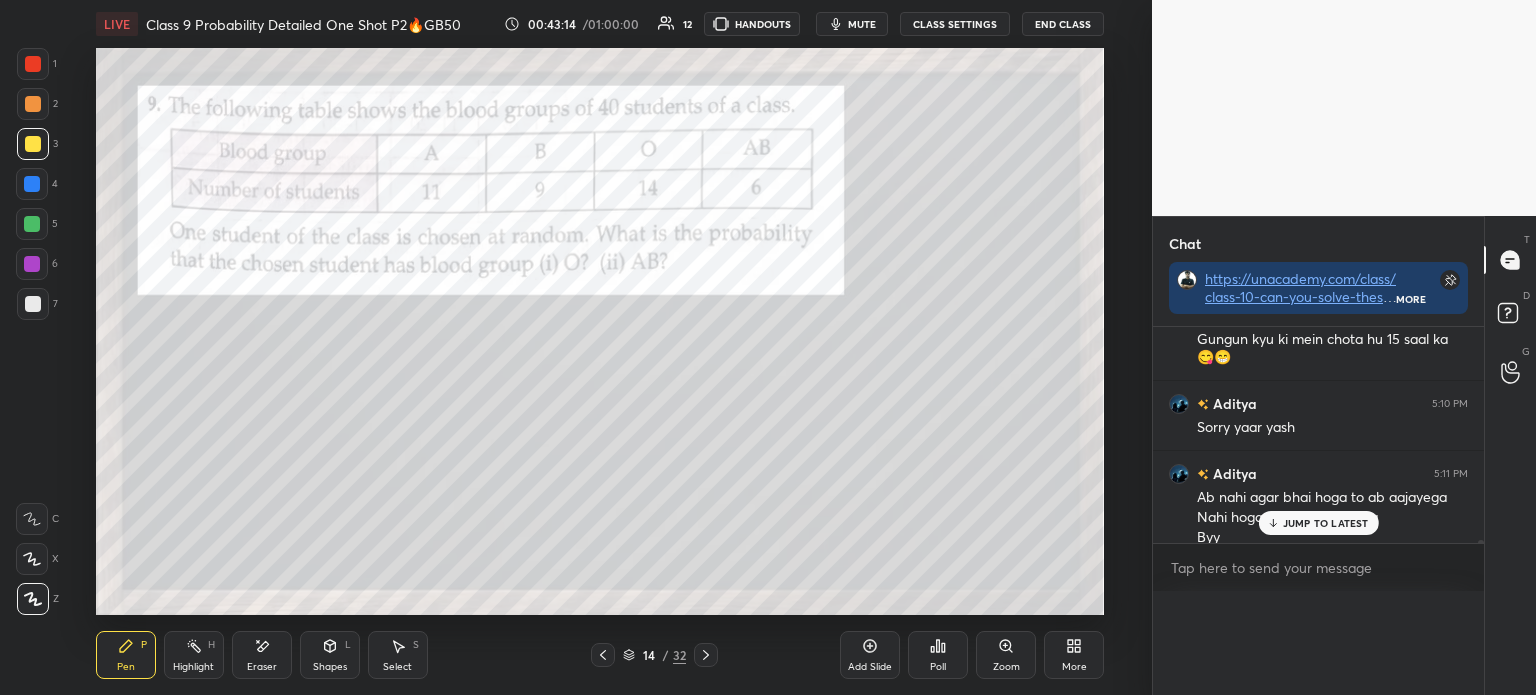 scroll, scrollTop: 0, scrollLeft: 6, axis: horizontal 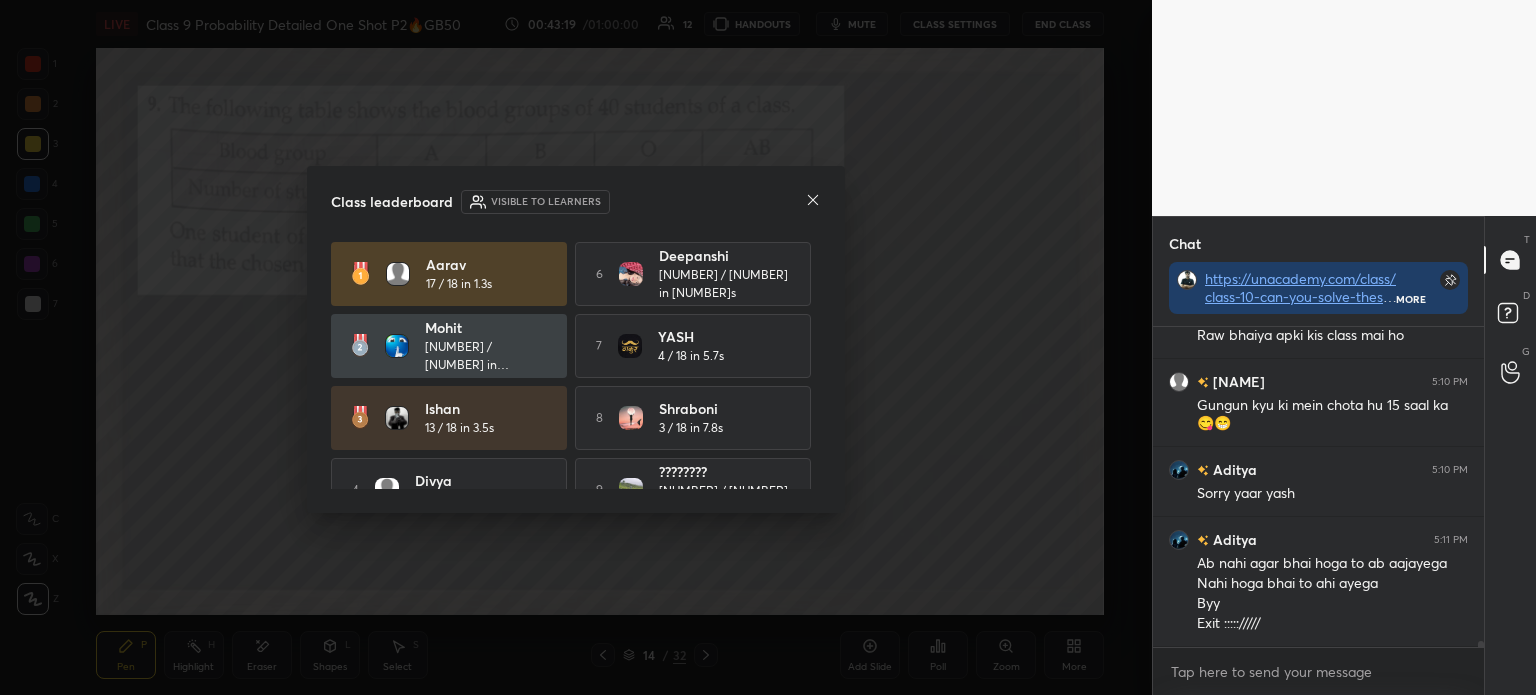 click 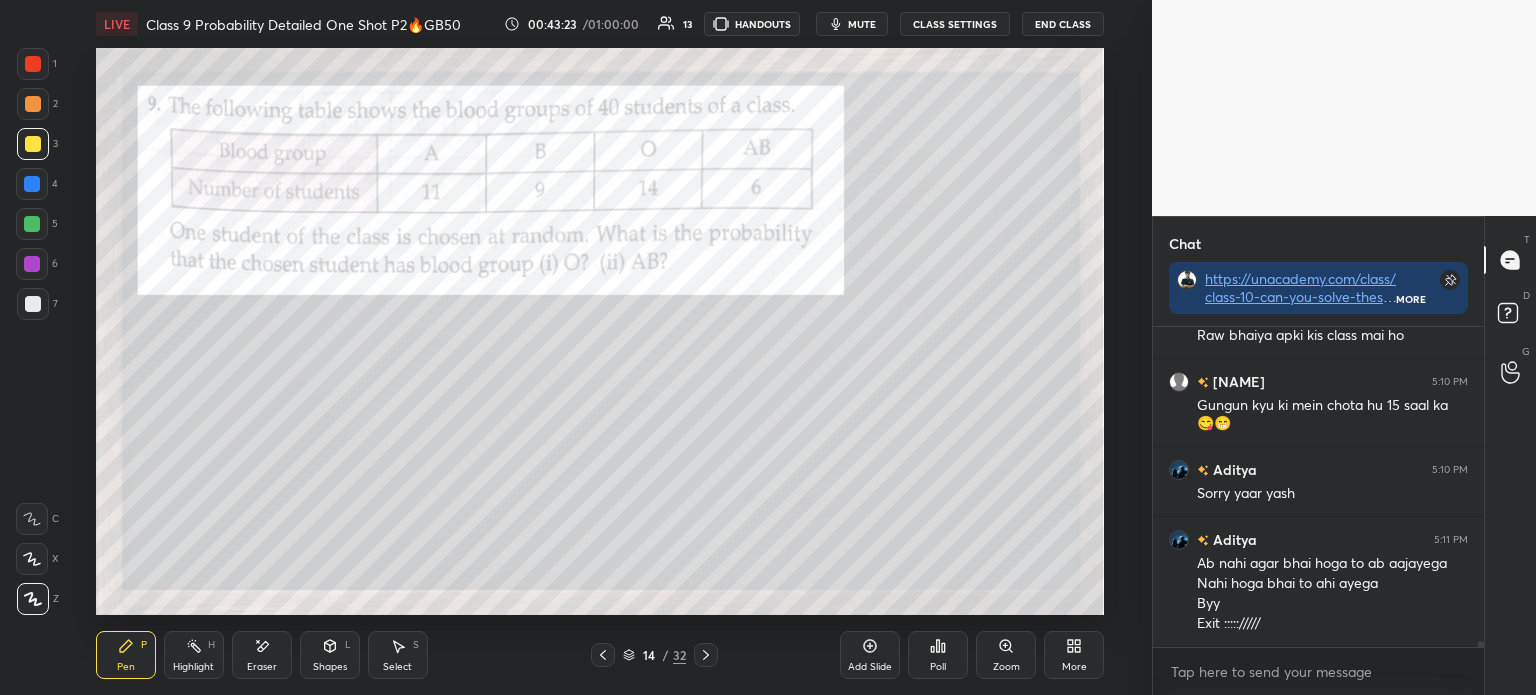 click 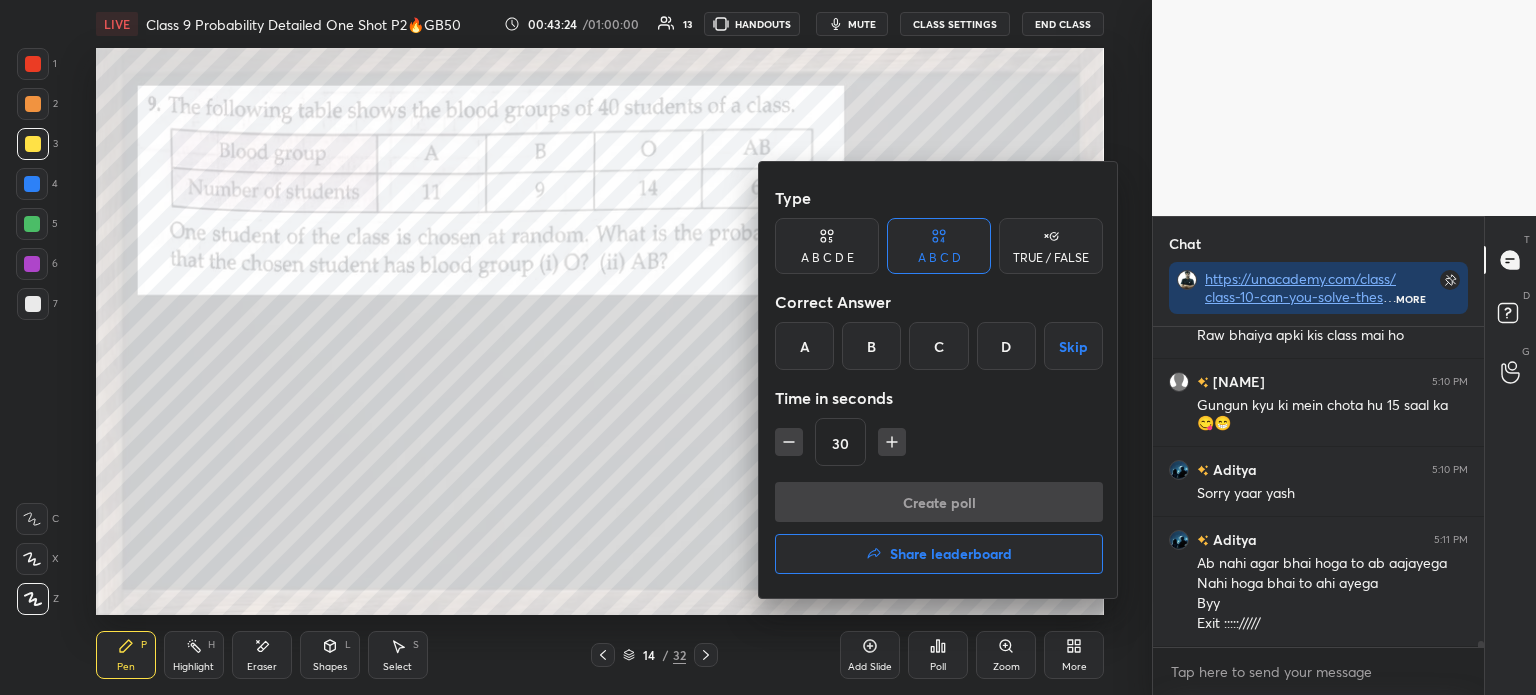 click on "C" at bounding box center [938, 346] 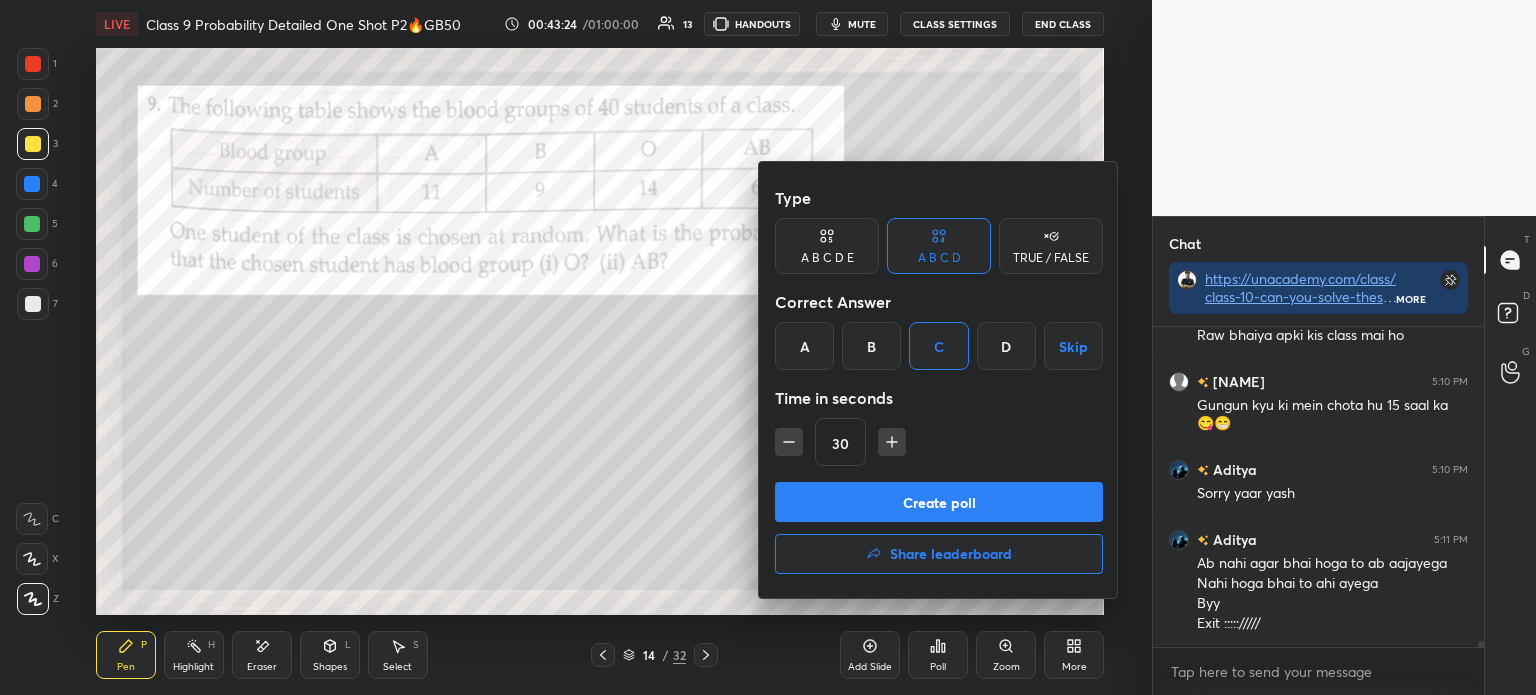 click on "Create poll" at bounding box center (939, 502) 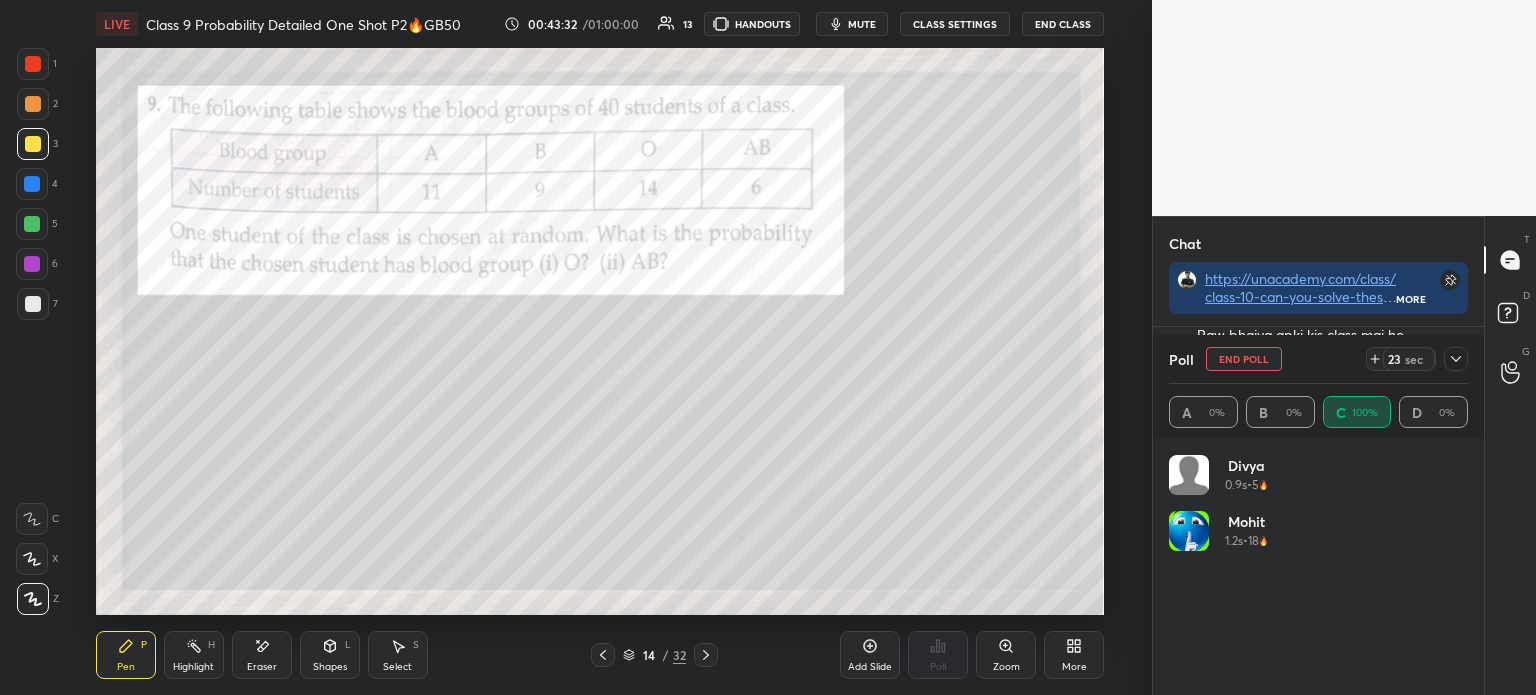 click 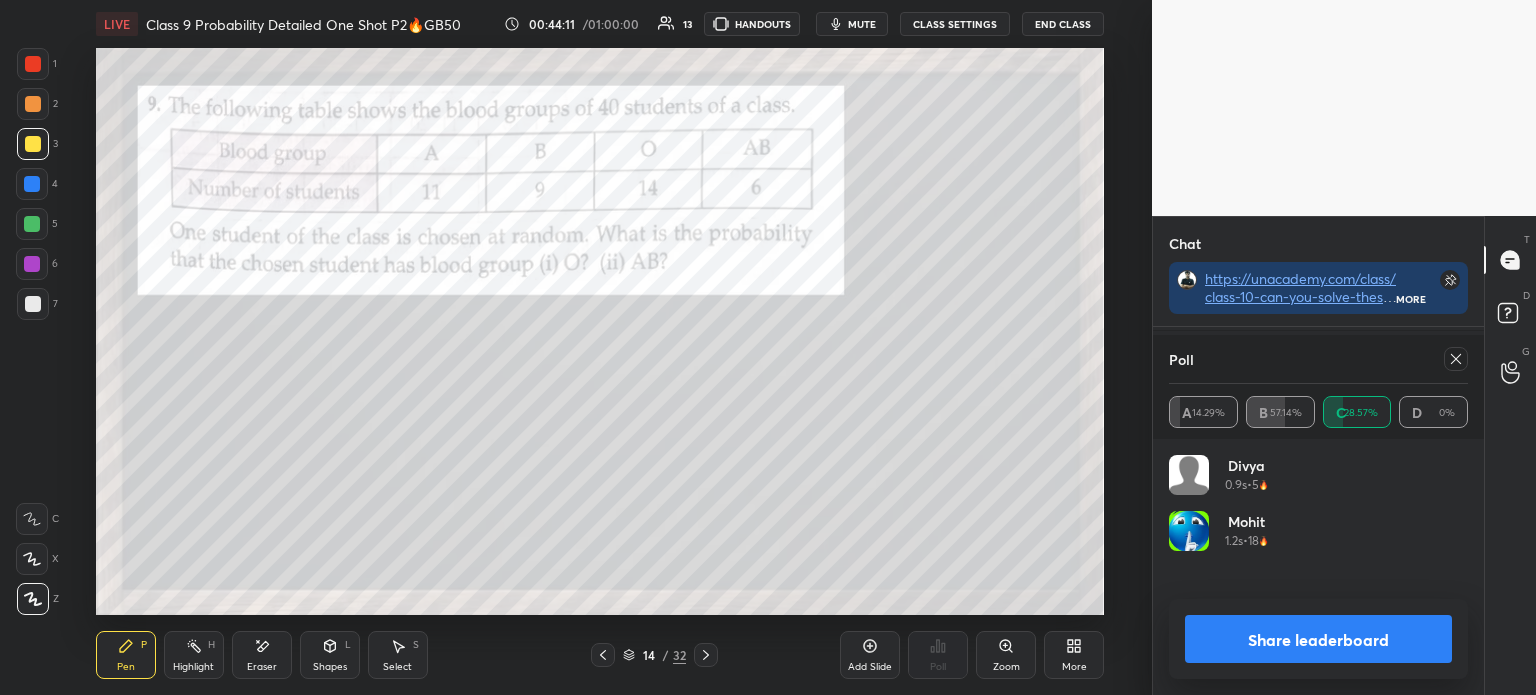 click on "Share leaderboard" at bounding box center (1318, 639) 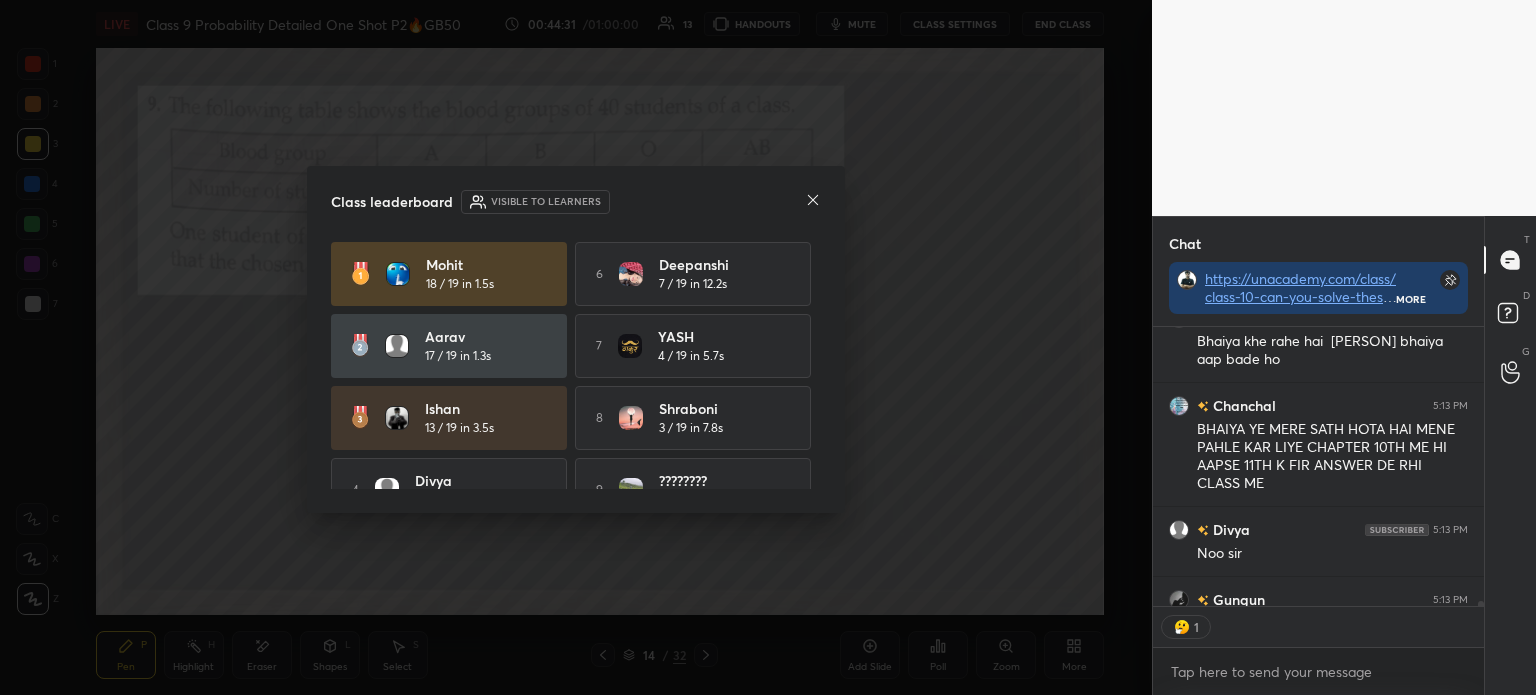 click at bounding box center [813, 201] 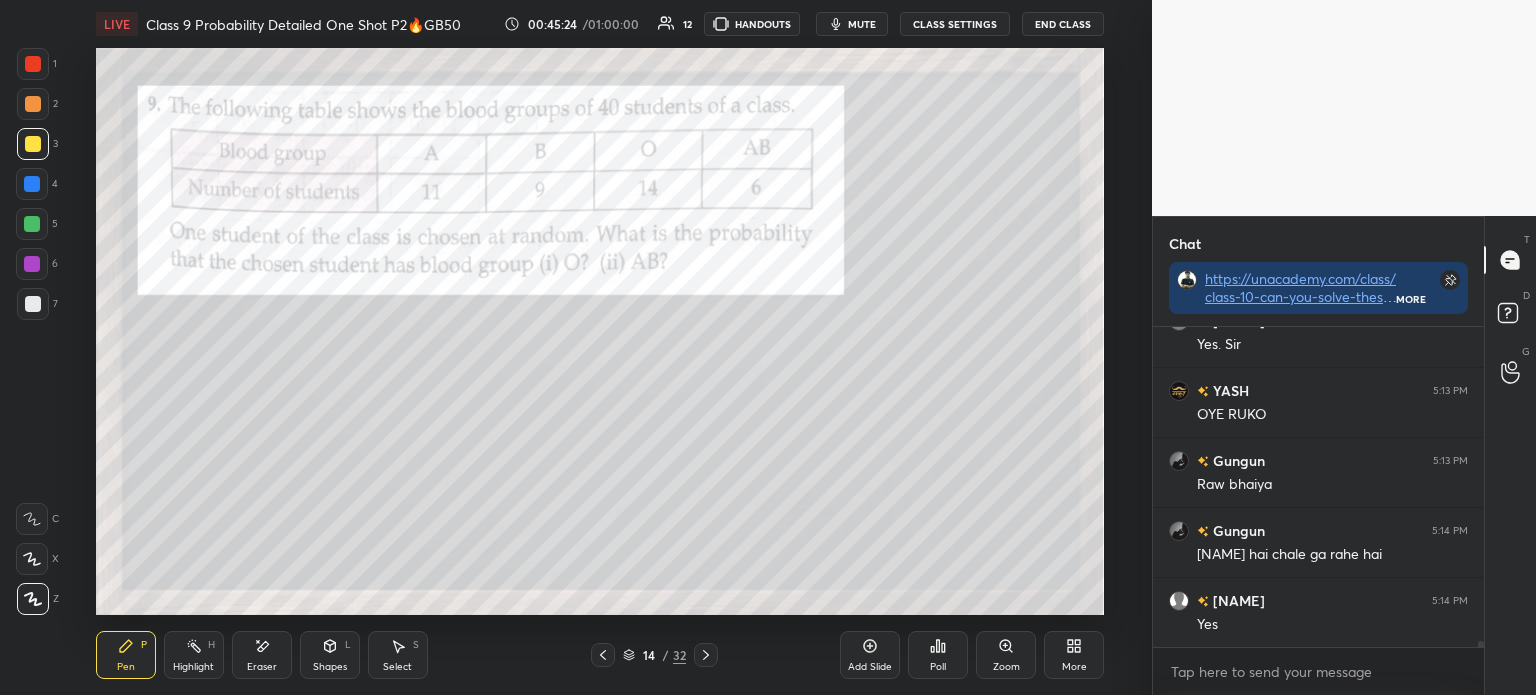 scroll, scrollTop: 17548, scrollLeft: 0, axis: vertical 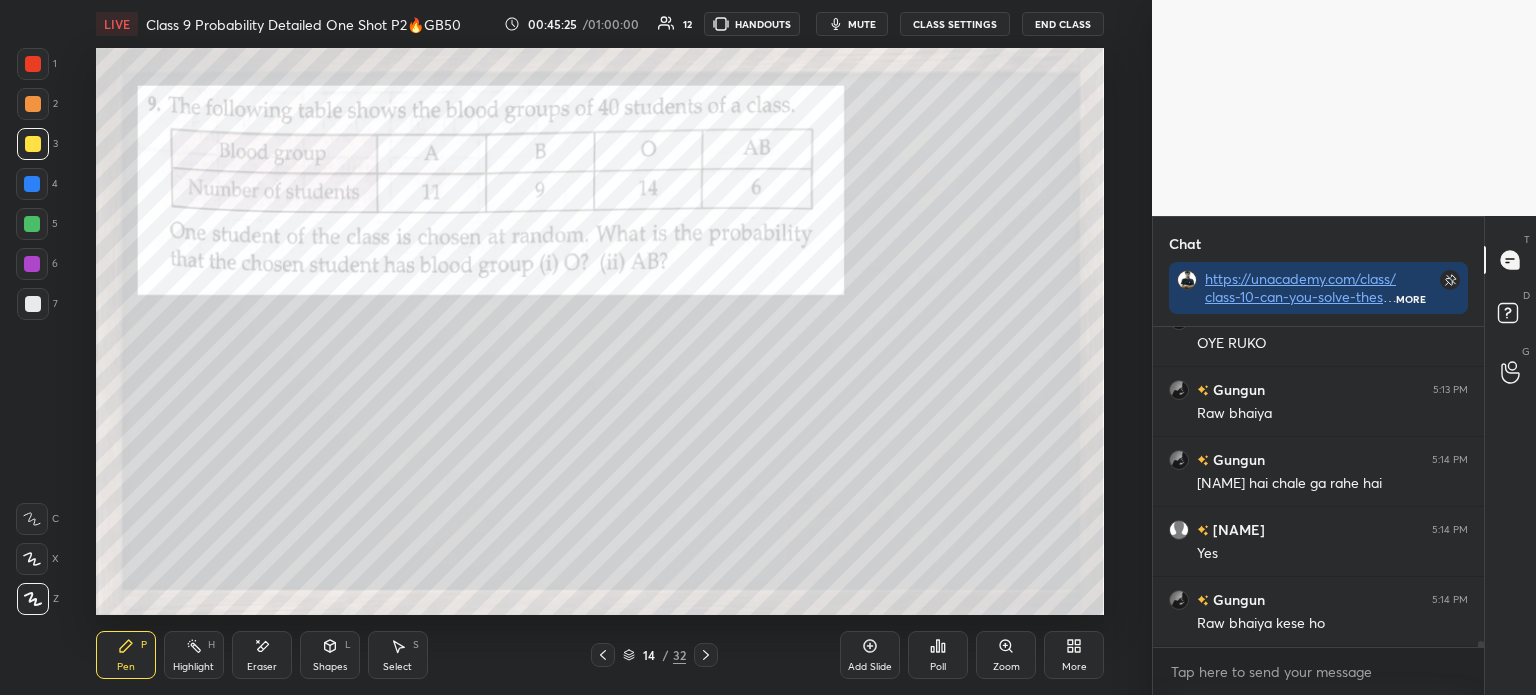 click 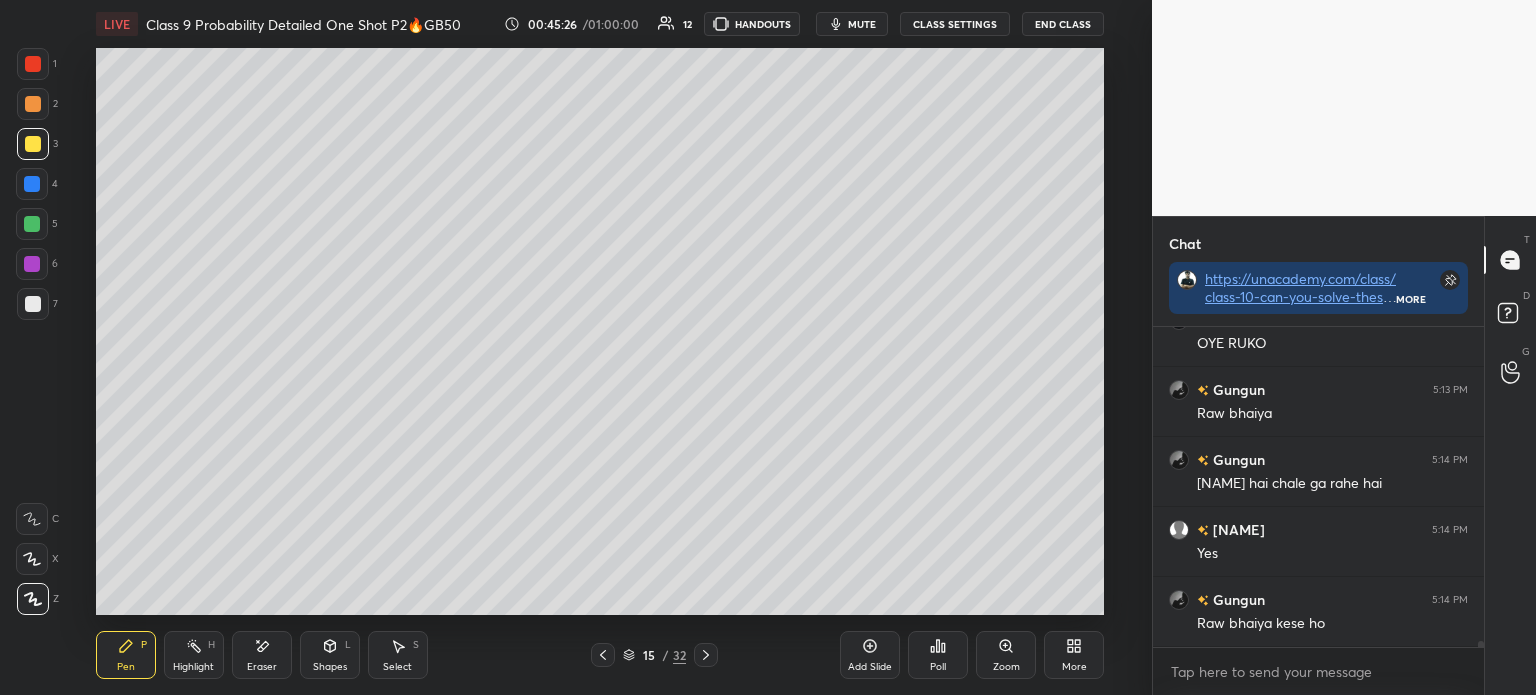 click 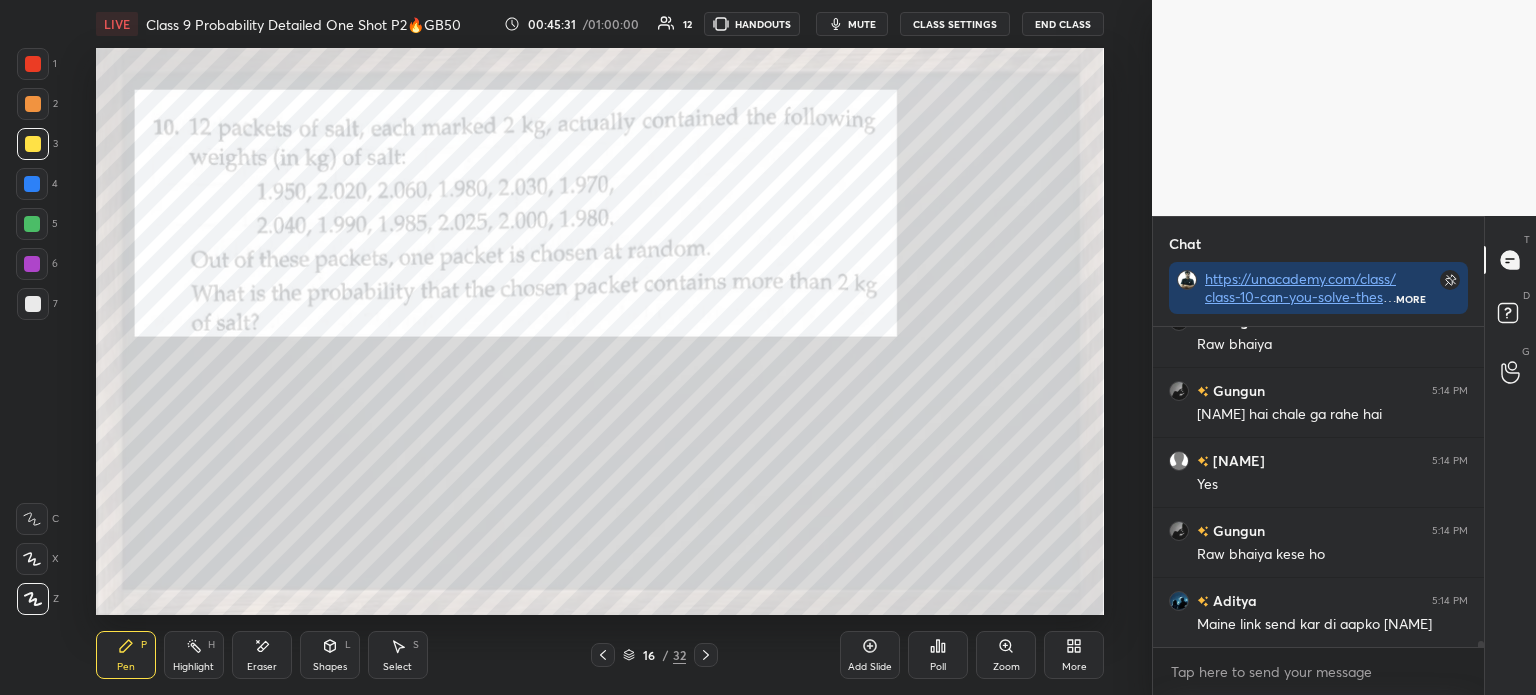 scroll, scrollTop: 17688, scrollLeft: 0, axis: vertical 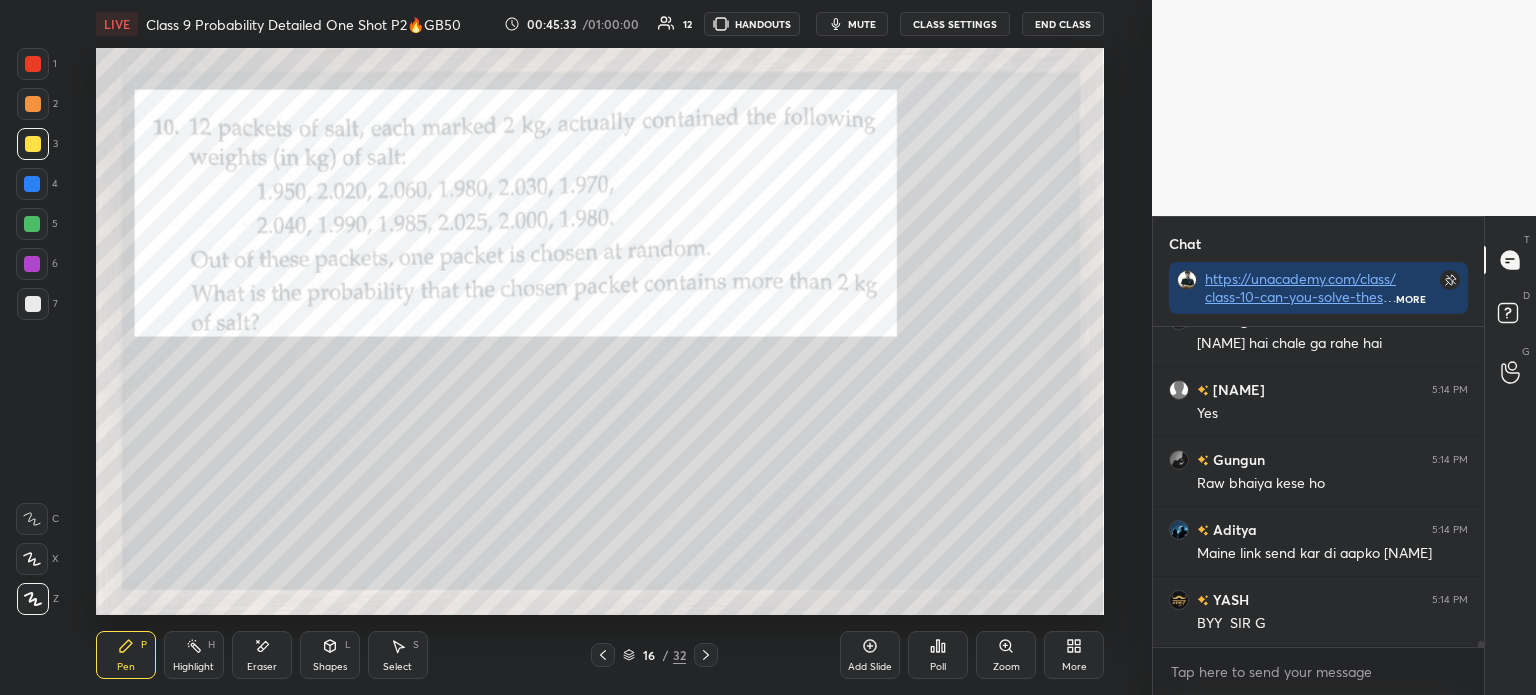 click at bounding box center (32, 224) 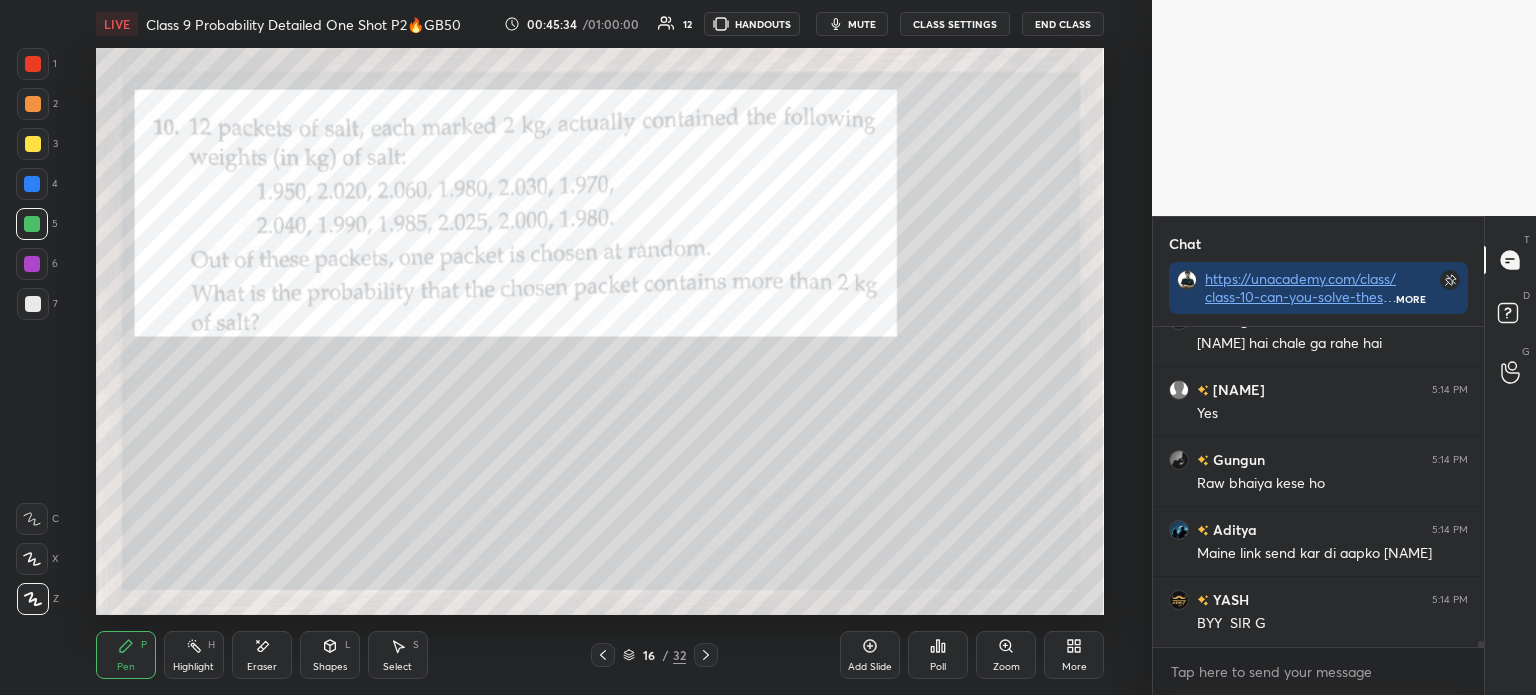 click at bounding box center [32, 184] 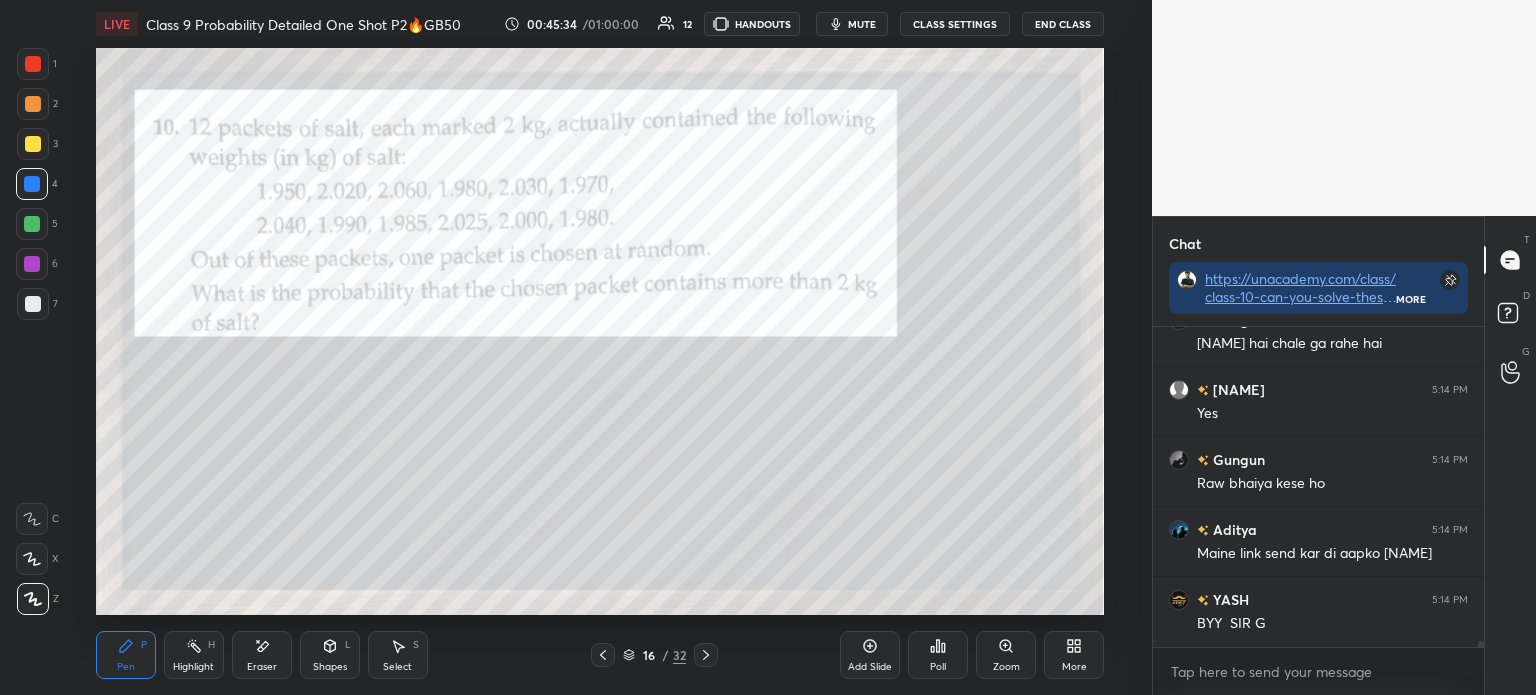 click at bounding box center (33, 144) 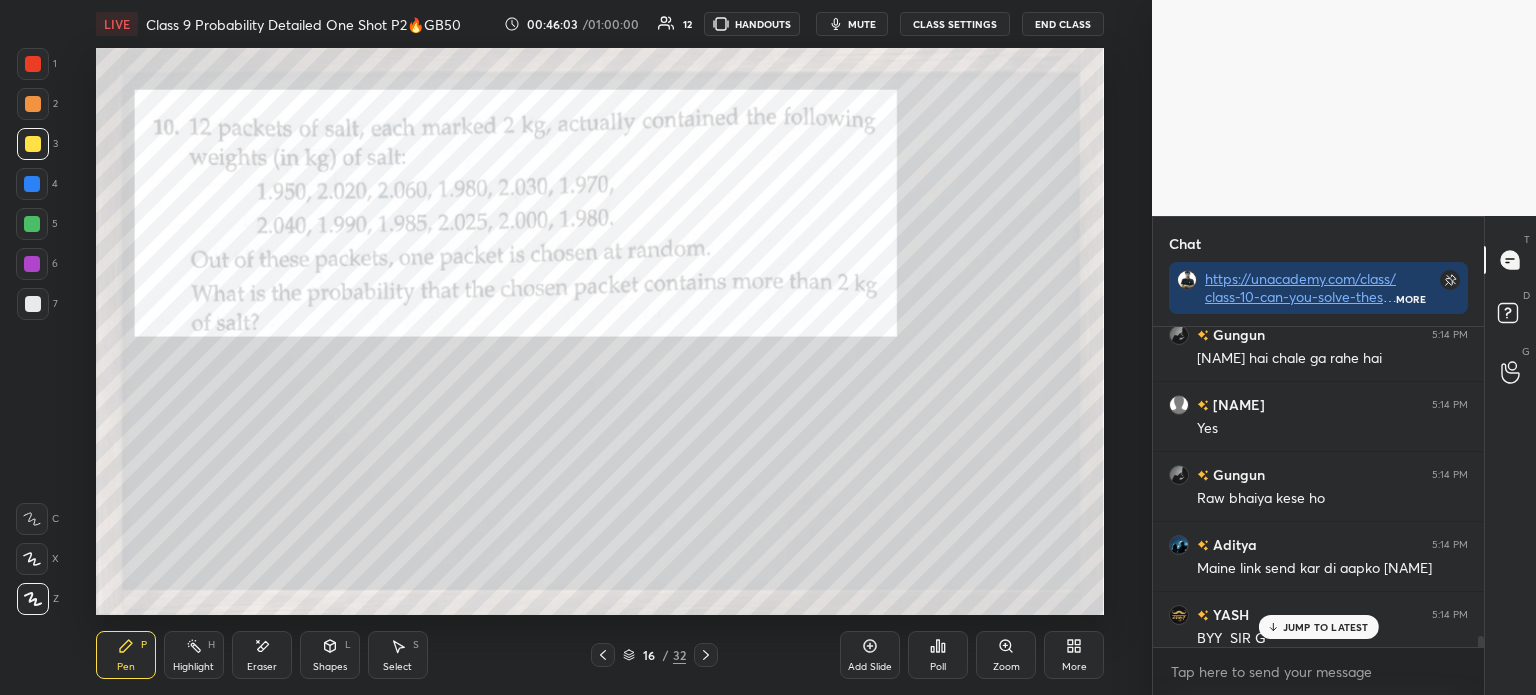 scroll, scrollTop: 17668, scrollLeft: 0, axis: vertical 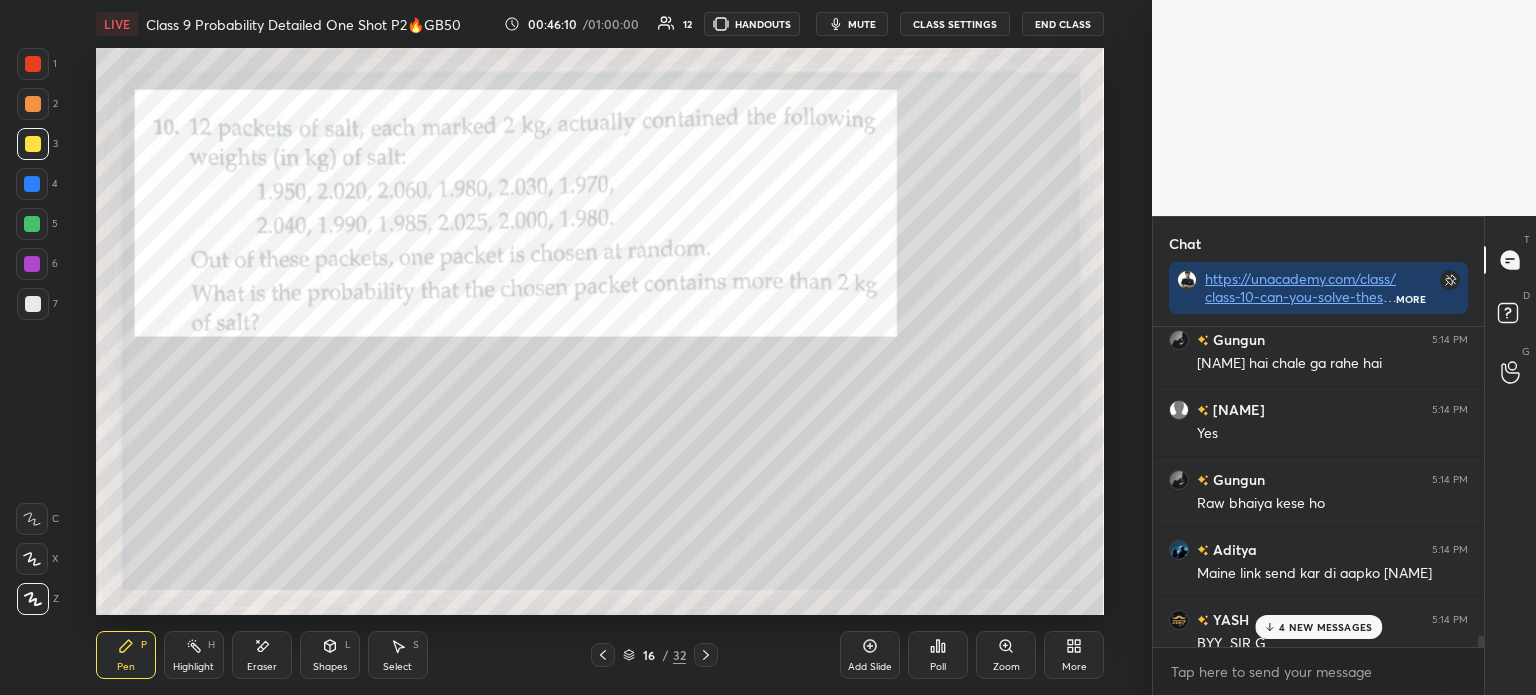 click on "Poll" at bounding box center (938, 655) 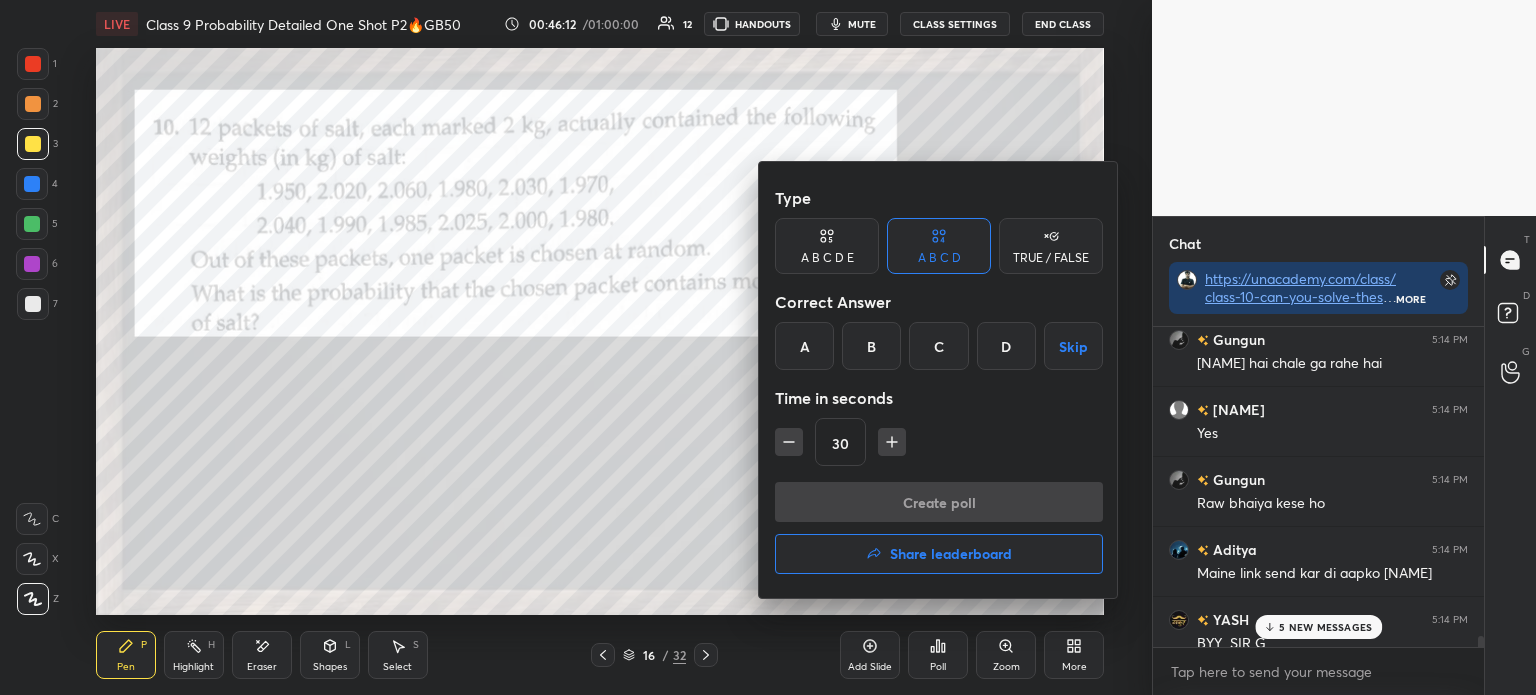 click on "B" at bounding box center [871, 346] 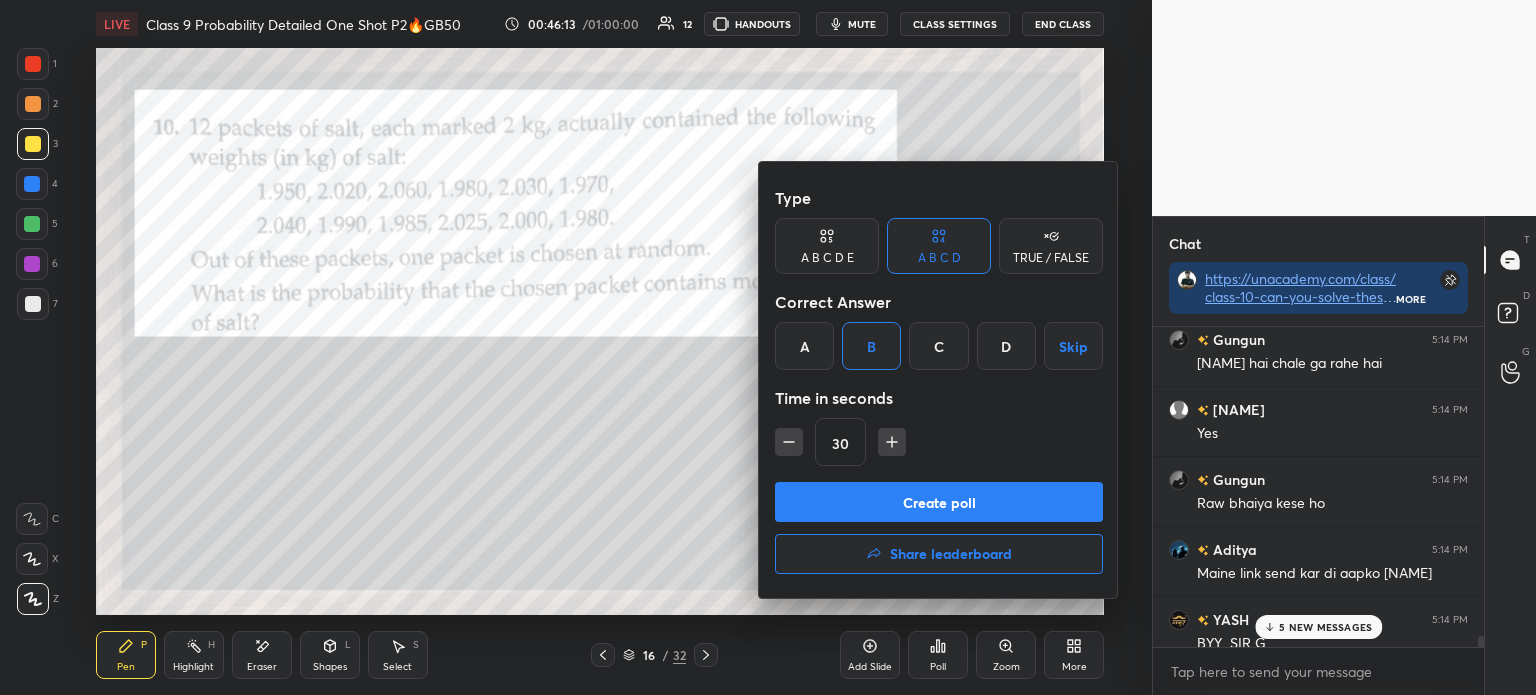 click on "Create poll" at bounding box center [939, 502] 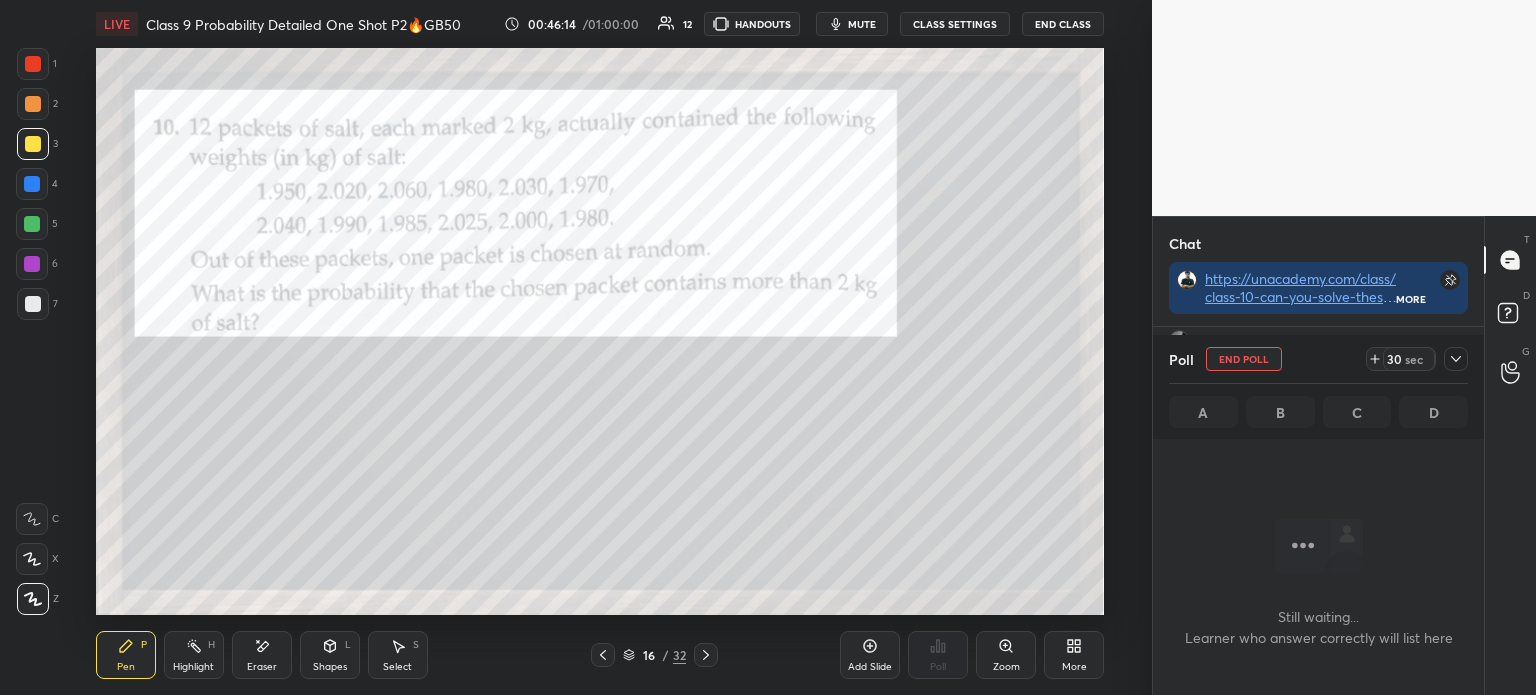 scroll, scrollTop: 105, scrollLeft: 325, axis: both 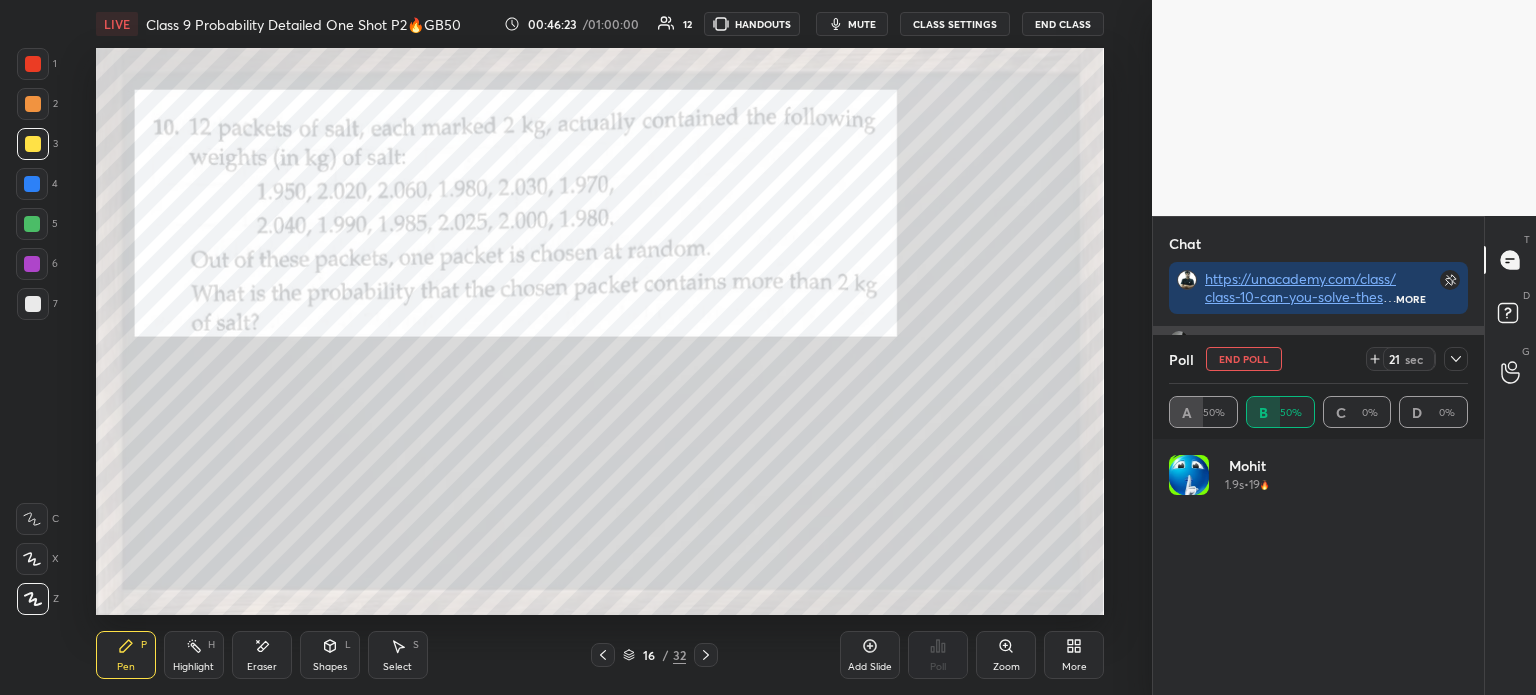 click at bounding box center (1456, 359) 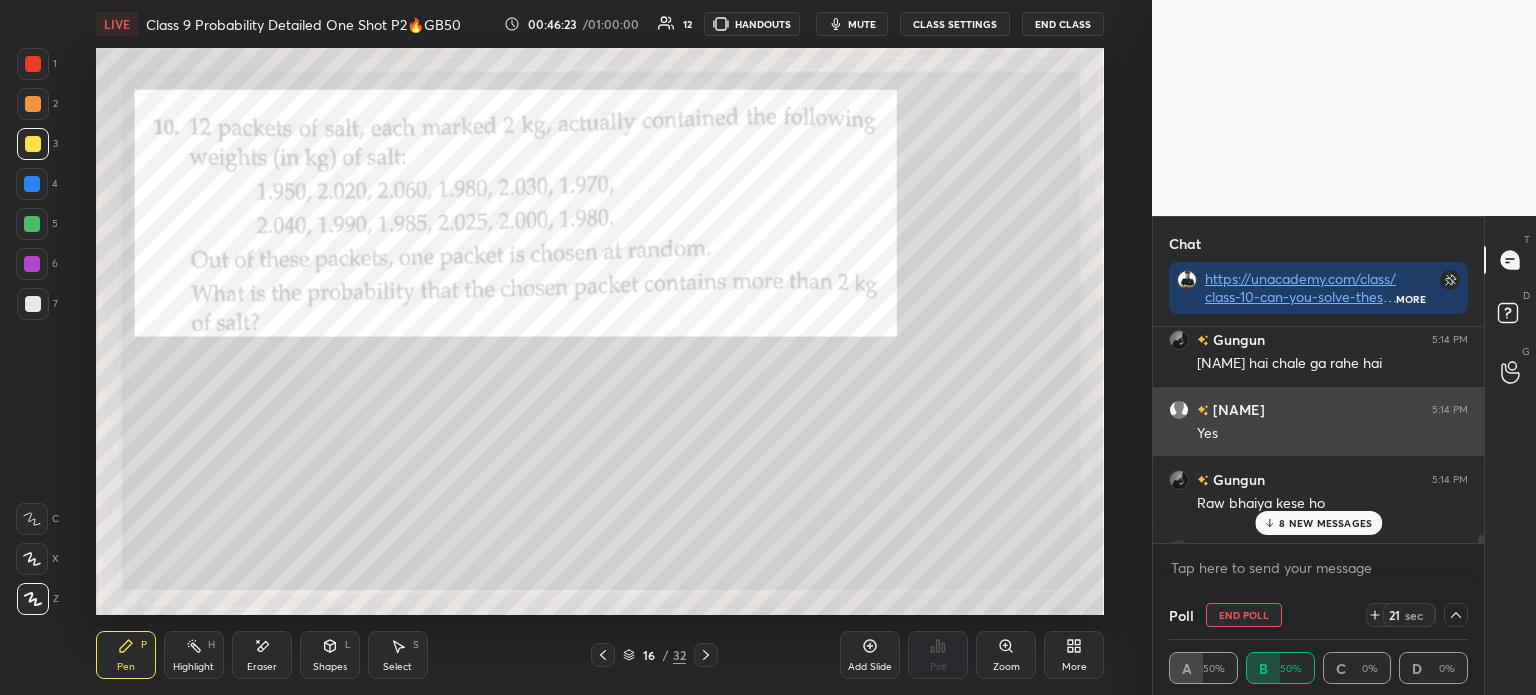 scroll, scrollTop: 0, scrollLeft: 0, axis: both 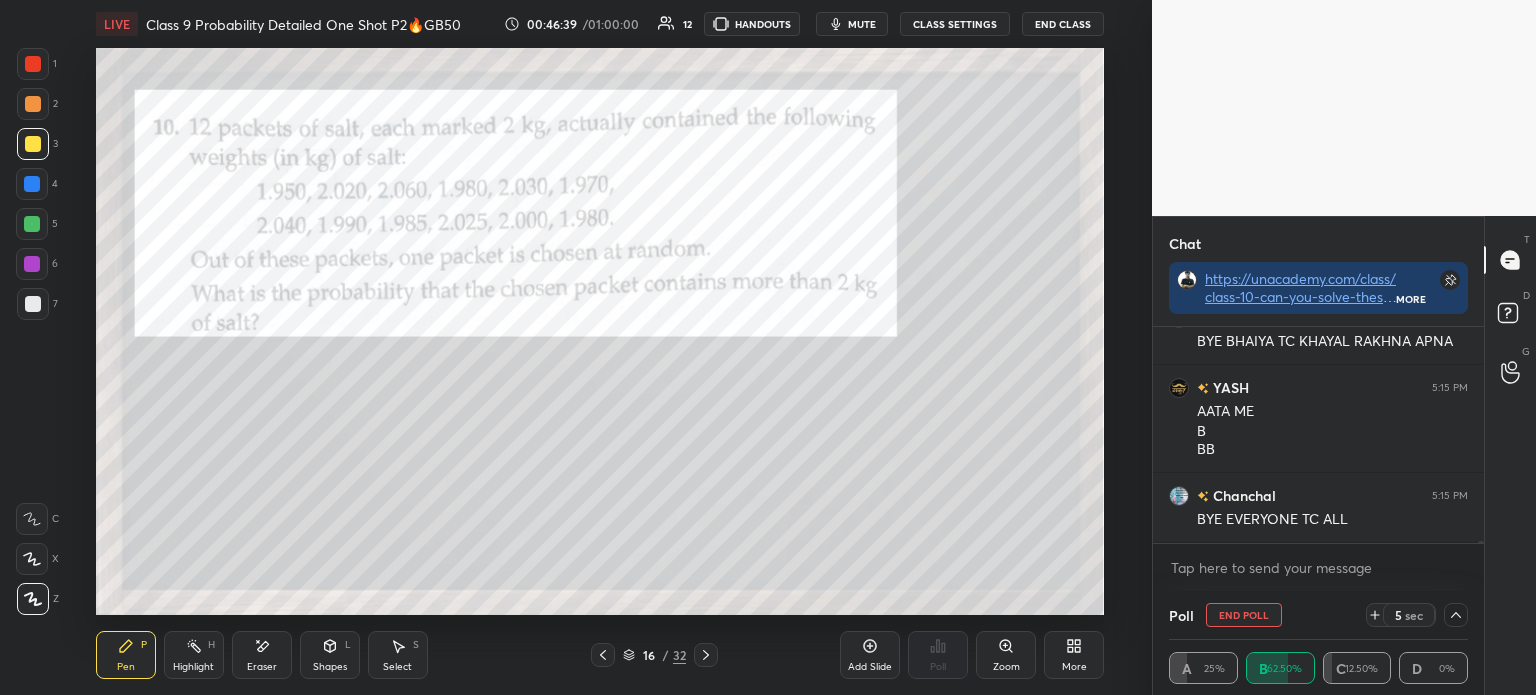 click 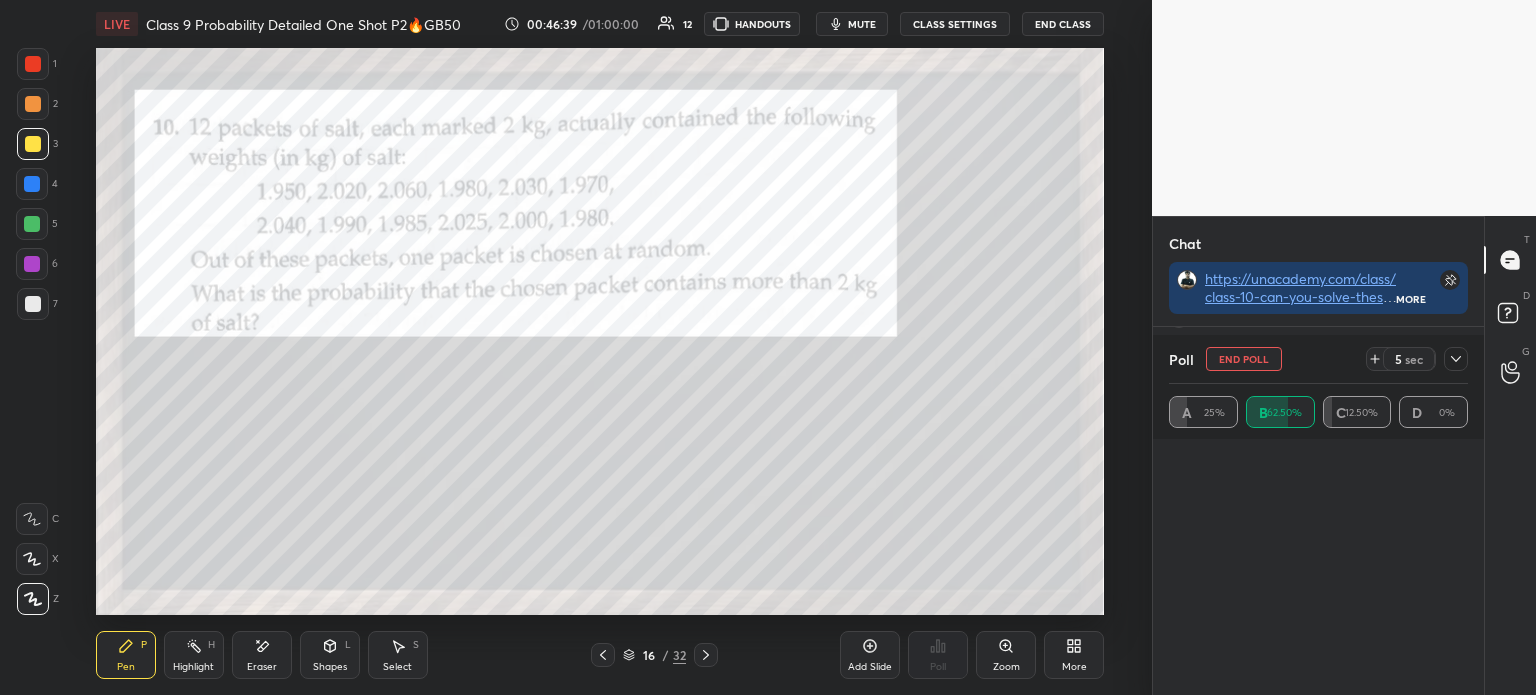 scroll, scrollTop: 6, scrollLeft: 6, axis: both 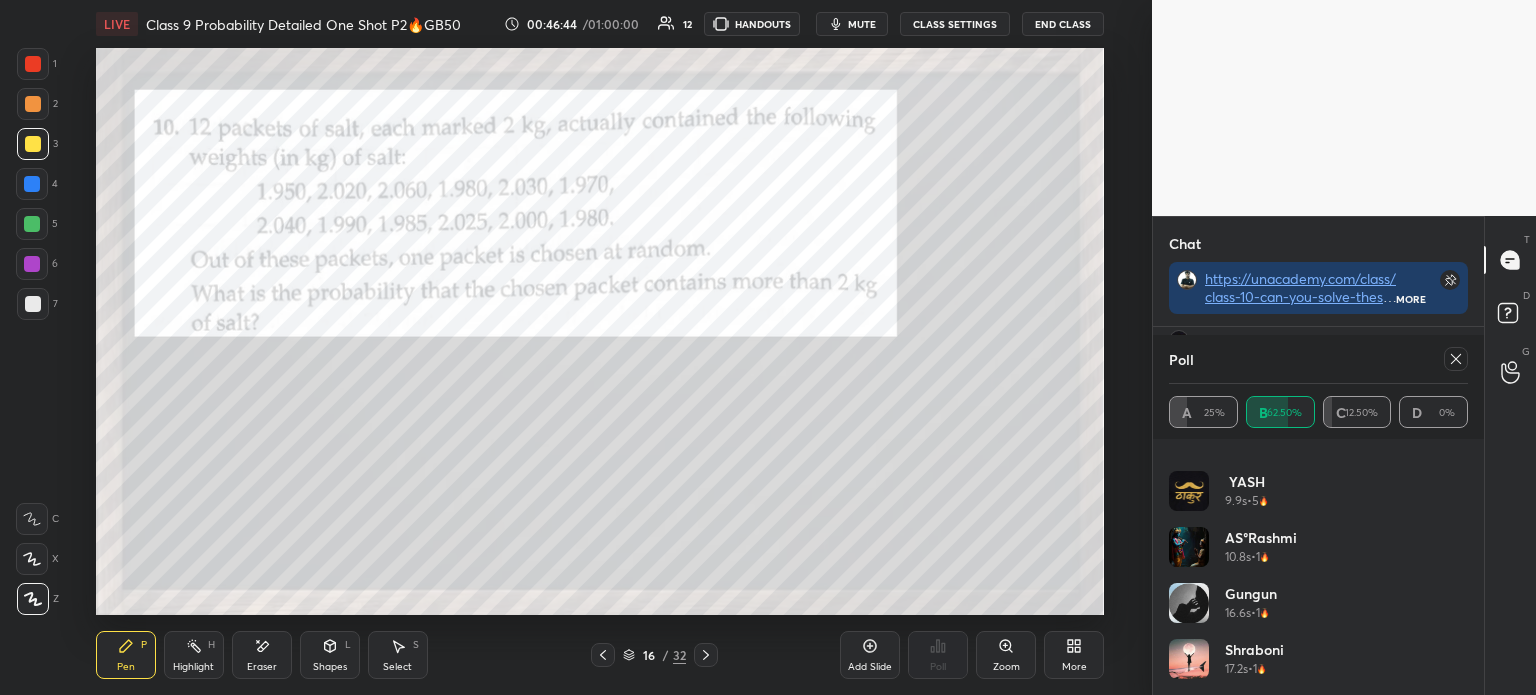 click at bounding box center [1456, 359] 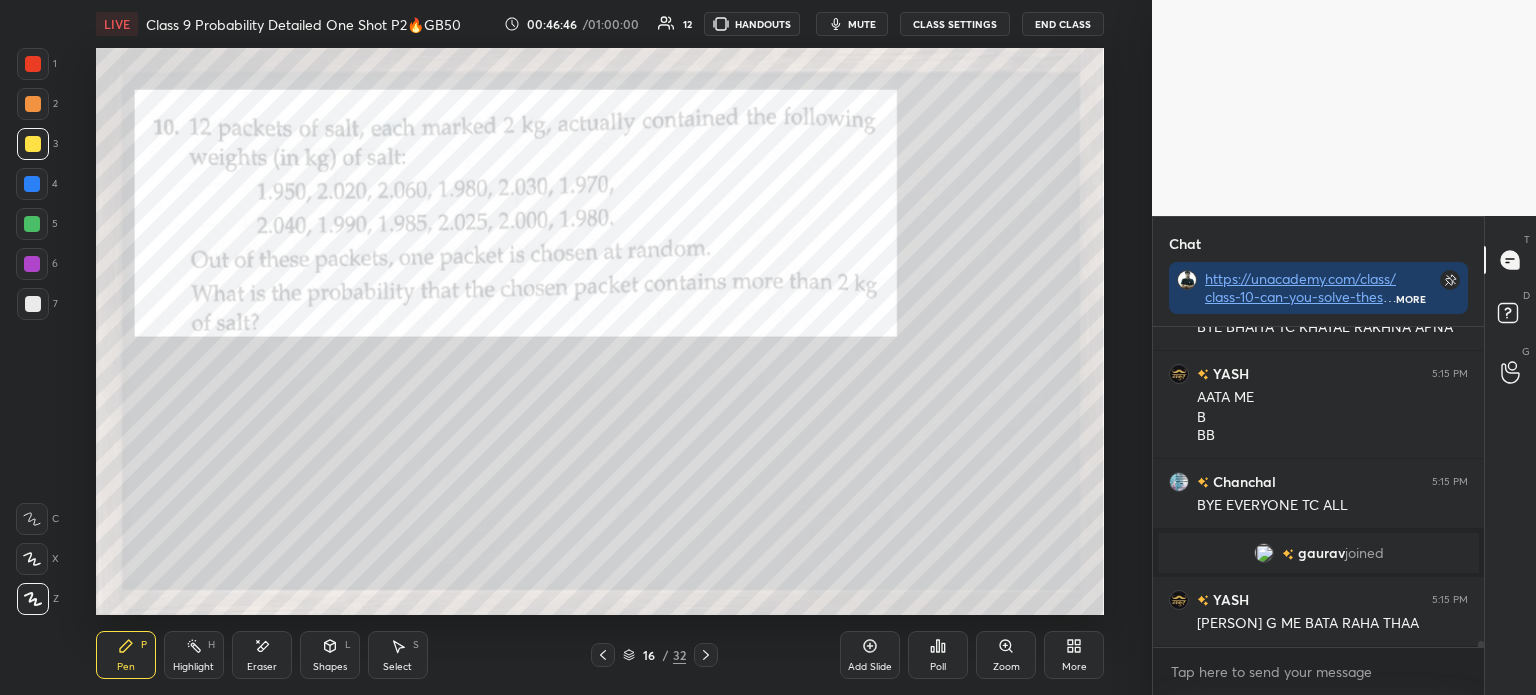 click at bounding box center [1264, 553] 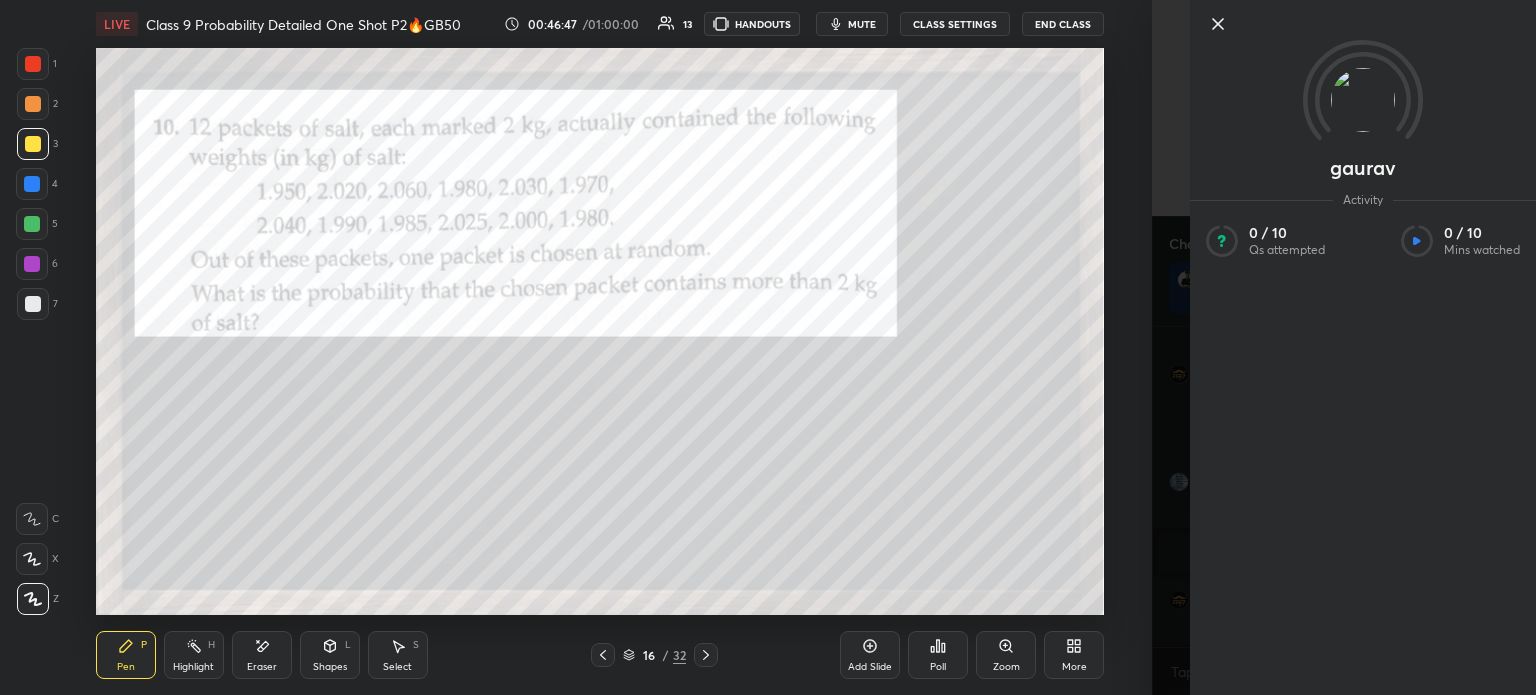 click 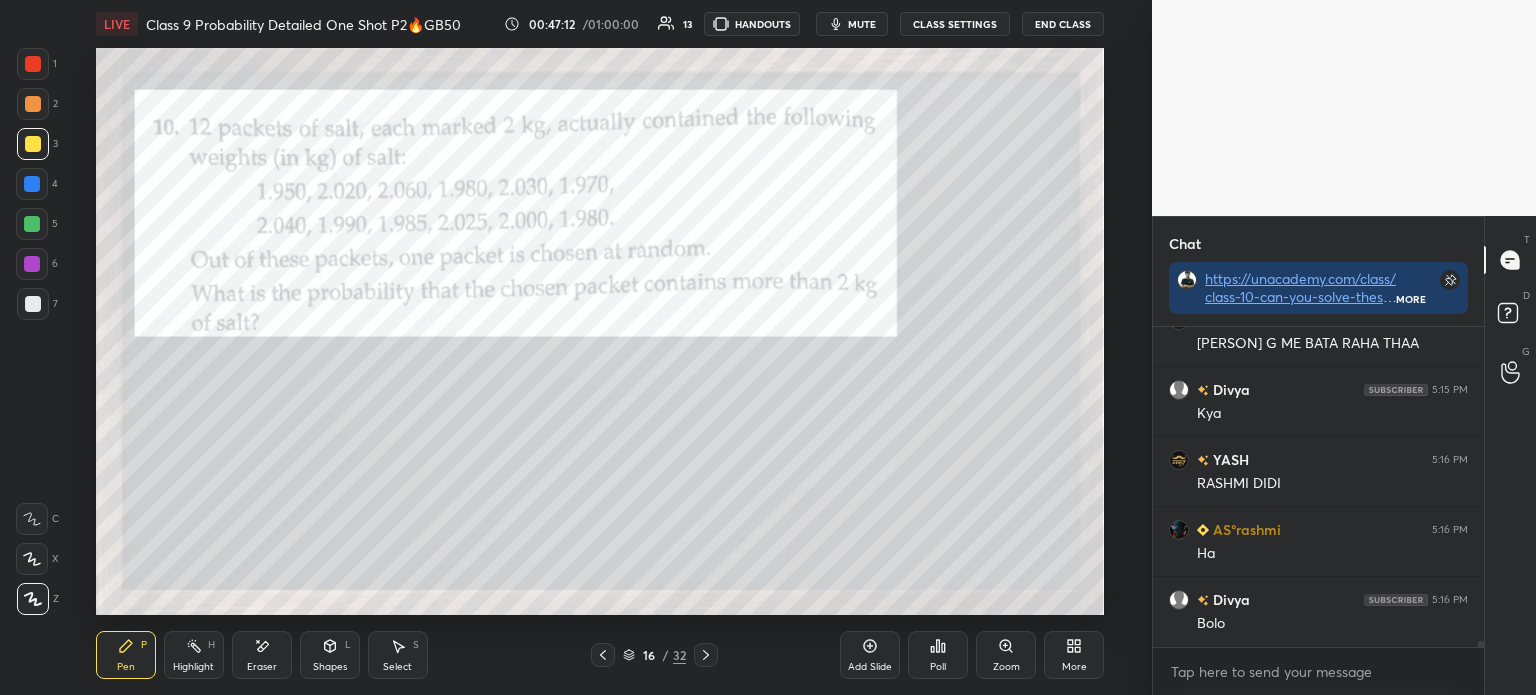 click at bounding box center (33, 64) 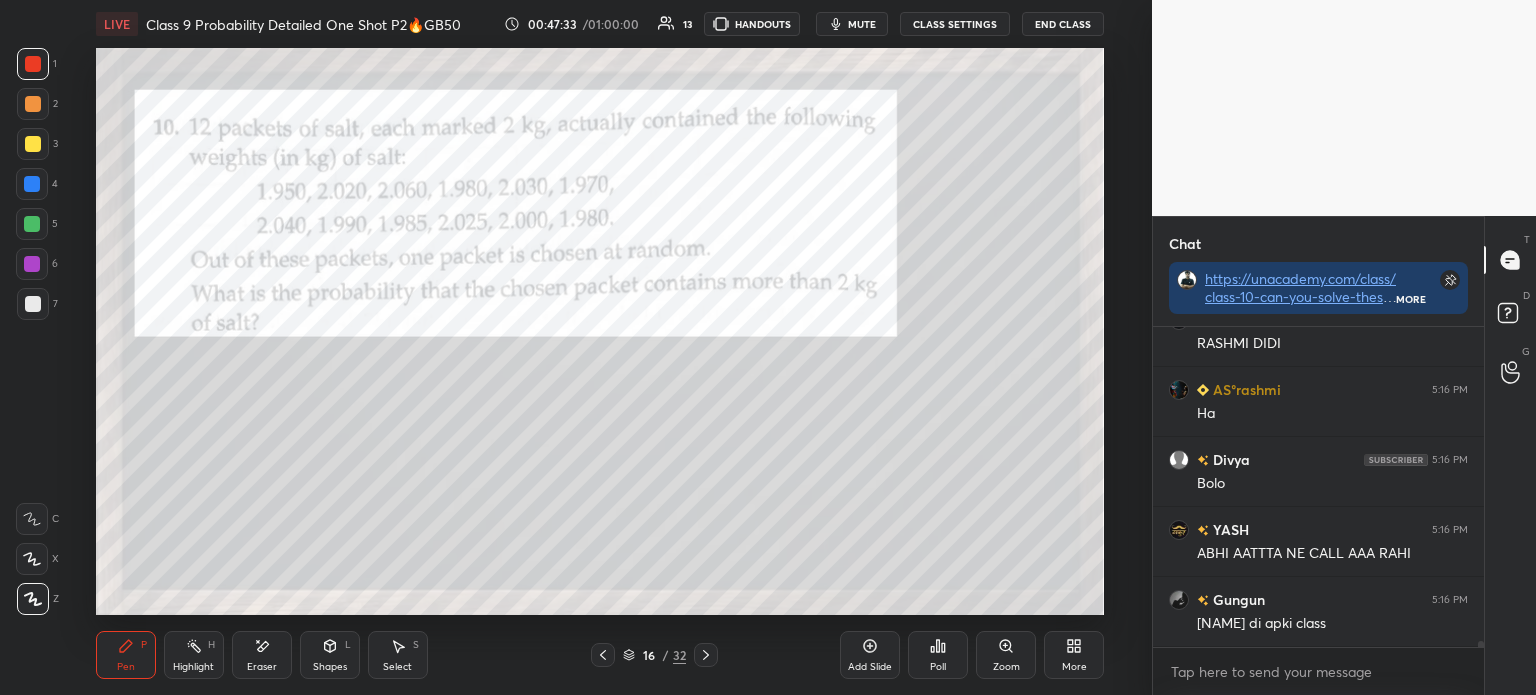 click at bounding box center [33, 304] 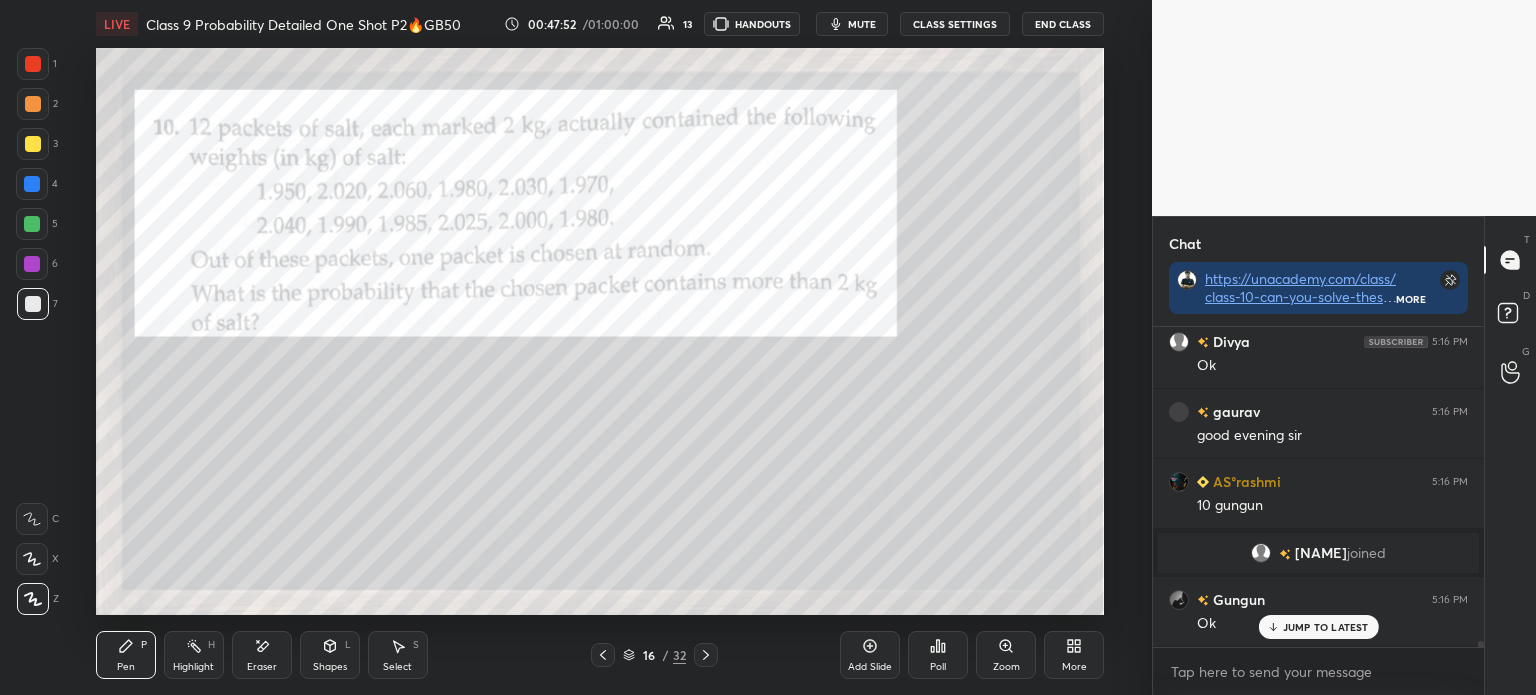 scroll, scrollTop: 16633, scrollLeft: 0, axis: vertical 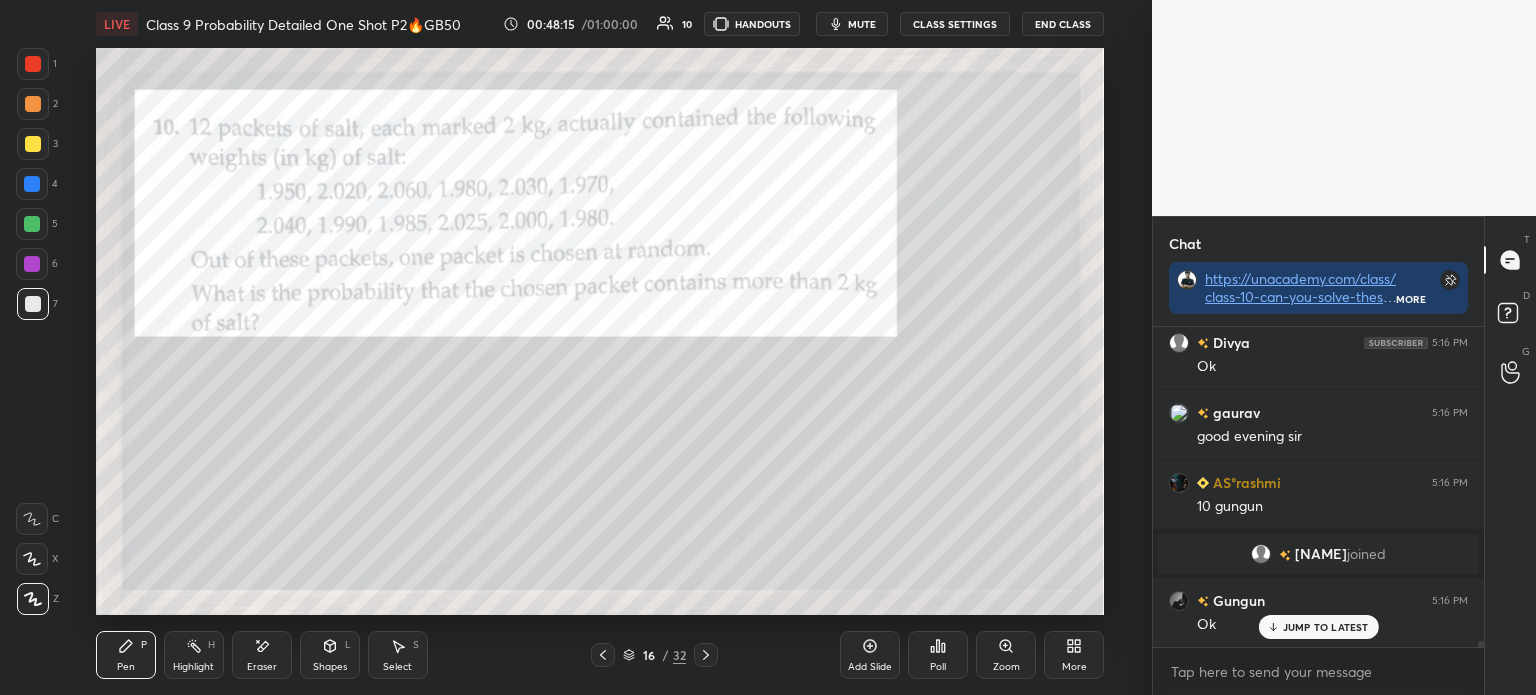 click 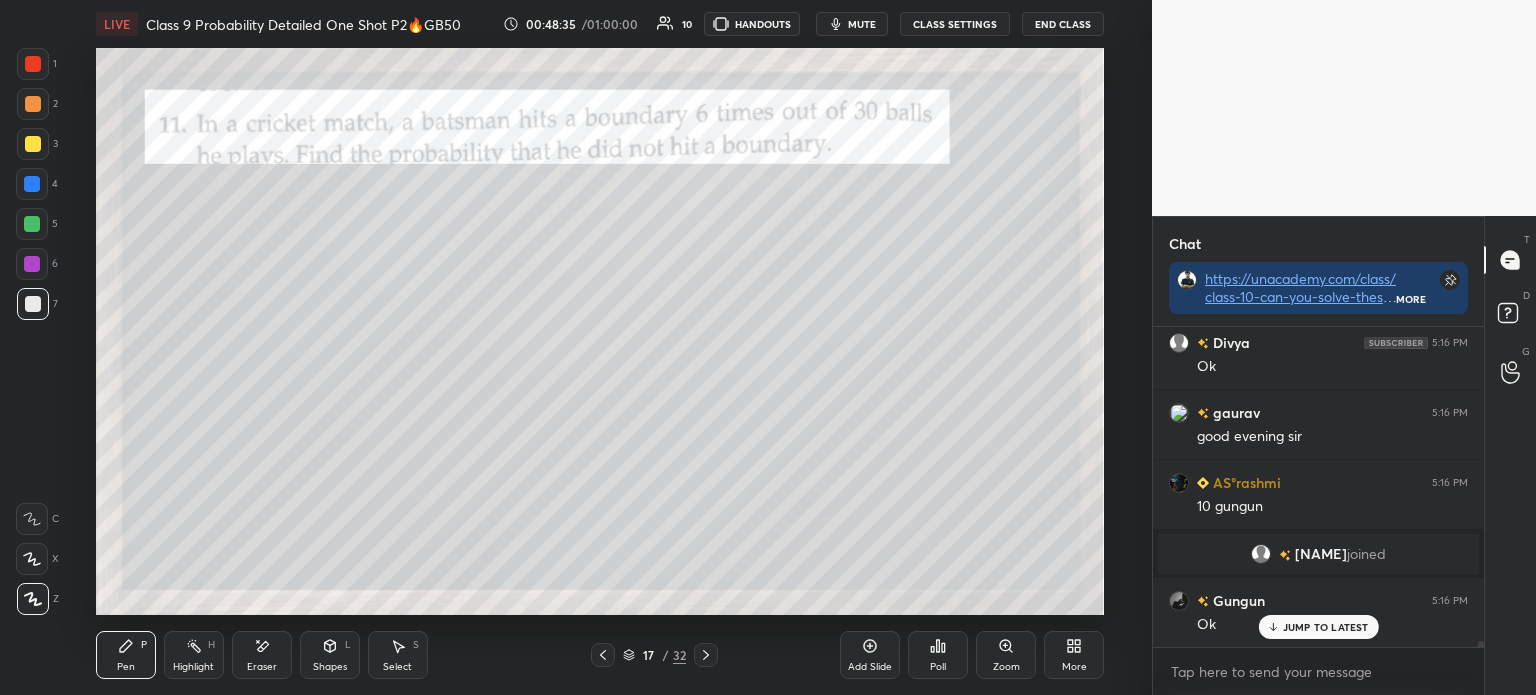click on "Poll" at bounding box center (938, 655) 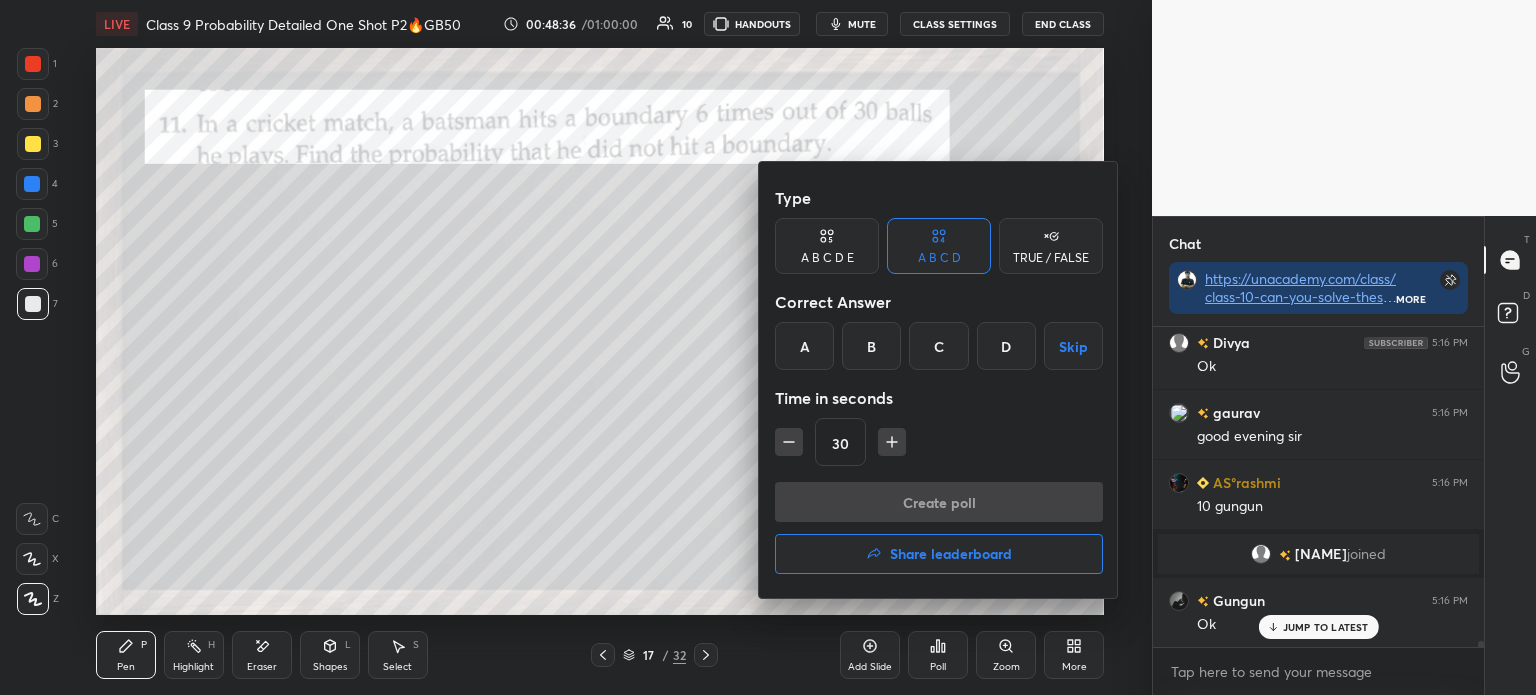 click on "C" at bounding box center (938, 346) 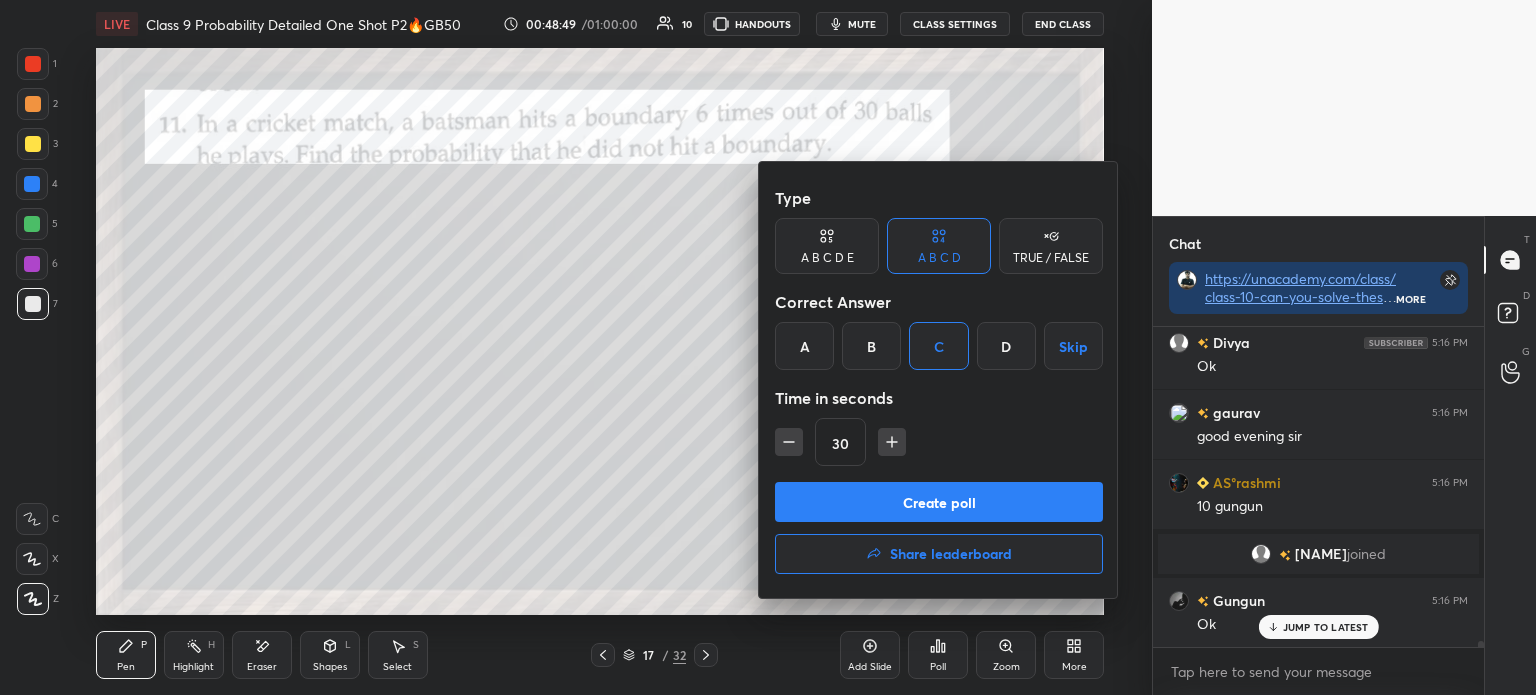 click on "Create poll" at bounding box center [939, 502] 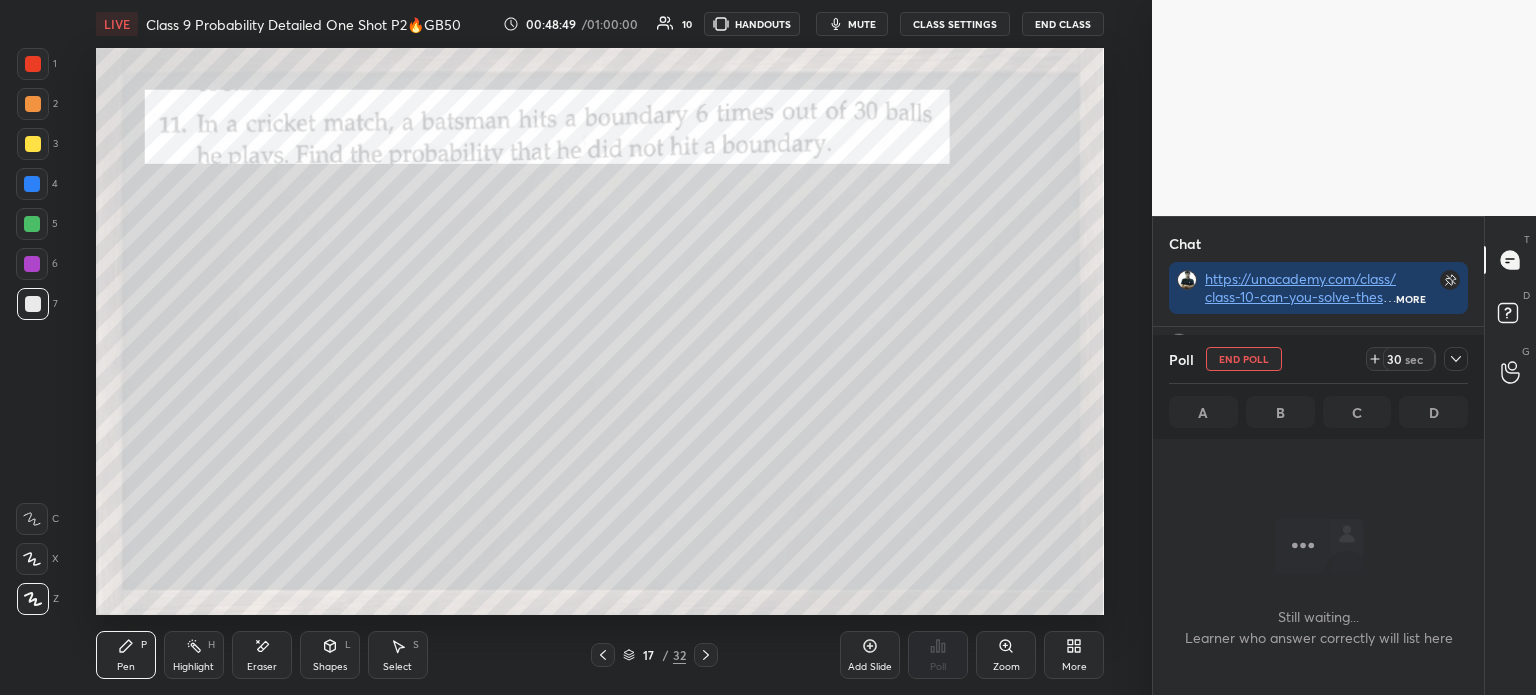 scroll, scrollTop: 282, scrollLeft: 325, axis: both 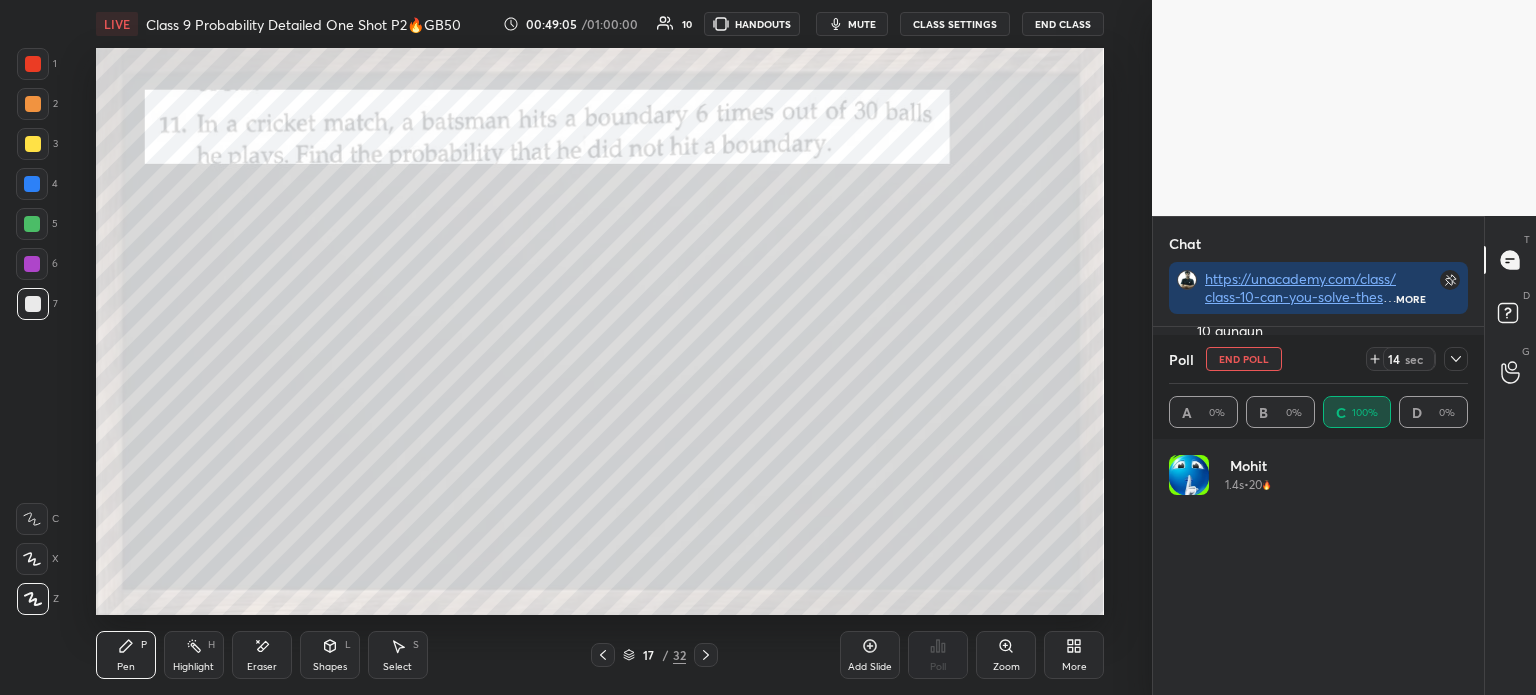 click at bounding box center (1456, 359) 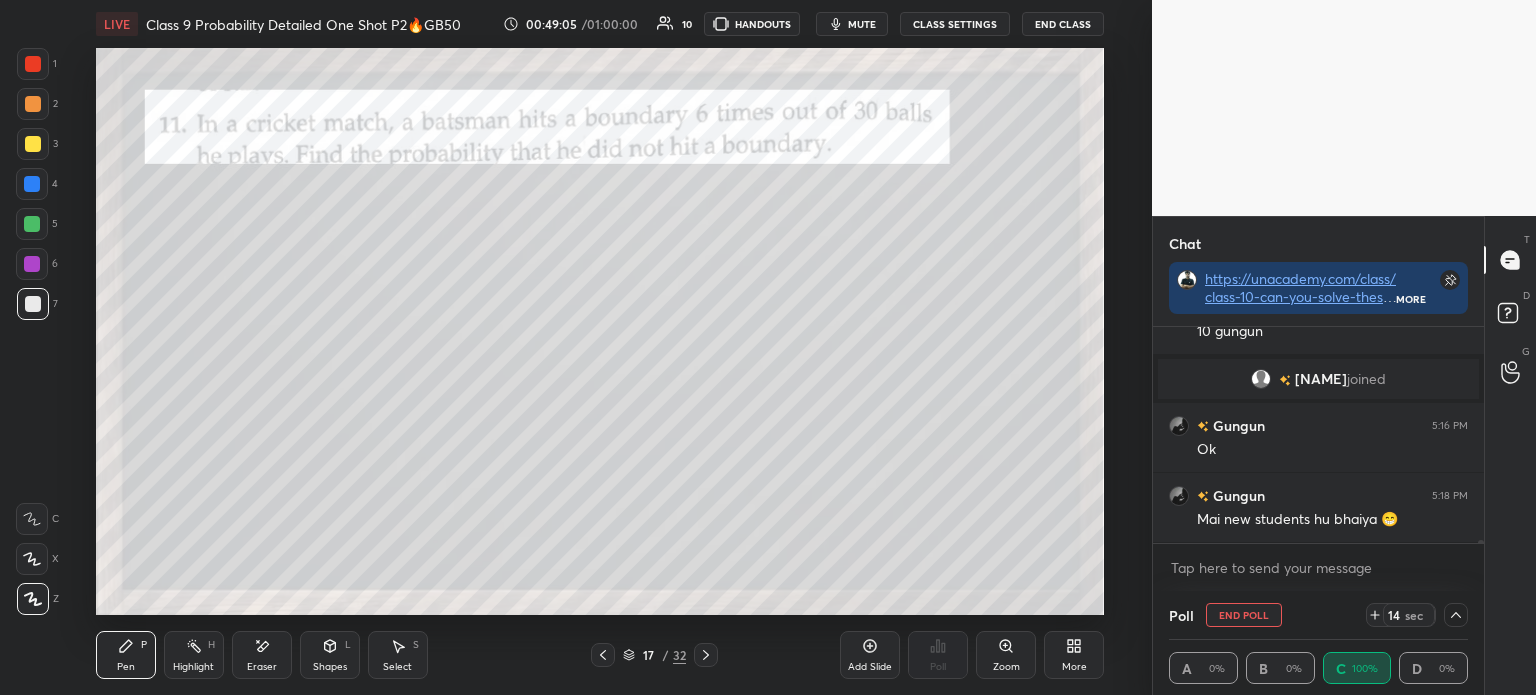 scroll, scrollTop: 0, scrollLeft: 6, axis: horizontal 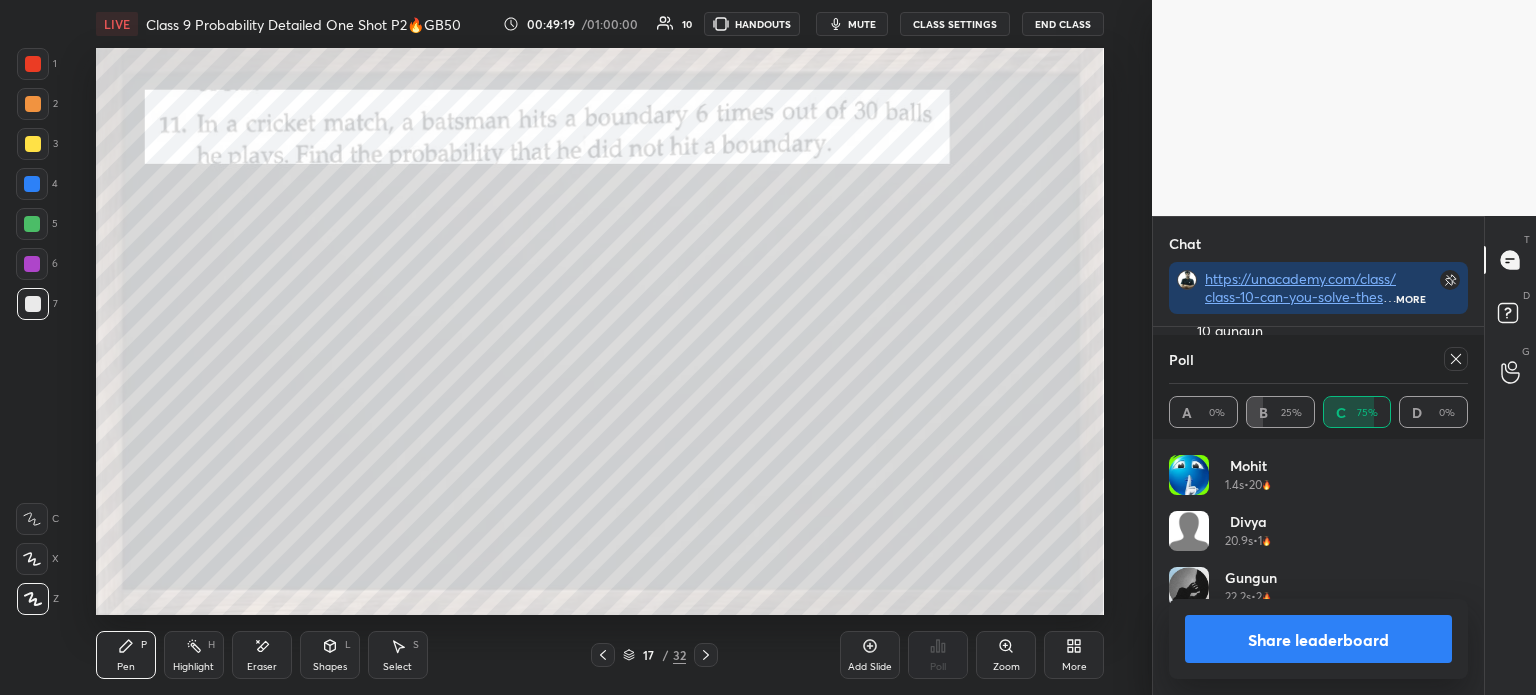 click at bounding box center (33, 144) 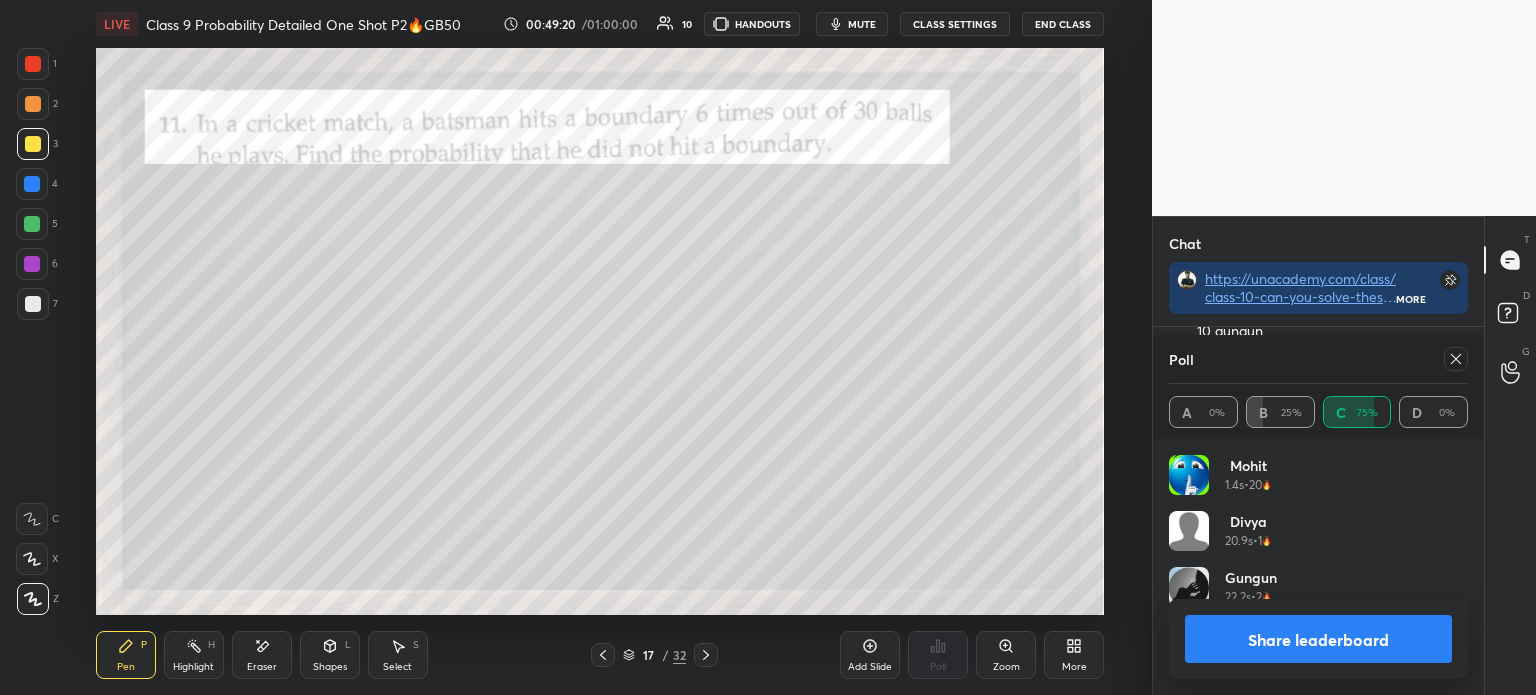 click on "Share leaderboard" at bounding box center [1318, 639] 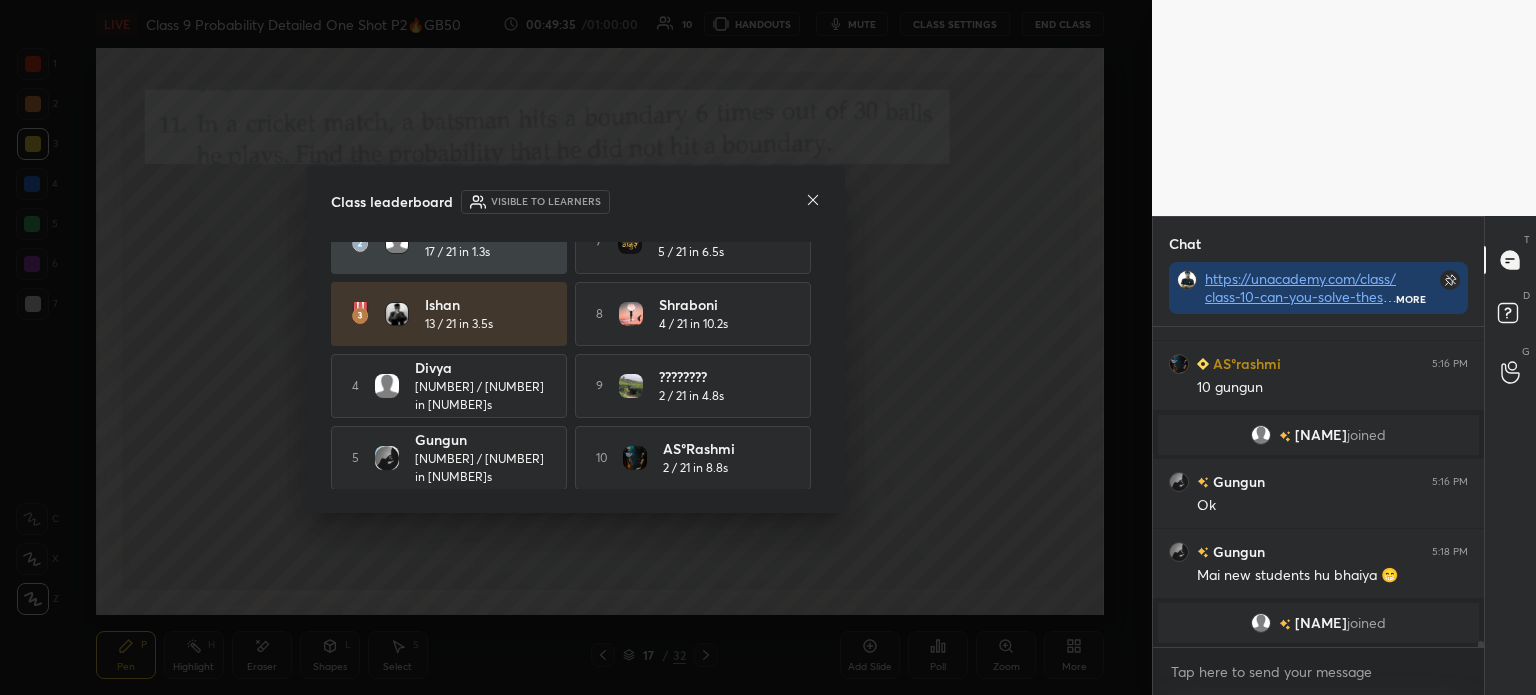 click 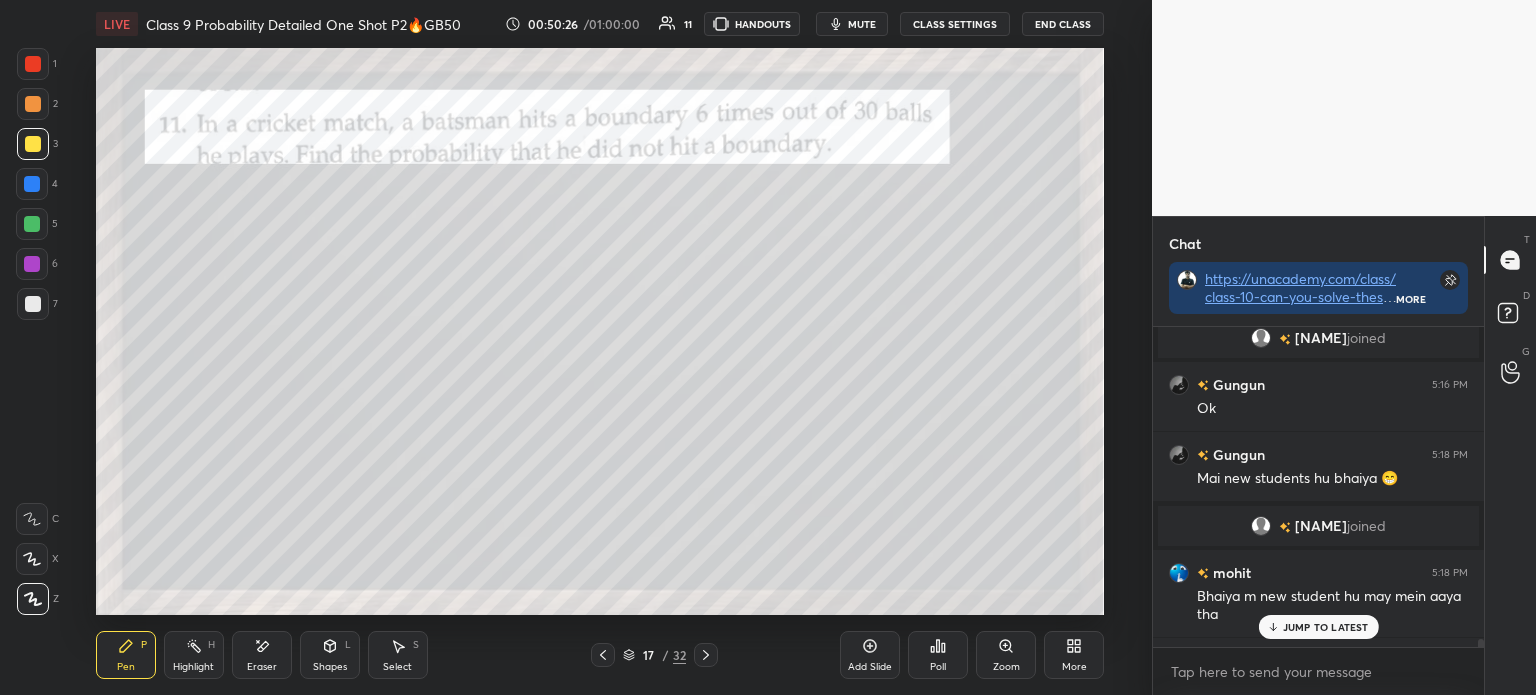 scroll, scrollTop: 16862, scrollLeft: 0, axis: vertical 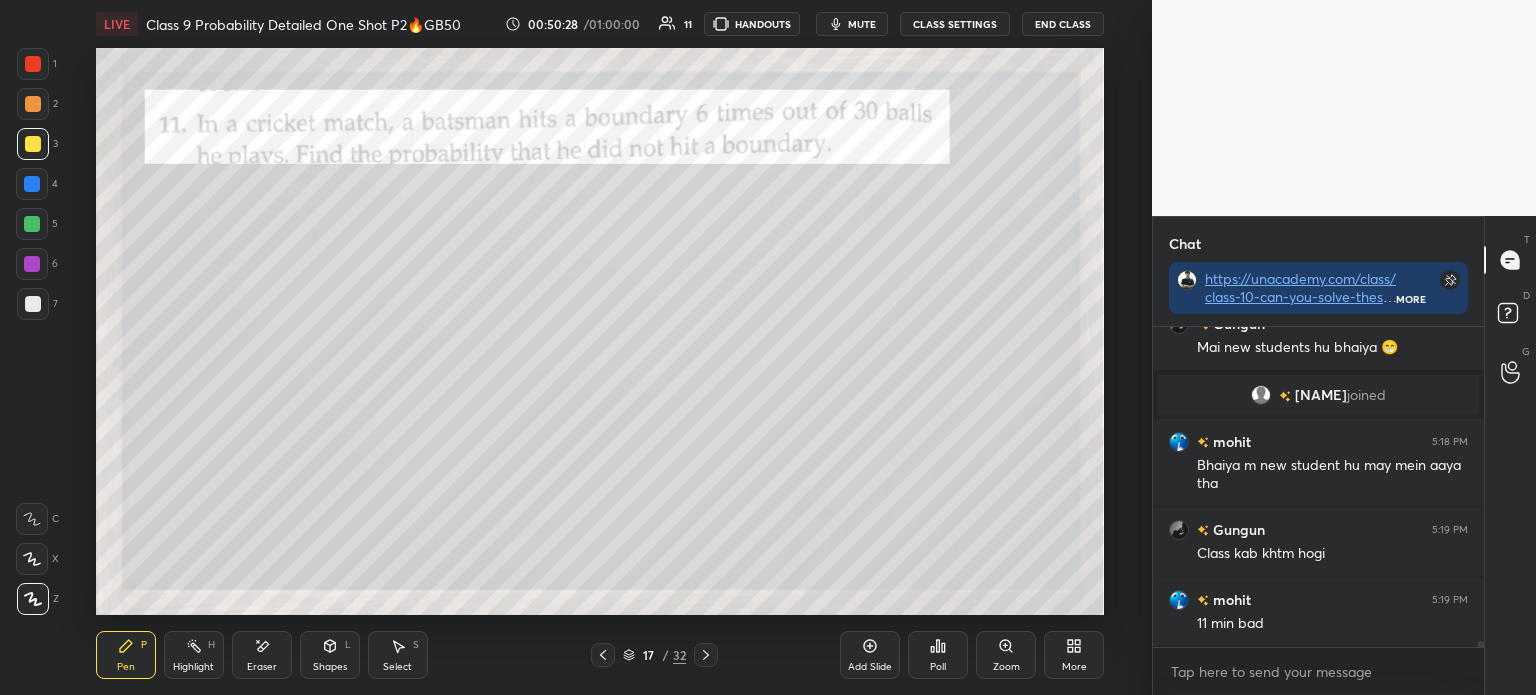 click at bounding box center (706, 655) 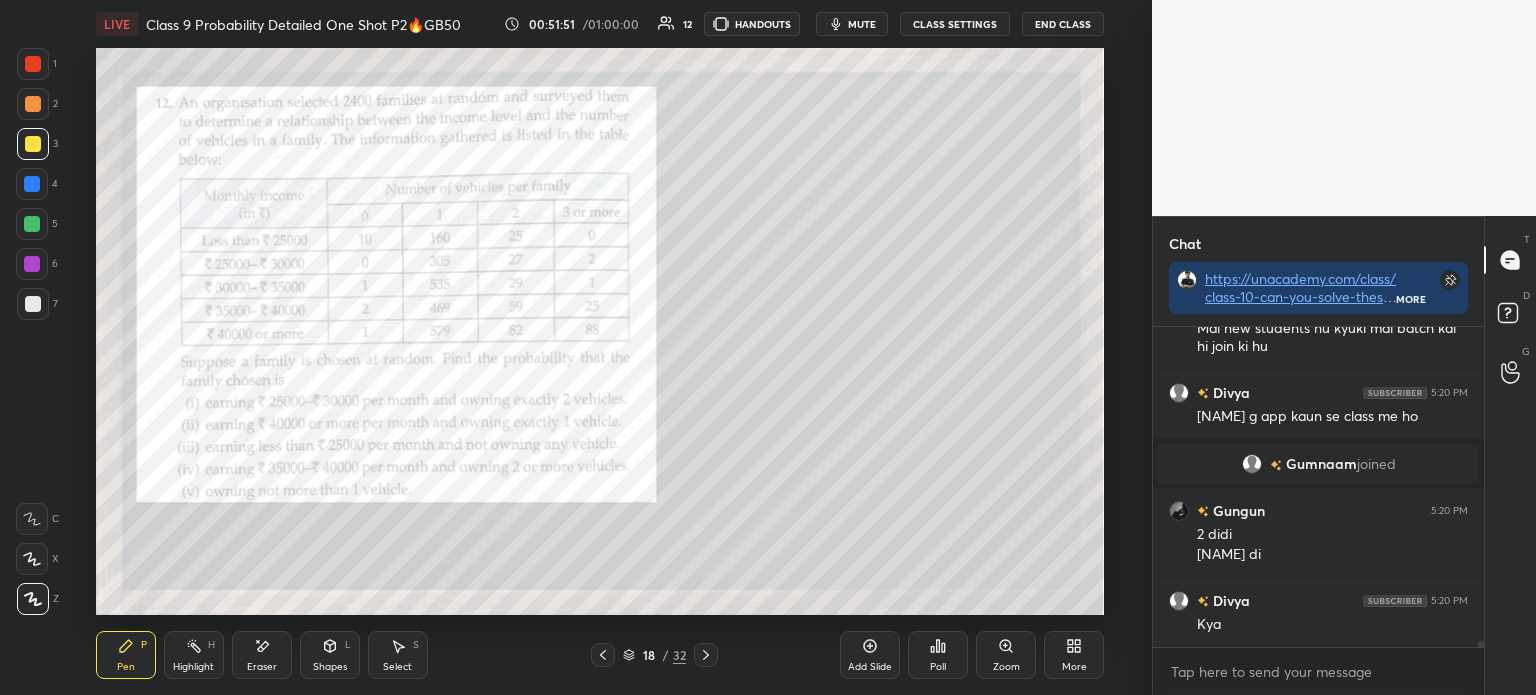 scroll, scrollTop: 17368, scrollLeft: 0, axis: vertical 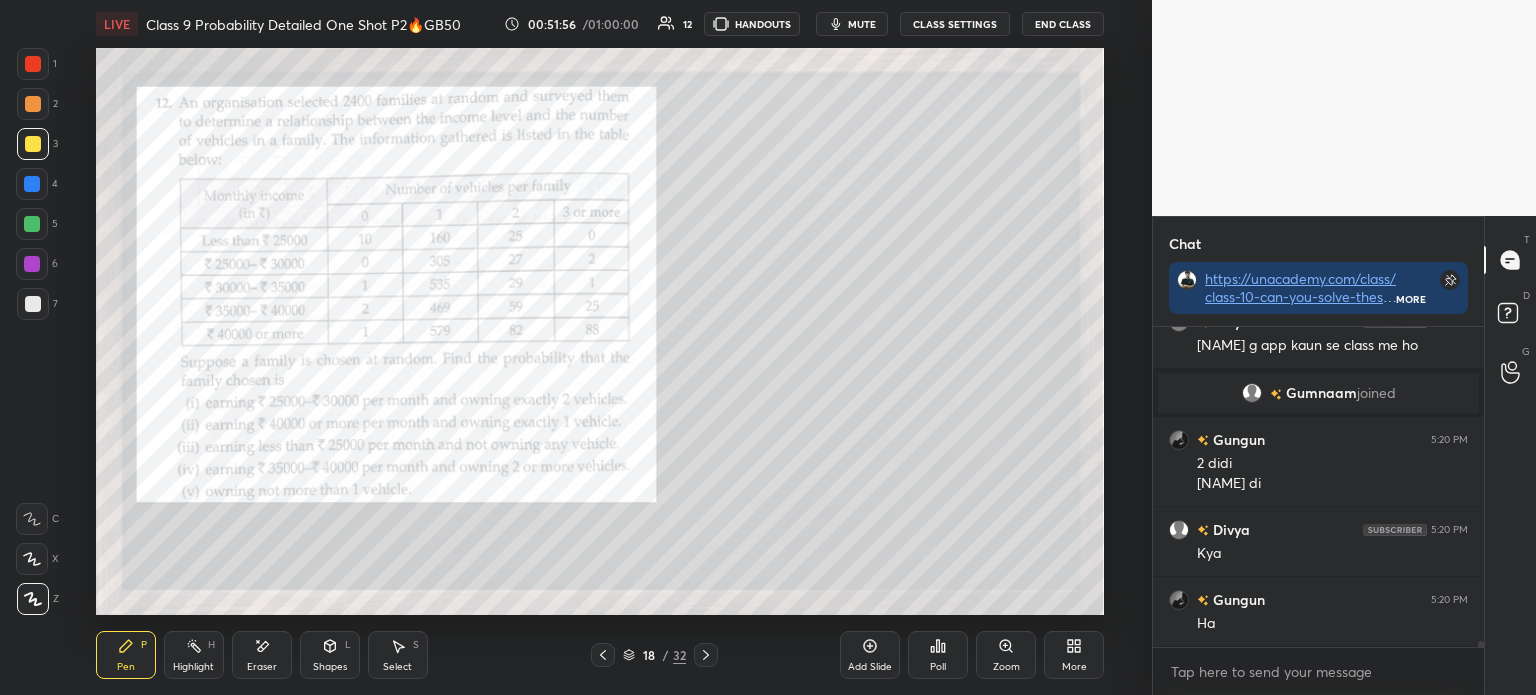 click on "Poll" at bounding box center [938, 655] 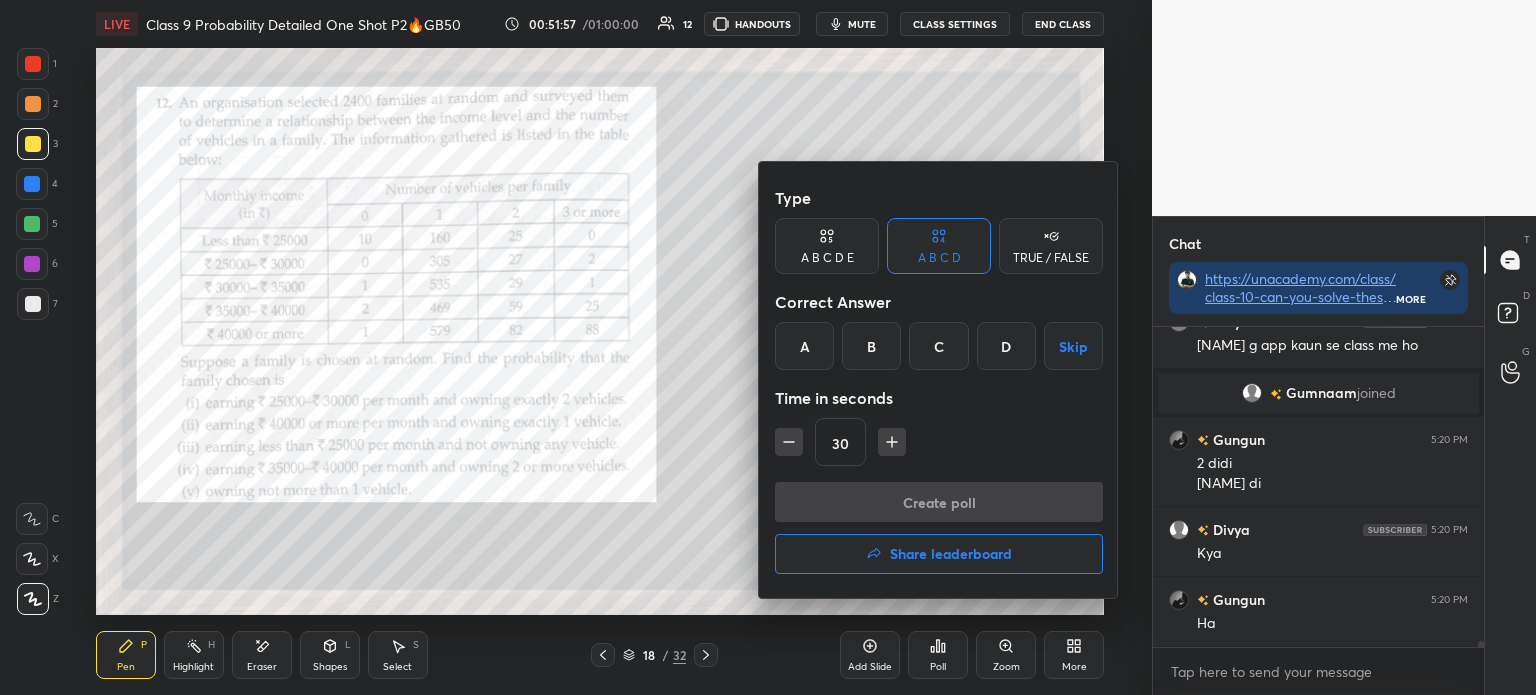 click on "D" at bounding box center (1006, 346) 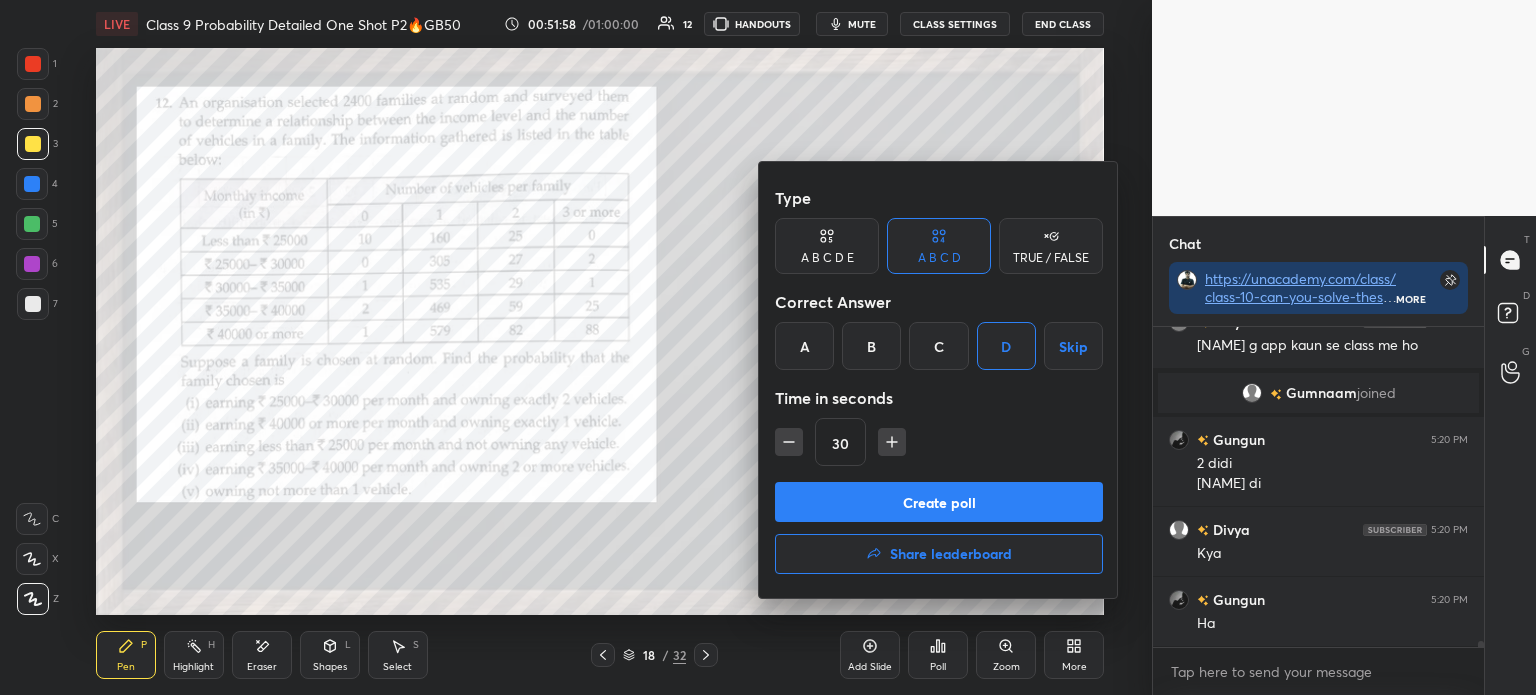 click on "Create poll" at bounding box center [939, 502] 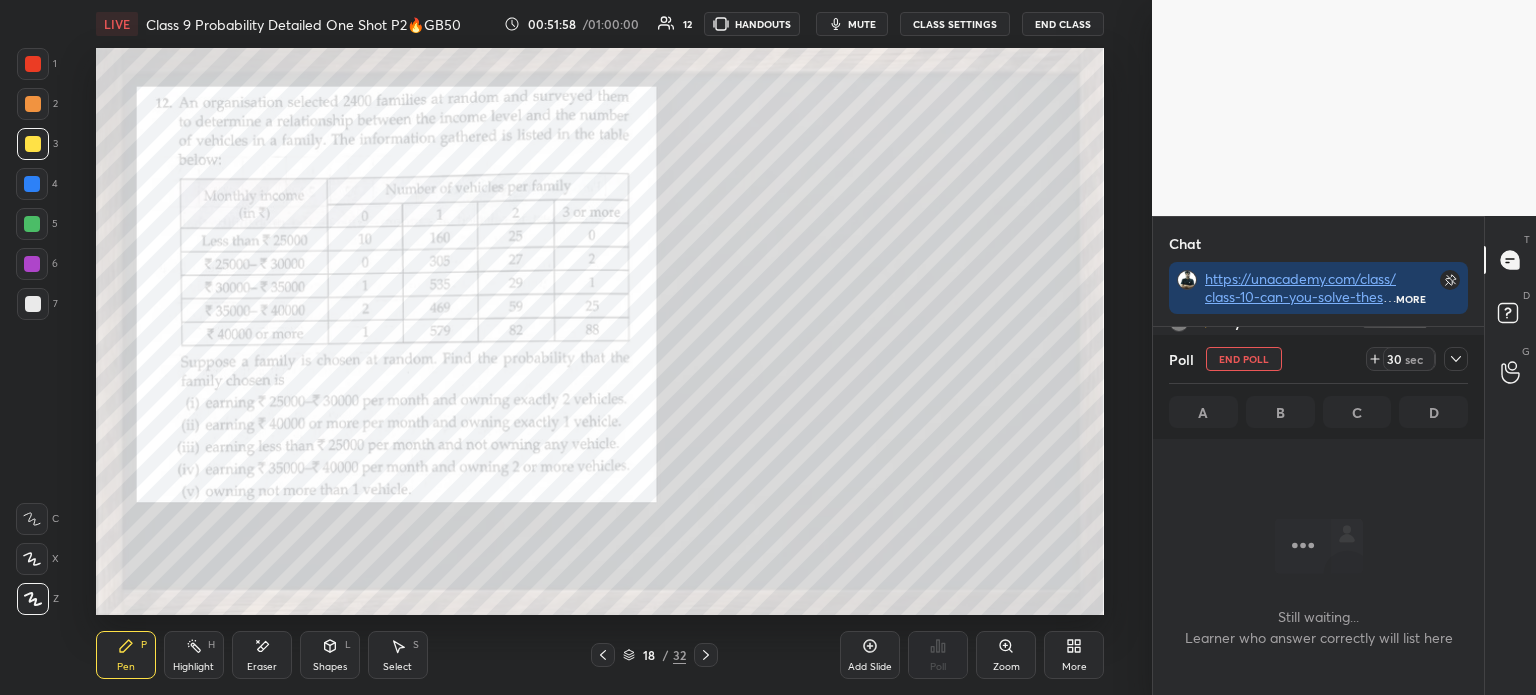 scroll, scrollTop: 281, scrollLeft: 325, axis: both 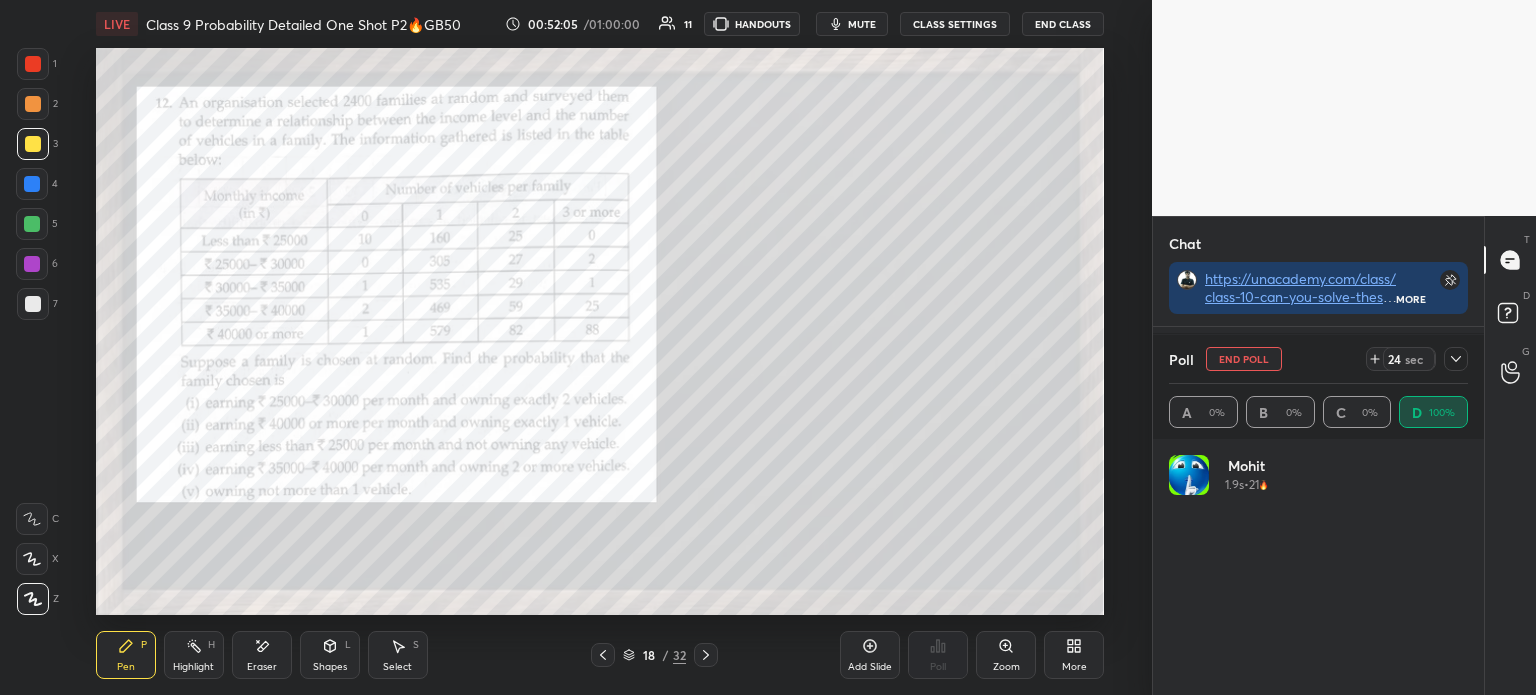 click at bounding box center (1456, 359) 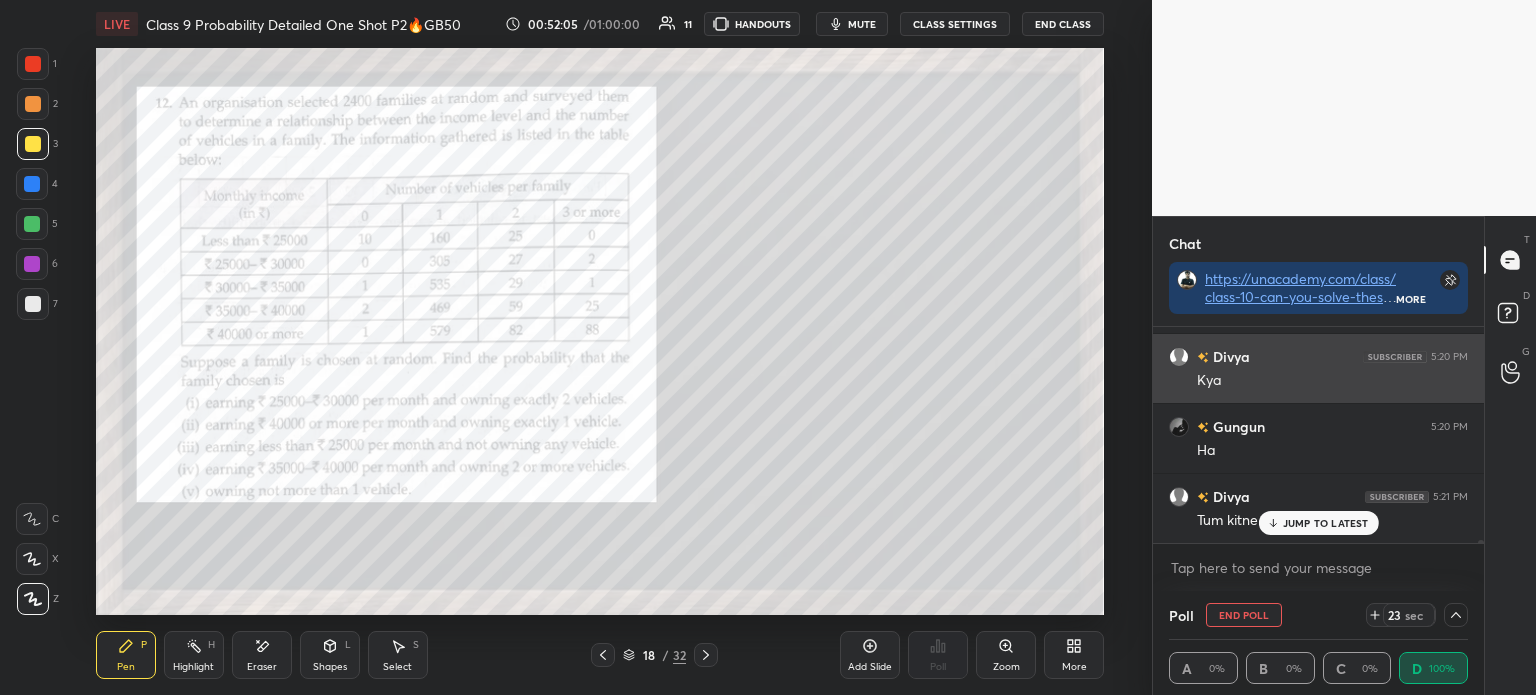 scroll, scrollTop: 175, scrollLeft: 293, axis: both 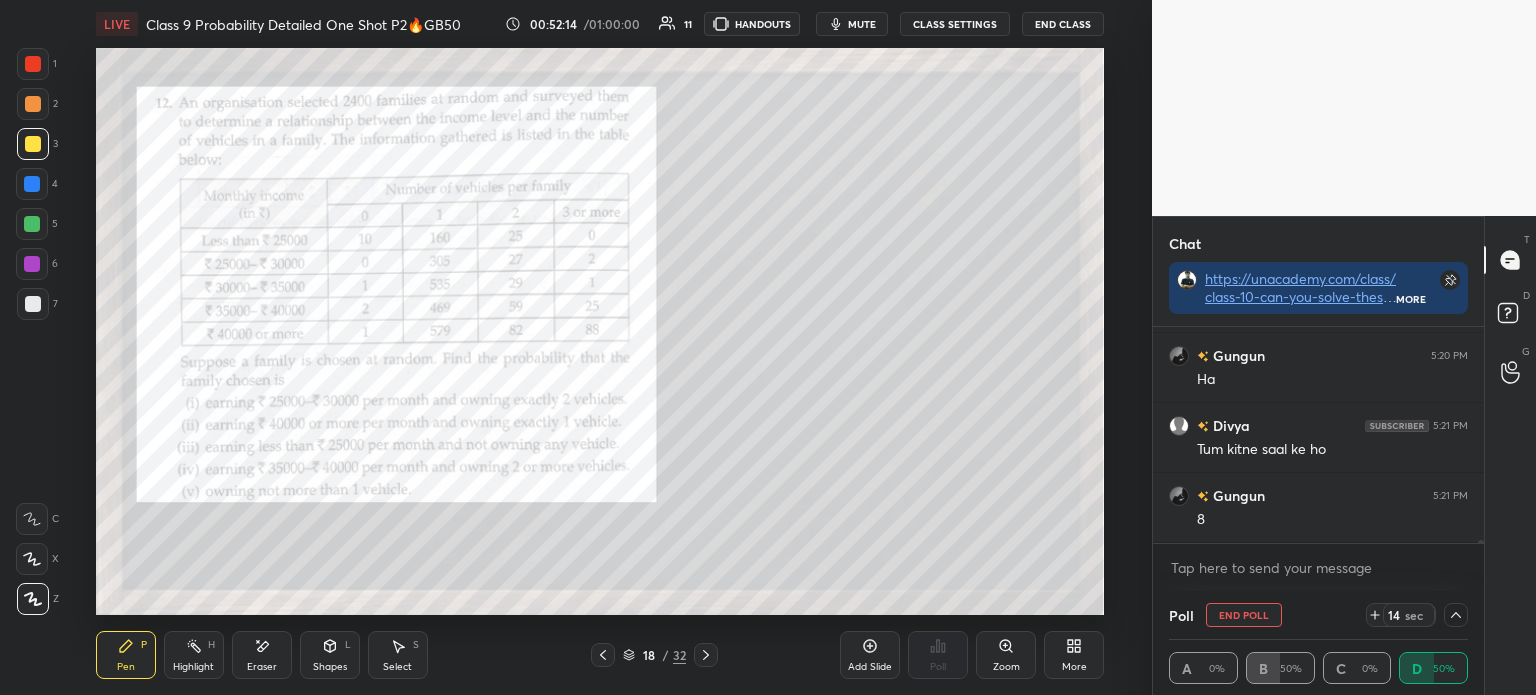 click on "Poll End Poll 14  sec" at bounding box center (1318, 615) 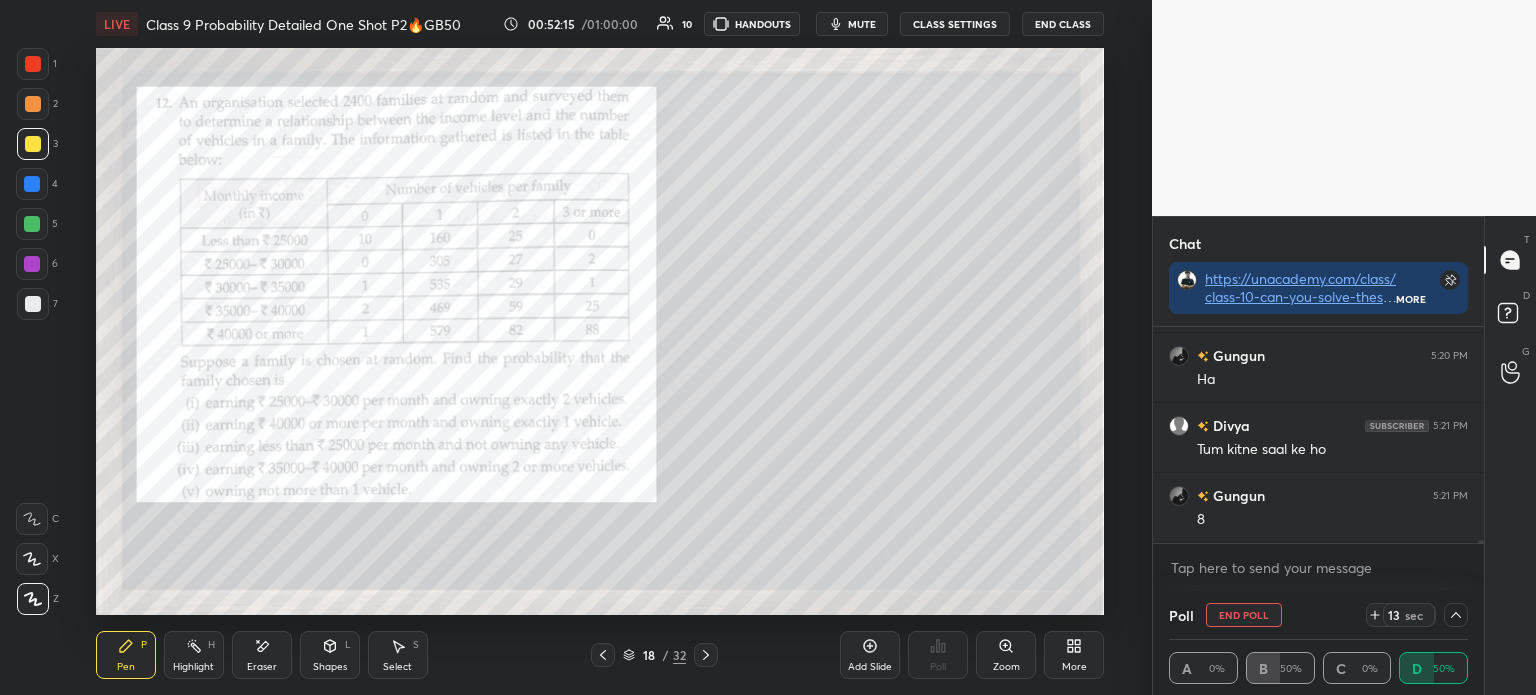 click 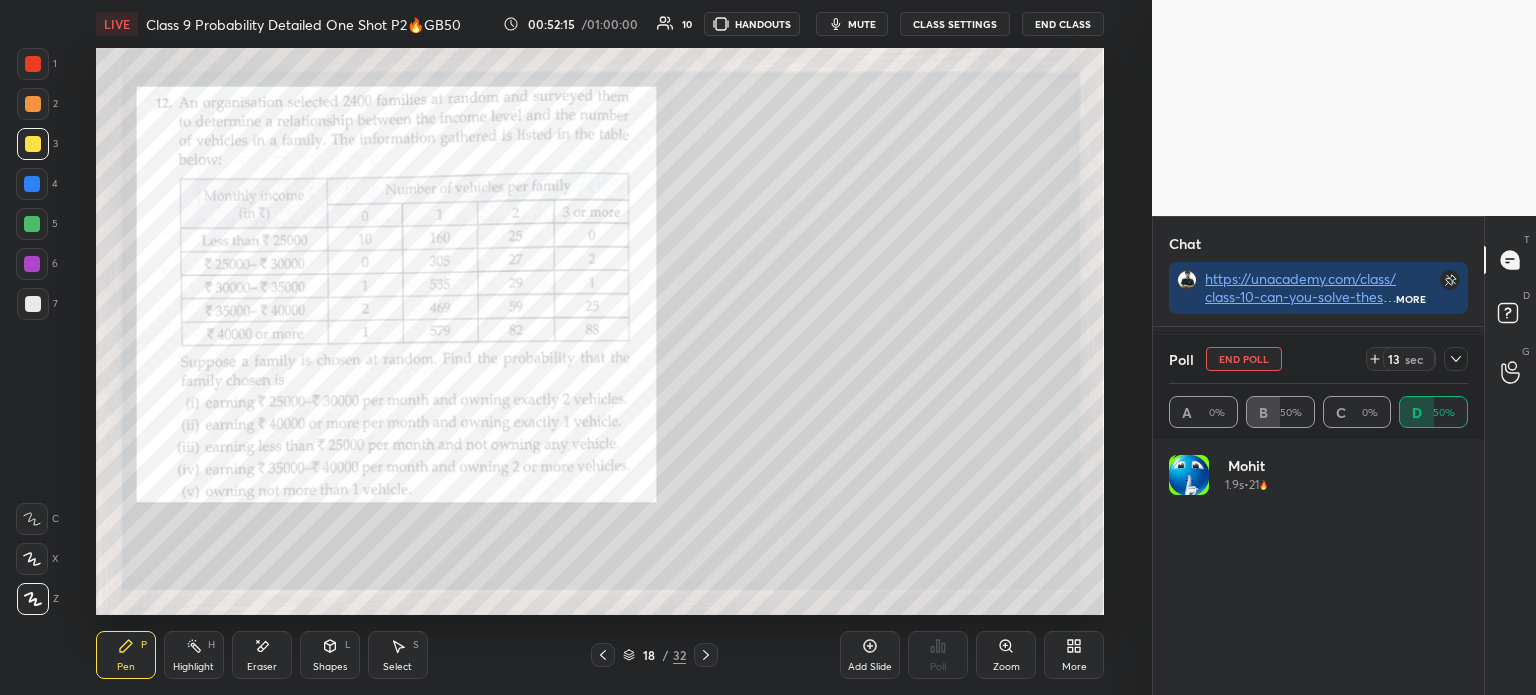 scroll, scrollTop: 6, scrollLeft: 6, axis: both 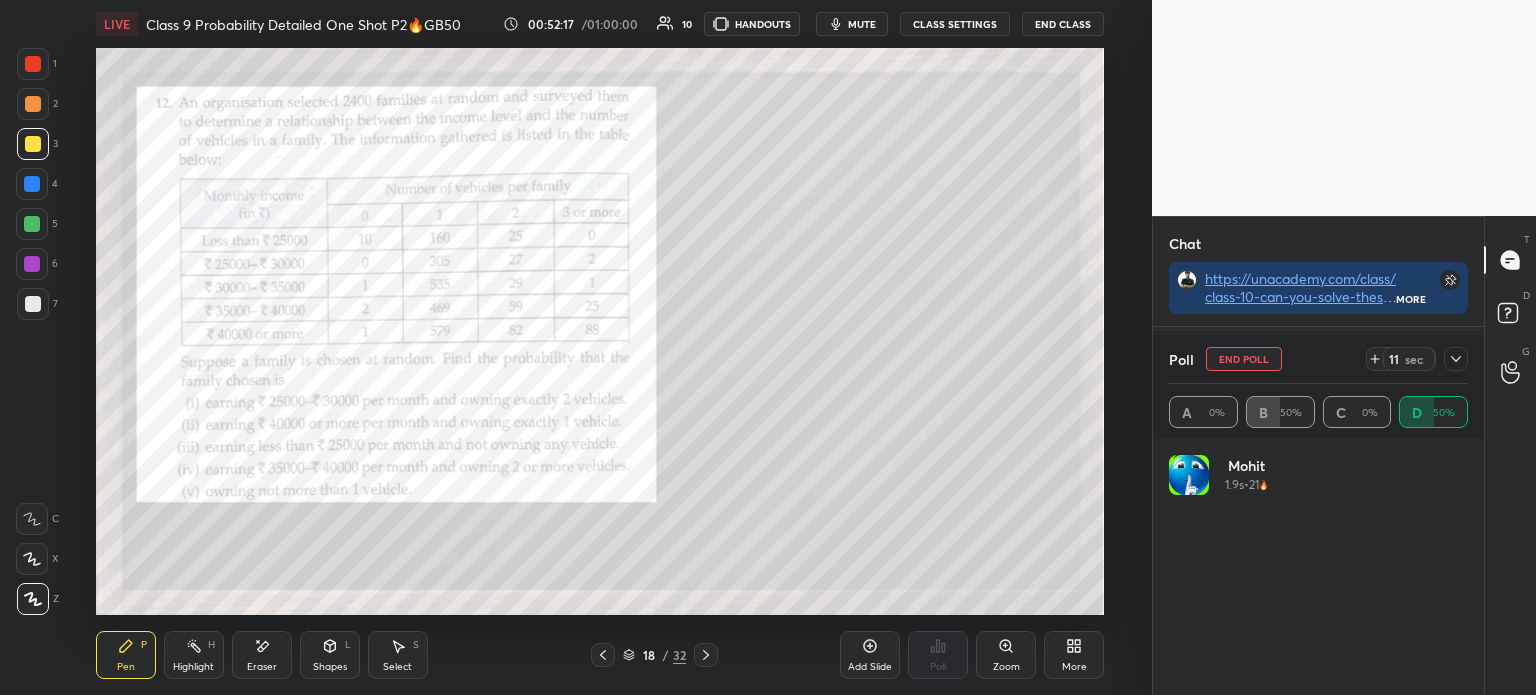 click at bounding box center [1456, 359] 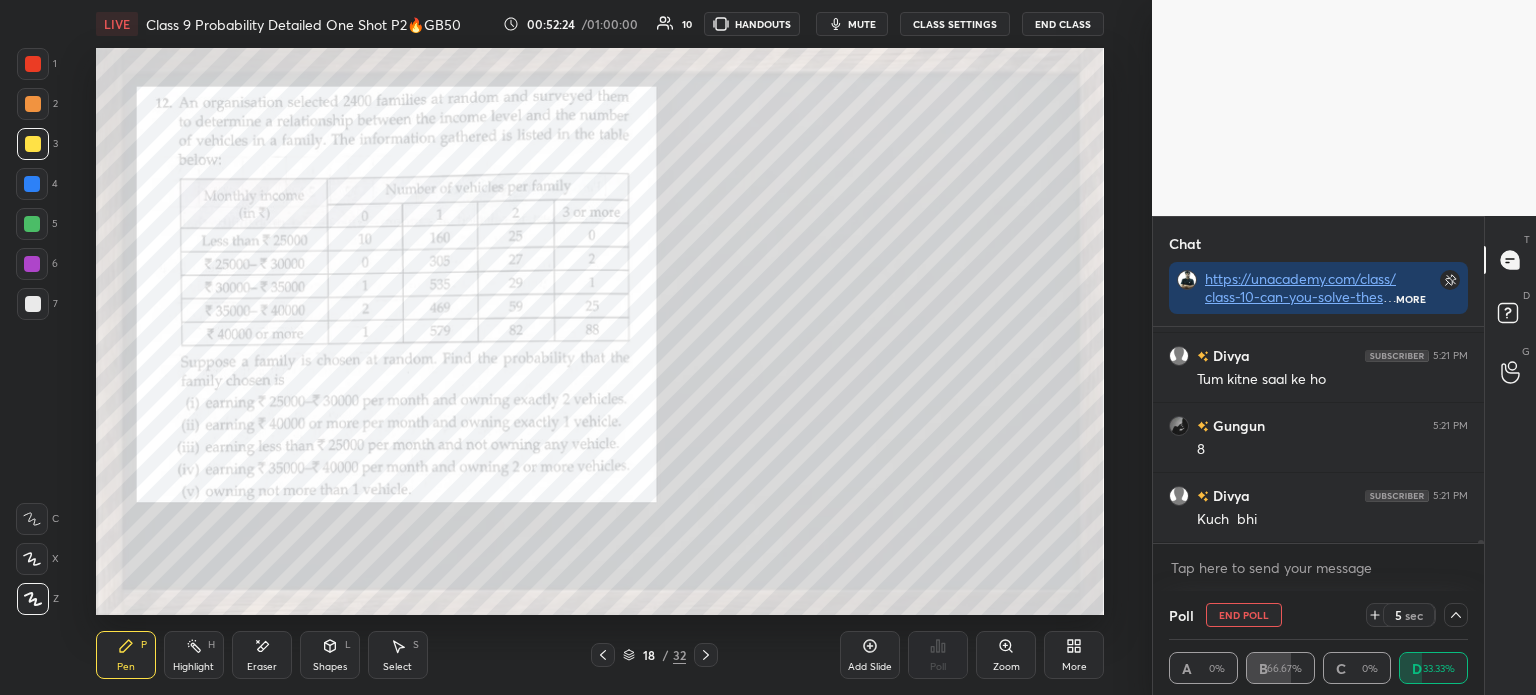click 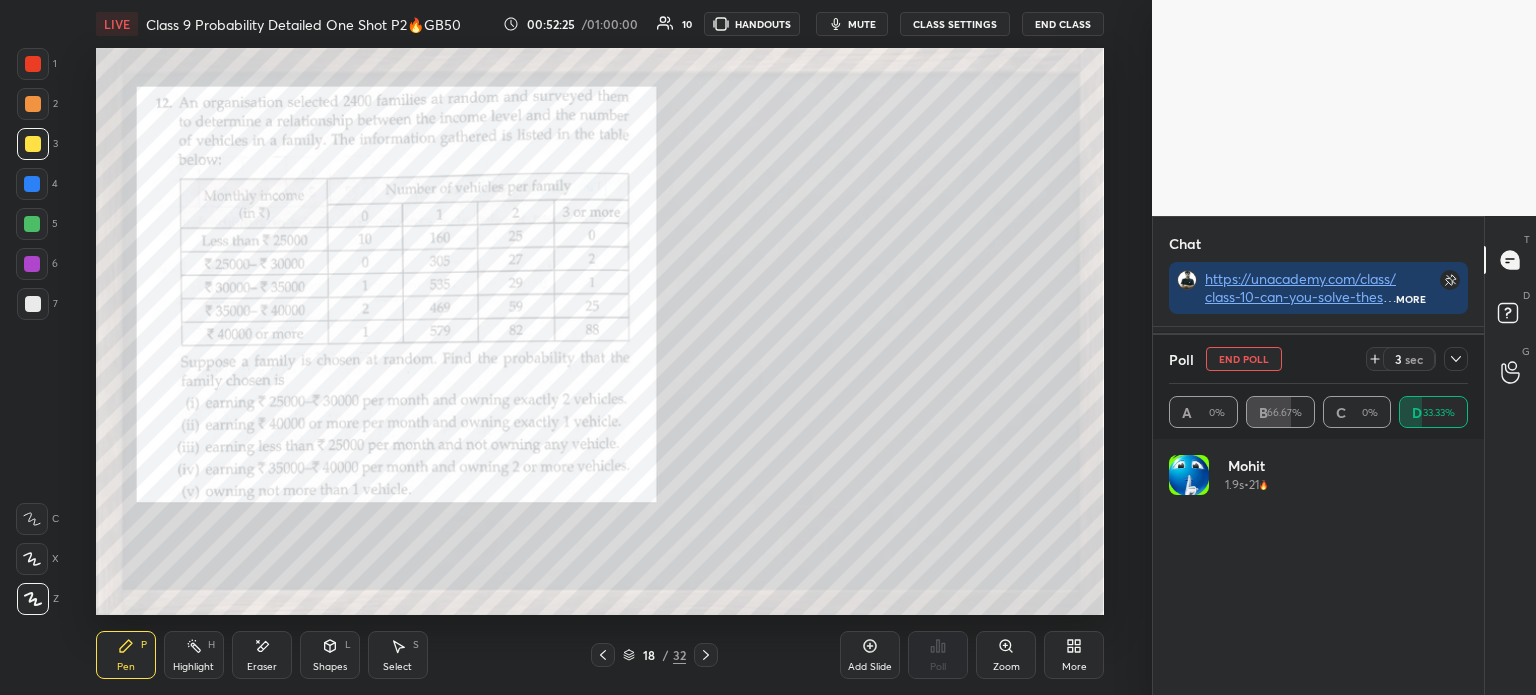click 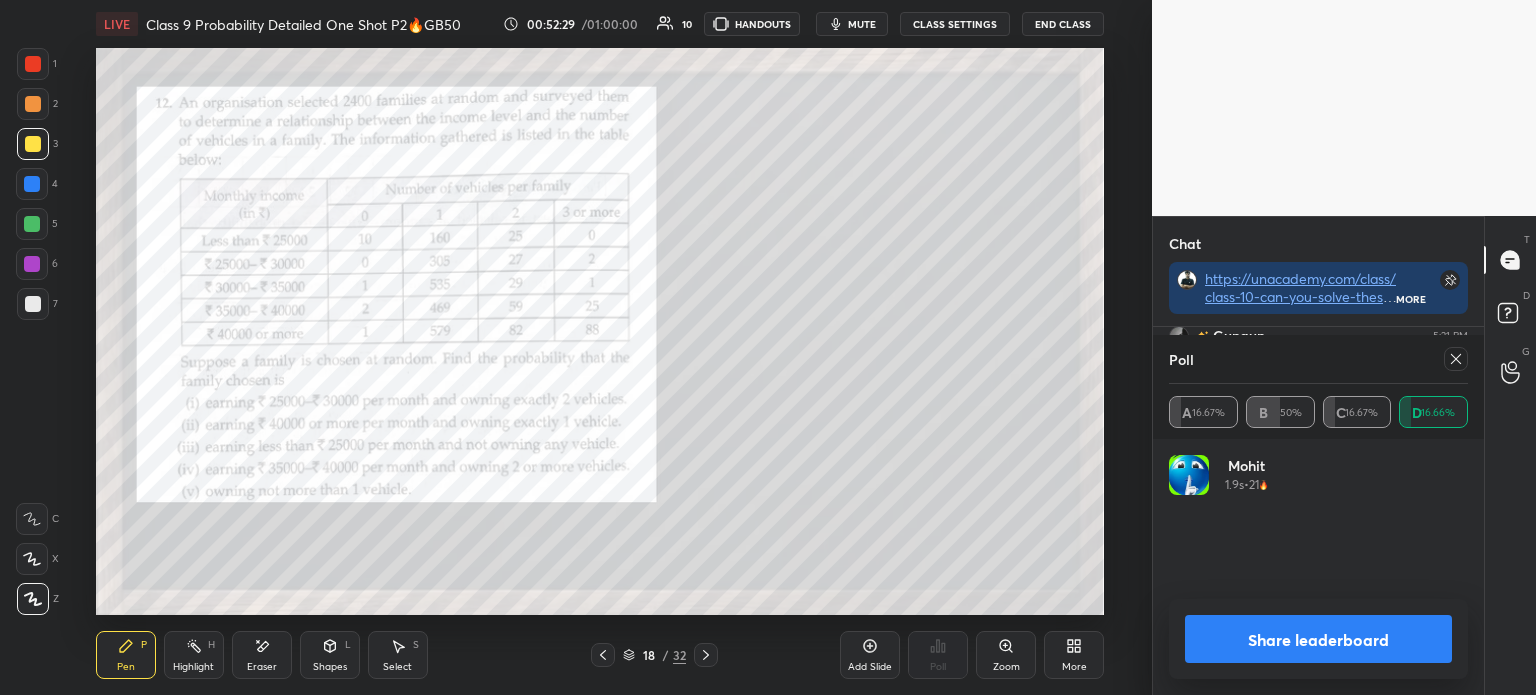 click on "Share leaderboard" at bounding box center [1318, 639] 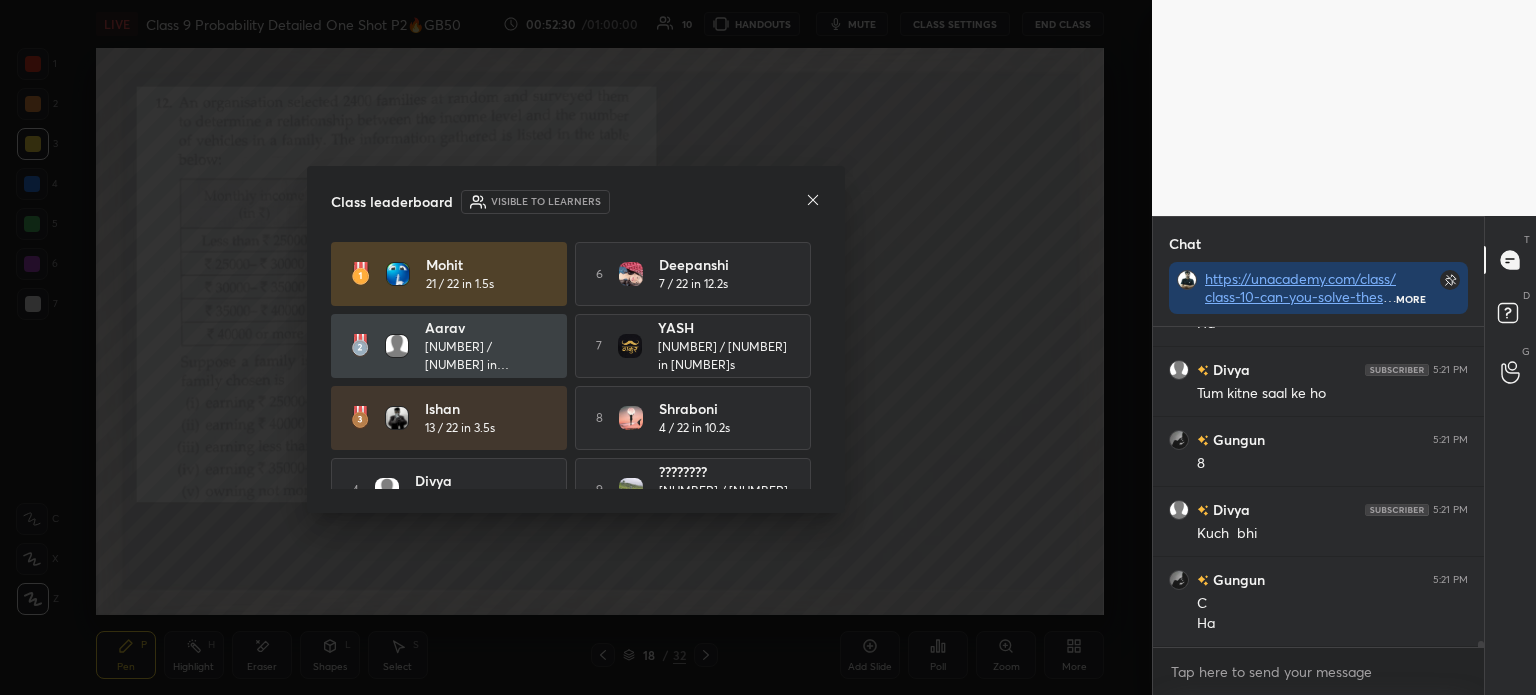 click 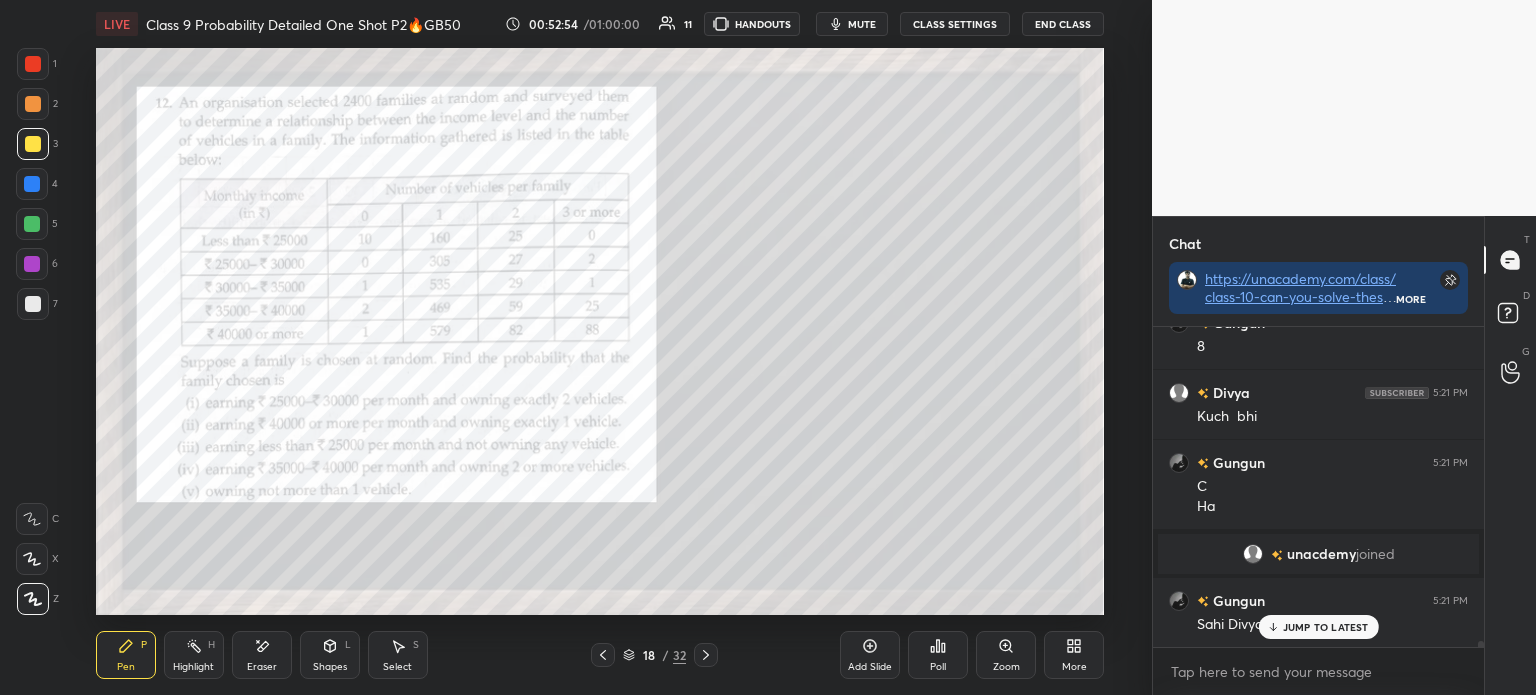 click at bounding box center [33, 64] 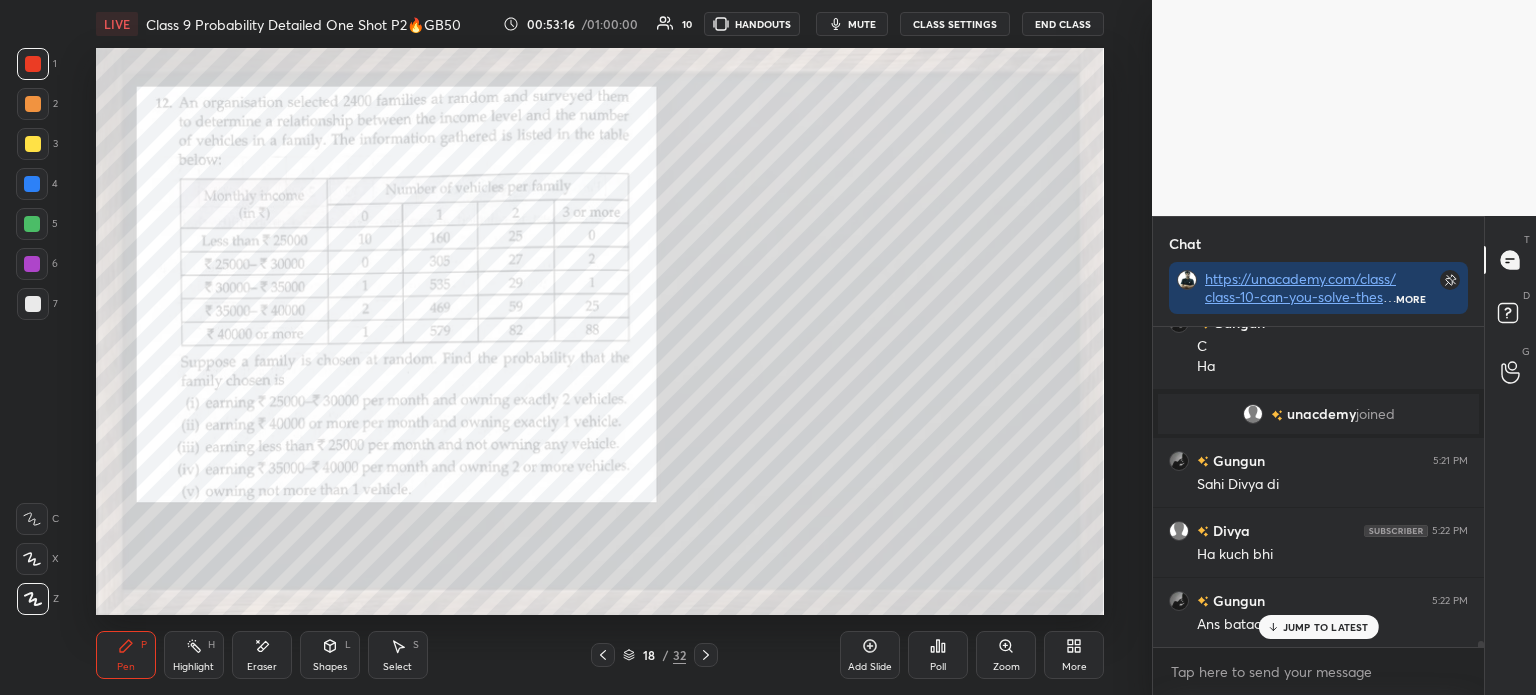 click on "7" at bounding box center [37, 304] 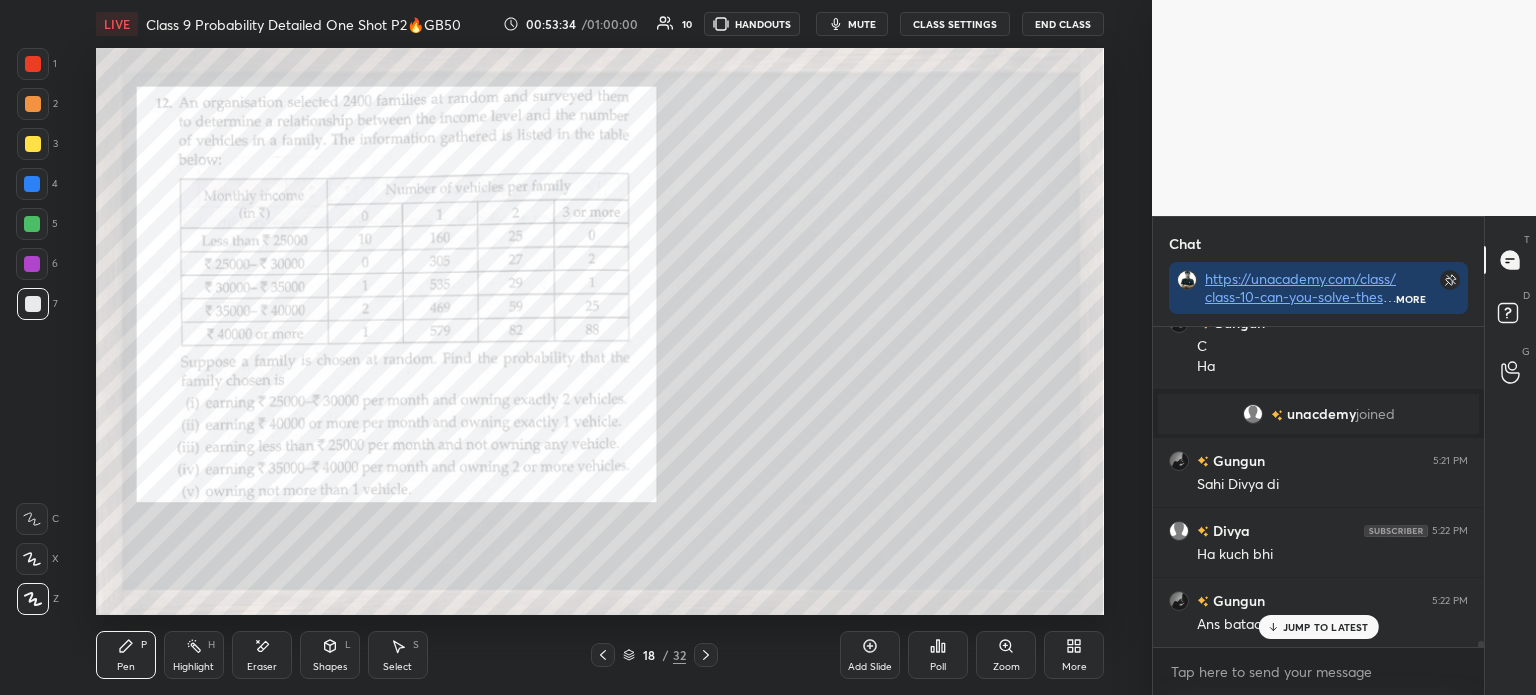 scroll, scrollTop: 17740, scrollLeft: 0, axis: vertical 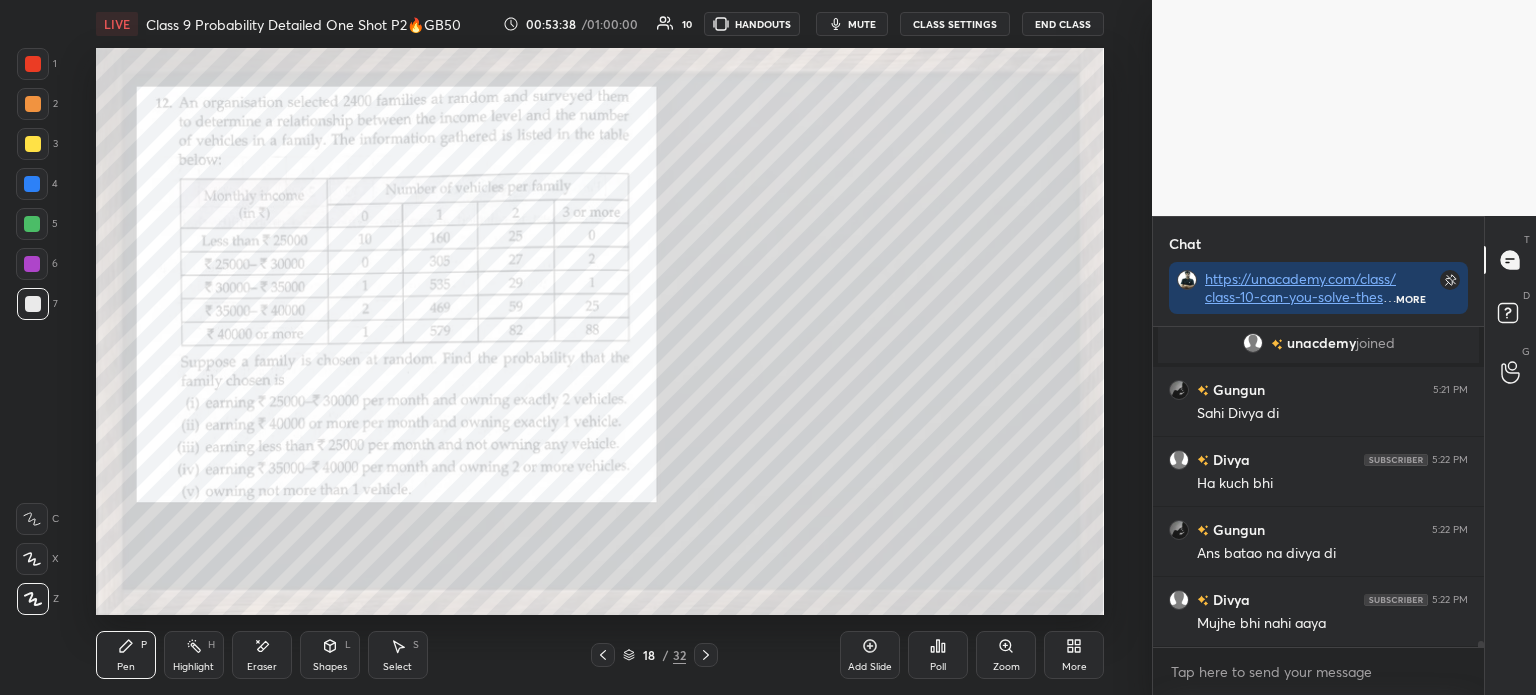 click 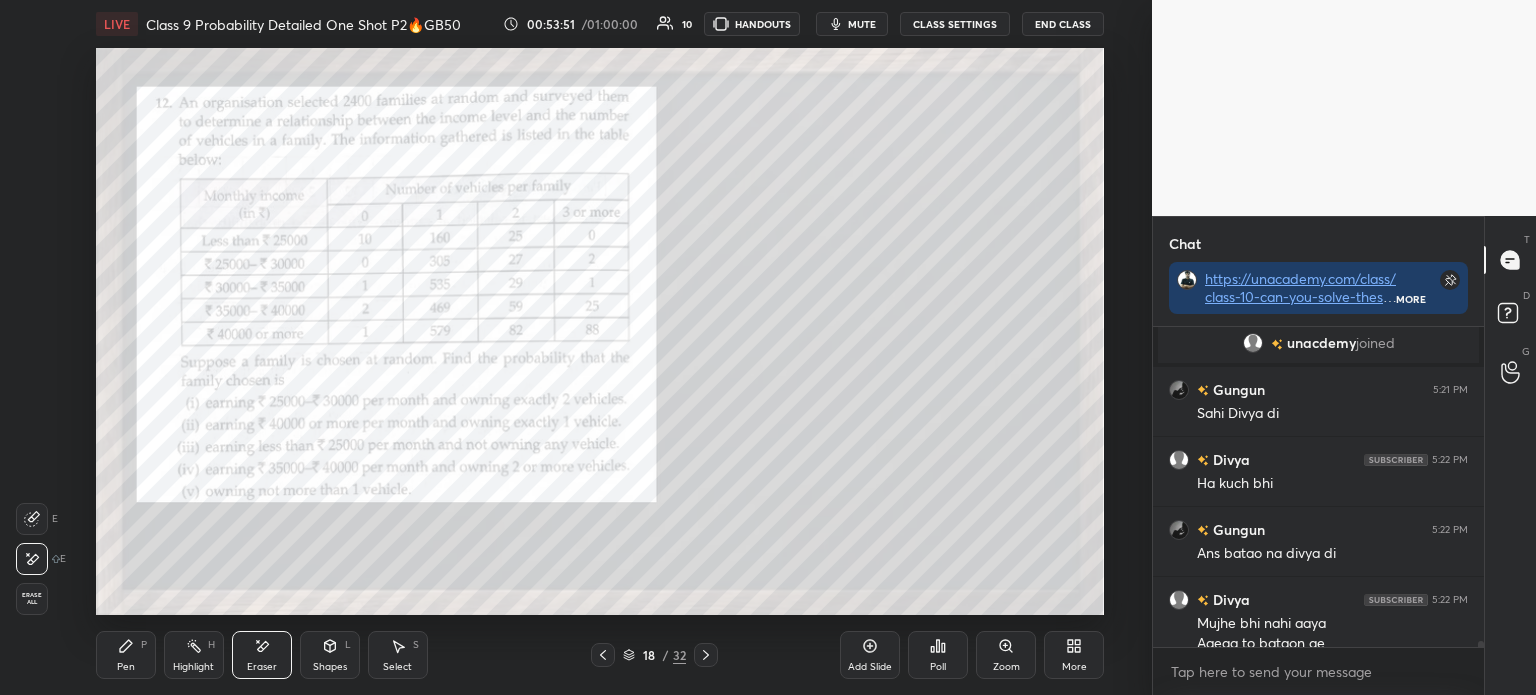 scroll, scrollTop: 17760, scrollLeft: 0, axis: vertical 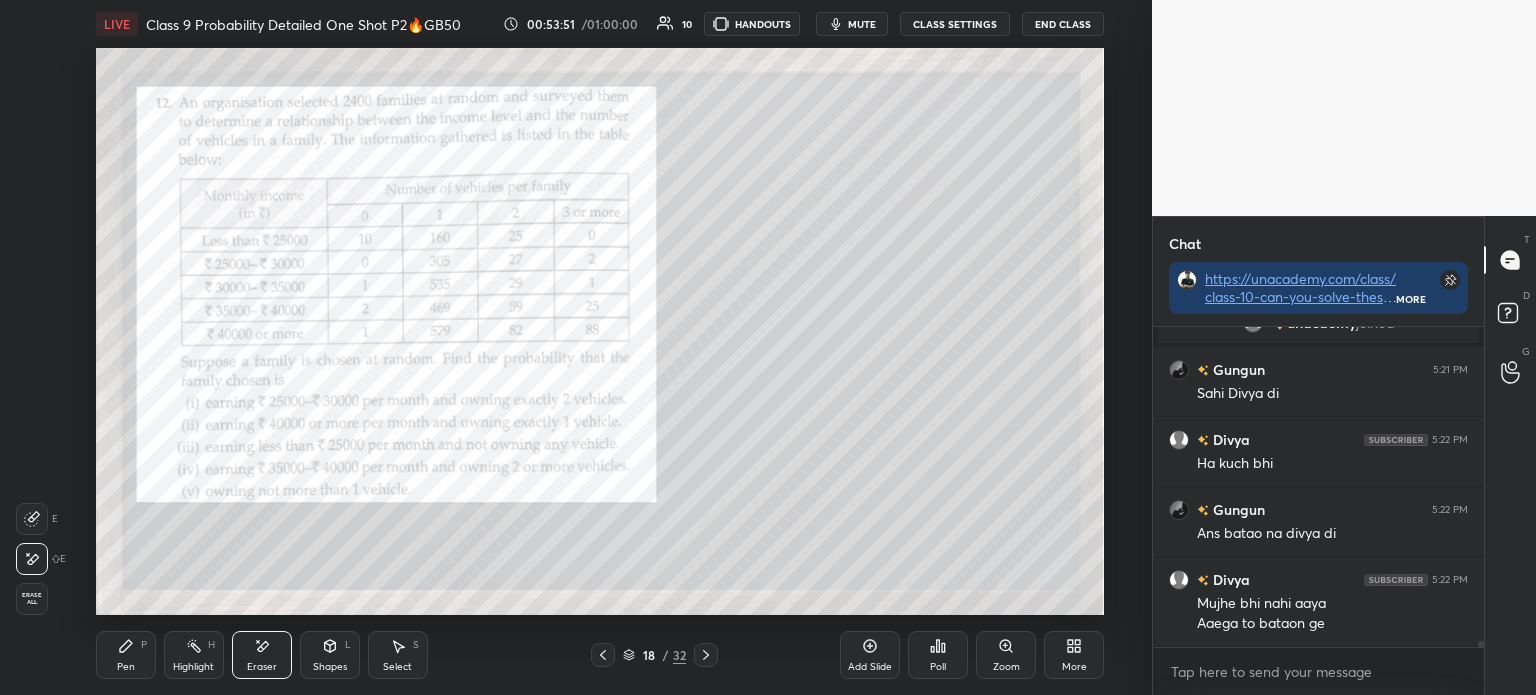 click on "Pen" at bounding box center (126, 667) 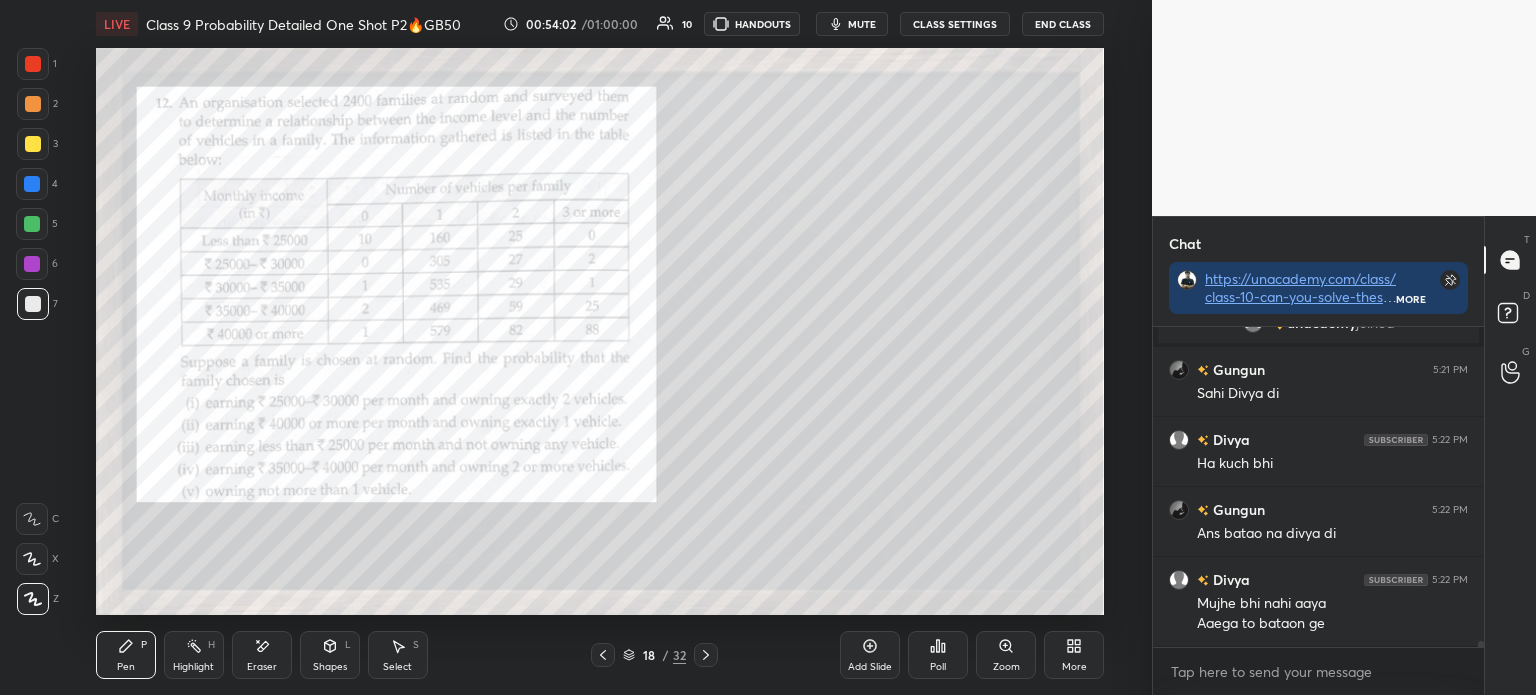 click on "Poll" at bounding box center (938, 655) 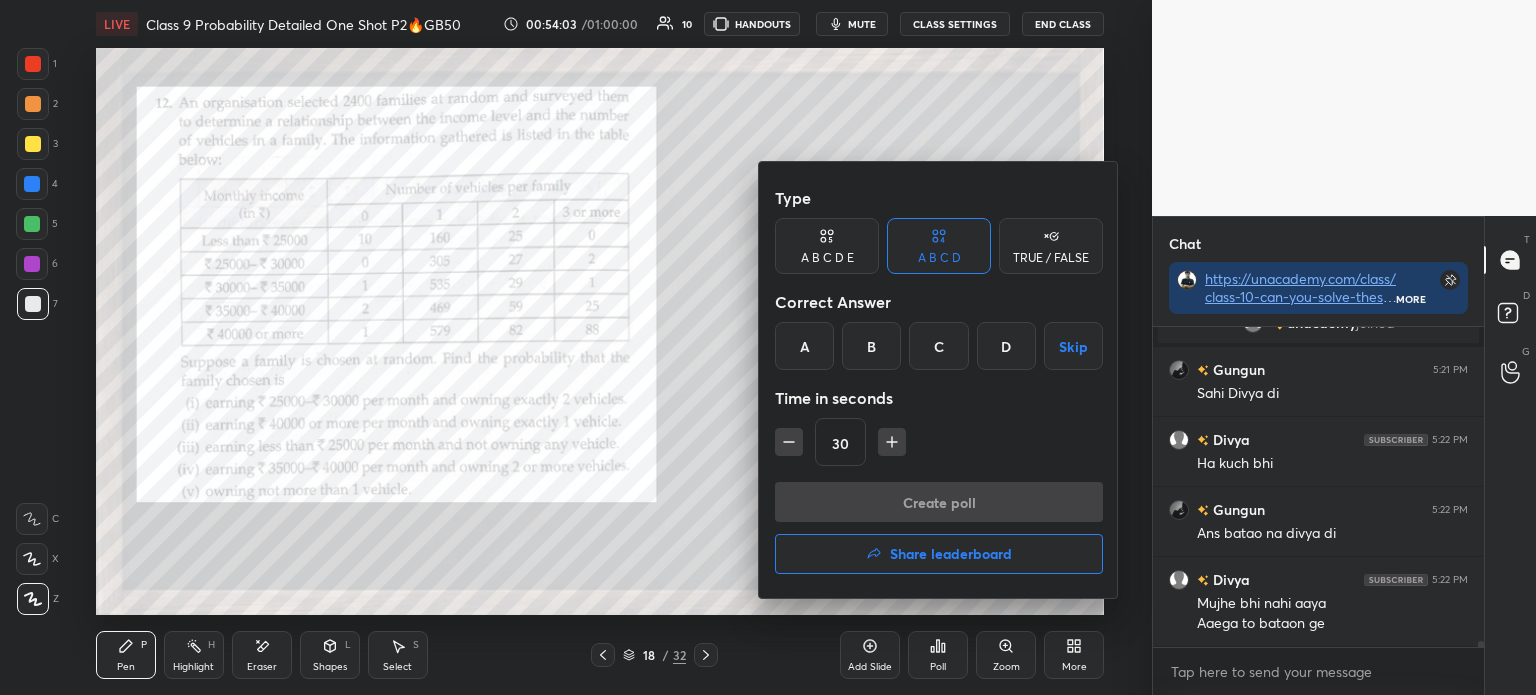 click on "B" at bounding box center (871, 346) 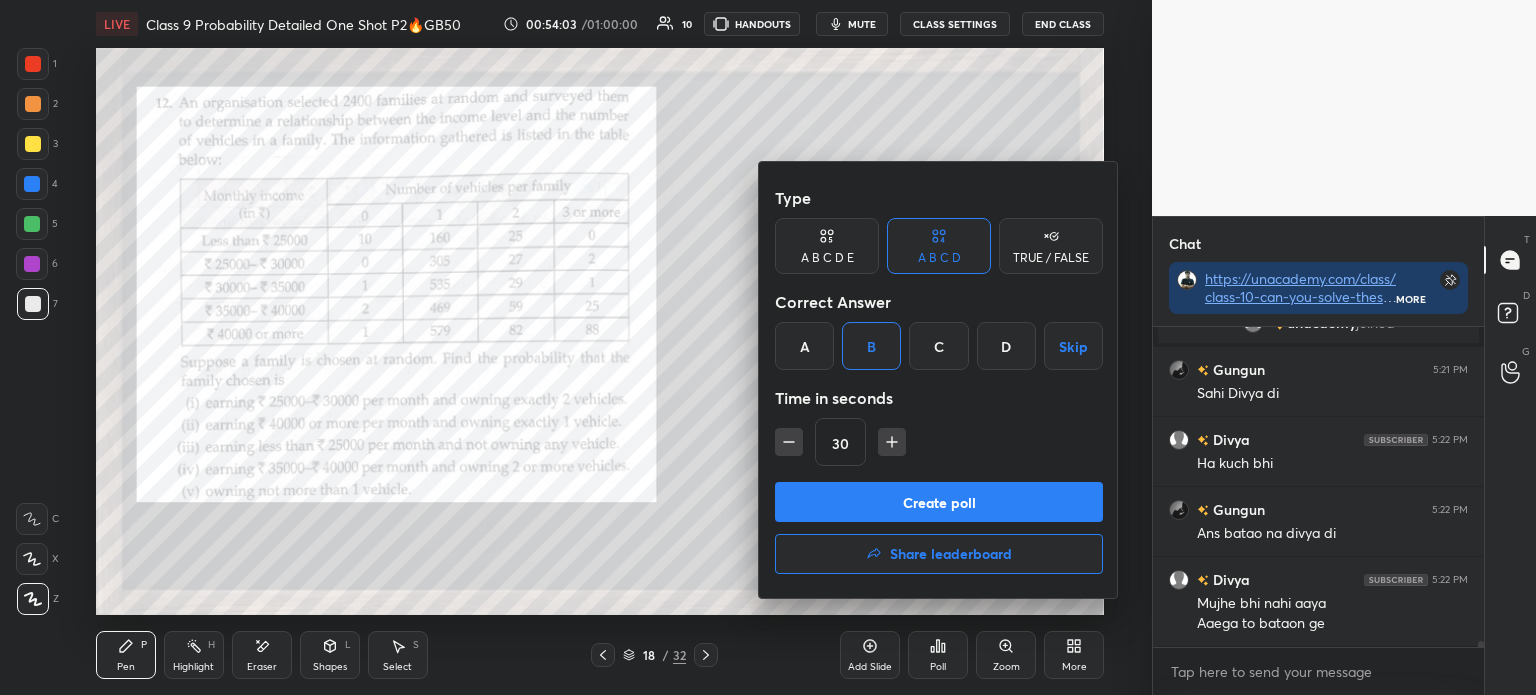 click on "Create poll" at bounding box center (939, 502) 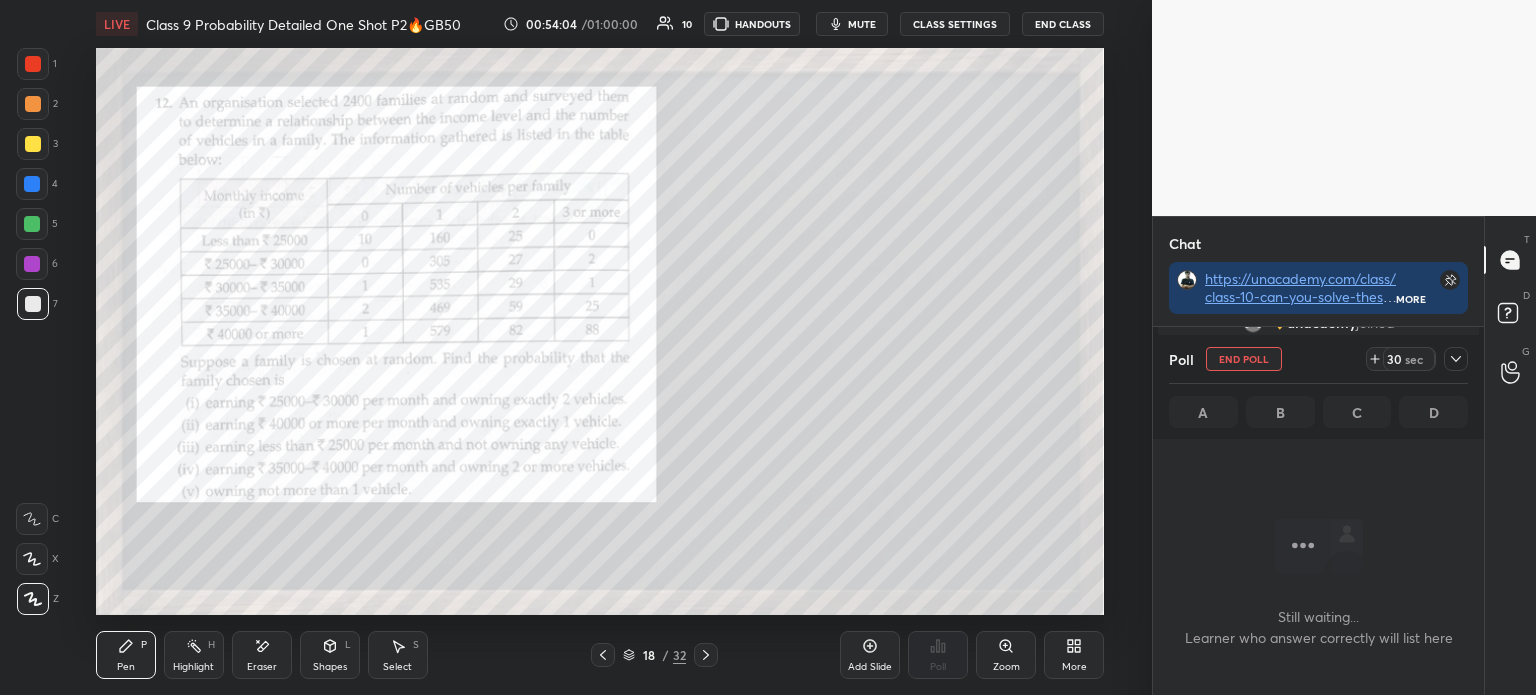 scroll, scrollTop: 216, scrollLeft: 325, axis: both 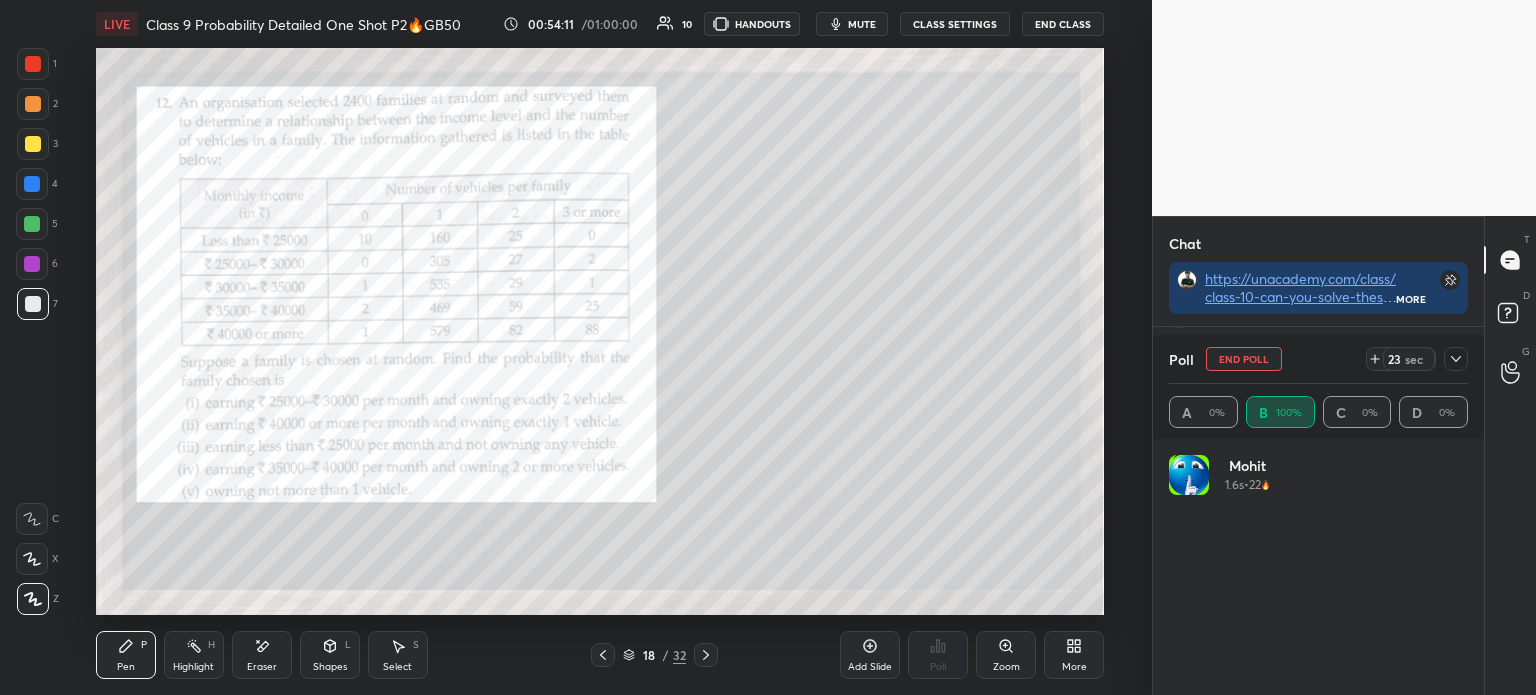 click on "Poll End Poll 23  sec A 0% B 100% C 0% D 0%" at bounding box center (1318, 387) 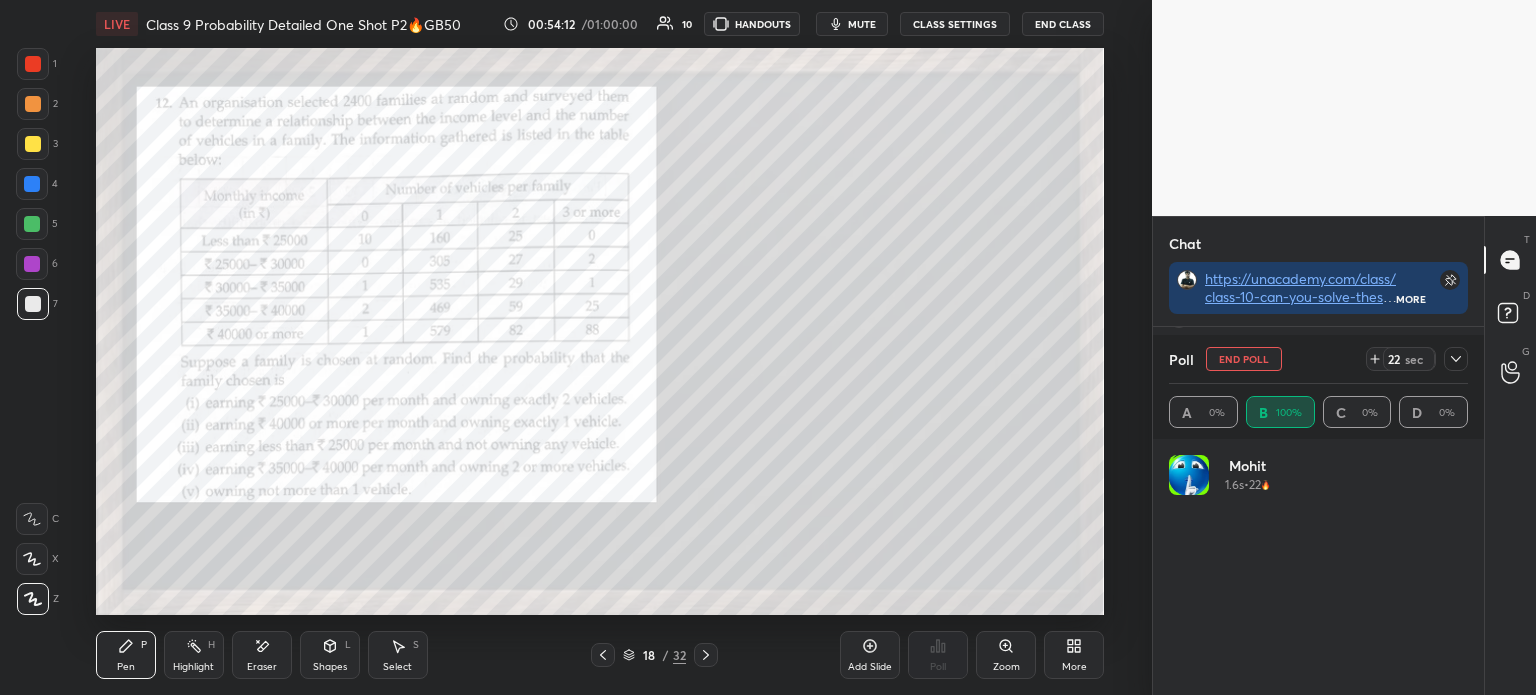click 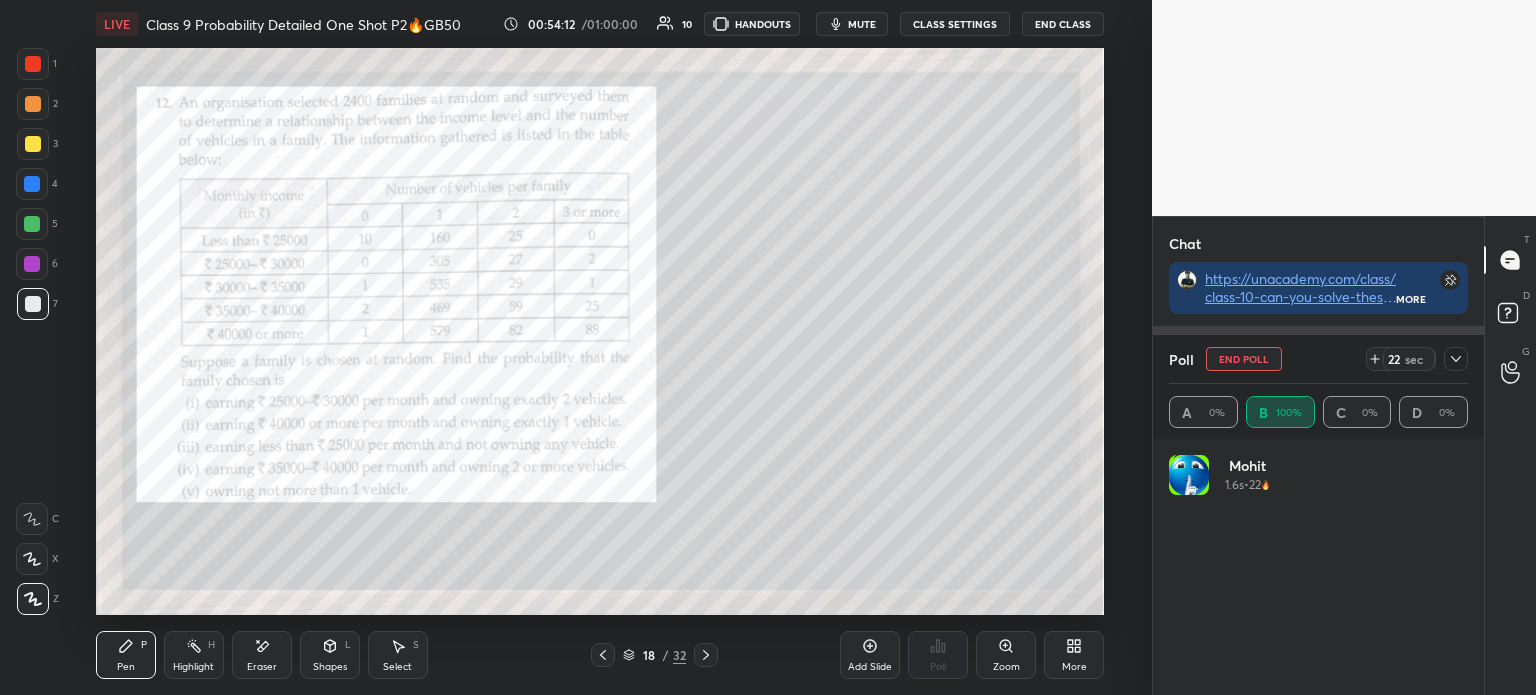 scroll, scrollTop: 153, scrollLeft: 293, axis: both 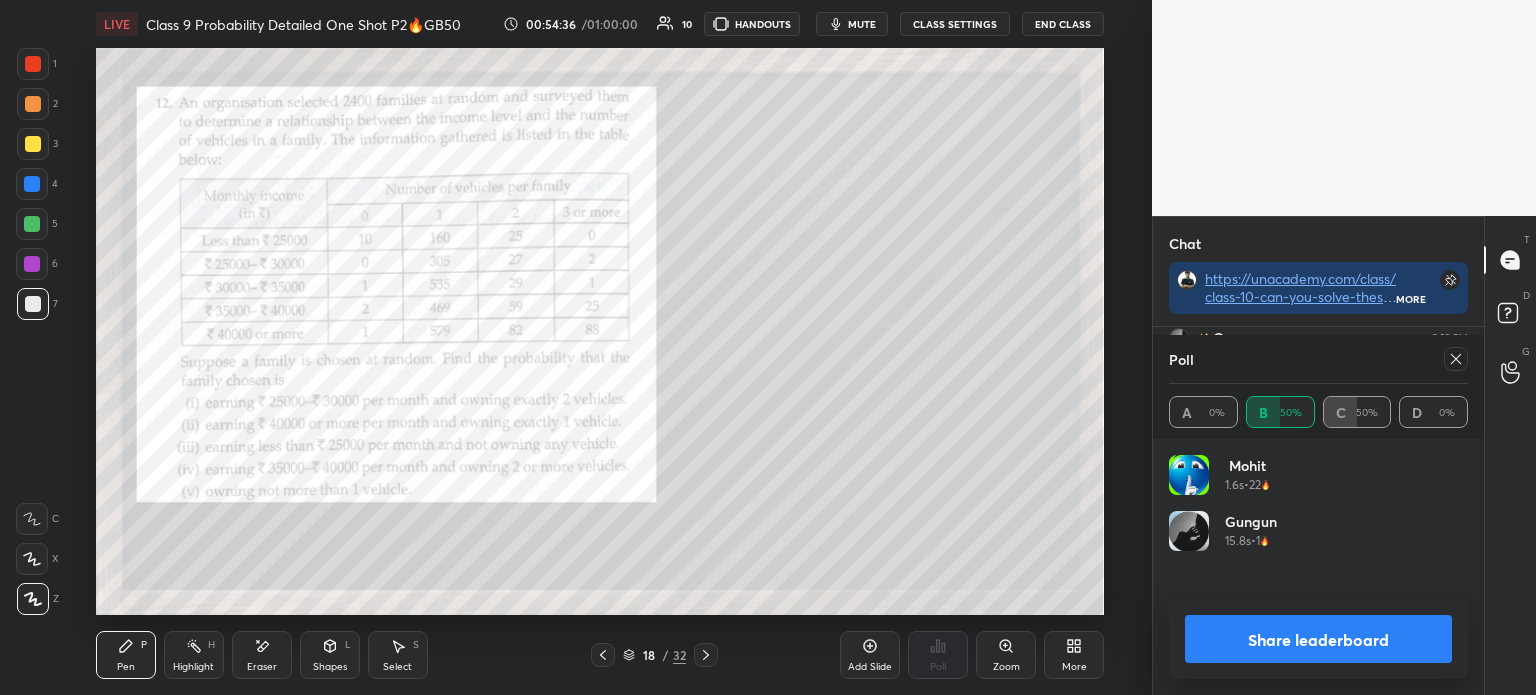 click on "Share leaderboard" at bounding box center (1318, 639) 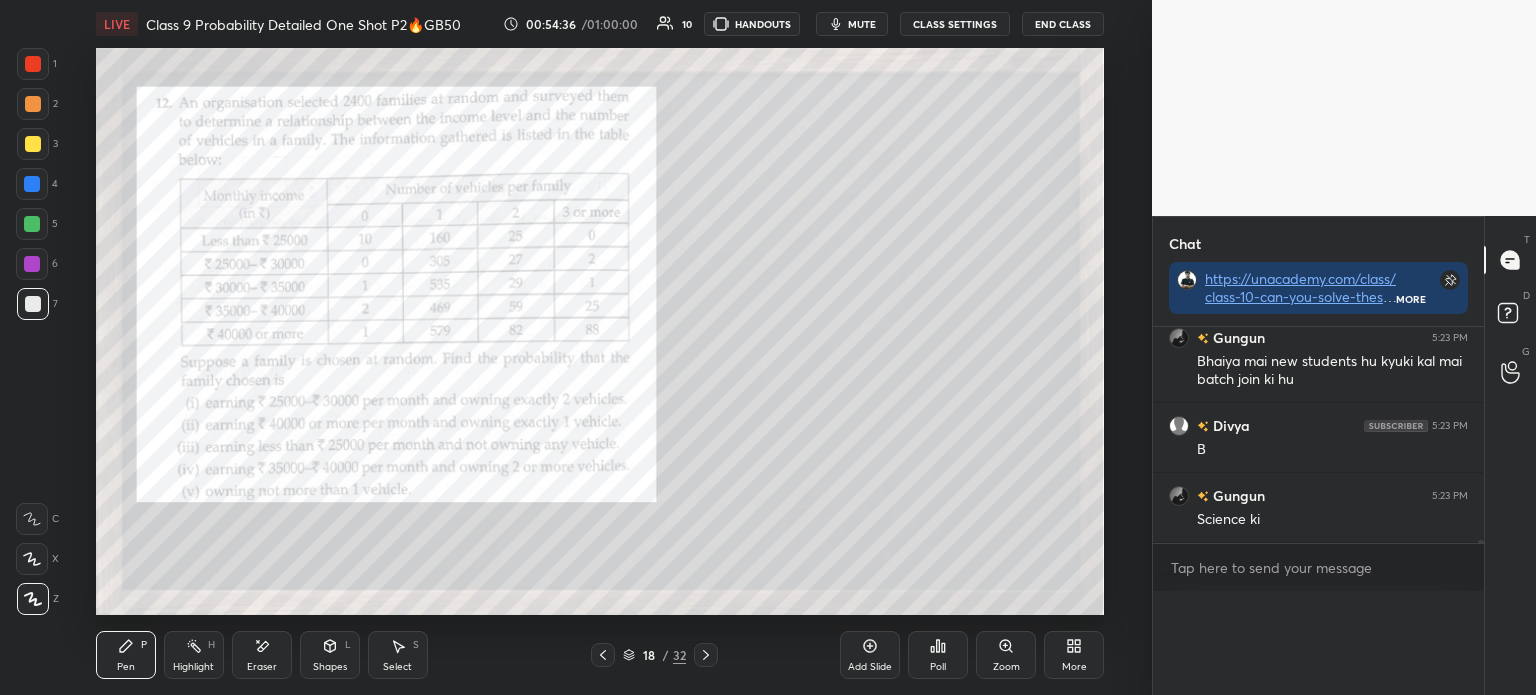 scroll, scrollTop: 89, scrollLeft: 293, axis: both 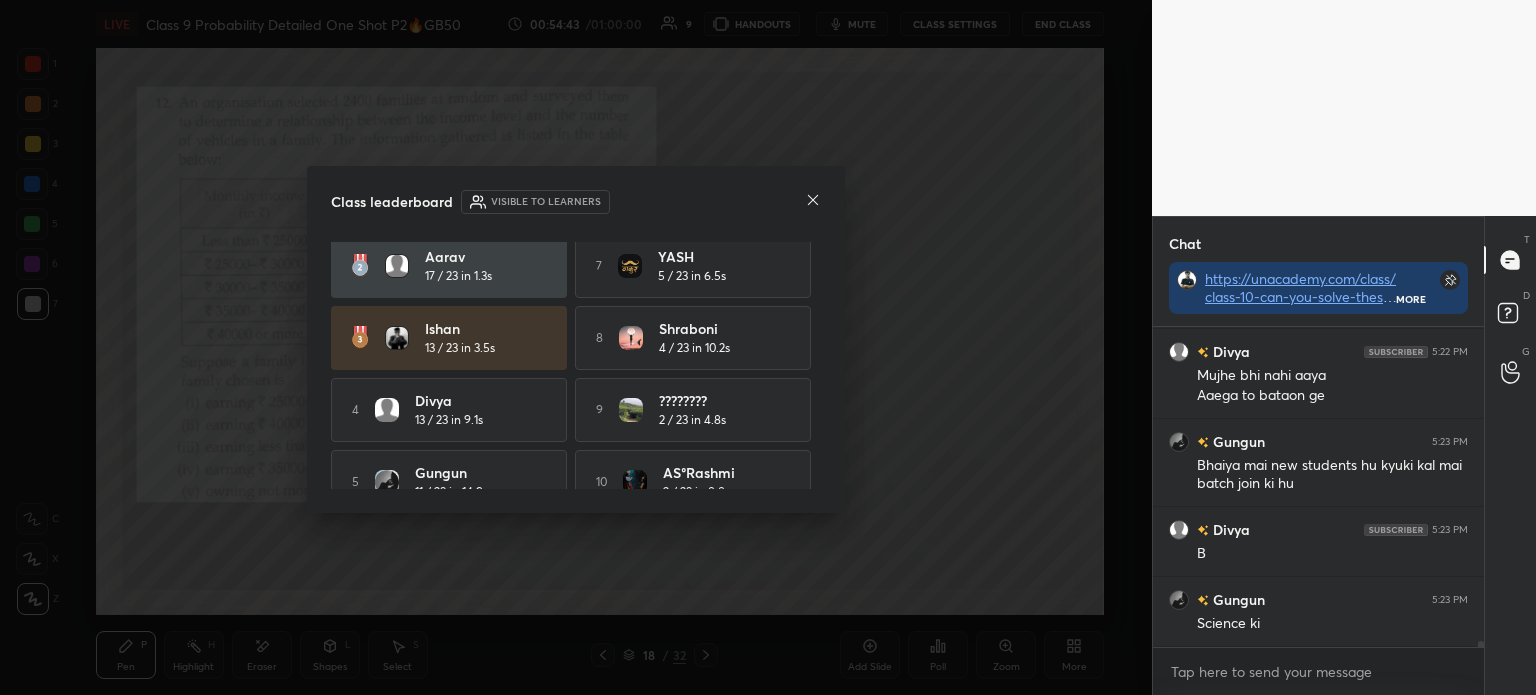 click 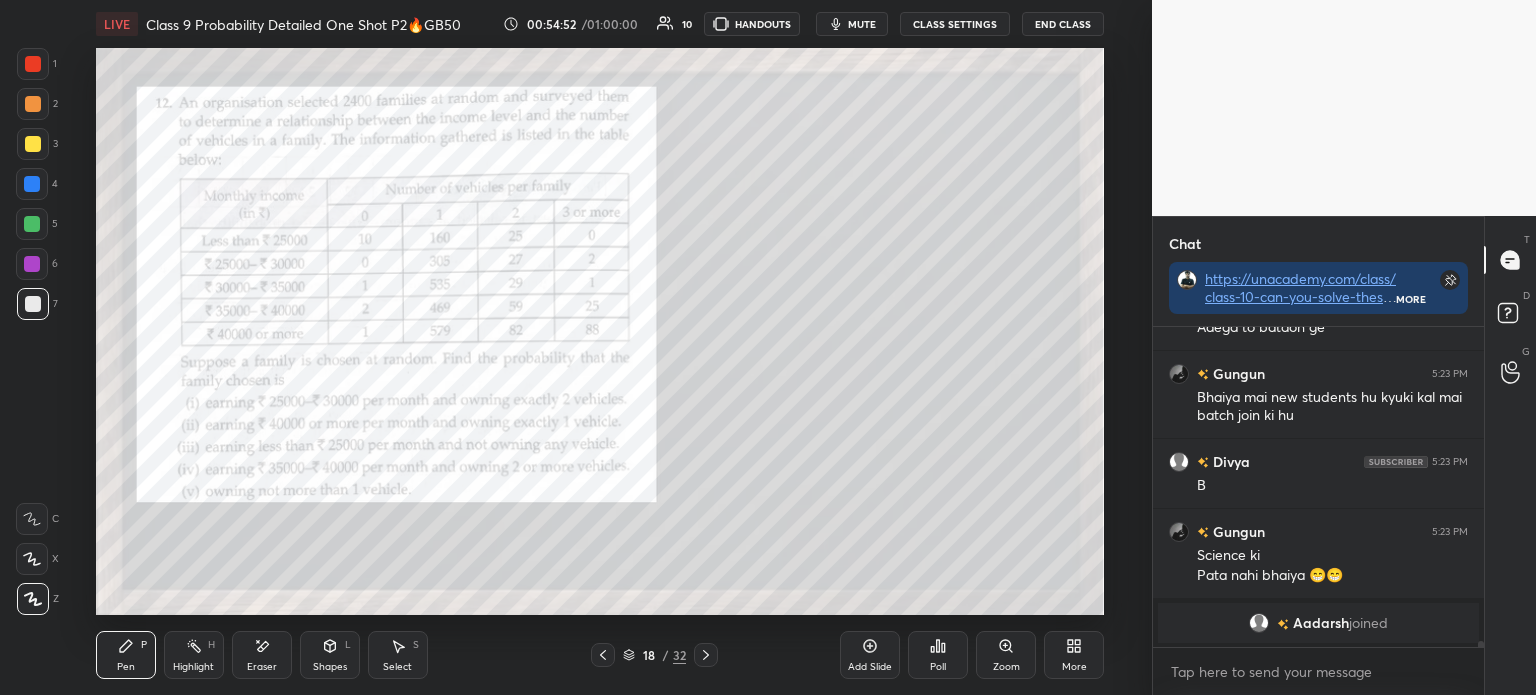 click at bounding box center [33, 64] 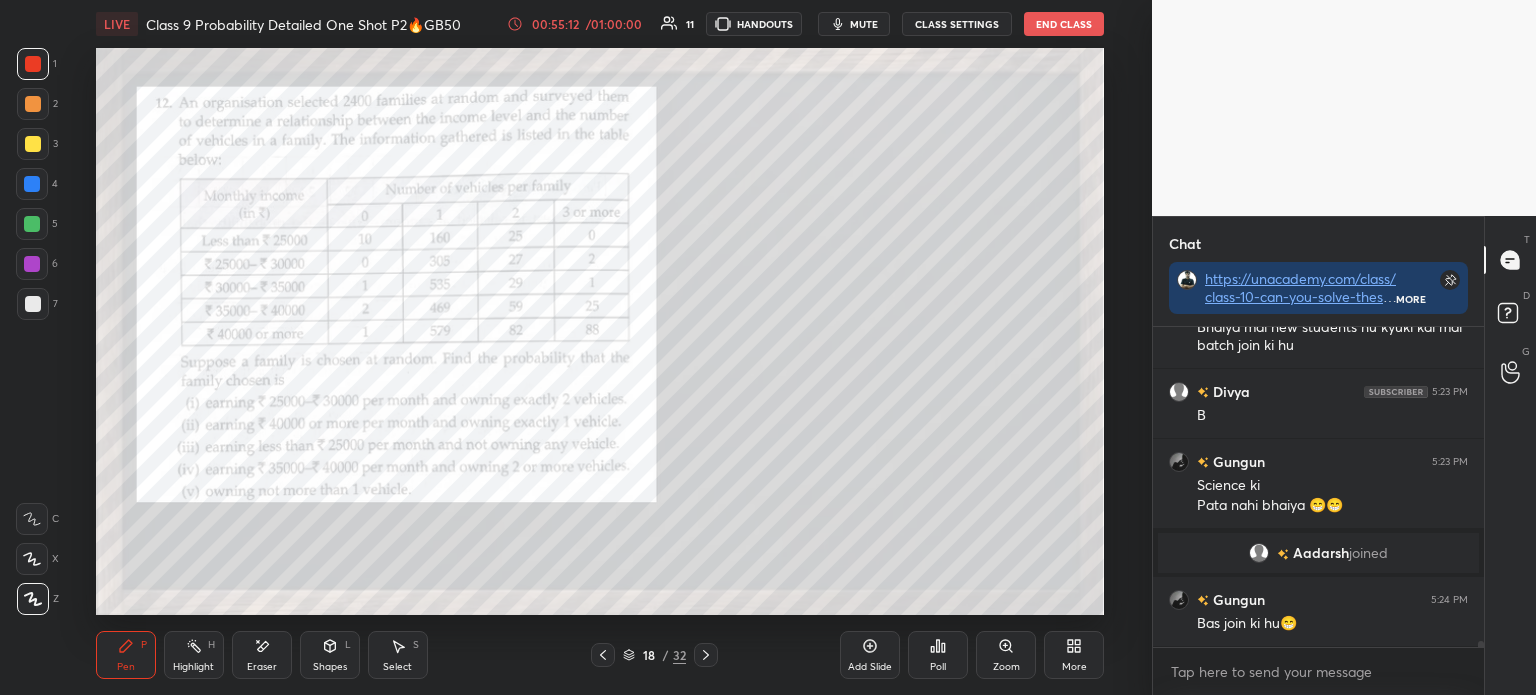click at bounding box center (33, 144) 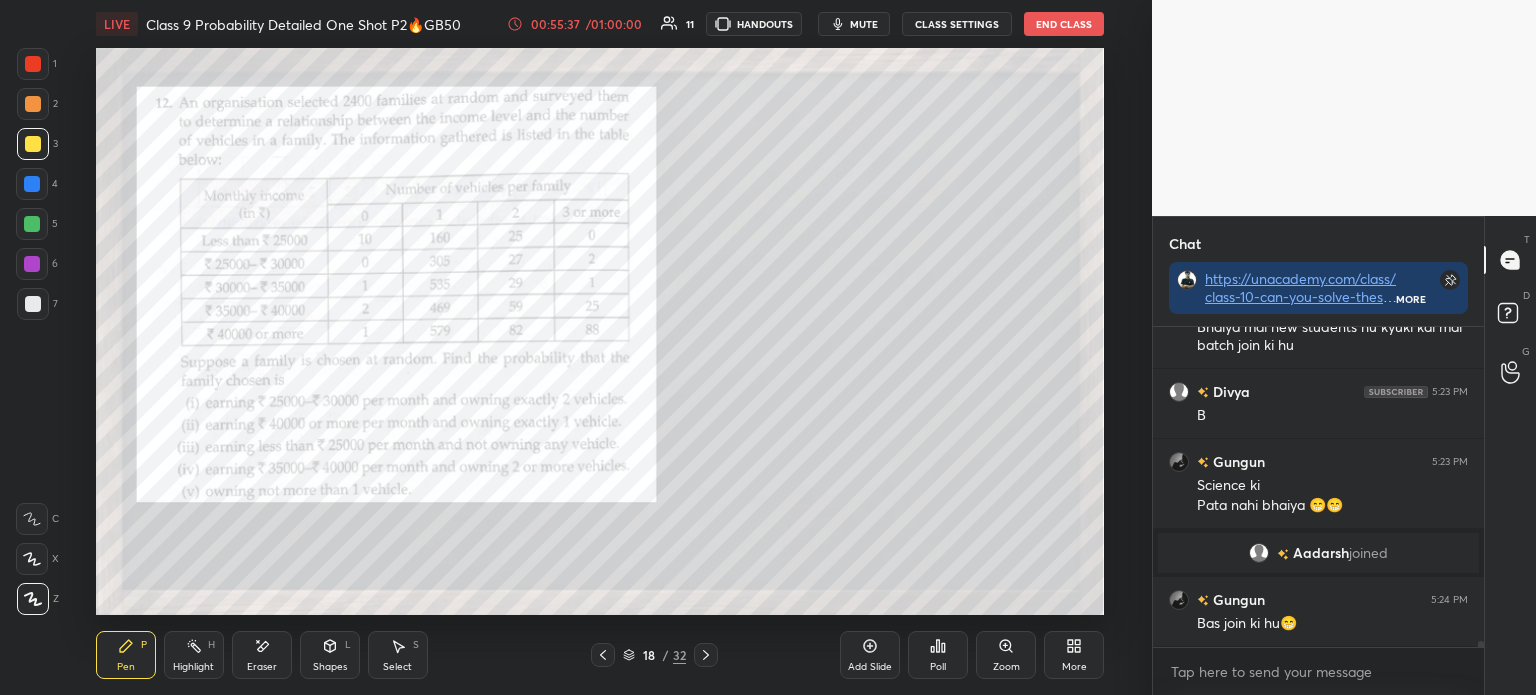 scroll, scrollTop: 17992, scrollLeft: 0, axis: vertical 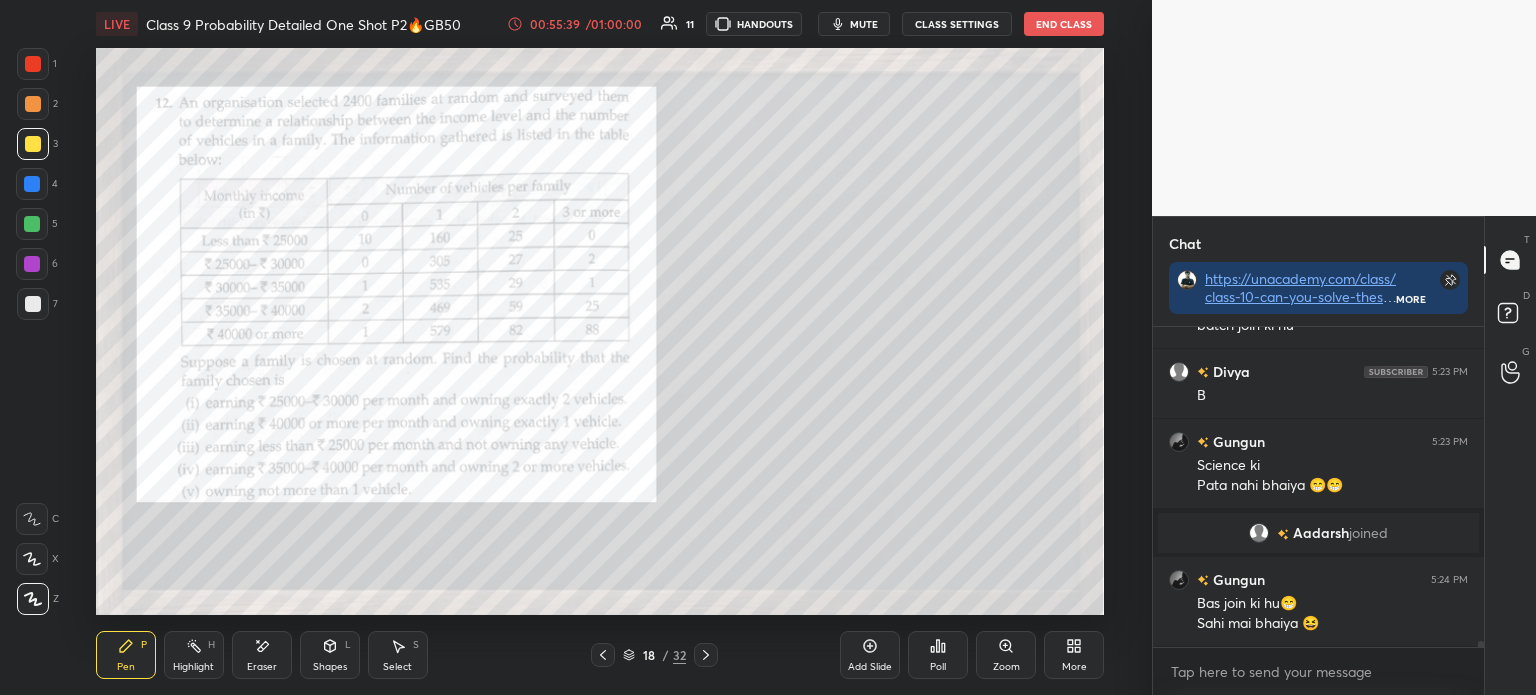 click on "Eraser" at bounding box center [262, 655] 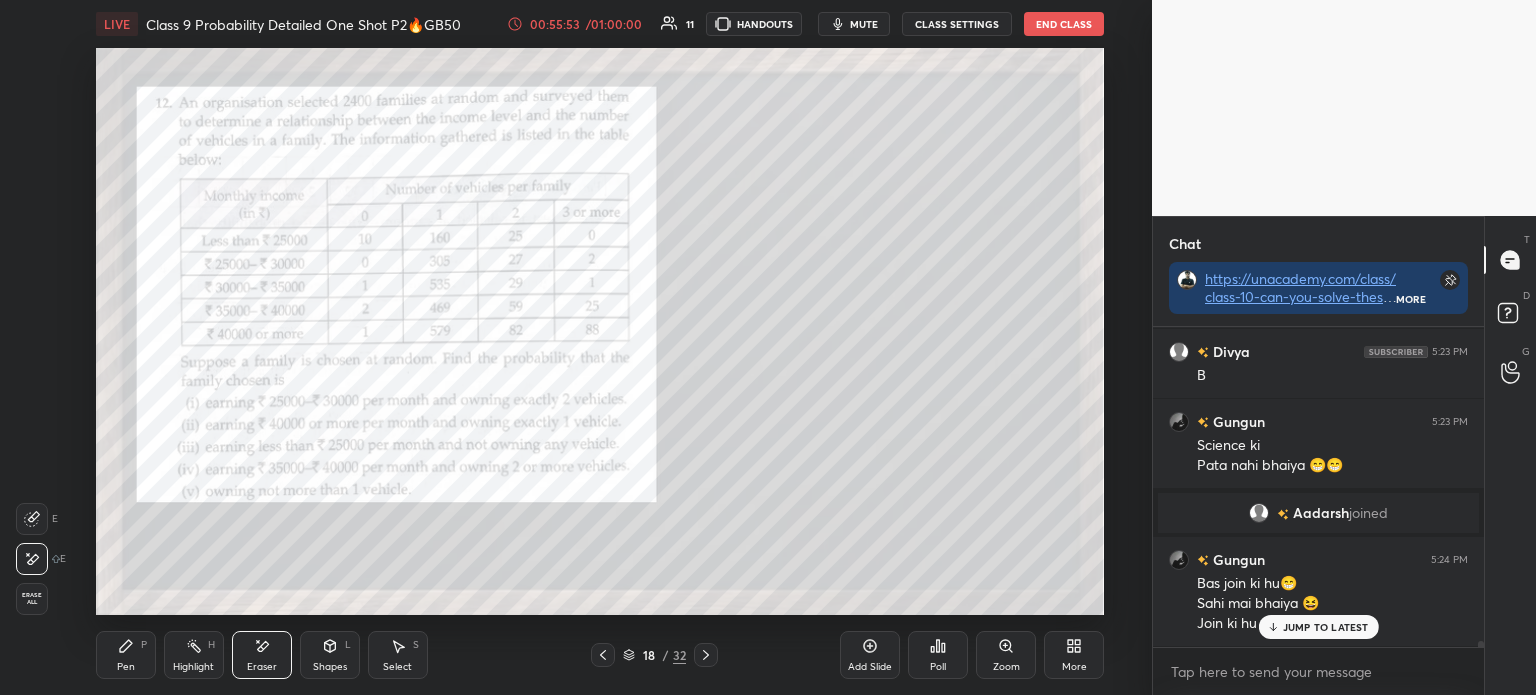 scroll, scrollTop: 18081, scrollLeft: 0, axis: vertical 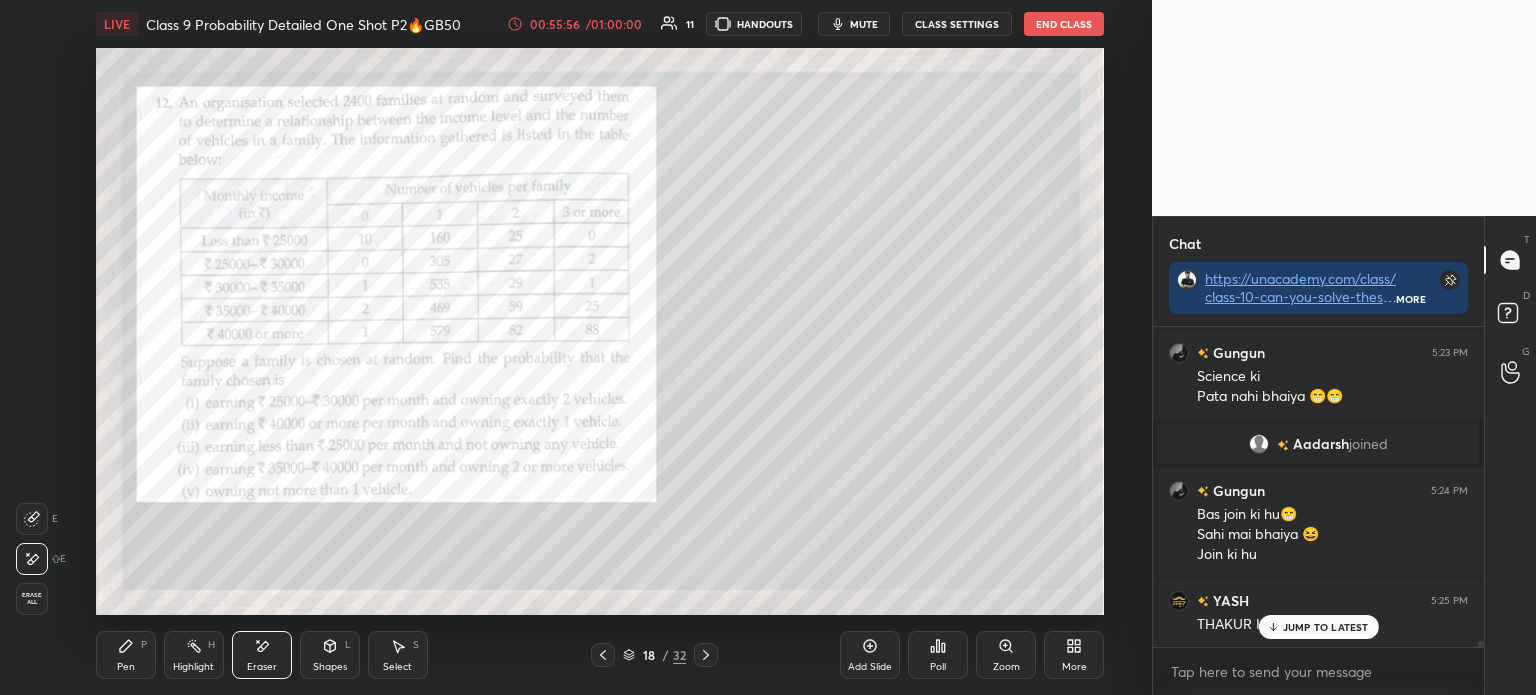 click on "Pen P" at bounding box center [126, 655] 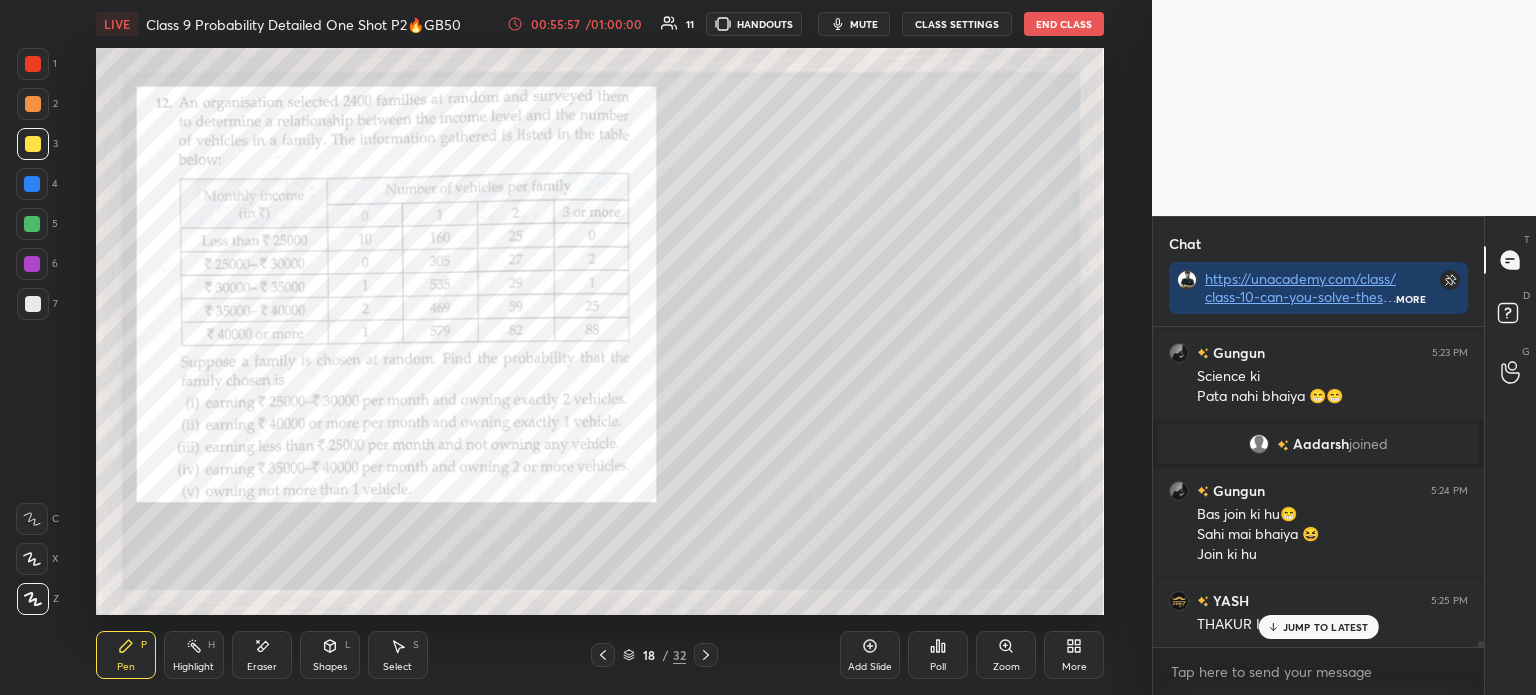 click at bounding box center (33, 304) 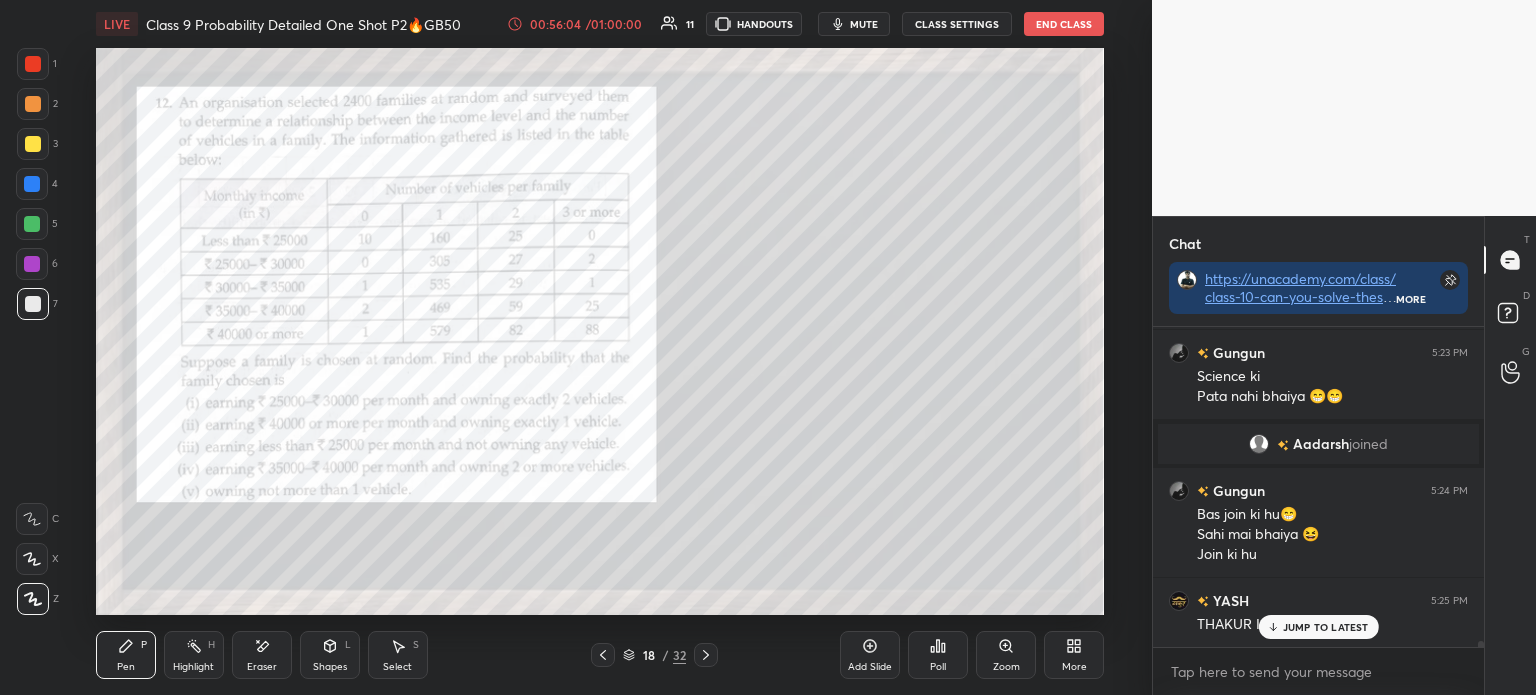 scroll, scrollTop: 18152, scrollLeft: 0, axis: vertical 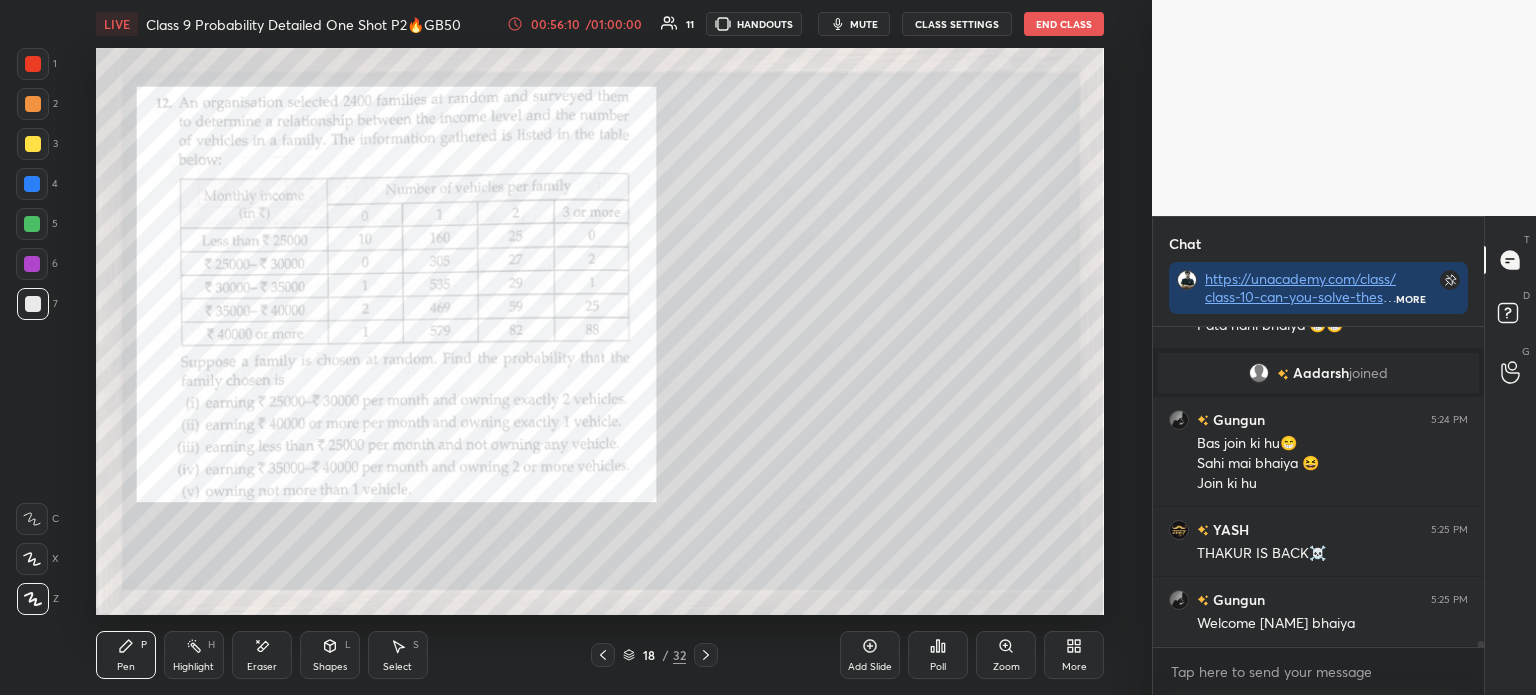 click on "Poll" at bounding box center [938, 655] 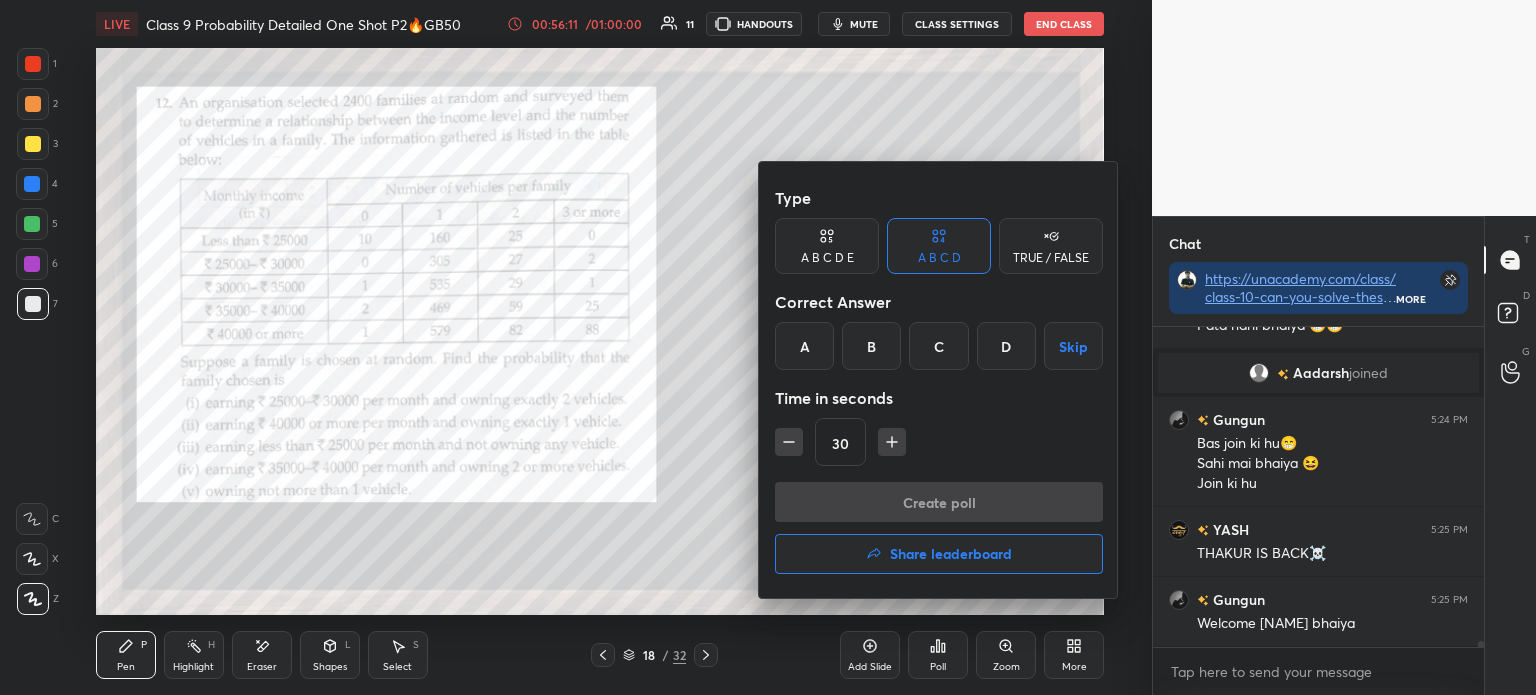 click on "A" at bounding box center (804, 346) 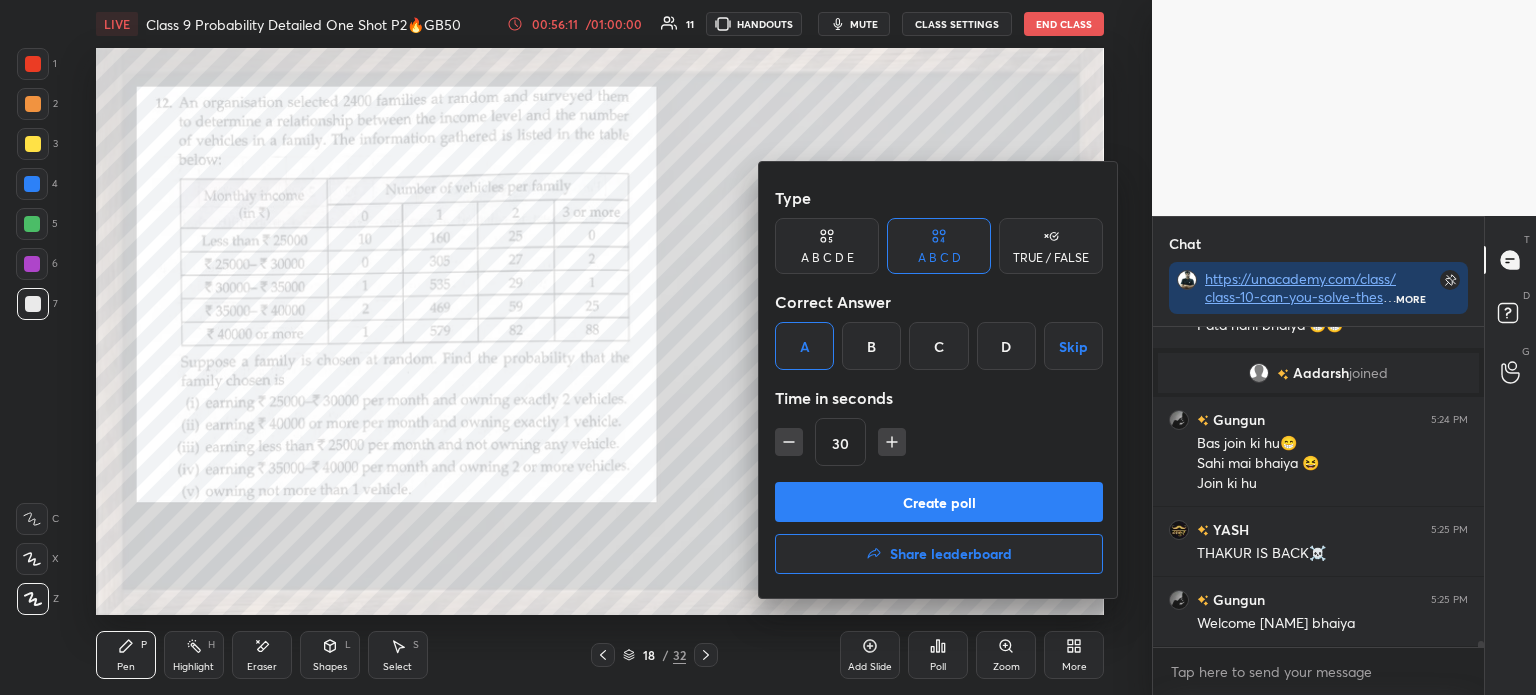 click on "Create poll" at bounding box center (939, 502) 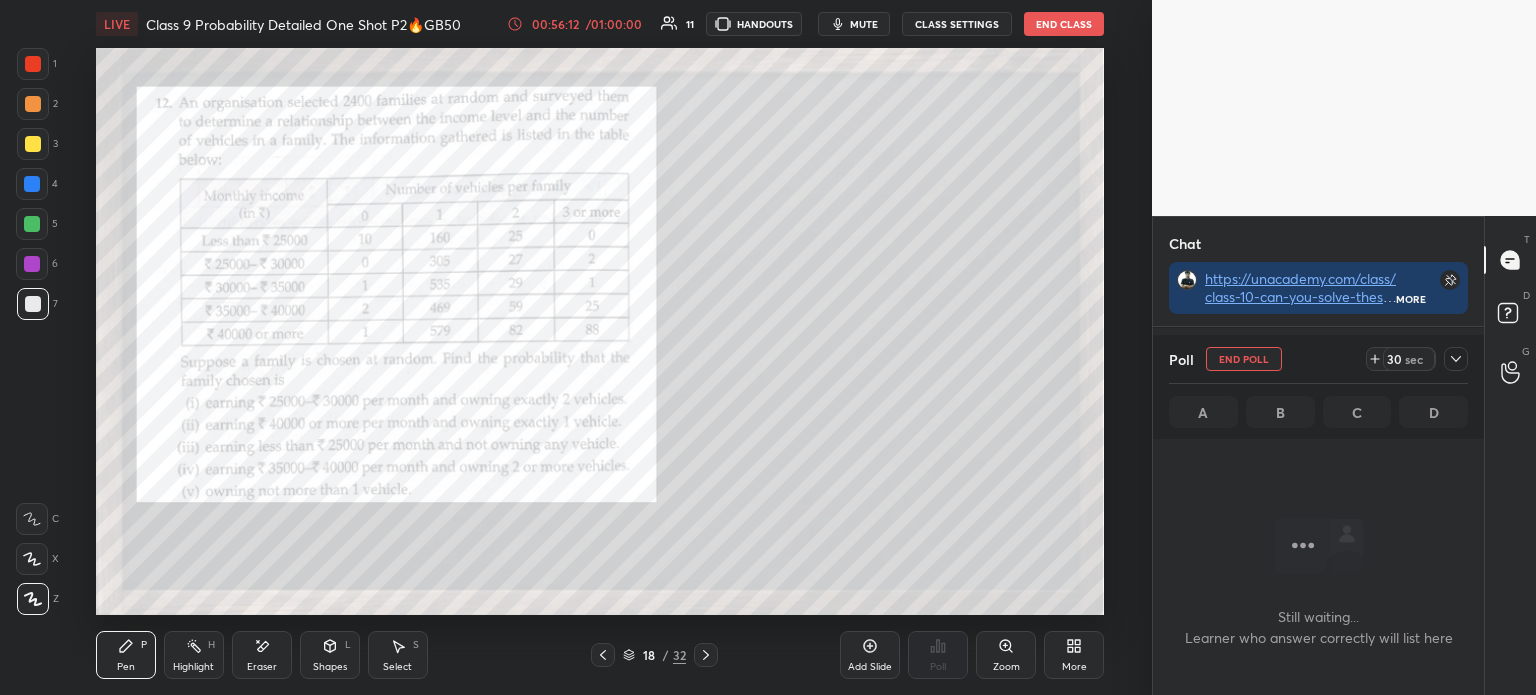 scroll, scrollTop: 272, scrollLeft: 325, axis: both 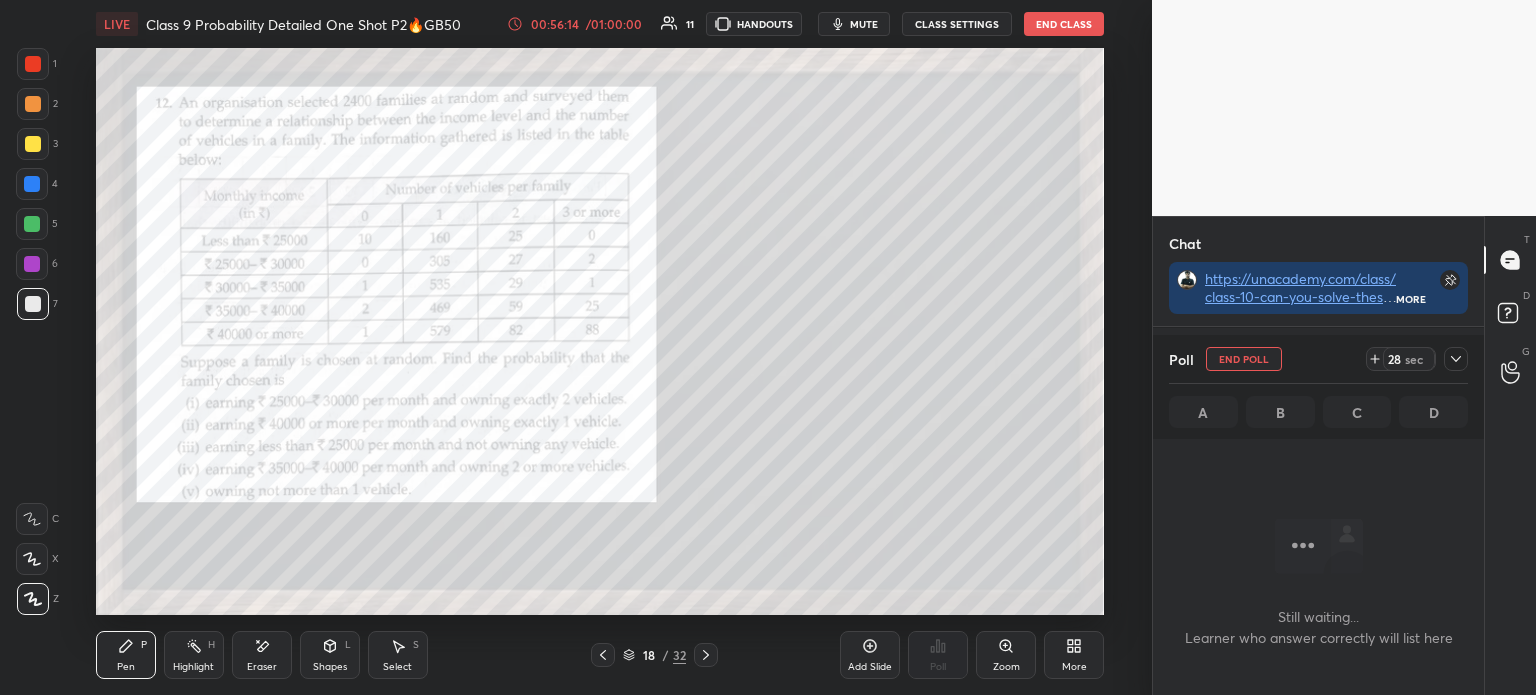 click at bounding box center (1456, 359) 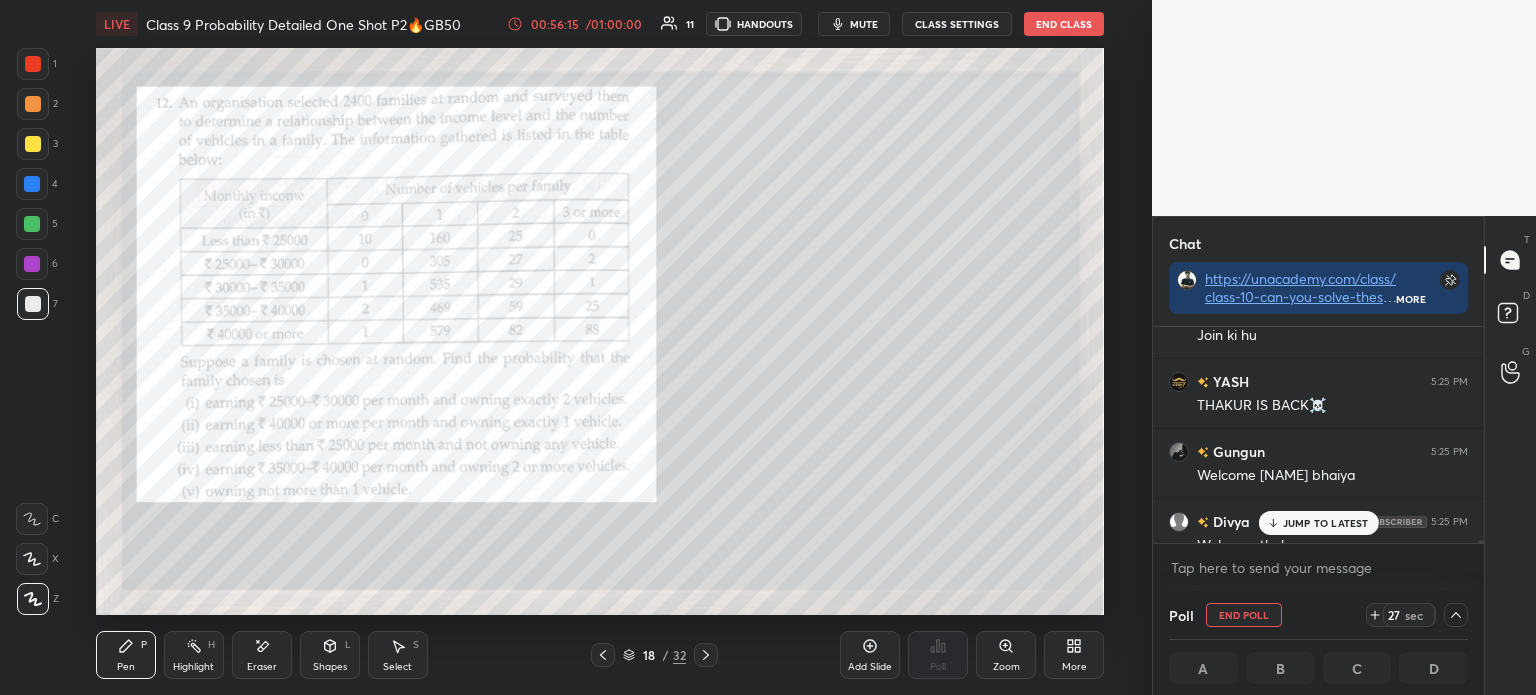 scroll, scrollTop: 18326, scrollLeft: 0, axis: vertical 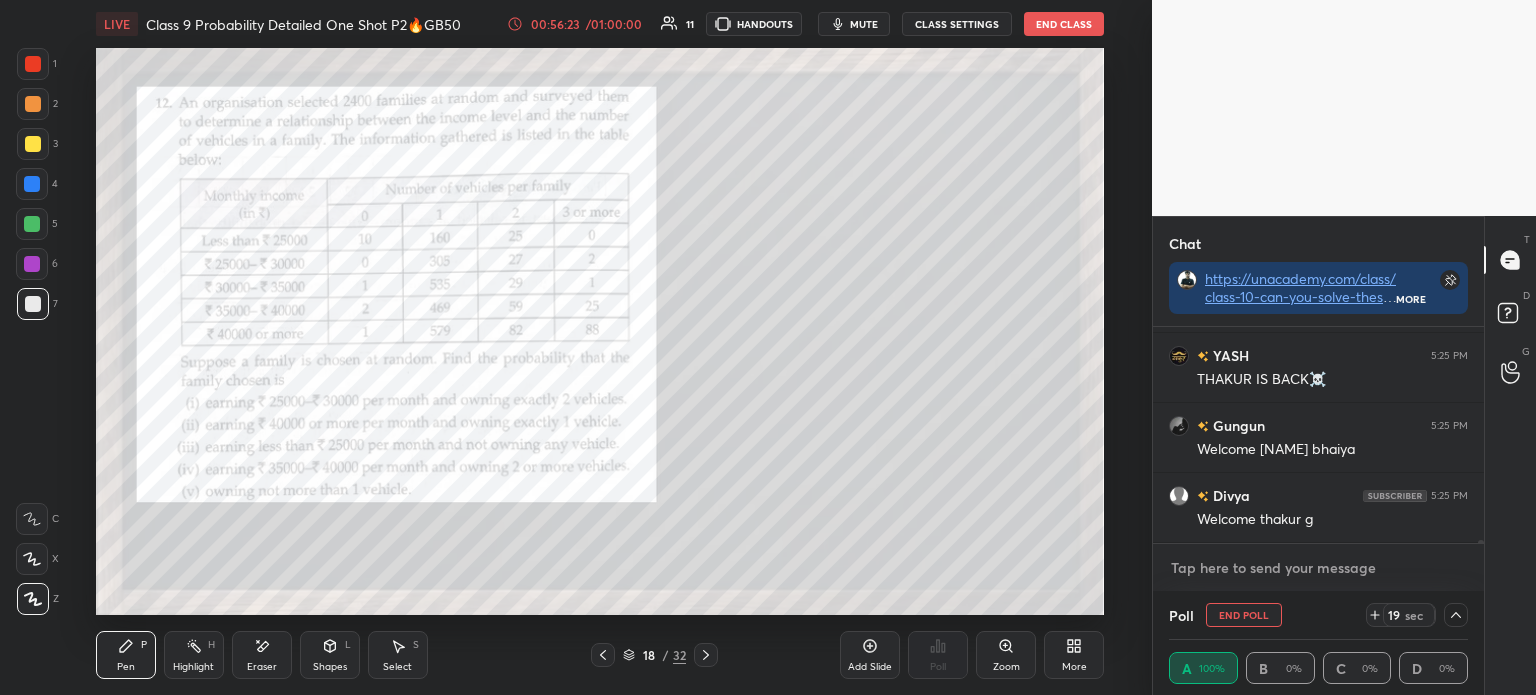 click at bounding box center [1318, 568] 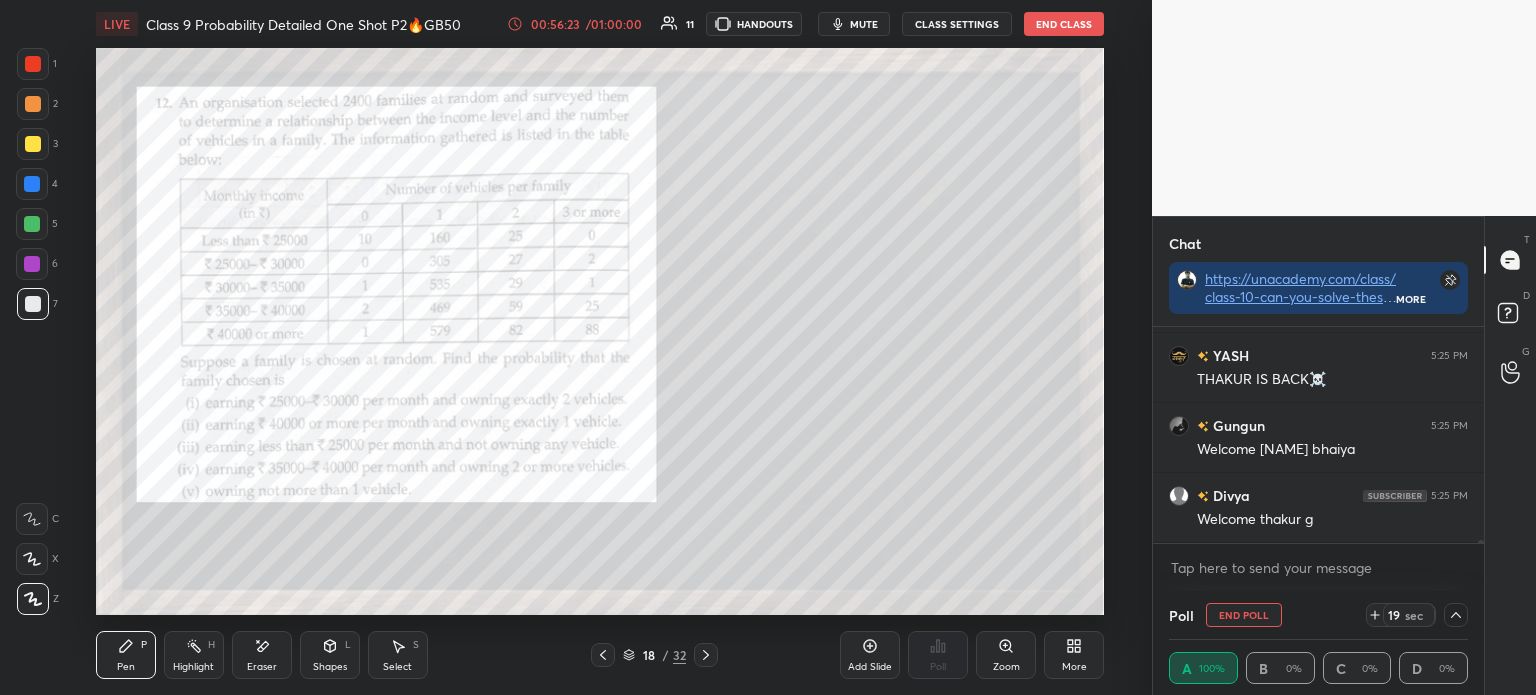 click 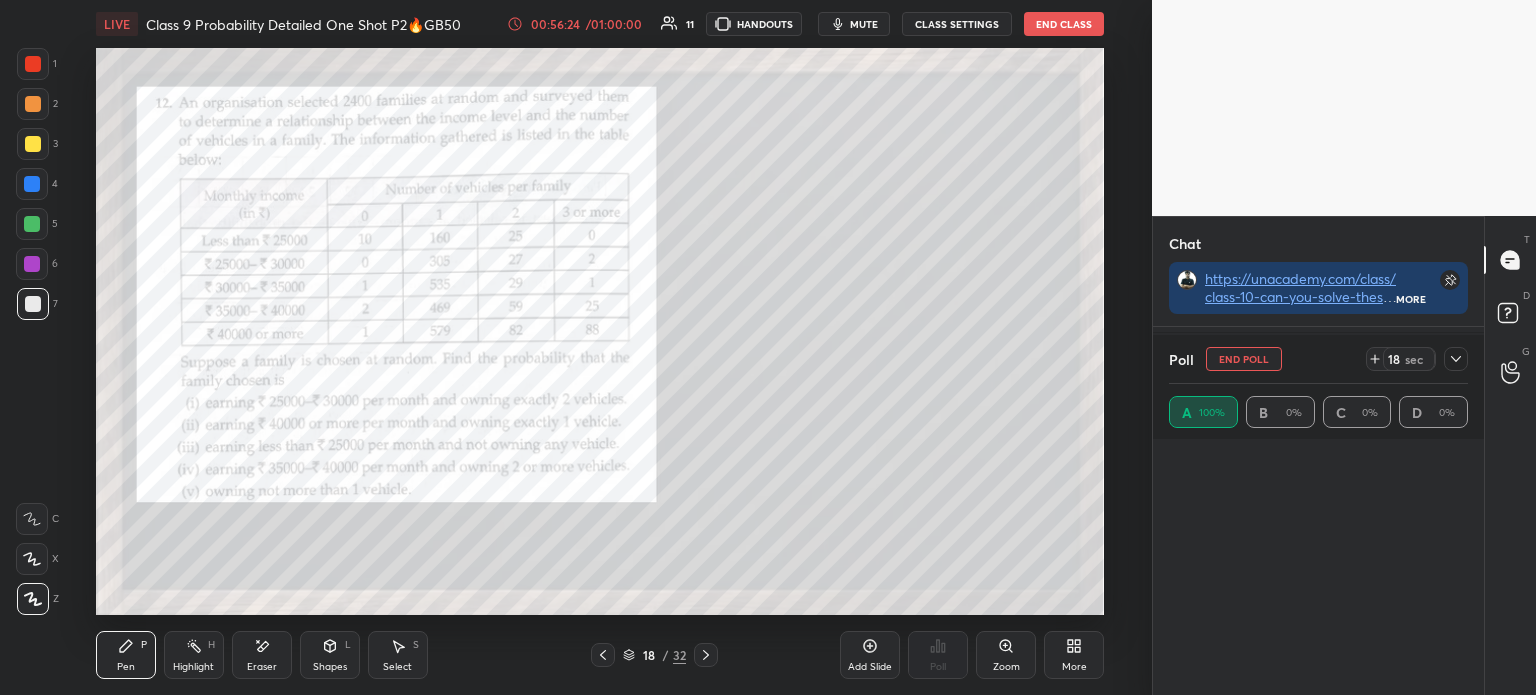 scroll, scrollTop: 6, scrollLeft: 6, axis: both 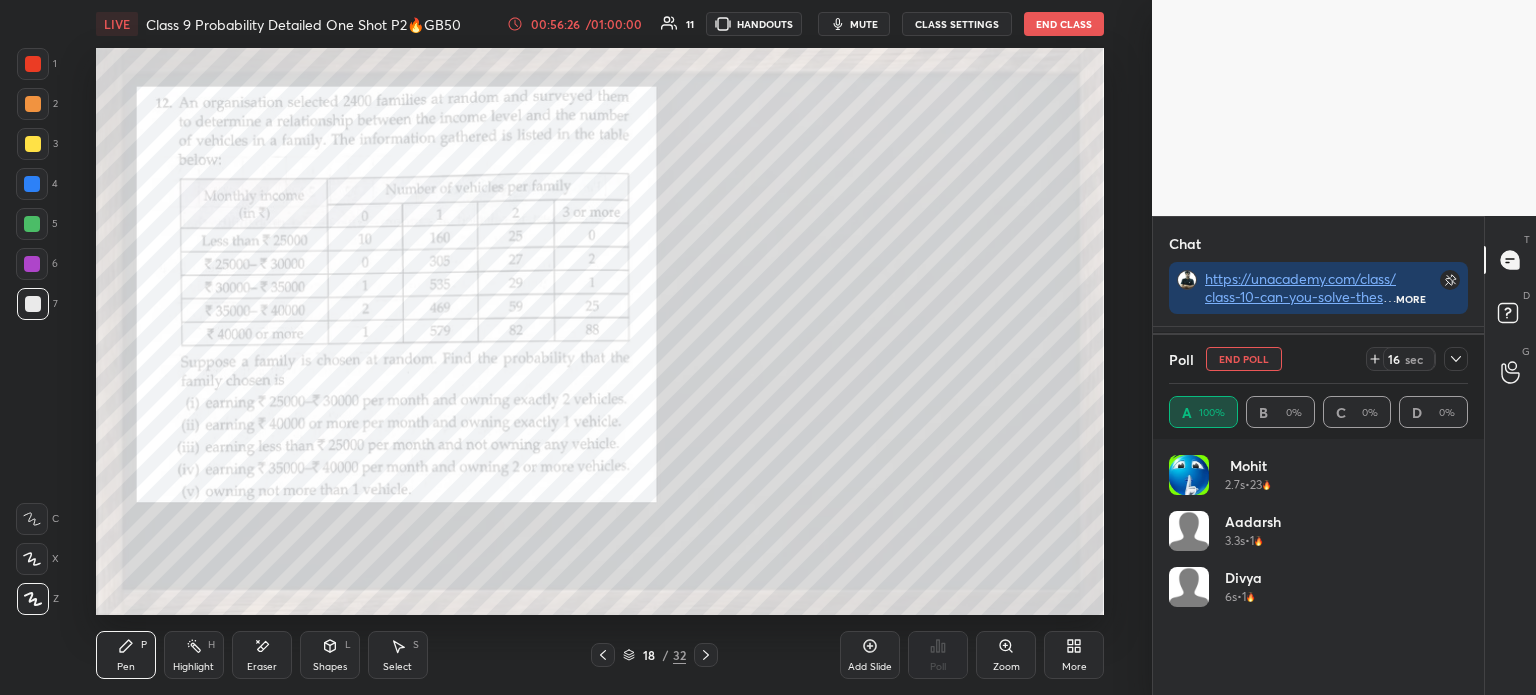 click at bounding box center [1456, 359] 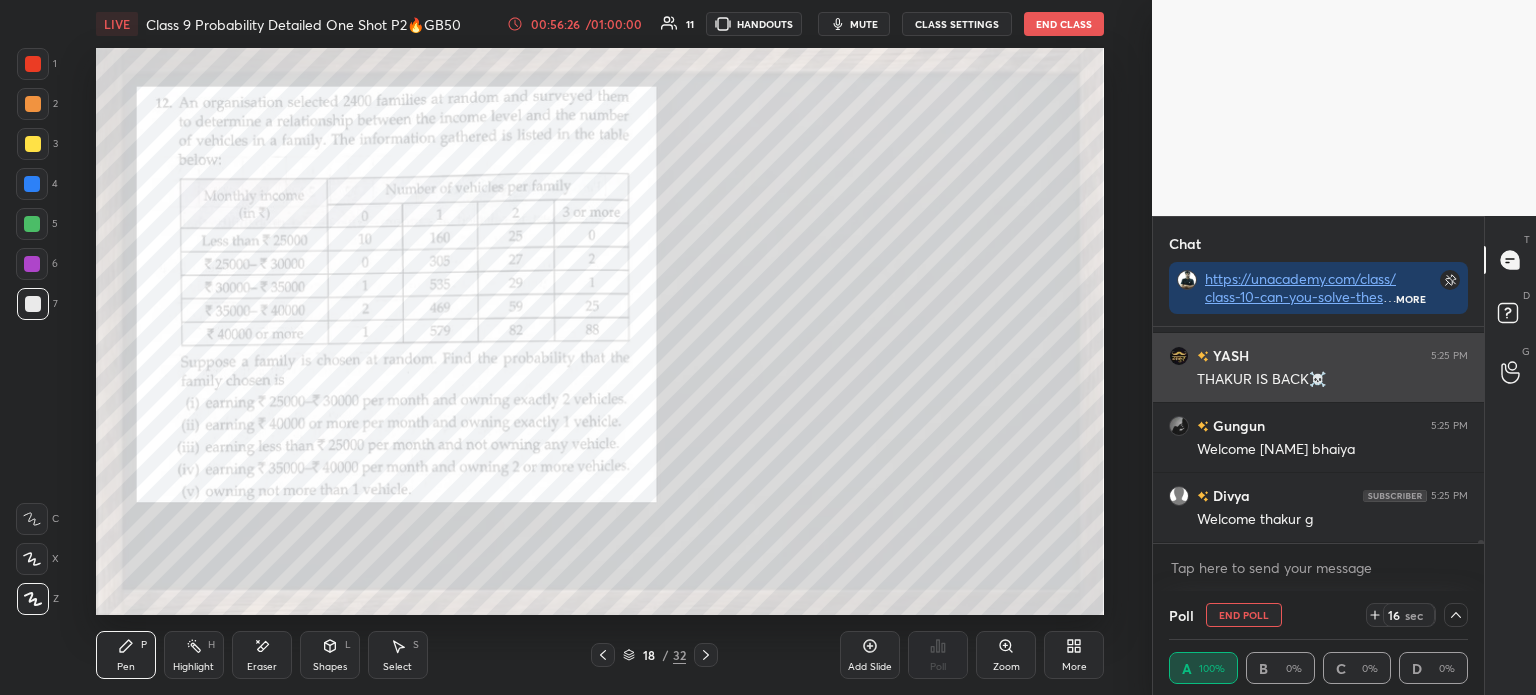 scroll, scrollTop: 0, scrollLeft: 6, axis: horizontal 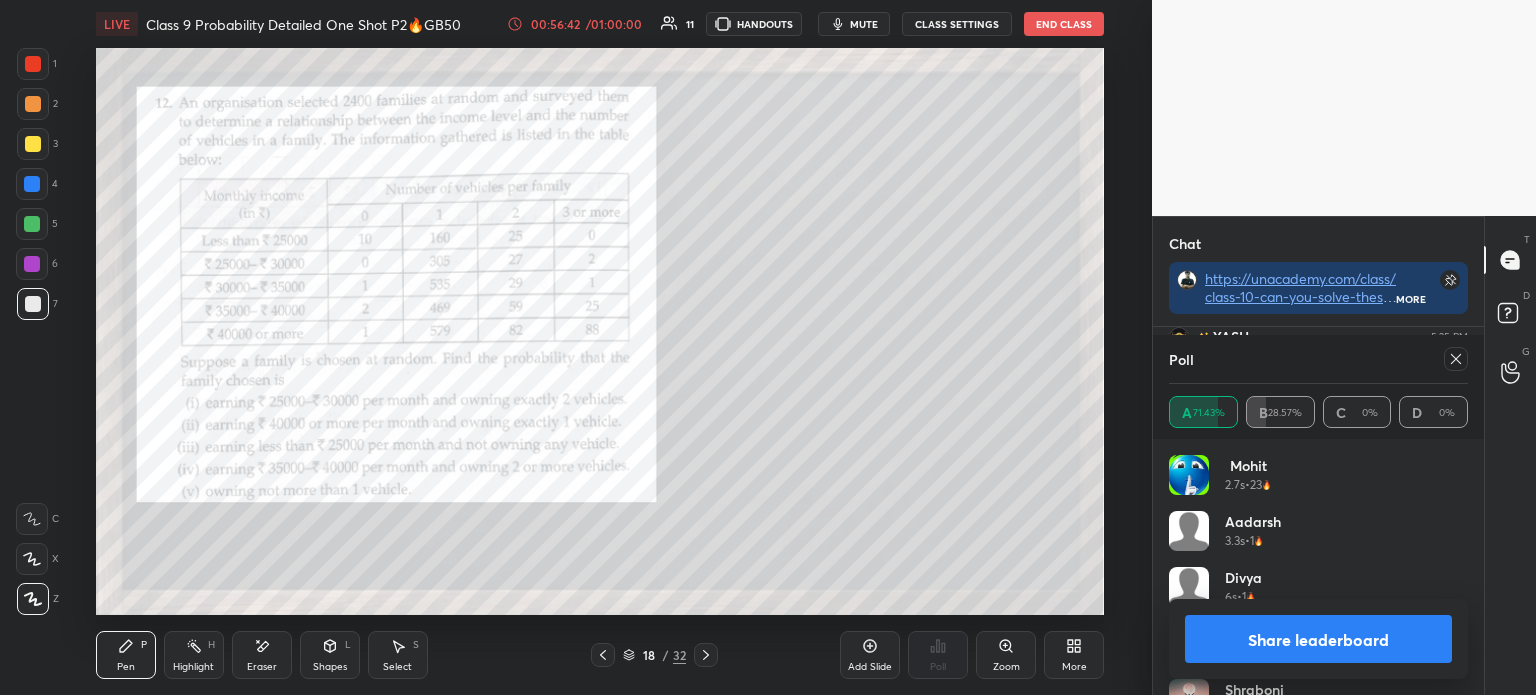 click on "Share leaderboard" at bounding box center (1318, 639) 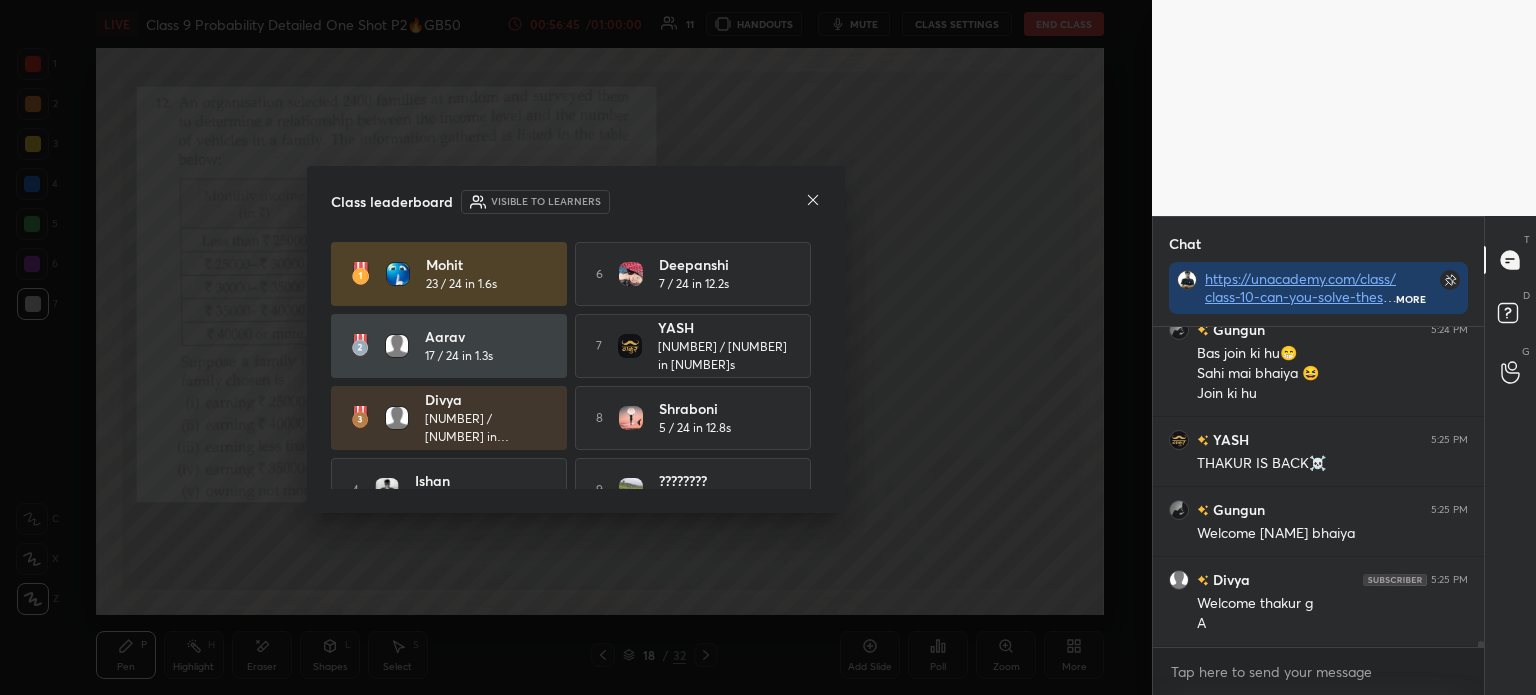 click at bounding box center (813, 201) 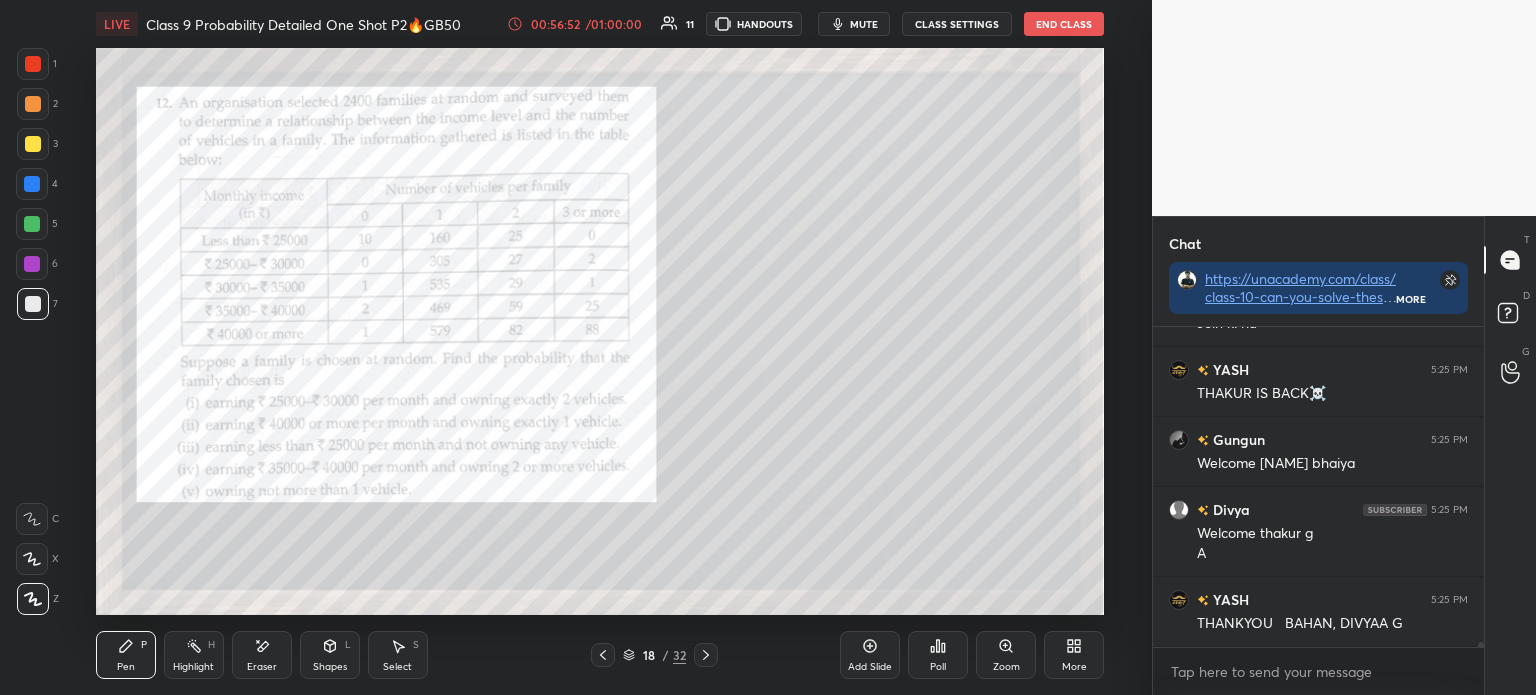 click on "1" at bounding box center [37, 64] 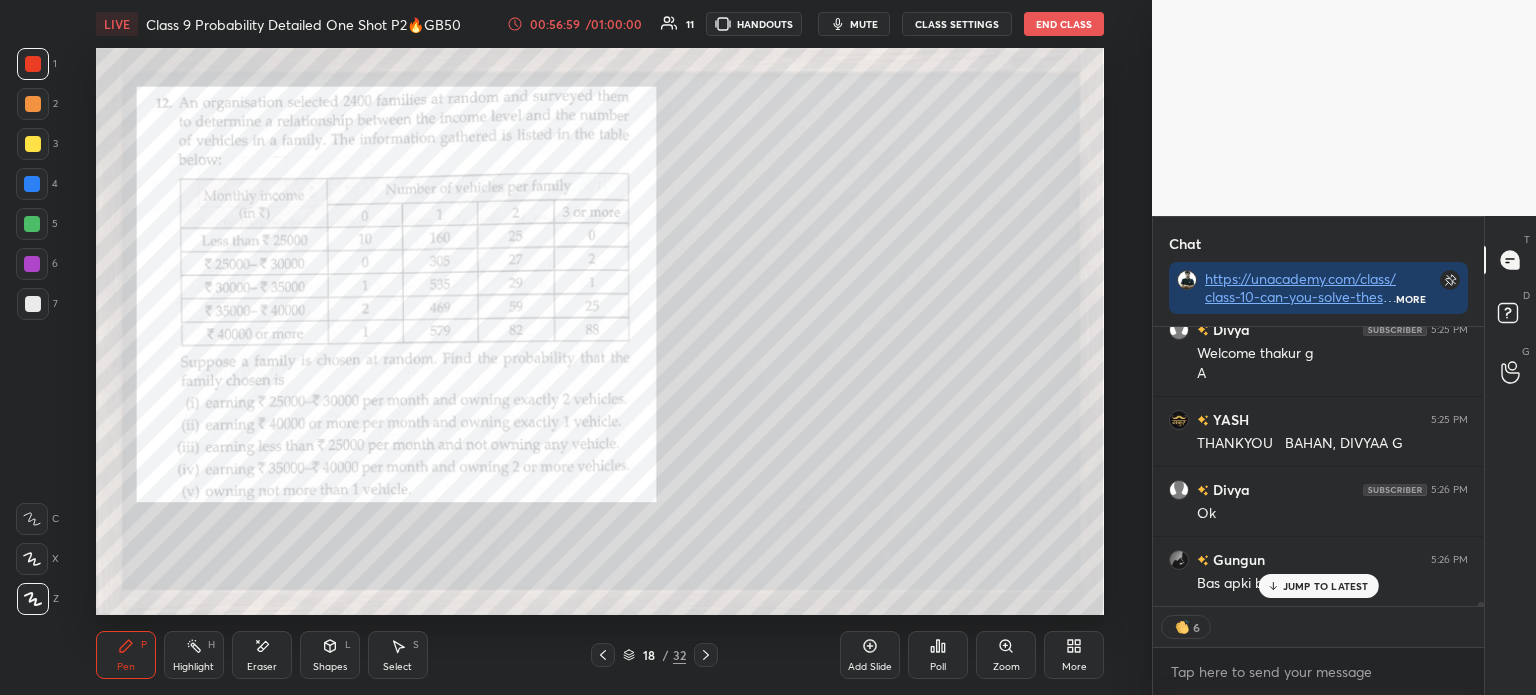 click at bounding box center (33, 304) 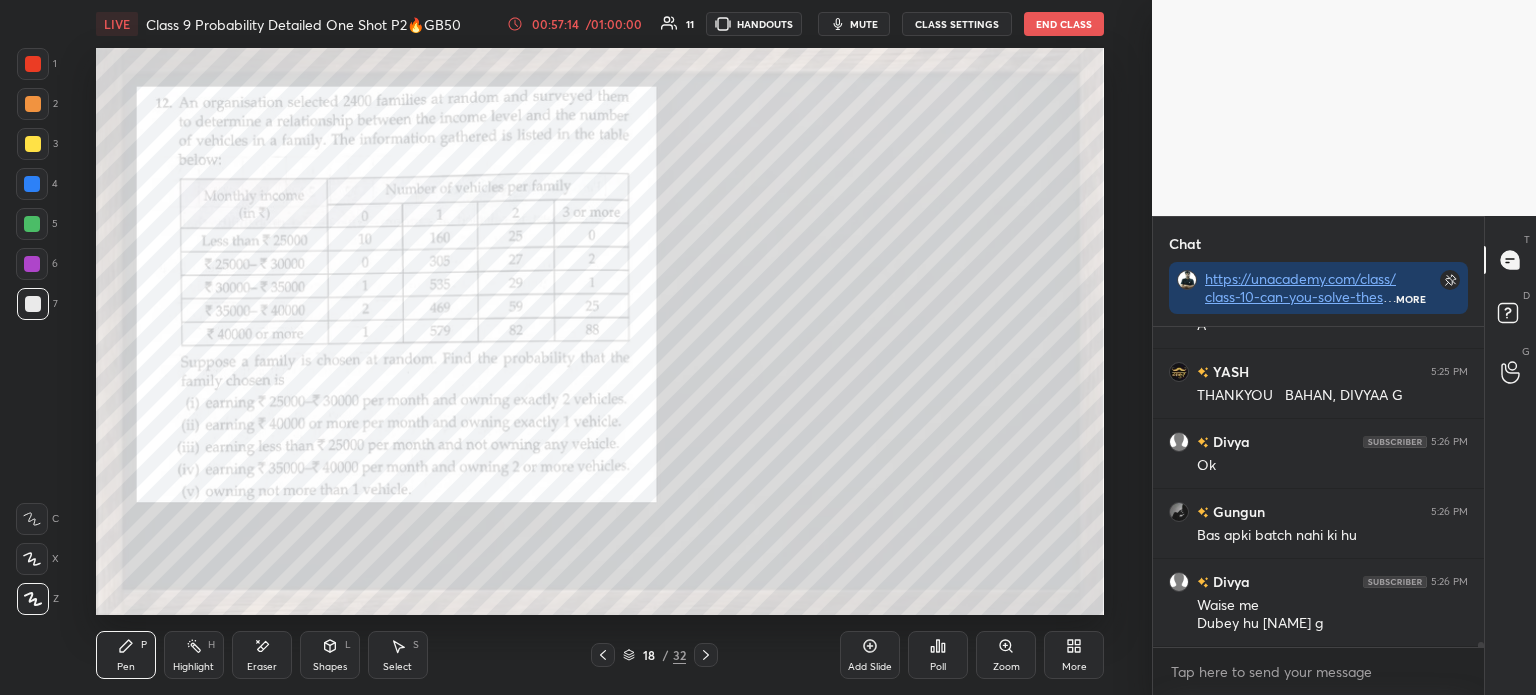 click on "Eraser" at bounding box center [262, 655] 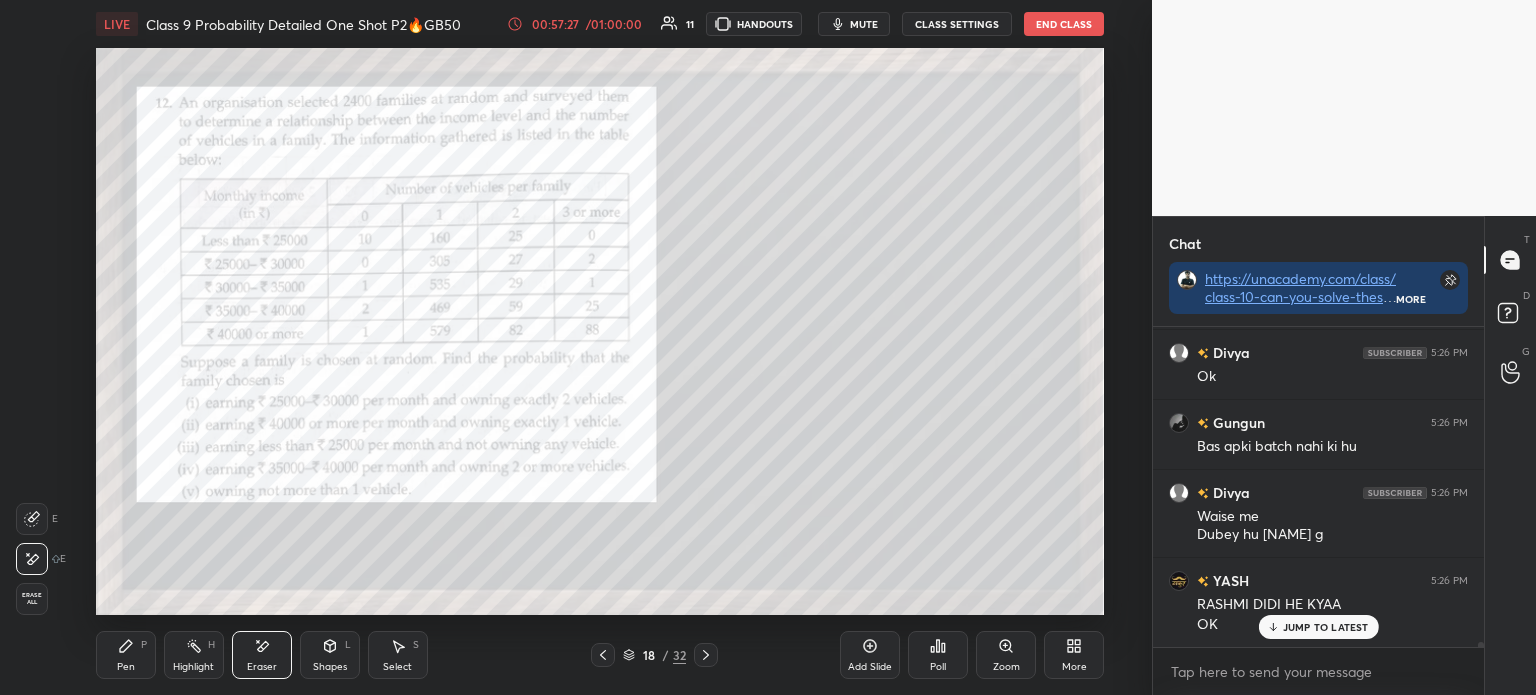 click on "Pen P" at bounding box center [126, 655] 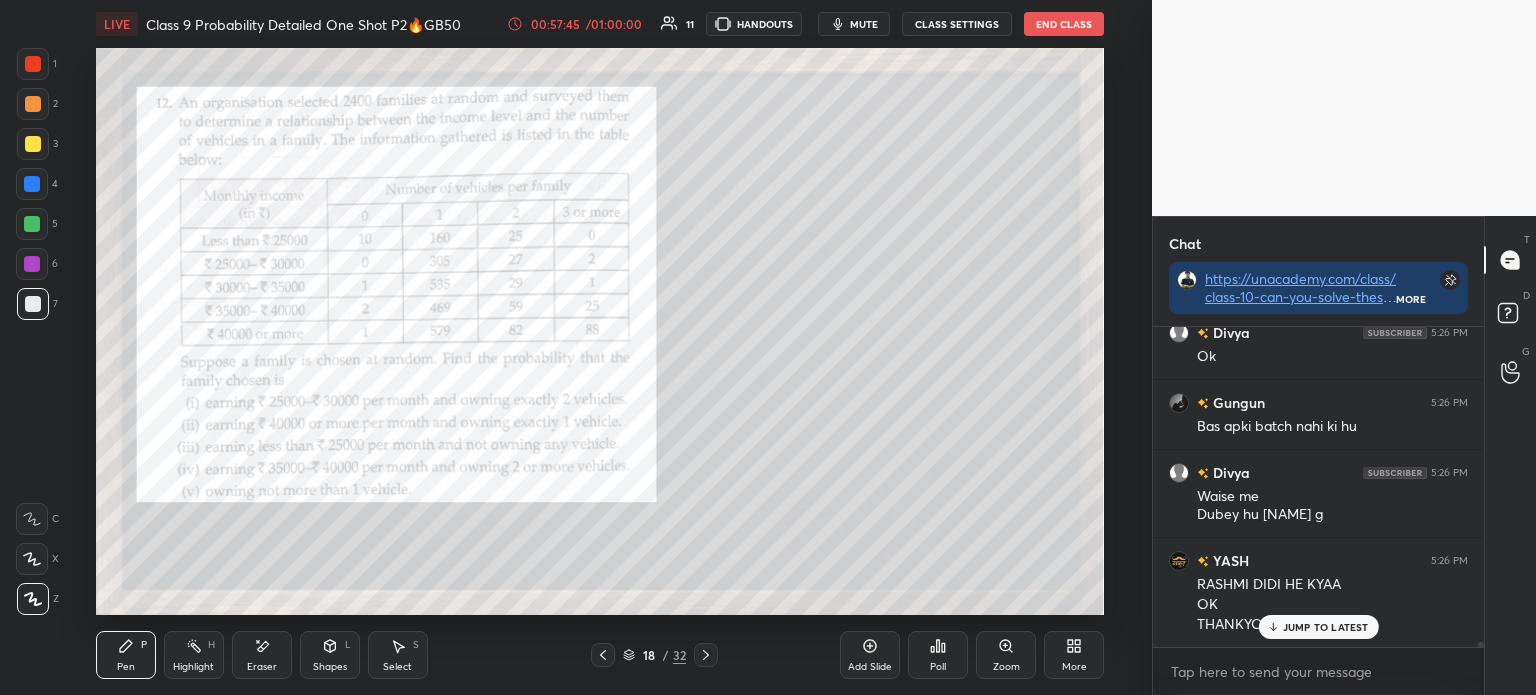scroll, scrollTop: 18720, scrollLeft: 0, axis: vertical 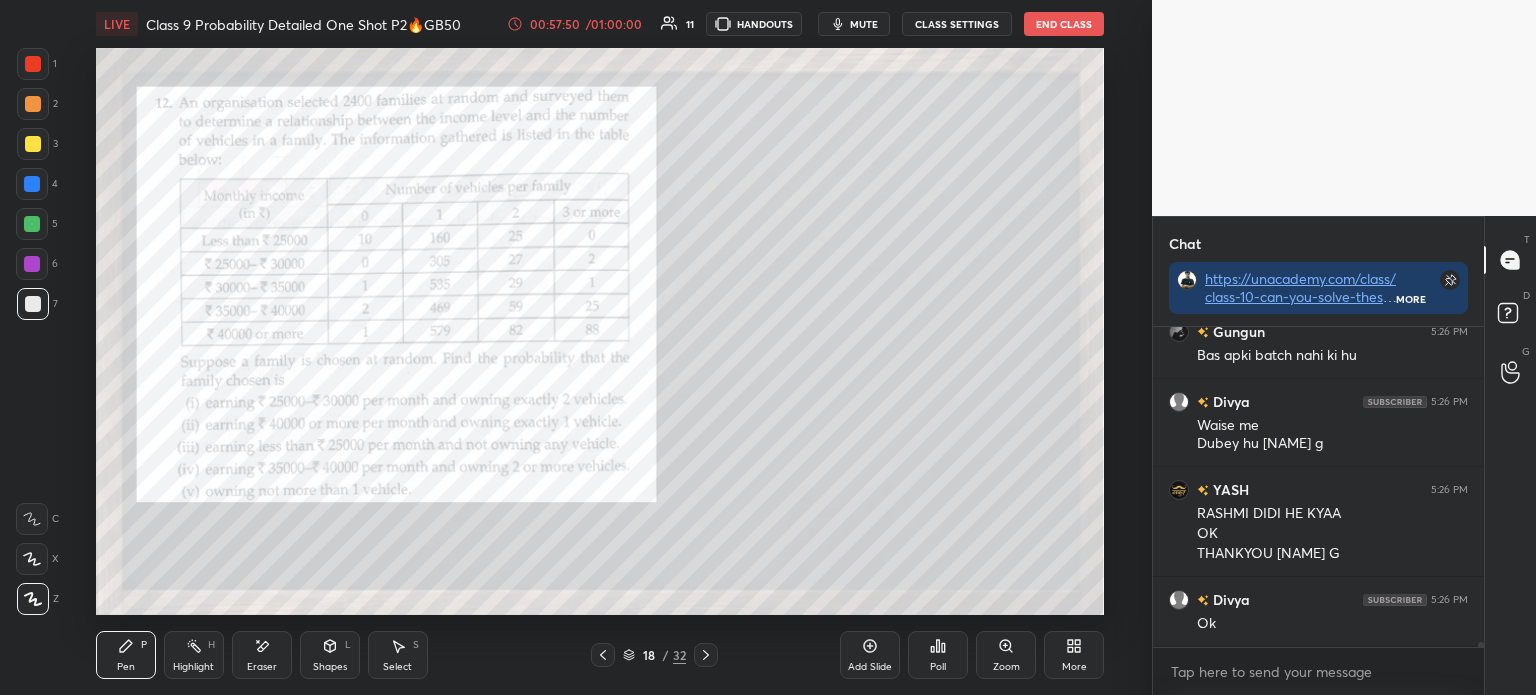 click on "Poll" at bounding box center (938, 655) 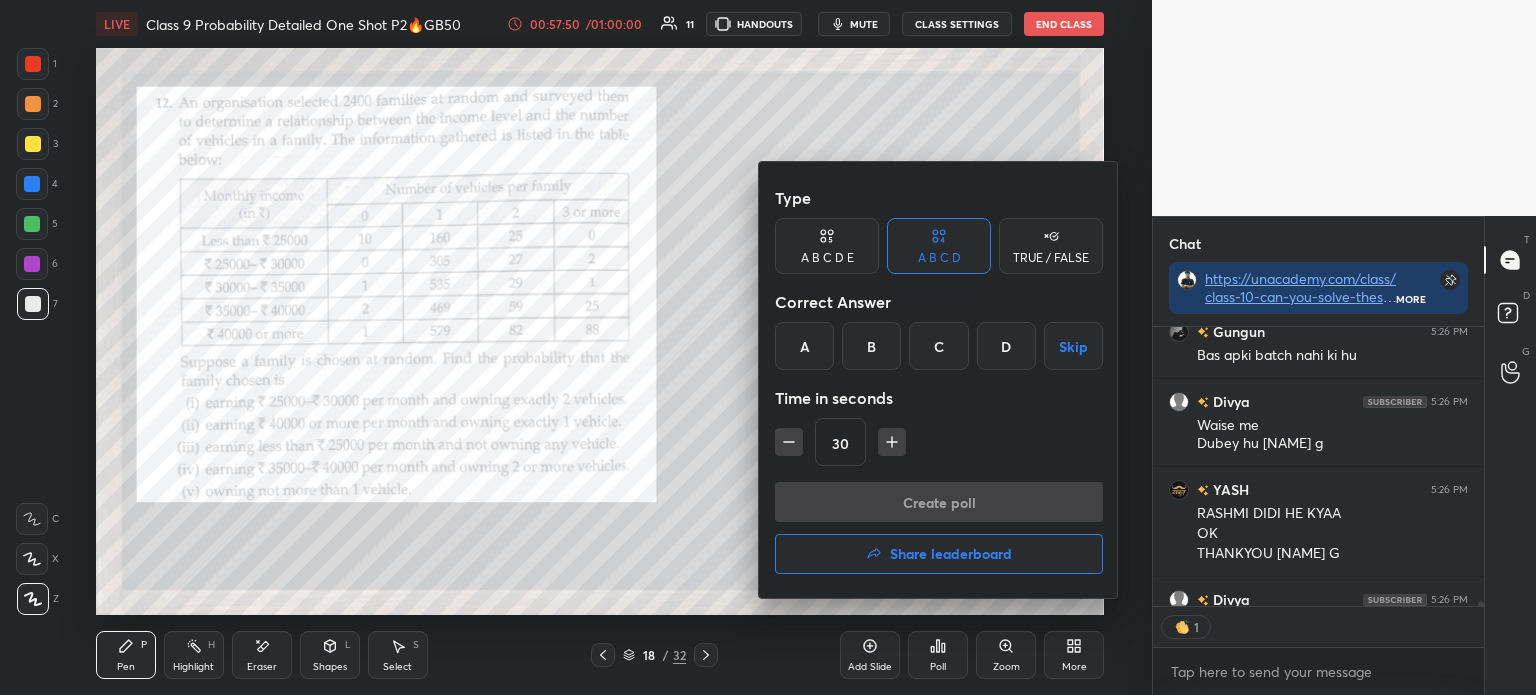 scroll, scrollTop: 274, scrollLeft: 325, axis: both 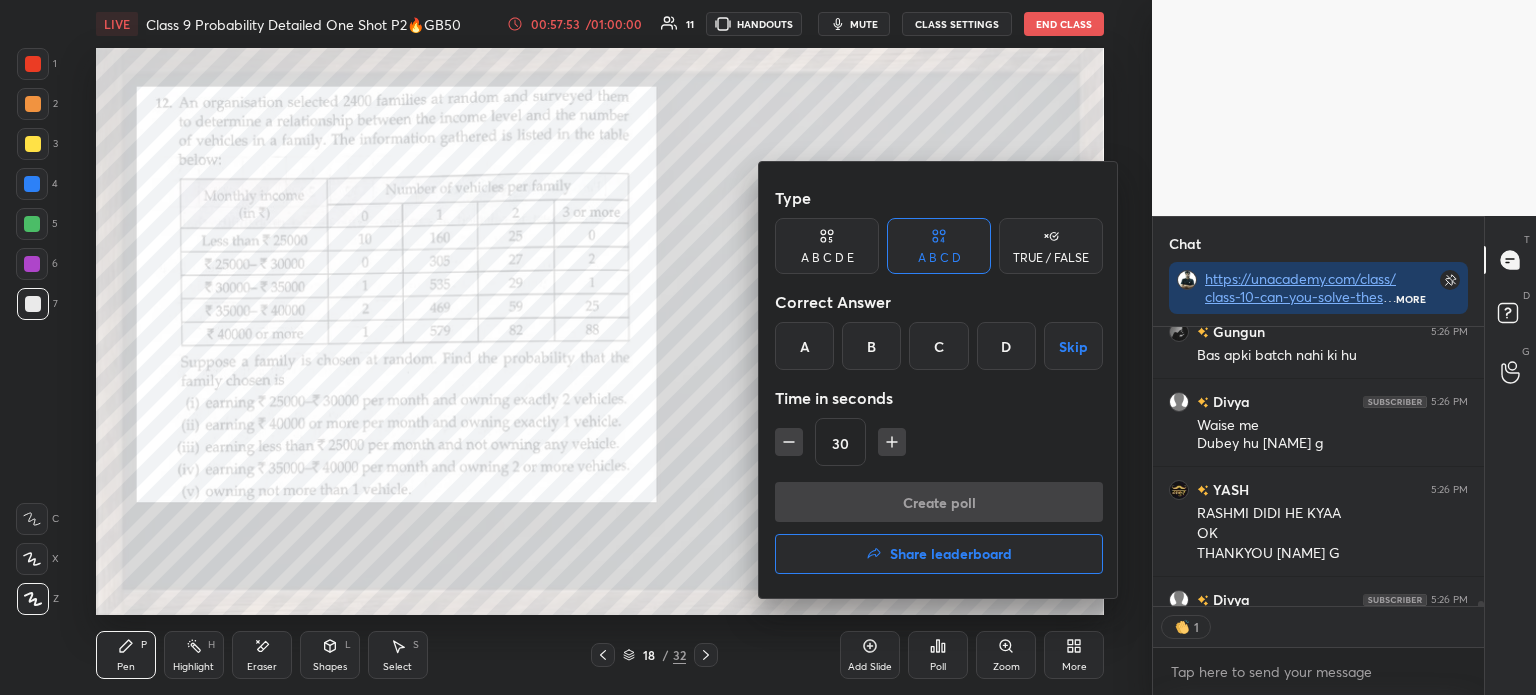 click on "B" at bounding box center [871, 346] 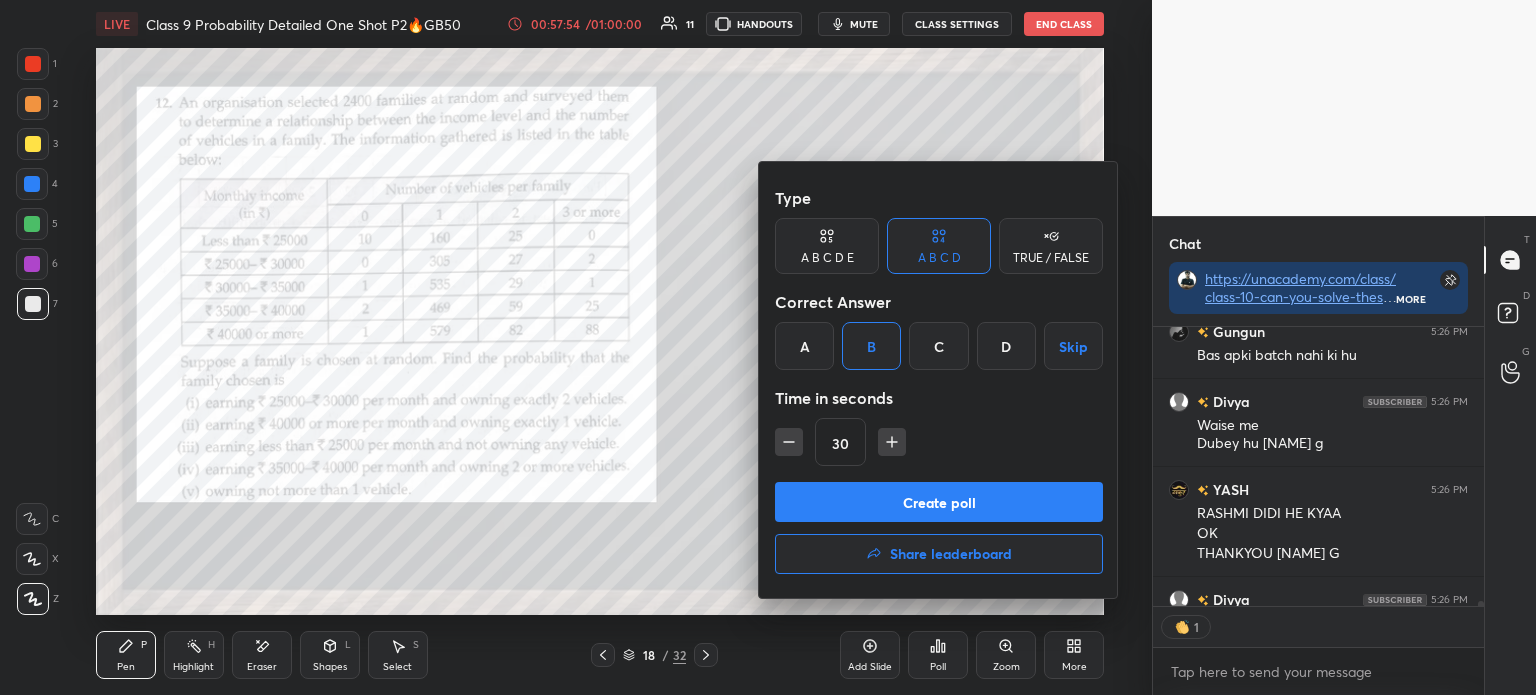 click on "Create poll" at bounding box center [939, 502] 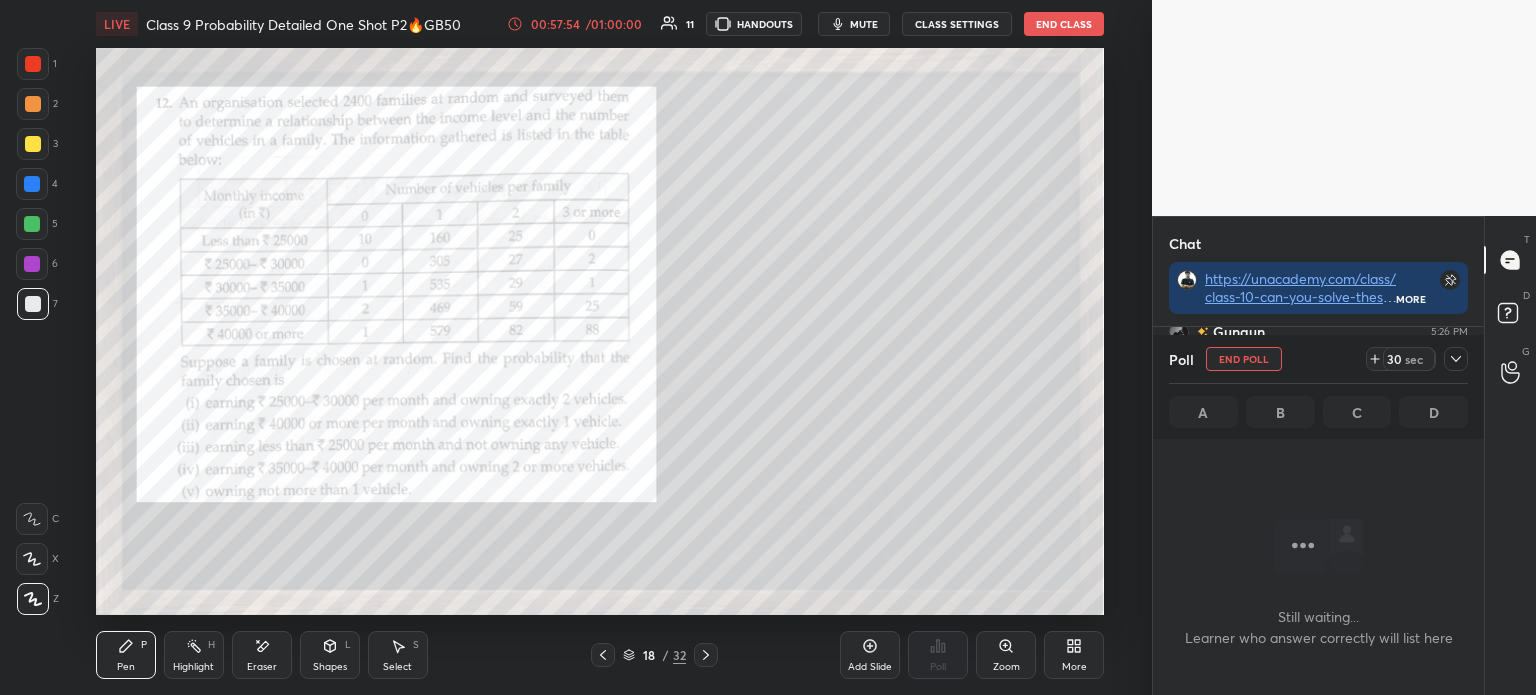 scroll, scrollTop: 241, scrollLeft: 325, axis: both 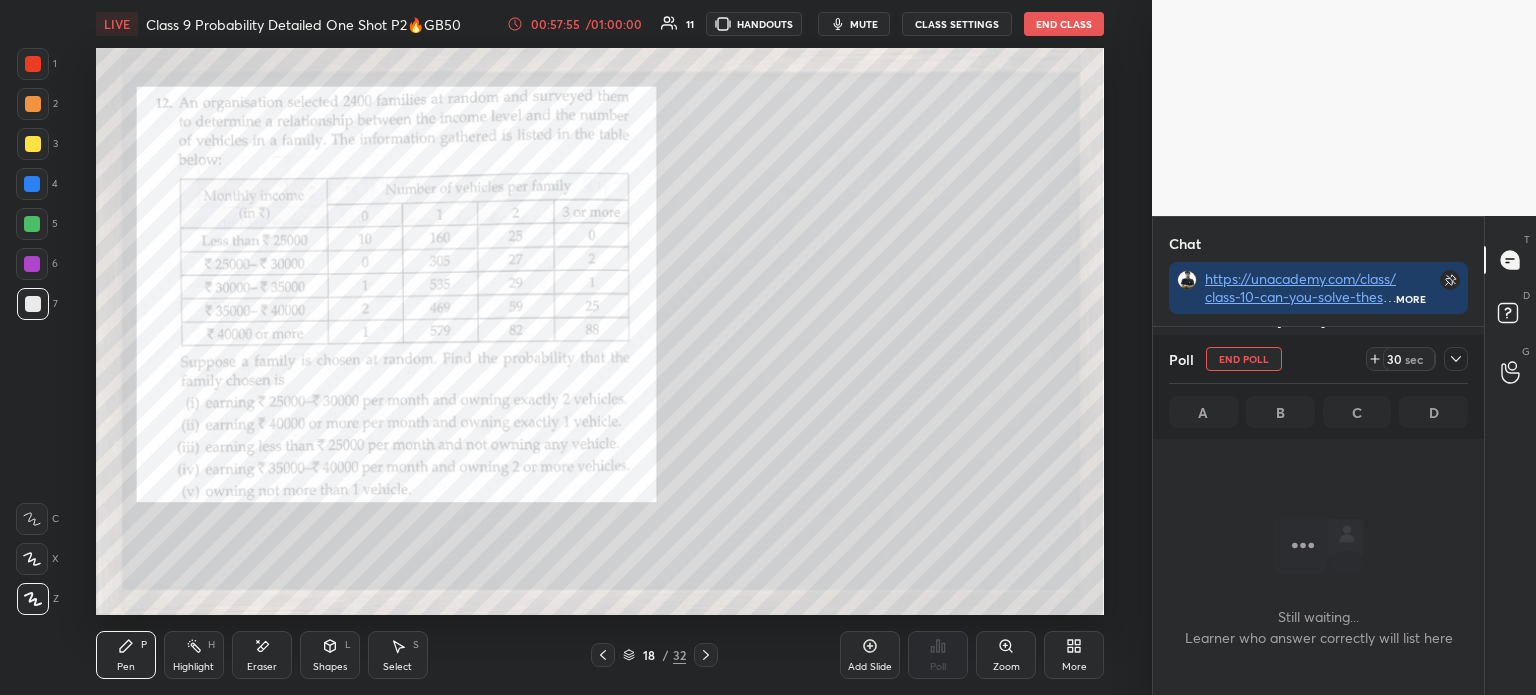 click 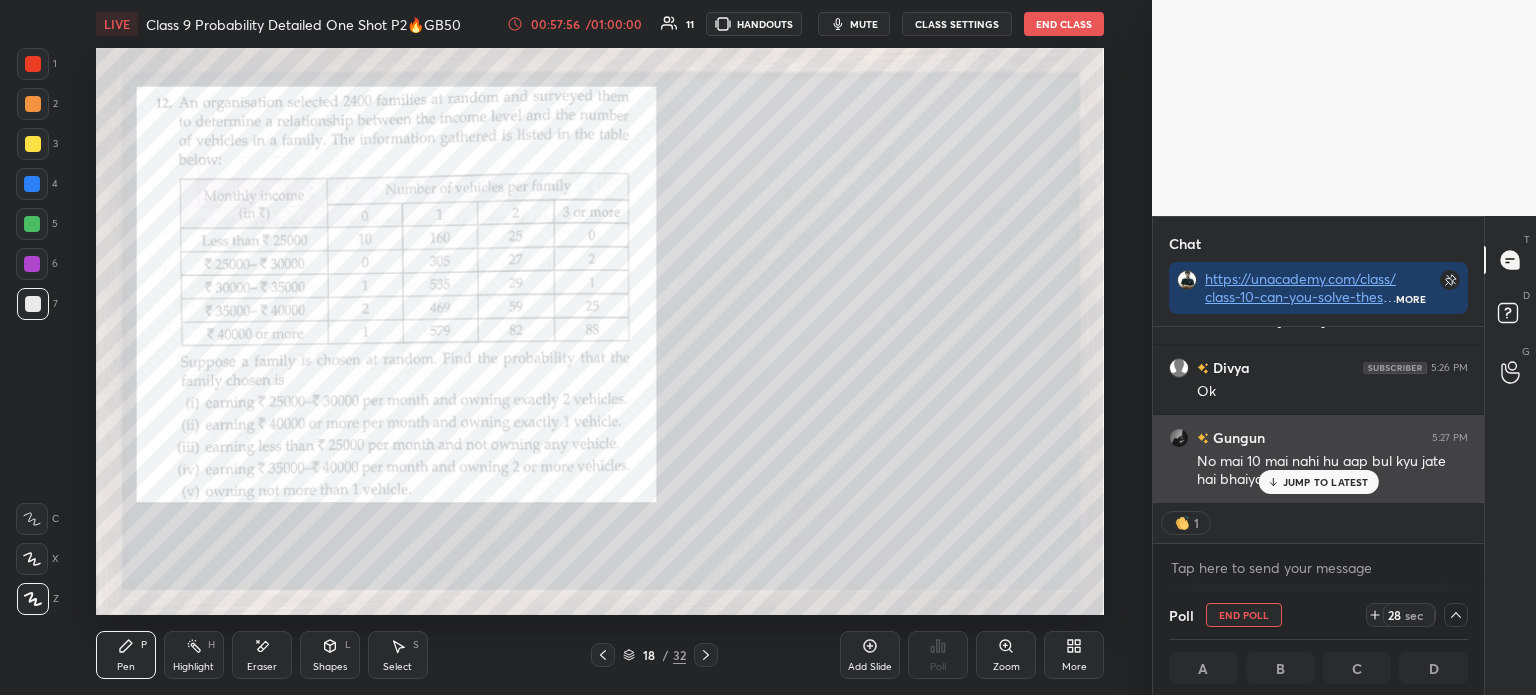 scroll, scrollTop: 0, scrollLeft: 6, axis: horizontal 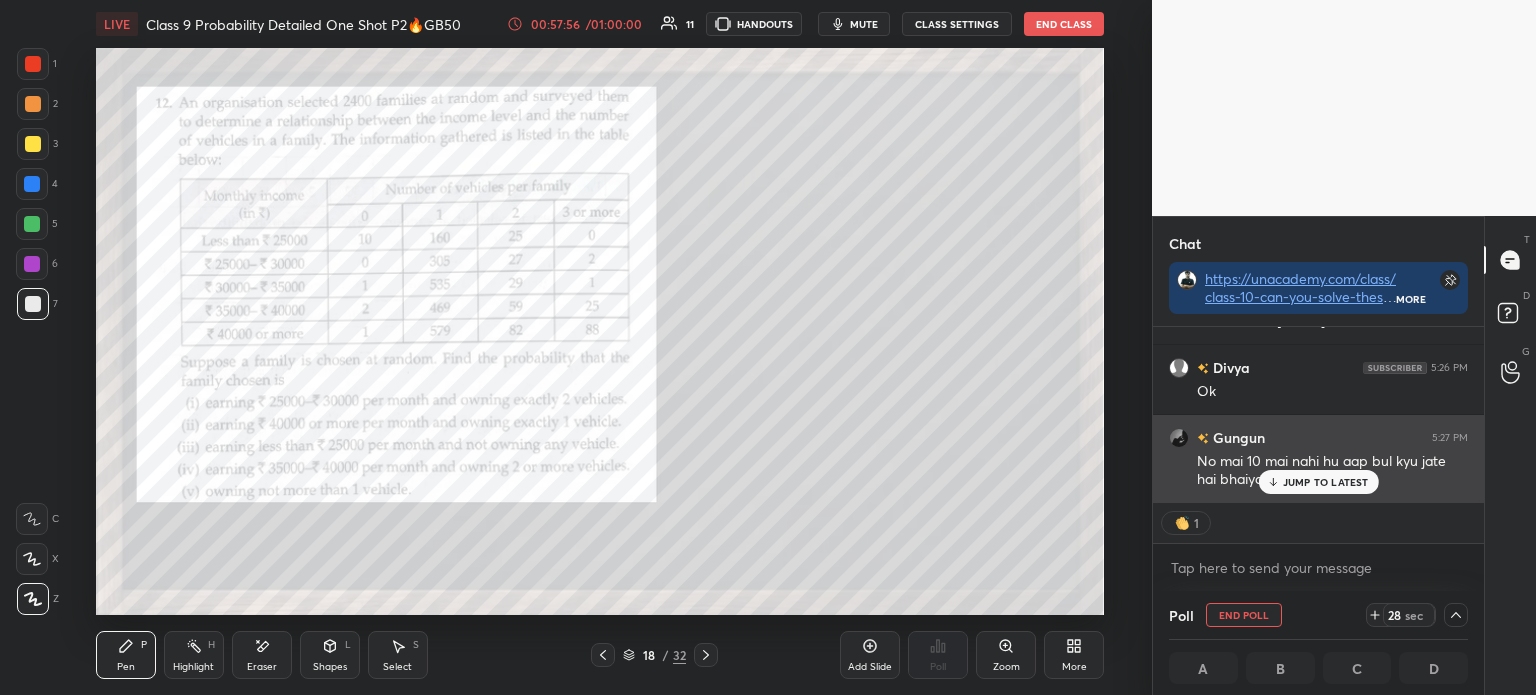 click on "JUMP TO LATEST" at bounding box center [1318, 482] 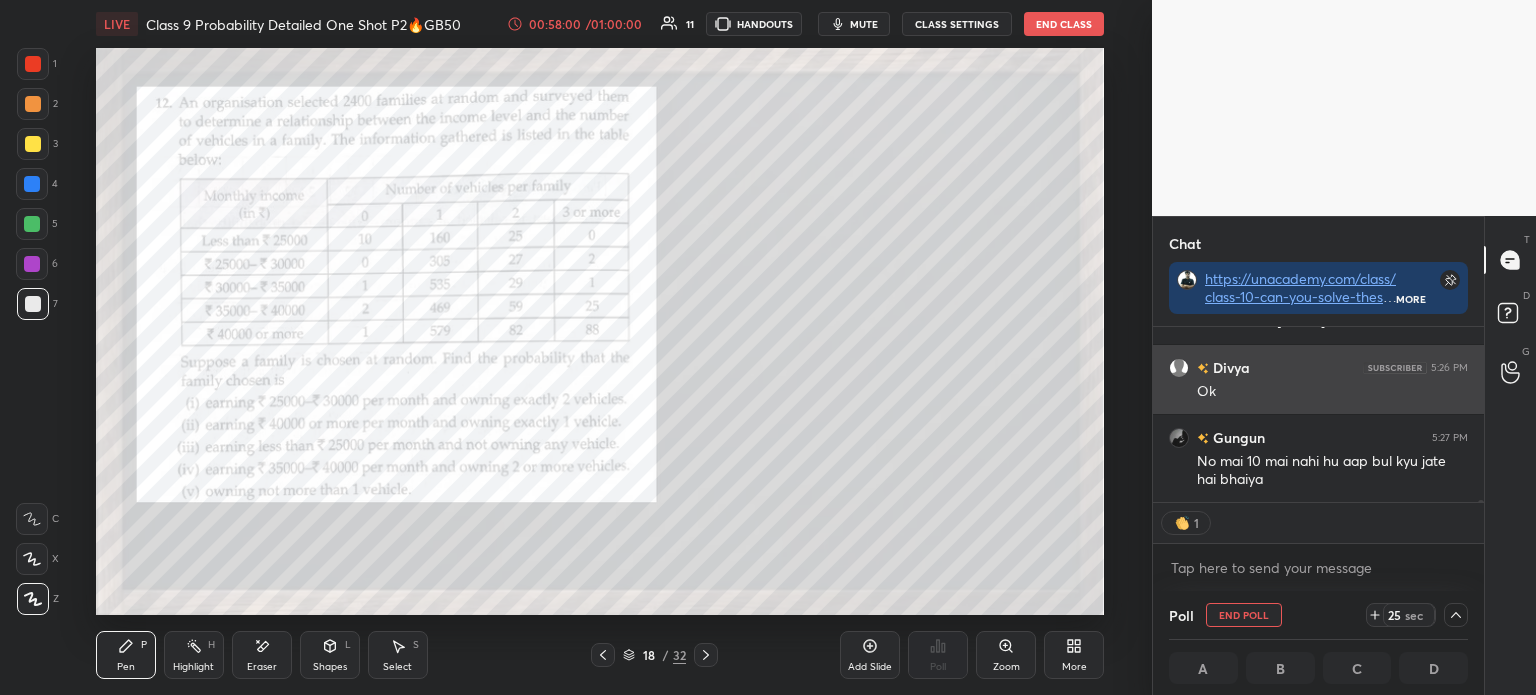 scroll, scrollTop: 19058, scrollLeft: 0, axis: vertical 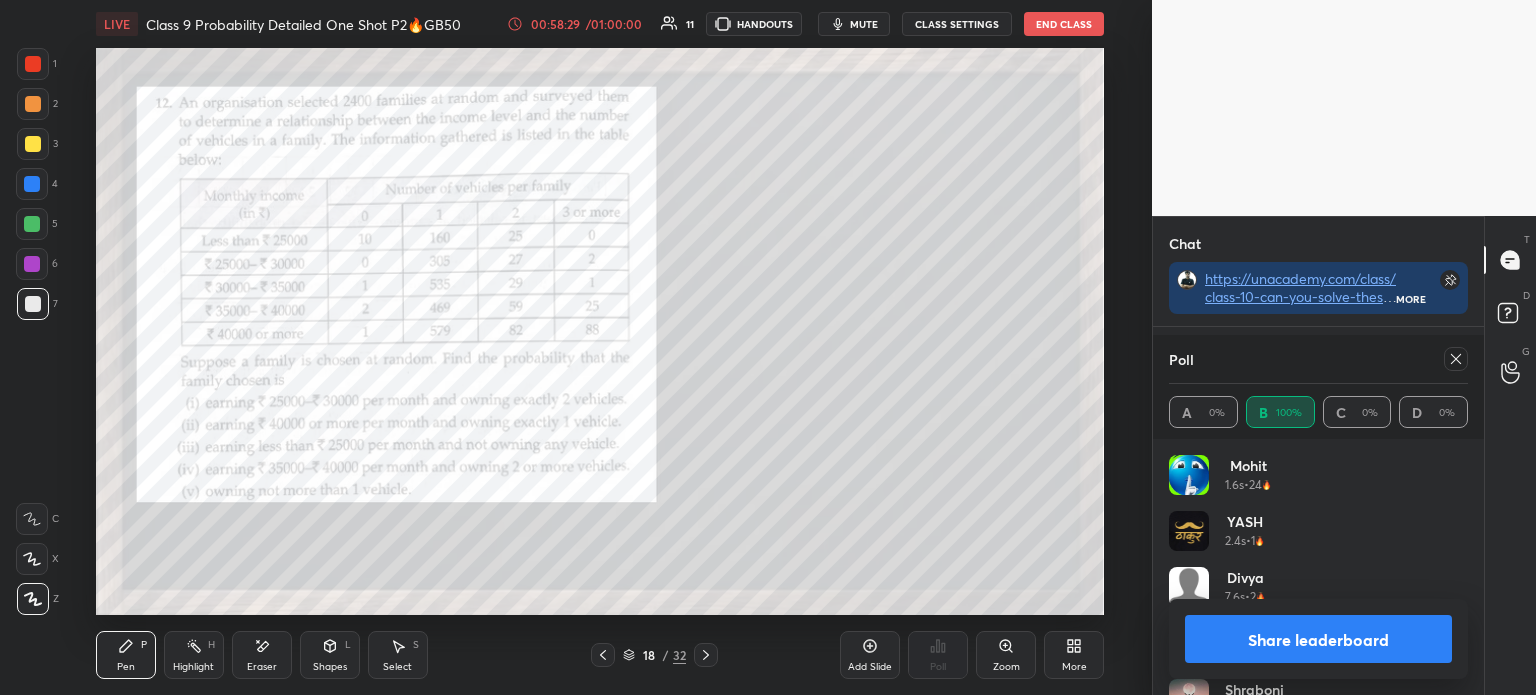 click on "Share leaderboard" at bounding box center (1318, 639) 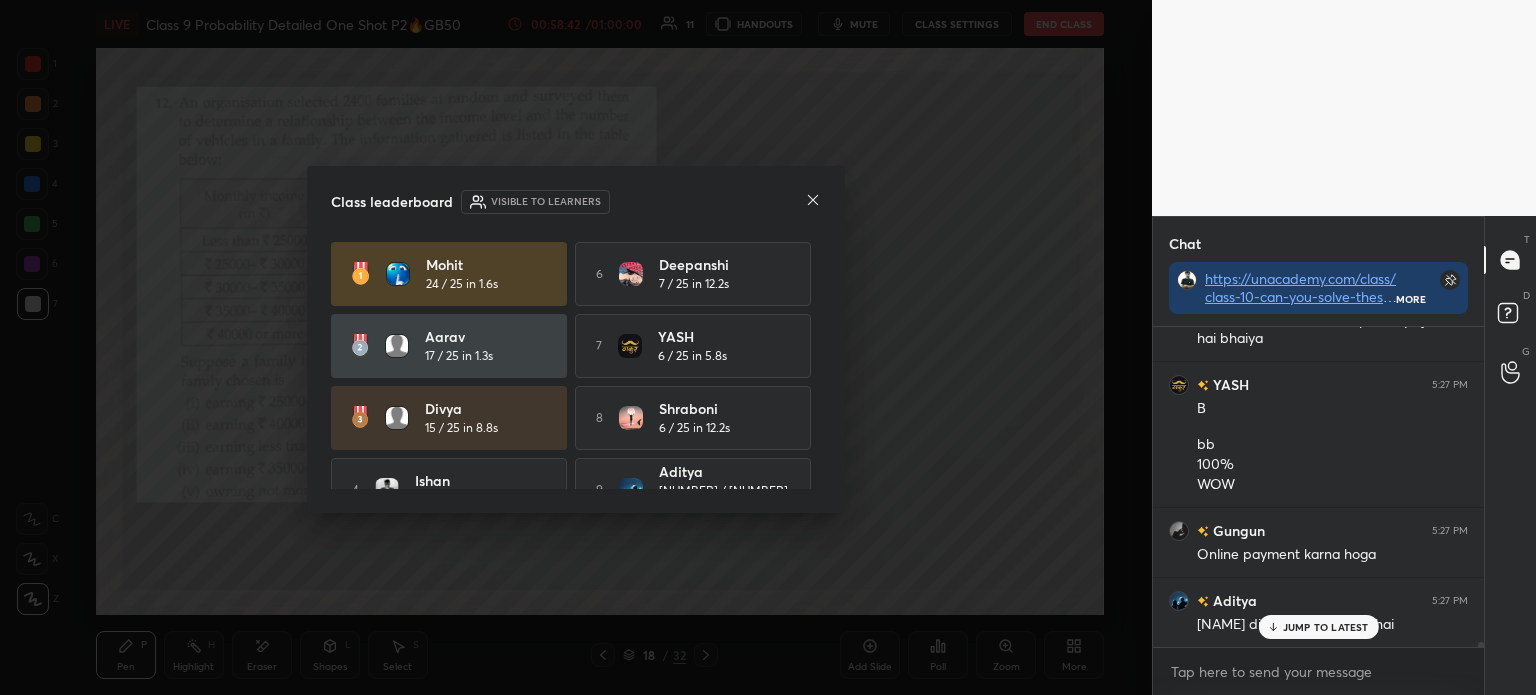 click 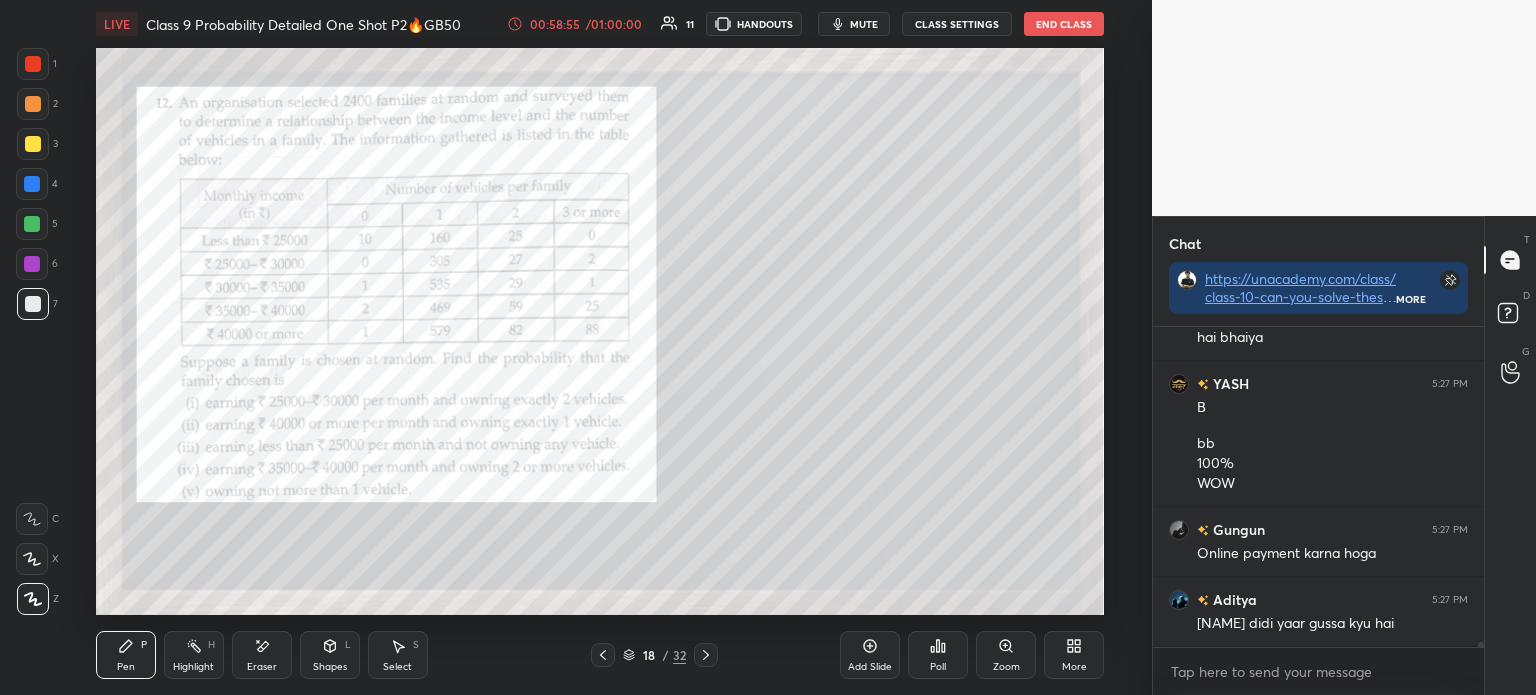 click at bounding box center (33, 104) 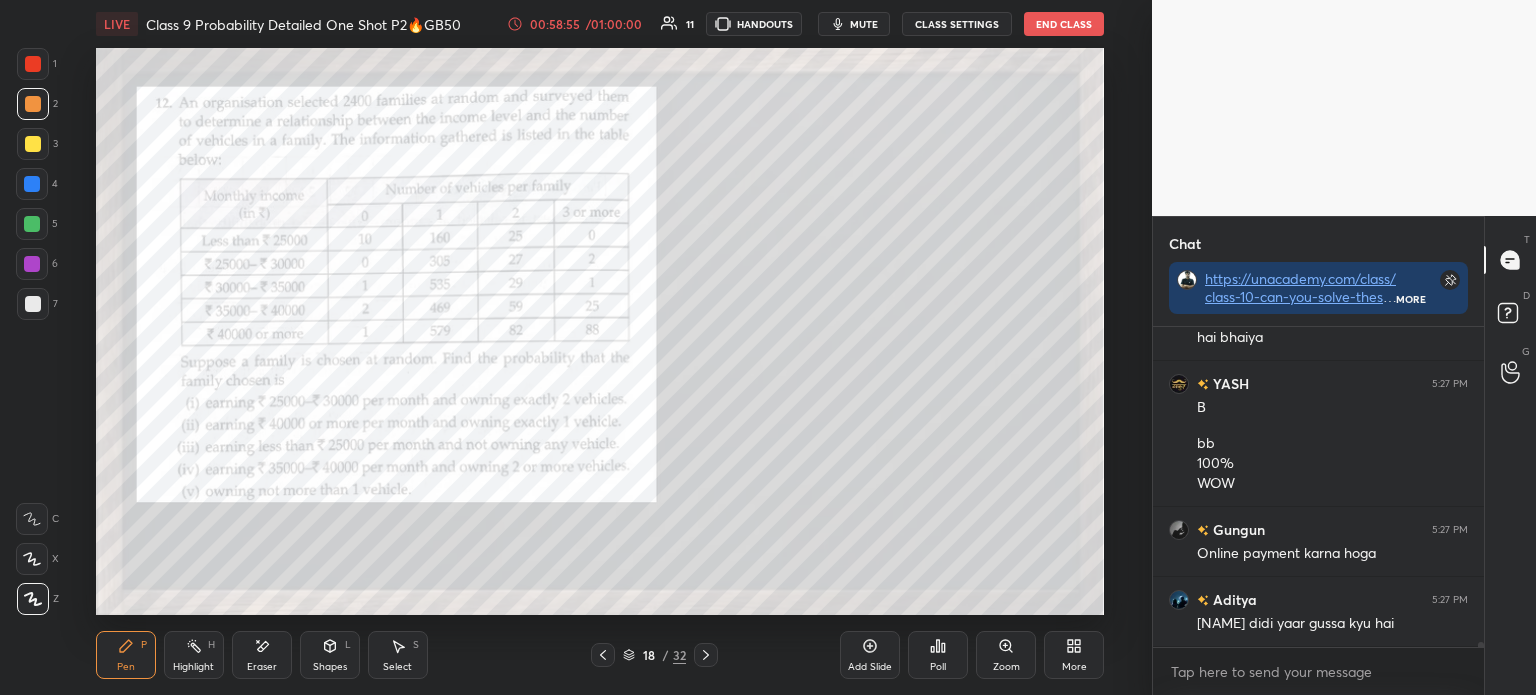click at bounding box center (33, 64) 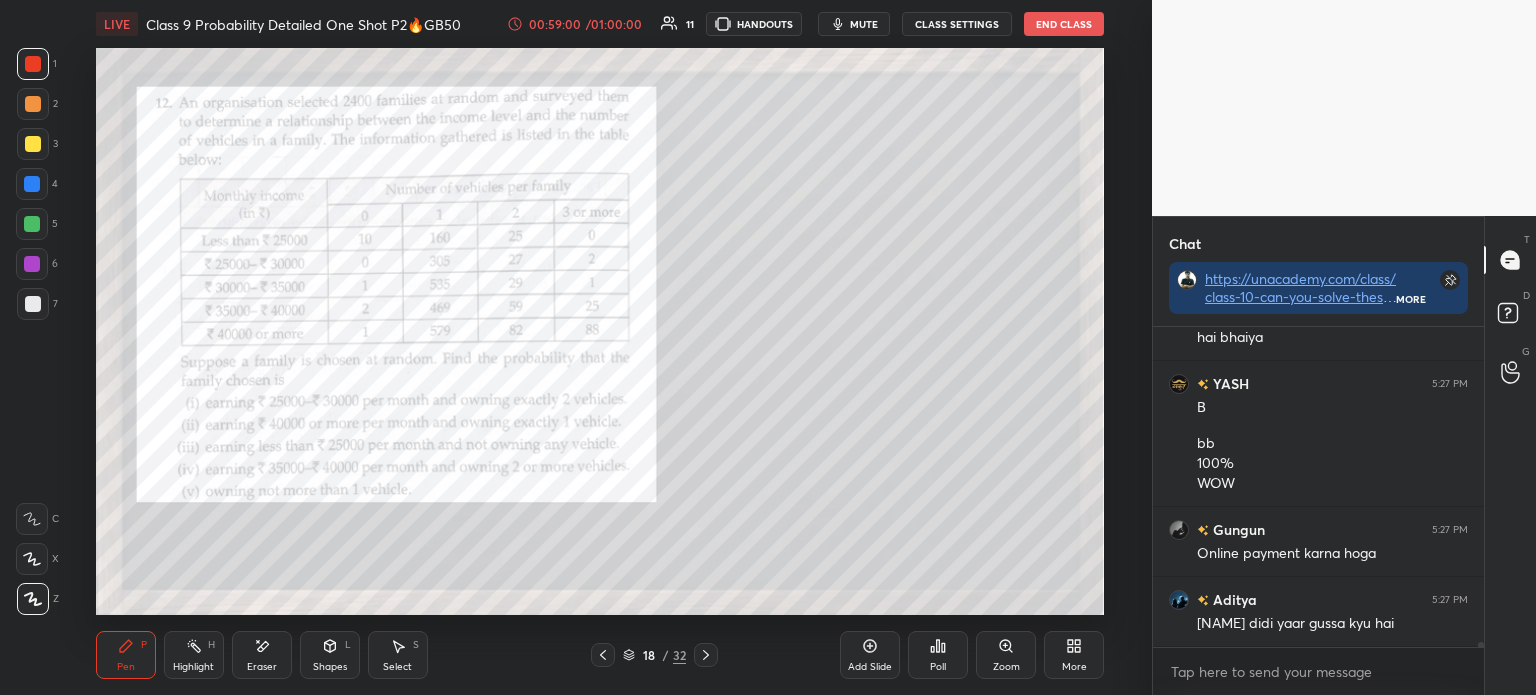 click on "7" at bounding box center [37, 304] 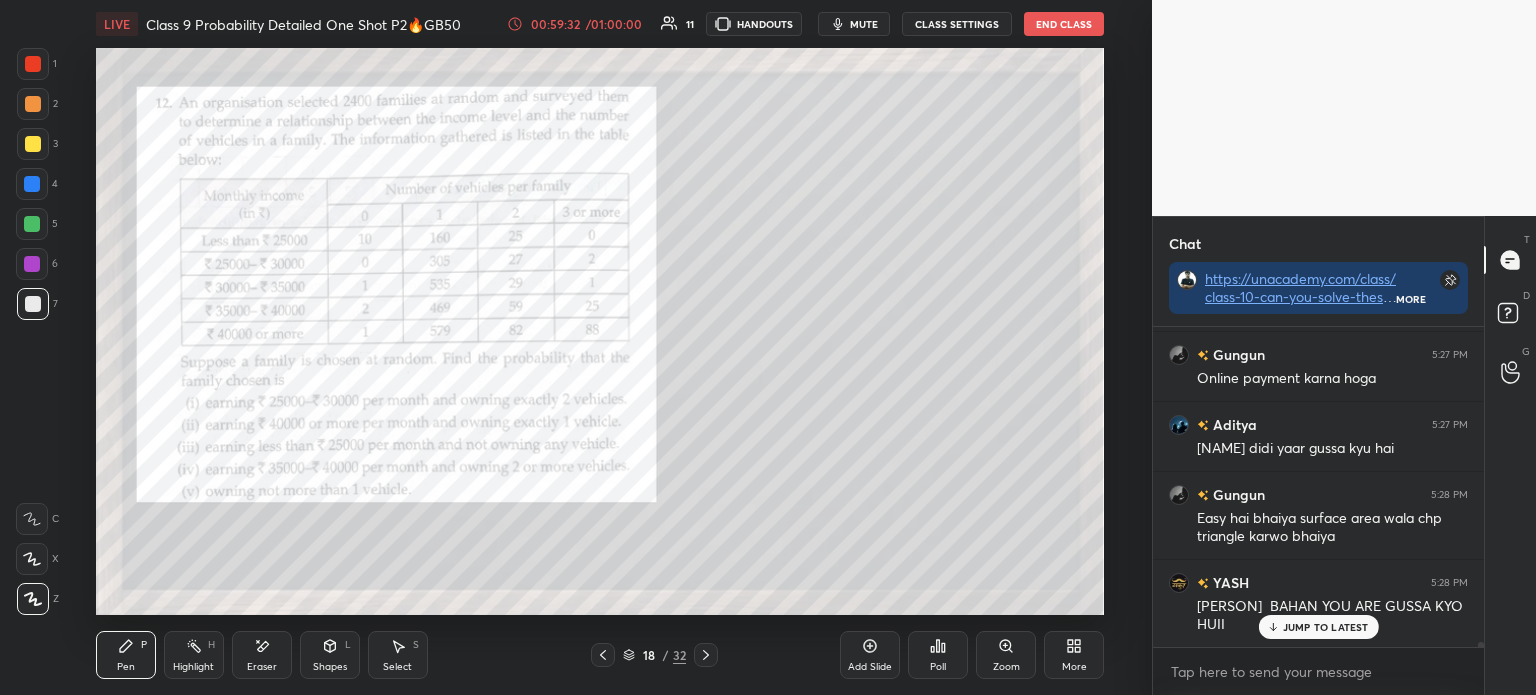 scroll, scrollTop: 19340, scrollLeft: 0, axis: vertical 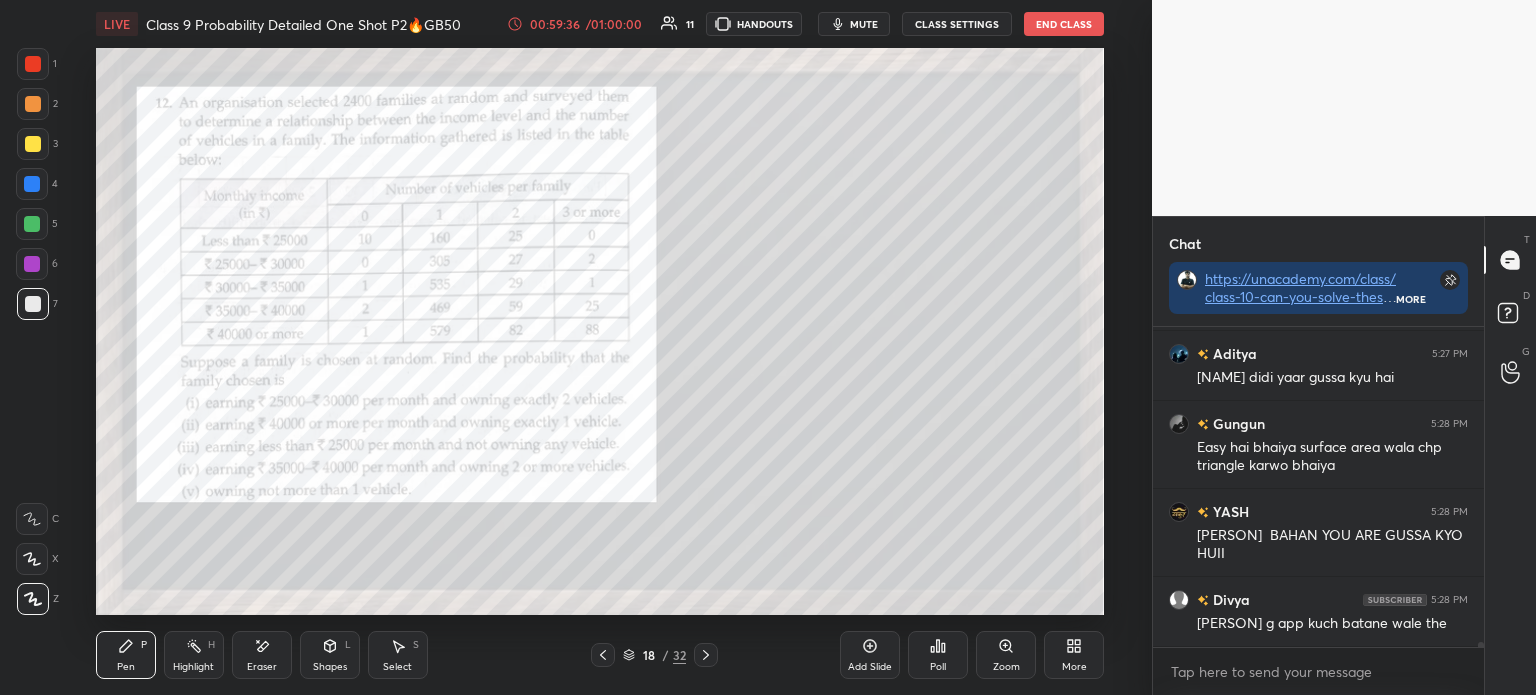 click on "Poll" at bounding box center (938, 655) 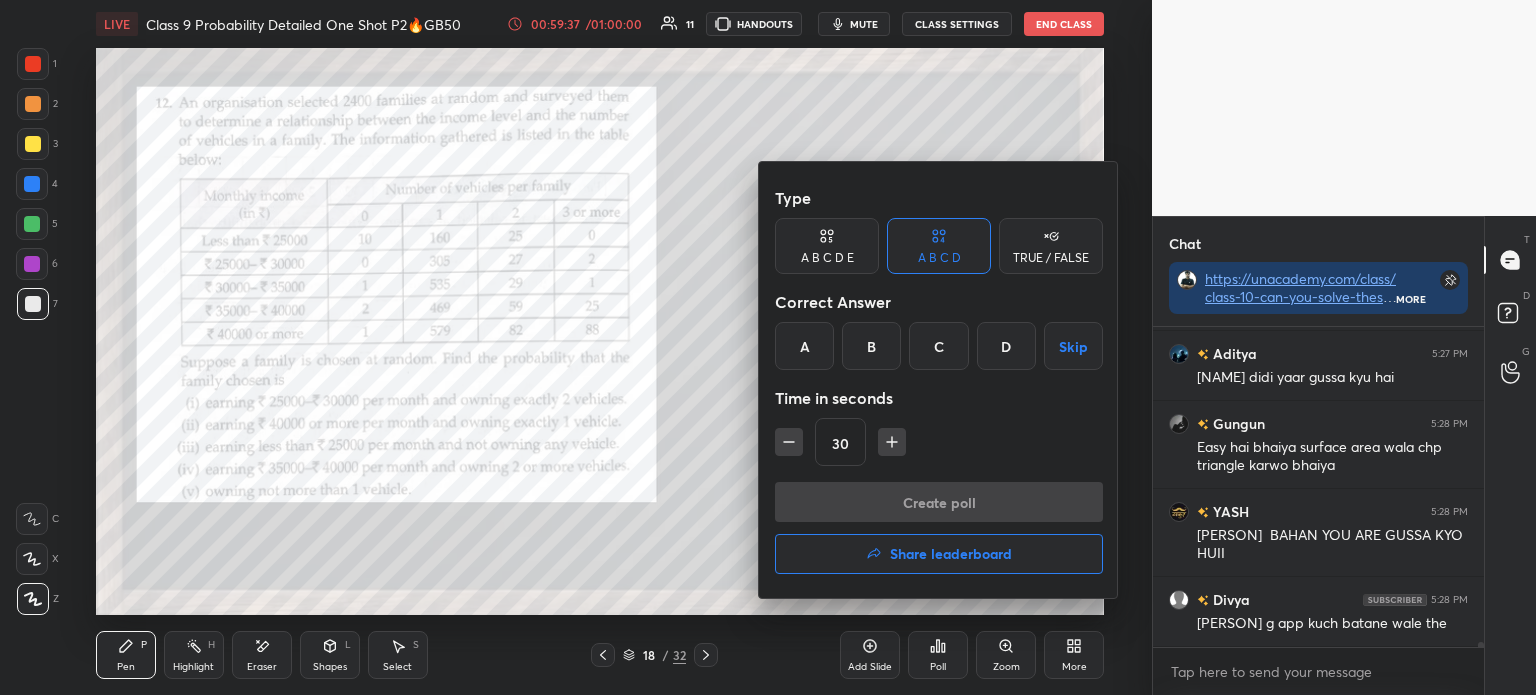 click on "Share leaderboard" at bounding box center [951, 554] 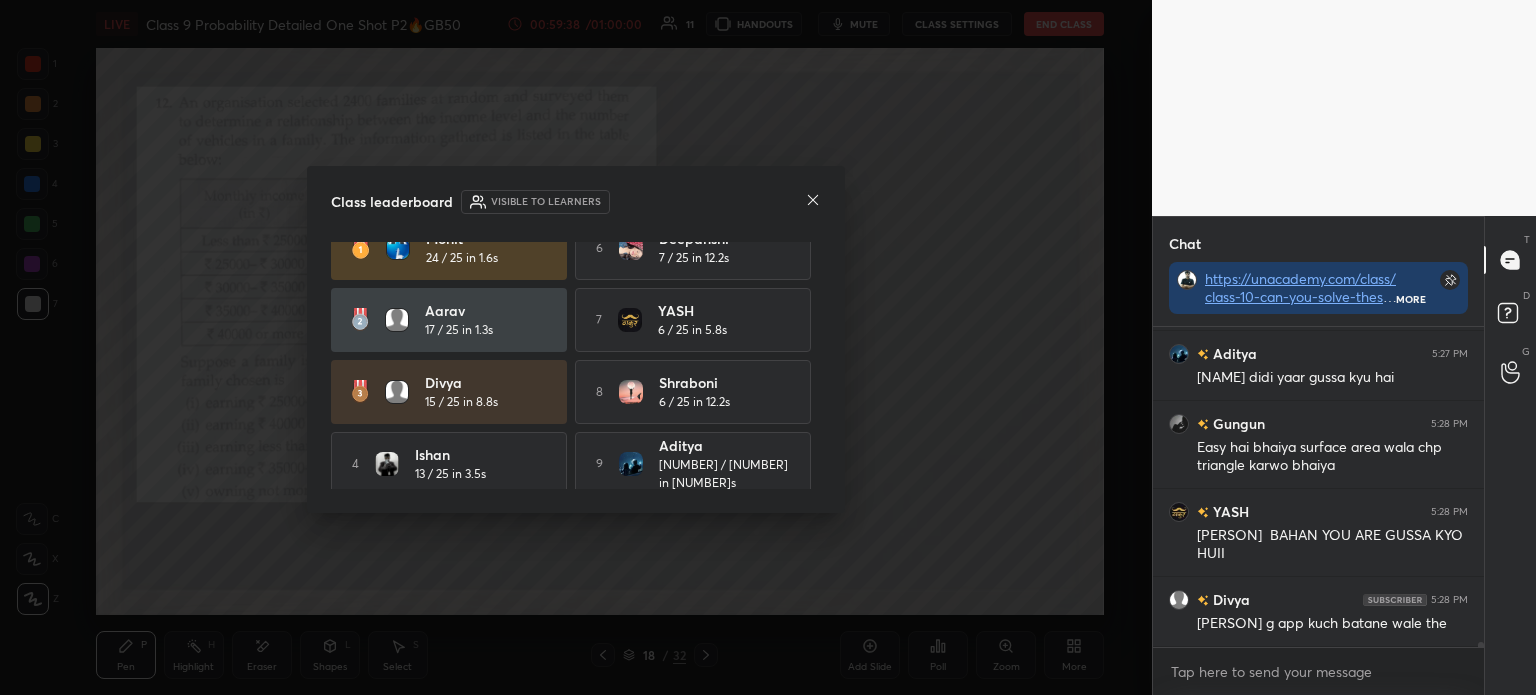 scroll, scrollTop: 0, scrollLeft: 0, axis: both 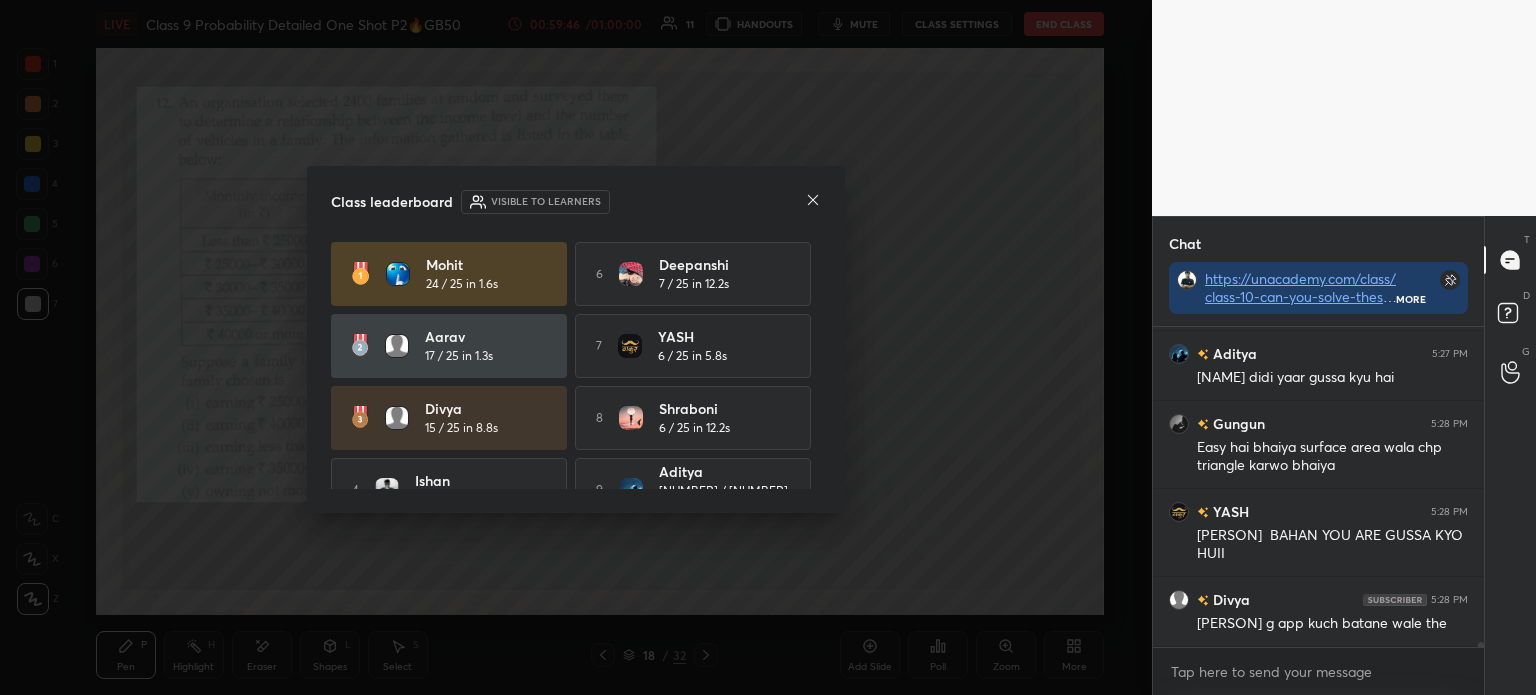 click 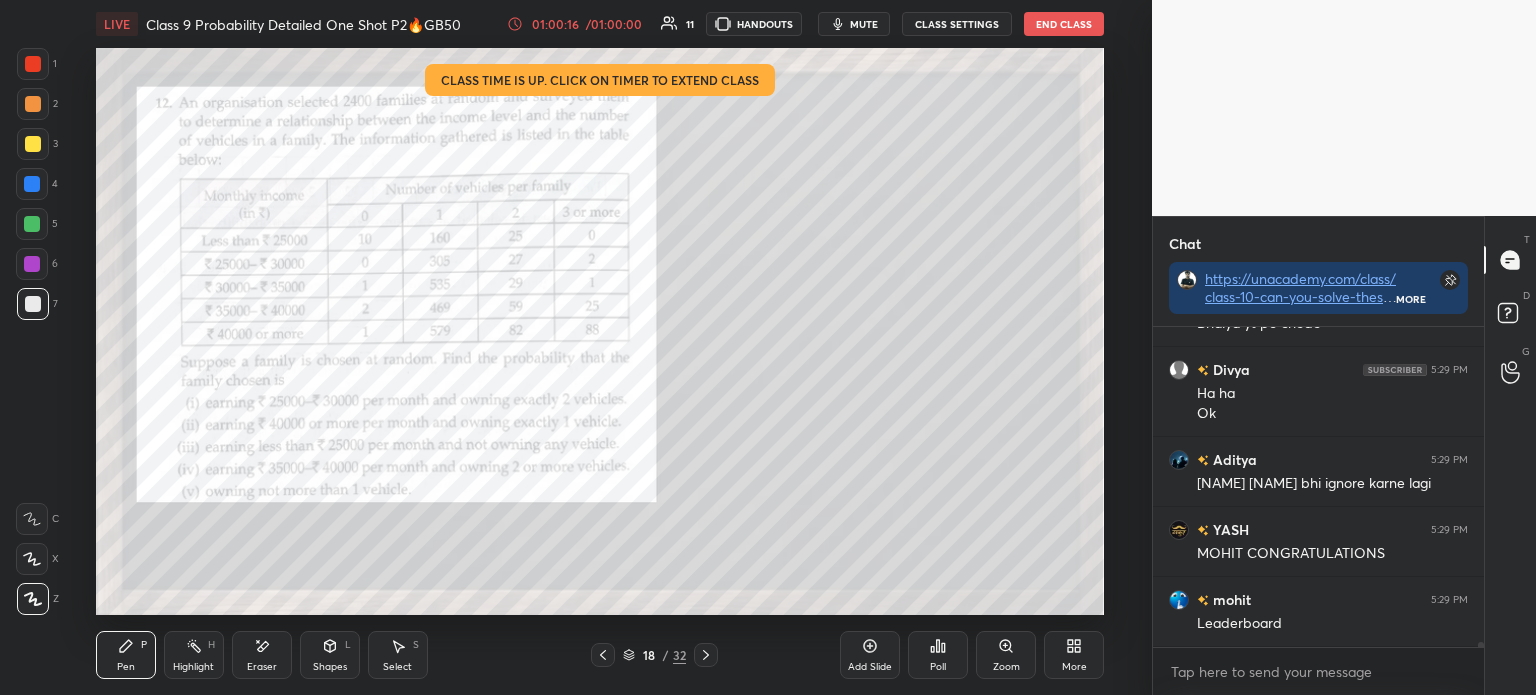 scroll, scrollTop: 19956, scrollLeft: 0, axis: vertical 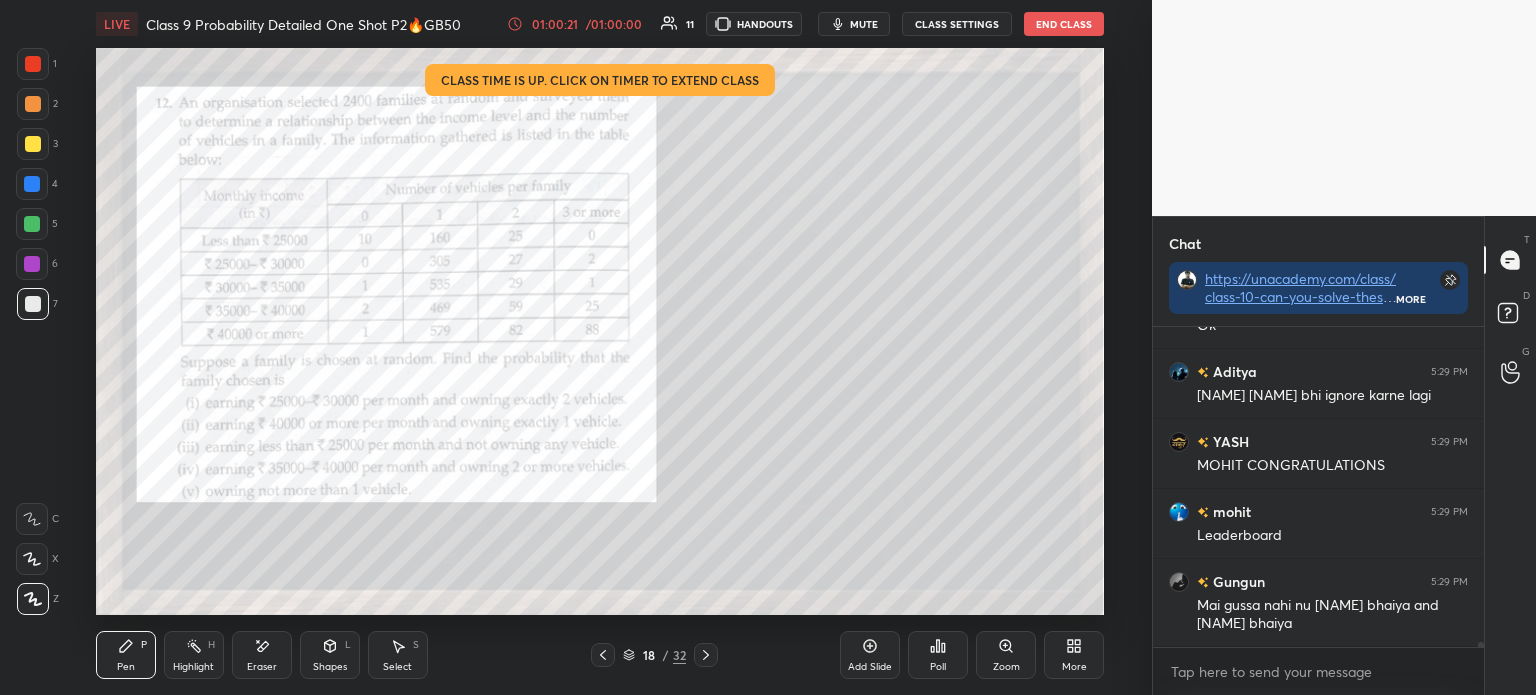 click on "End Class" at bounding box center [1064, 24] 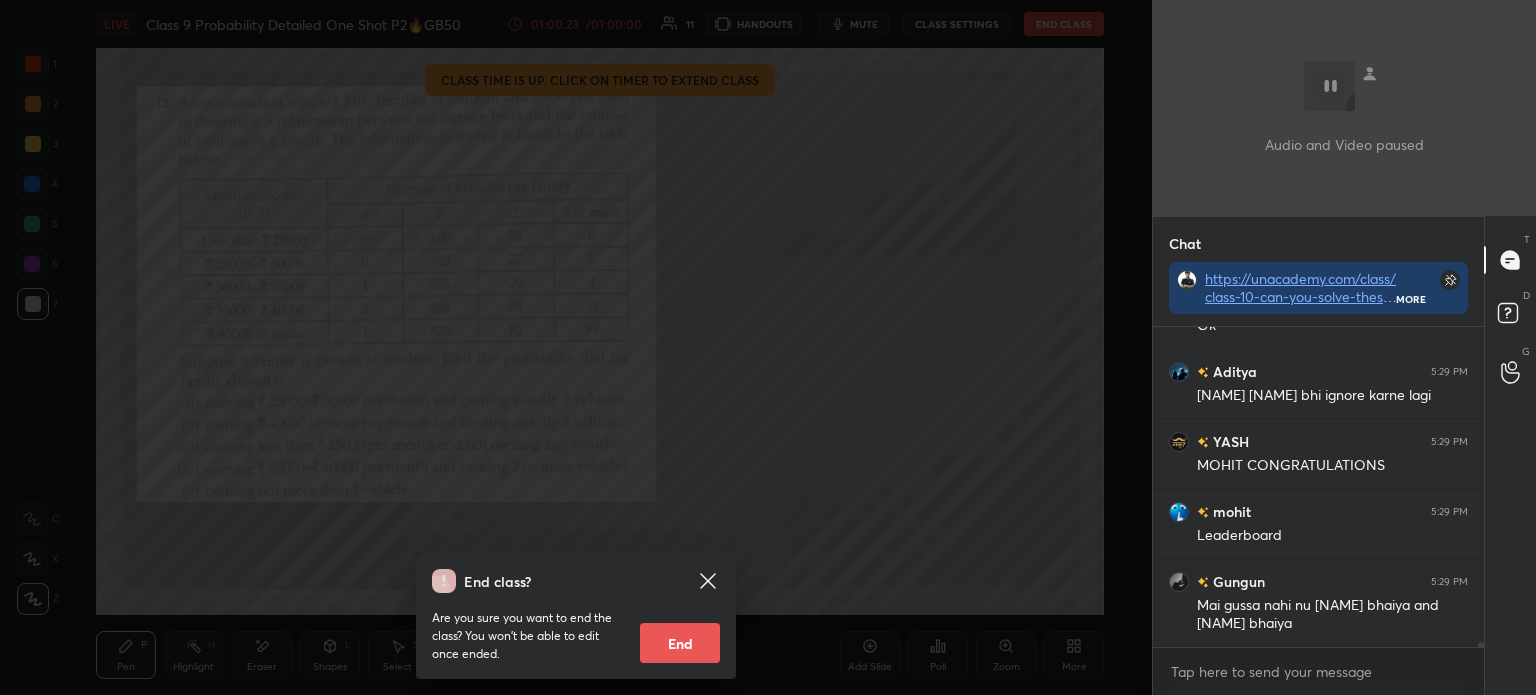 click on "End" at bounding box center [680, 643] 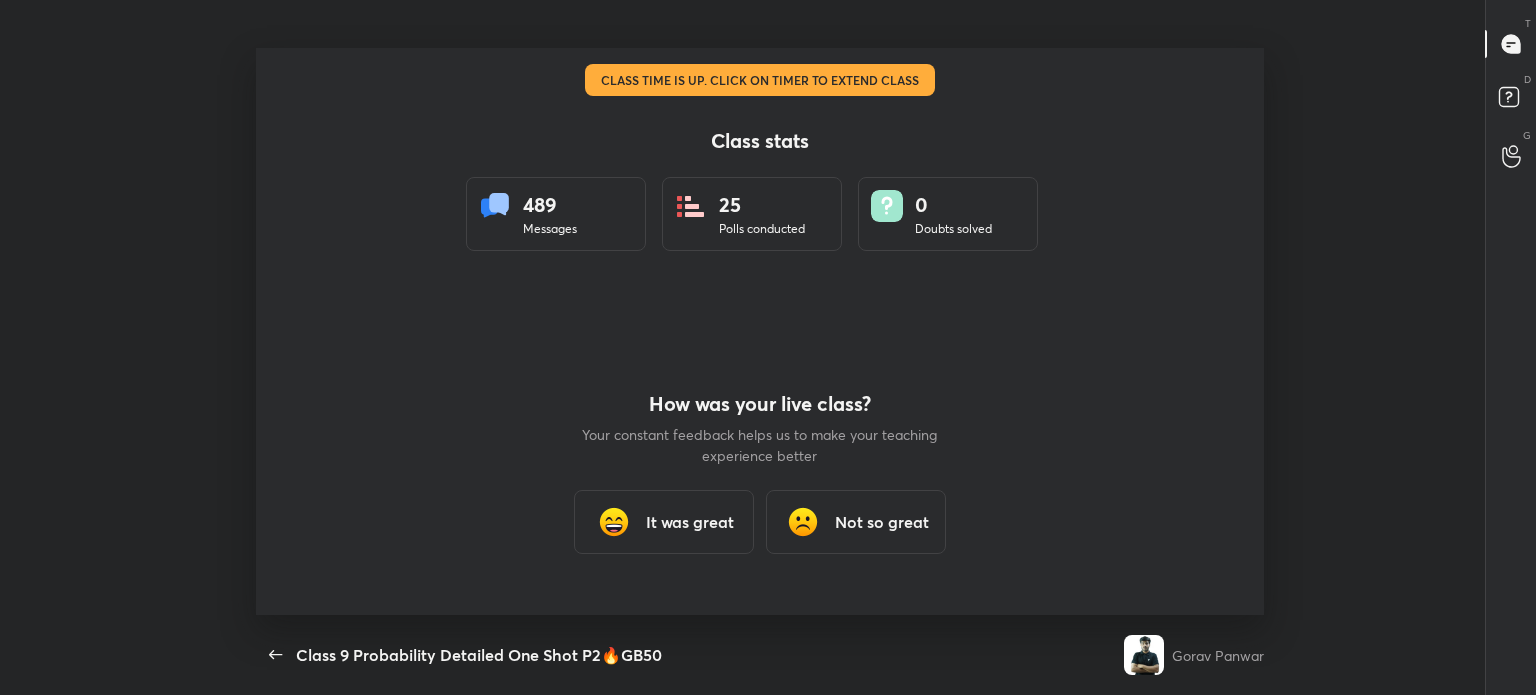 scroll, scrollTop: 99432, scrollLeft: 98628, axis: both 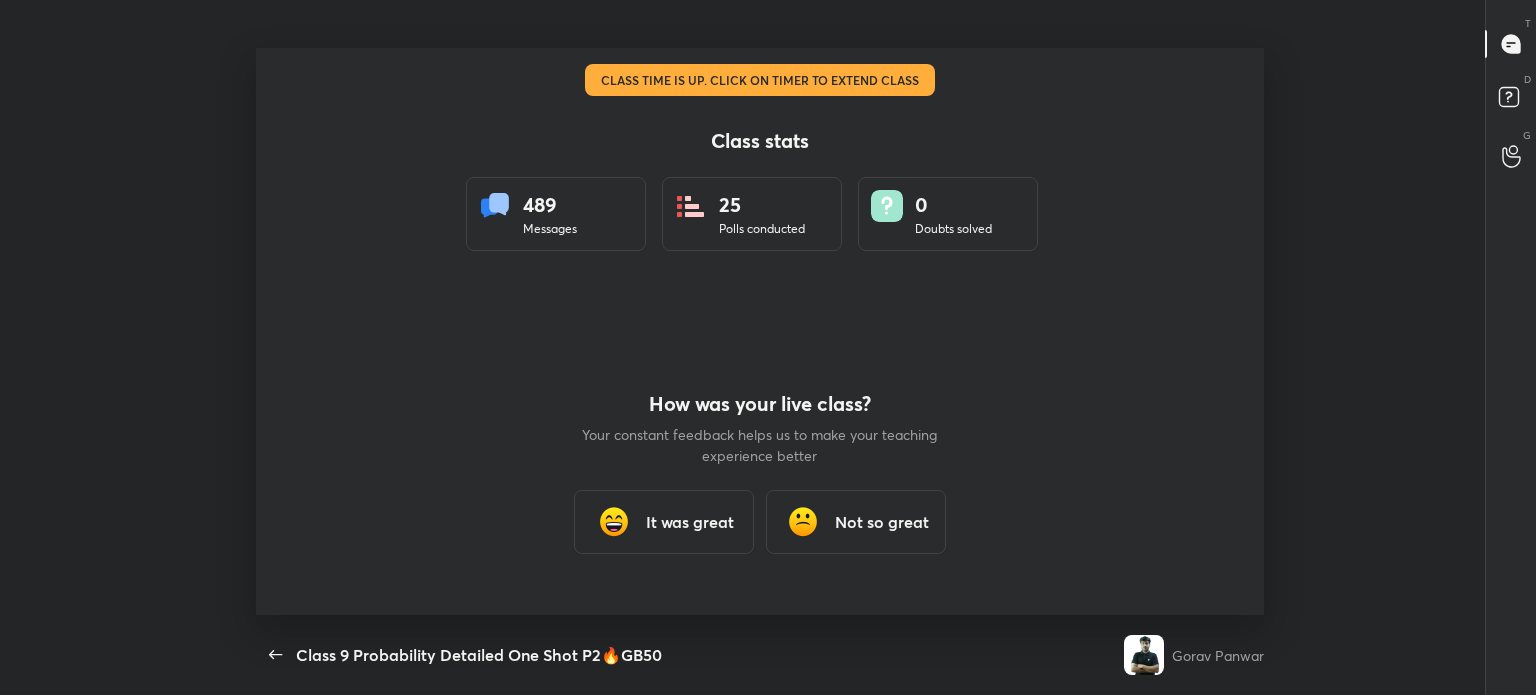 click on "It was great" at bounding box center [690, 522] 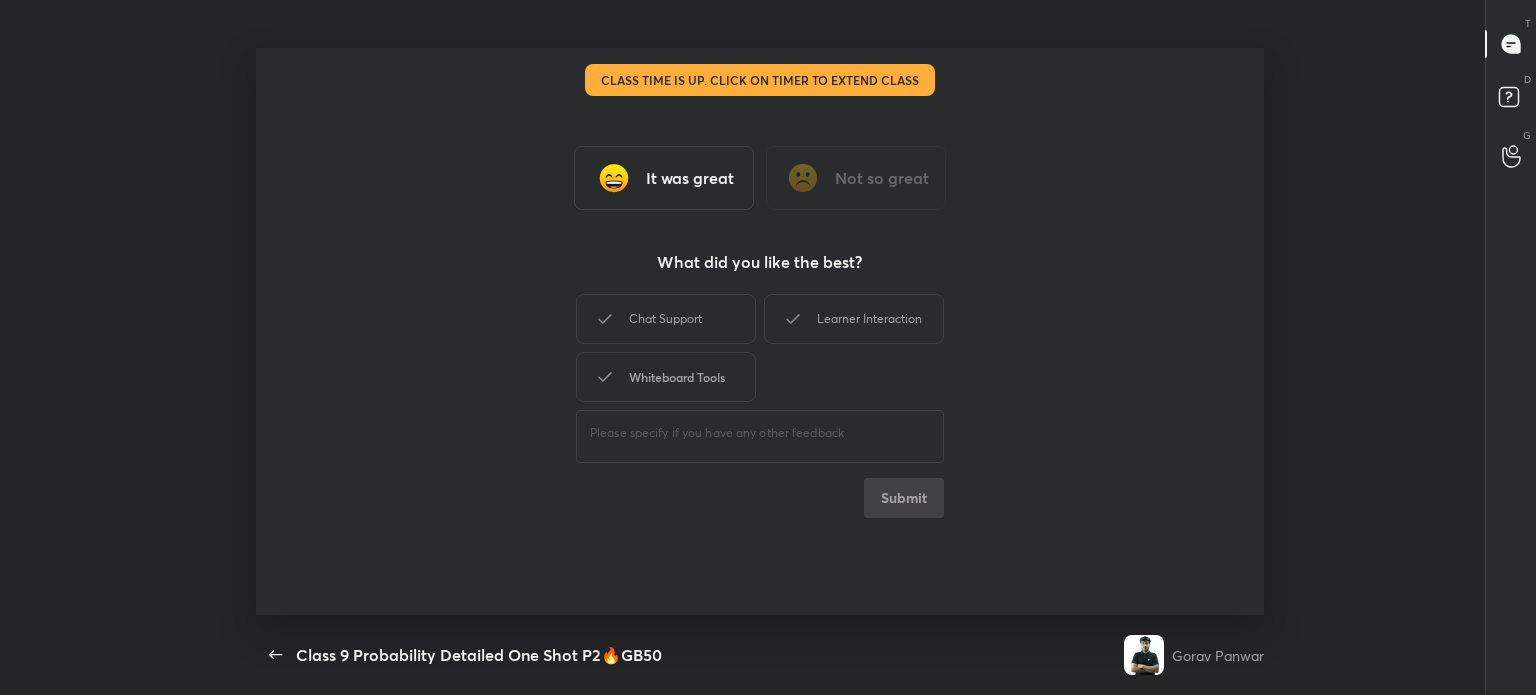 click on "Whiteboard Tools" at bounding box center [666, 377] 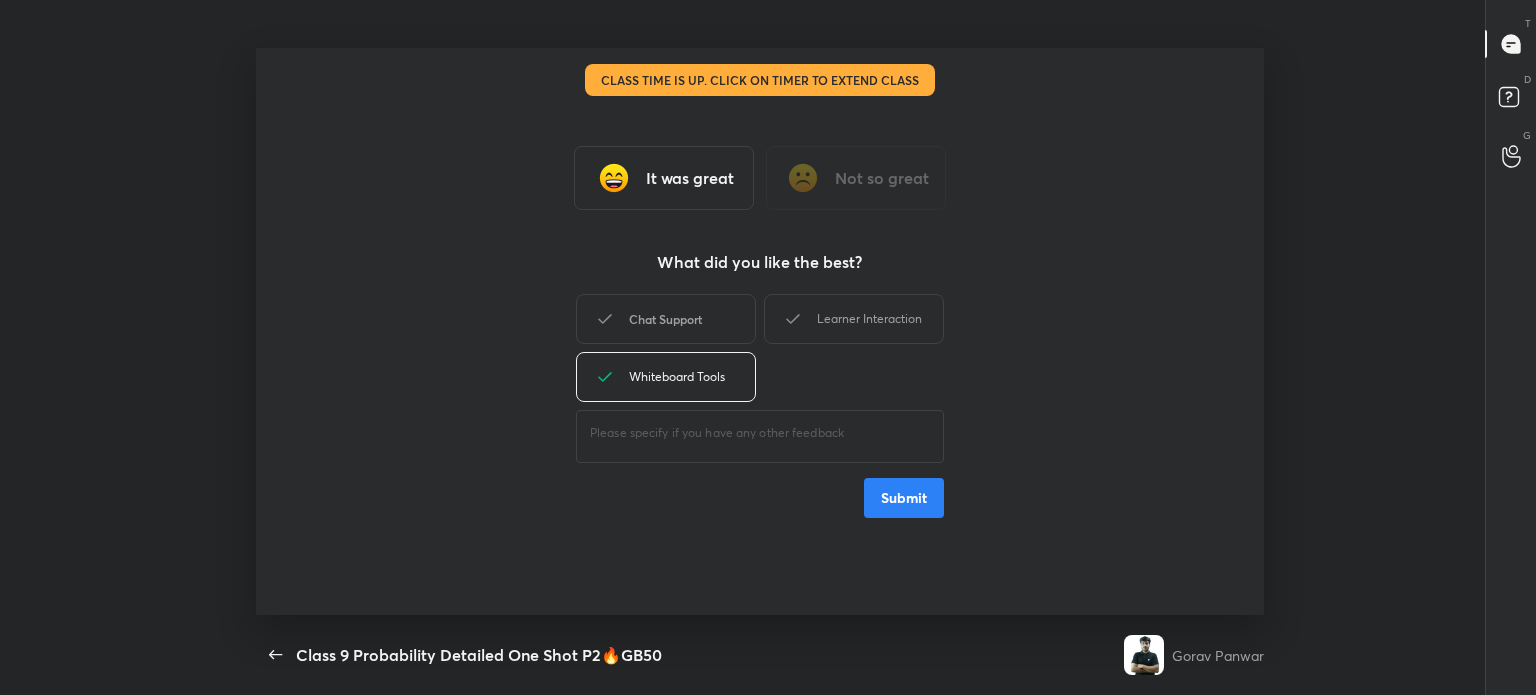 click on "Chat Support" at bounding box center (666, 319) 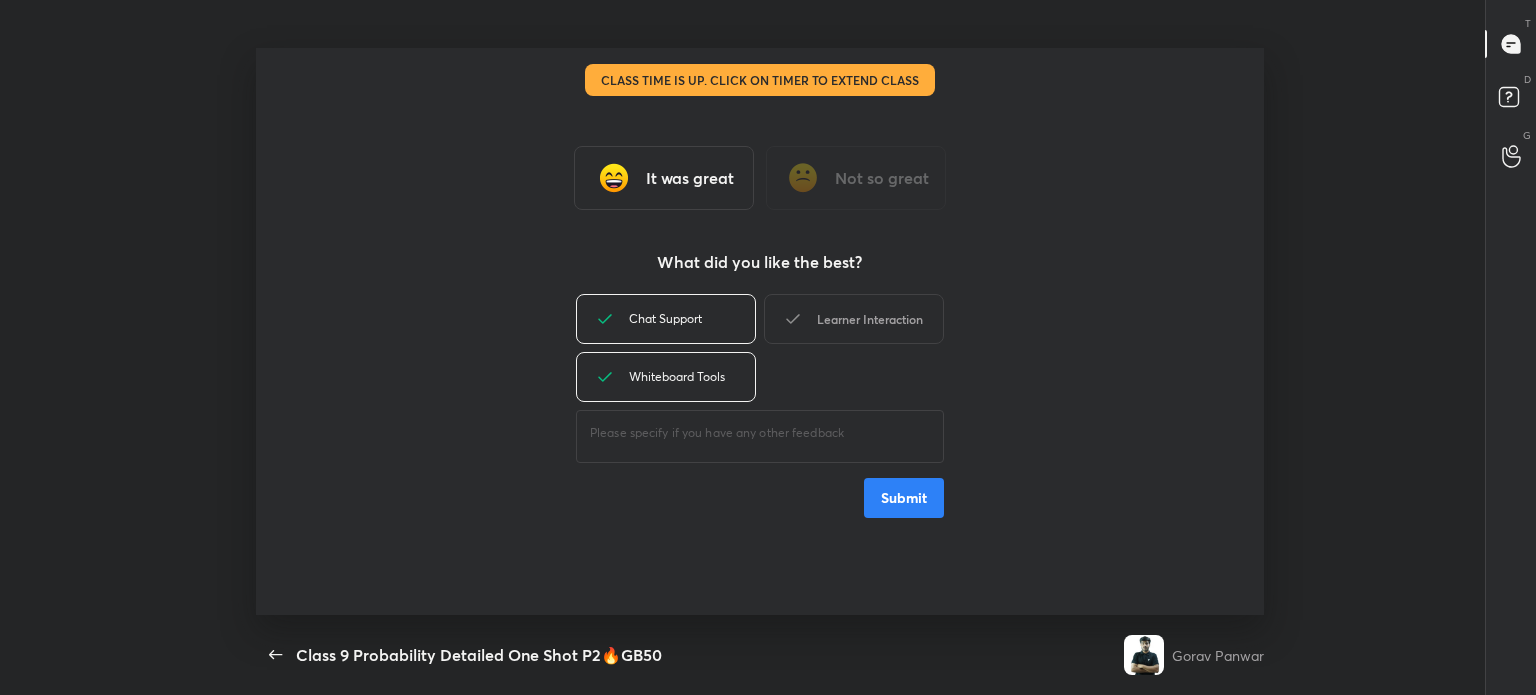 click on "Learner Interaction" at bounding box center [854, 319] 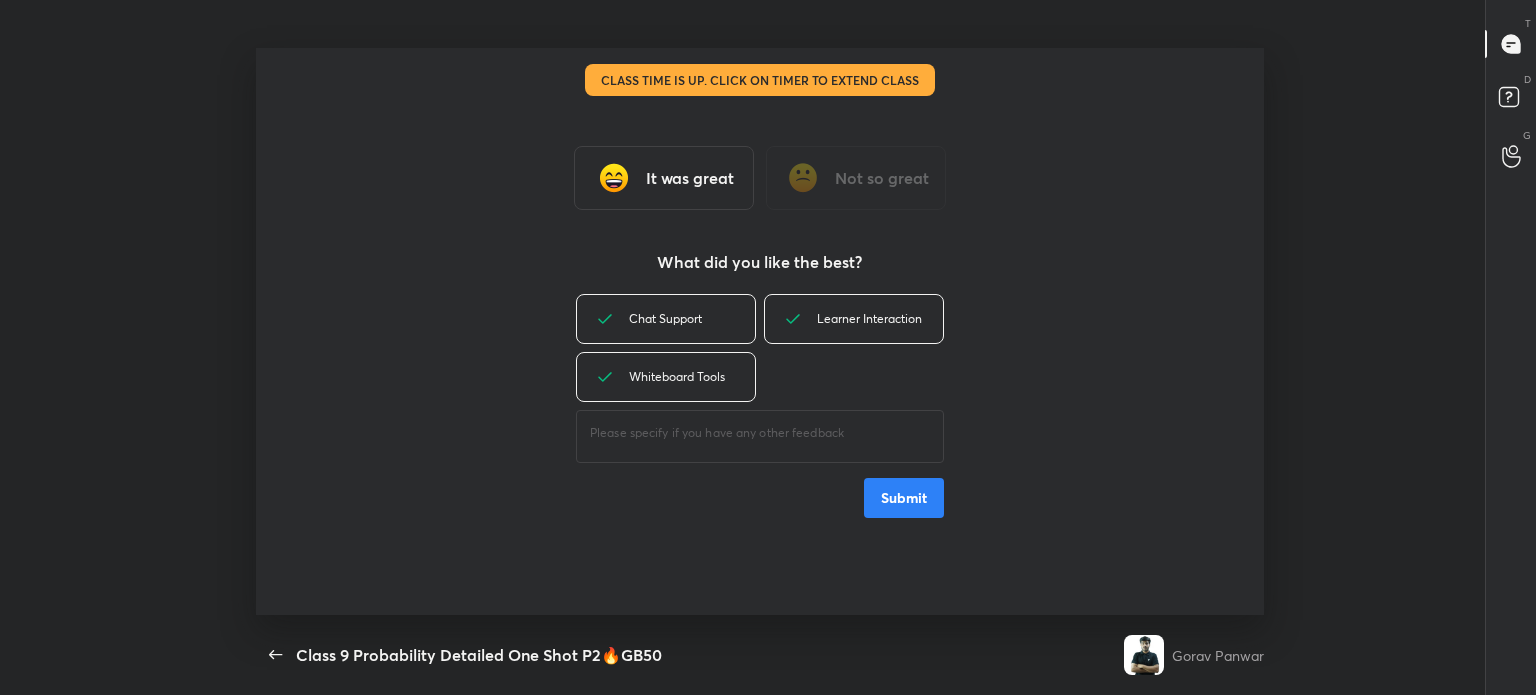 click on "Submit" at bounding box center (904, 498) 